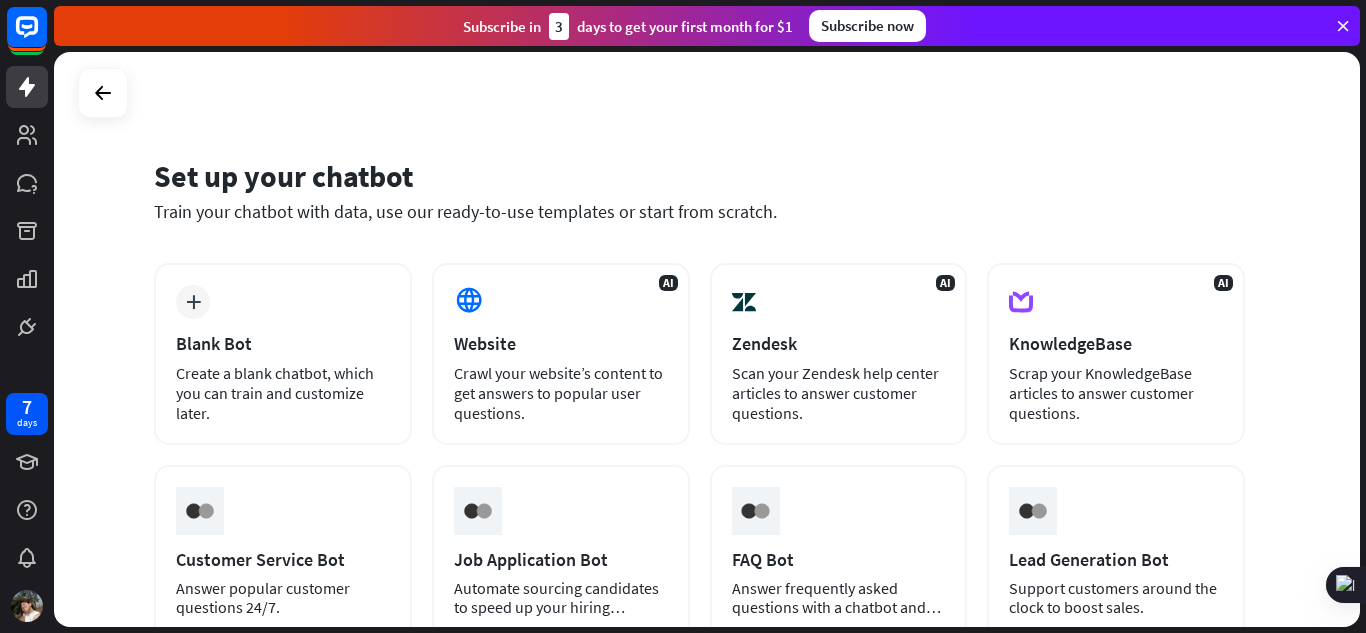 scroll, scrollTop: 0, scrollLeft: 0, axis: both 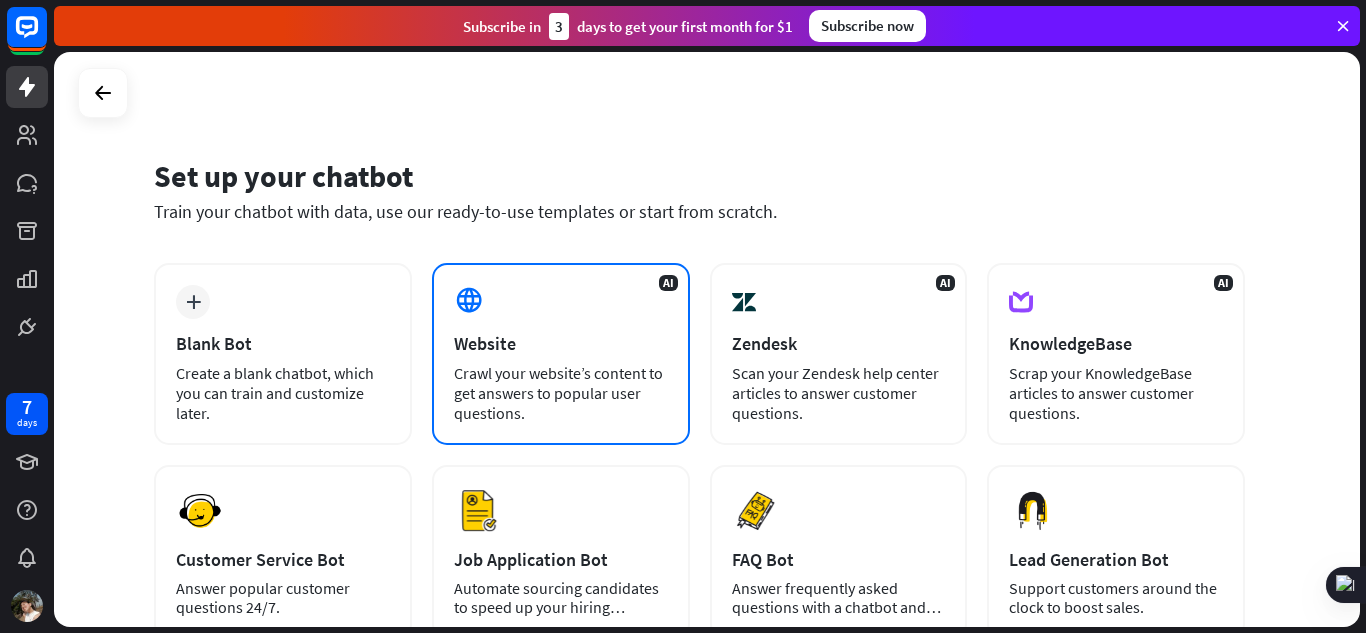 click on "Website" at bounding box center (561, 343) 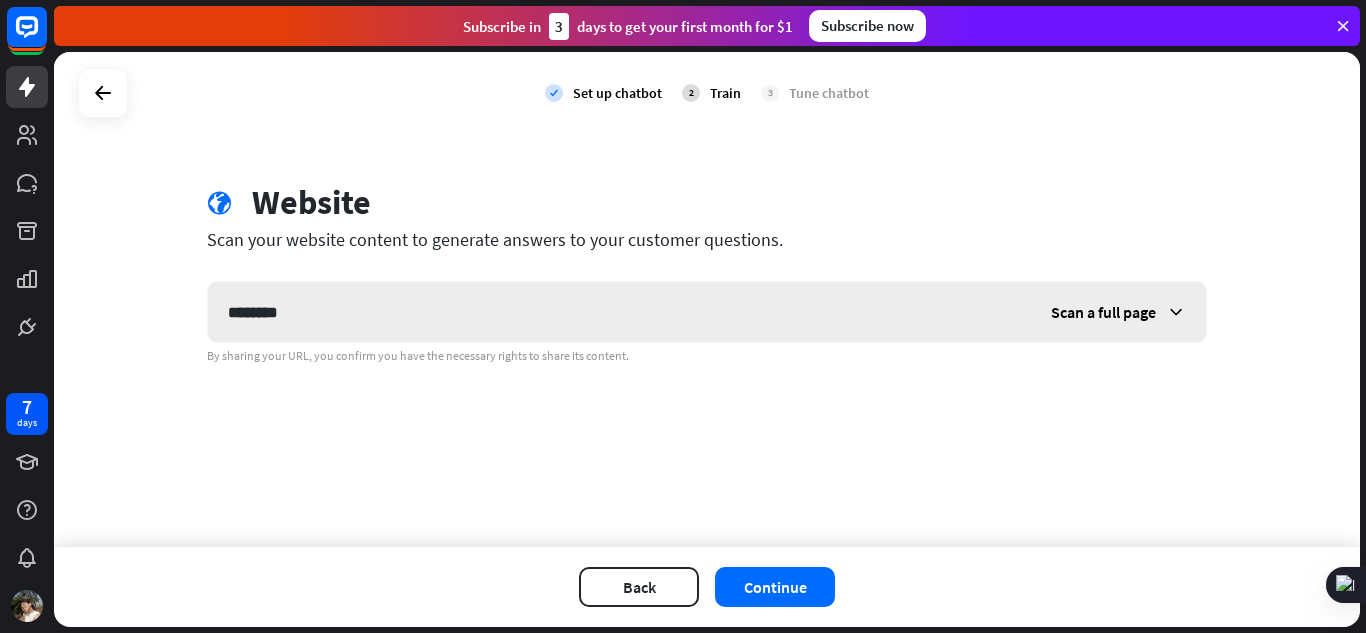 type on "********" 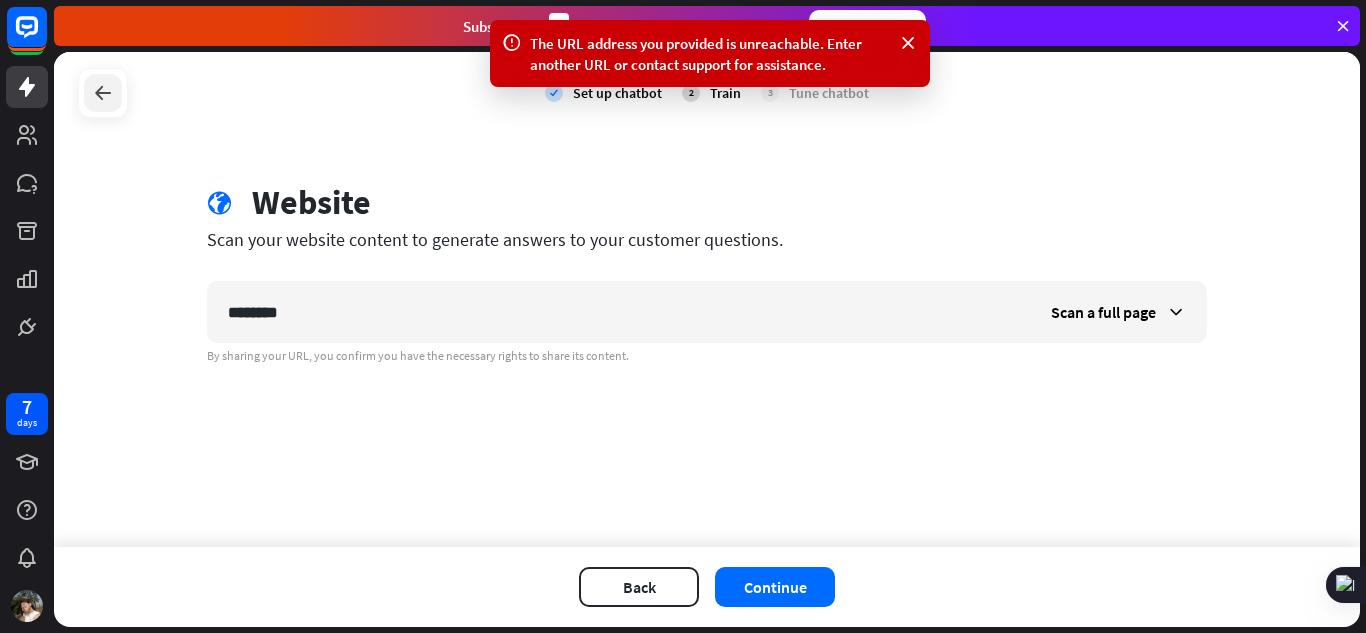 click at bounding box center [103, 93] 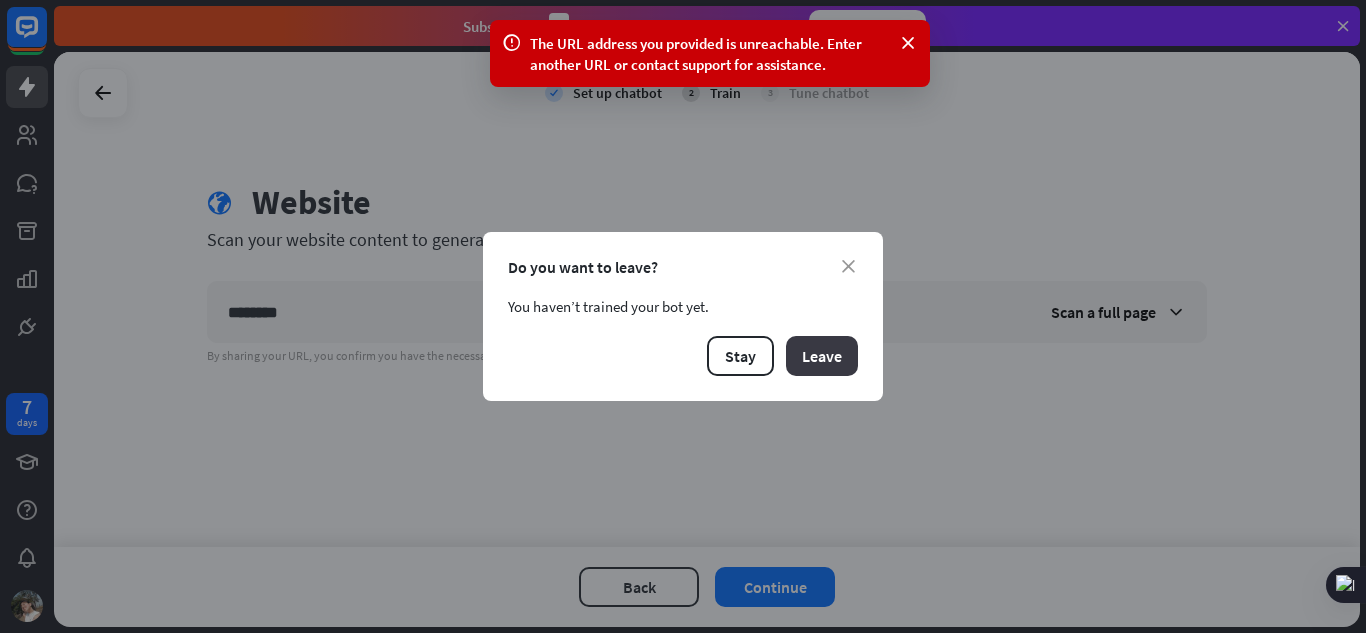 click on "Leave" at bounding box center [822, 356] 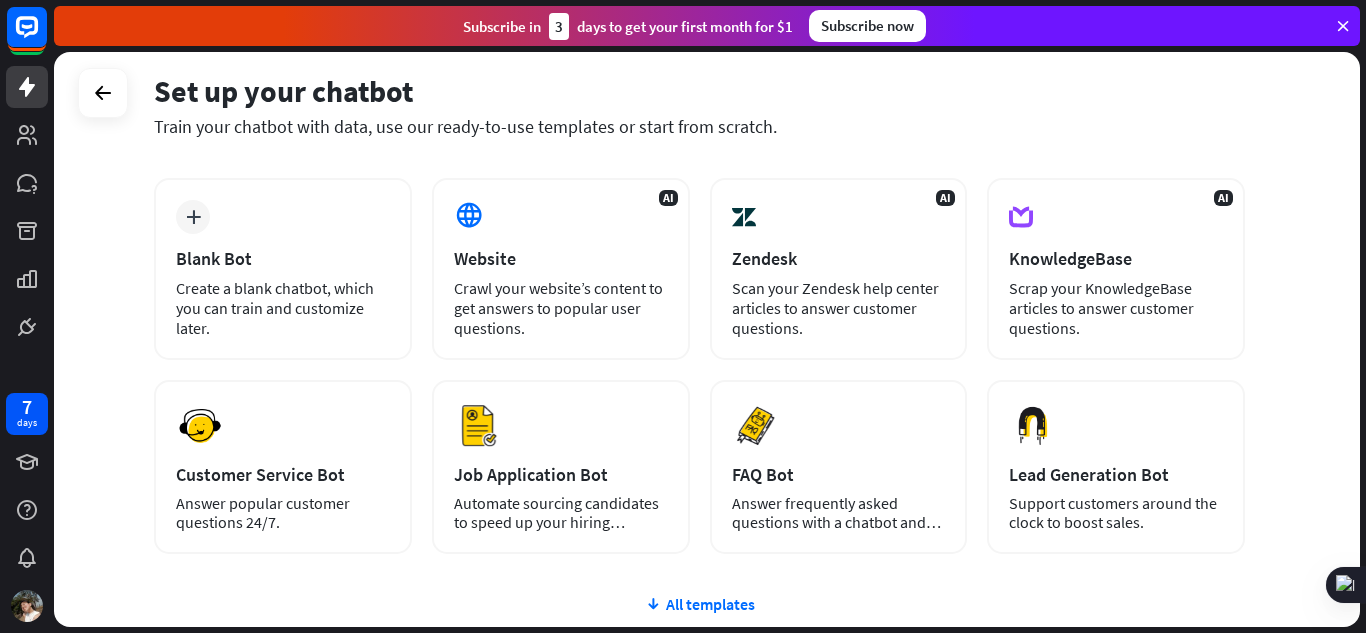 scroll, scrollTop: 86, scrollLeft: 0, axis: vertical 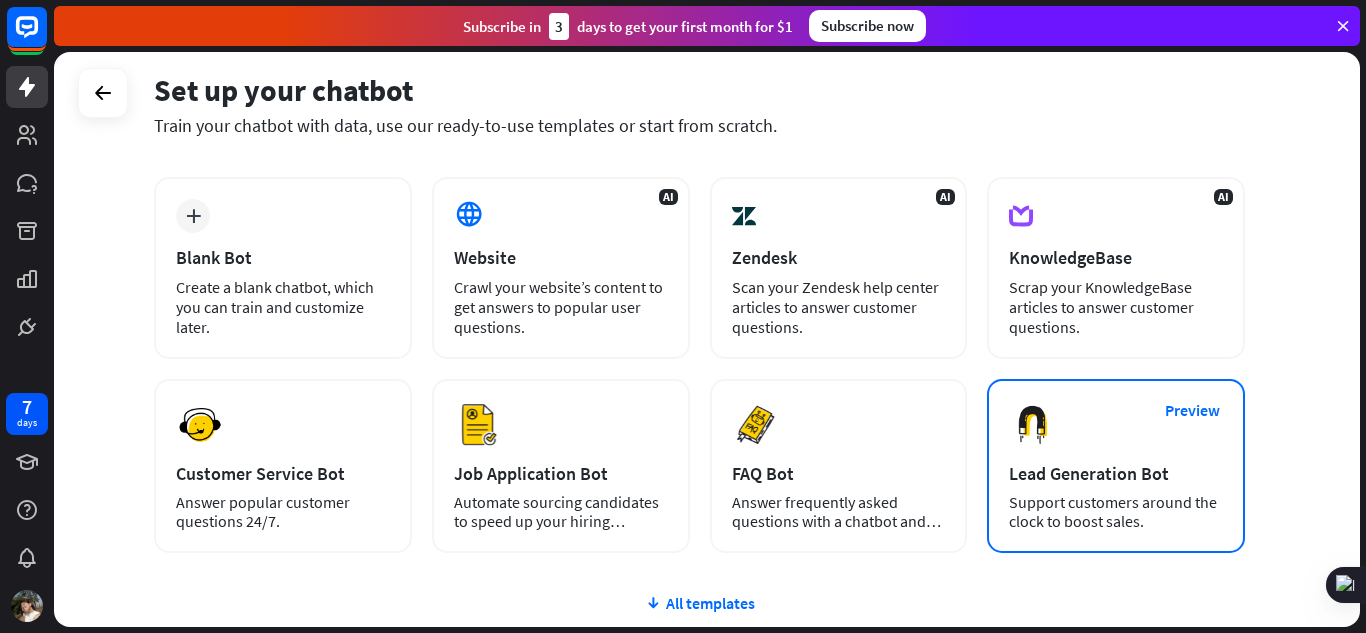 drag, startPoint x: 159, startPoint y: 92, endPoint x: 1182, endPoint y: 536, distance: 1115.1973 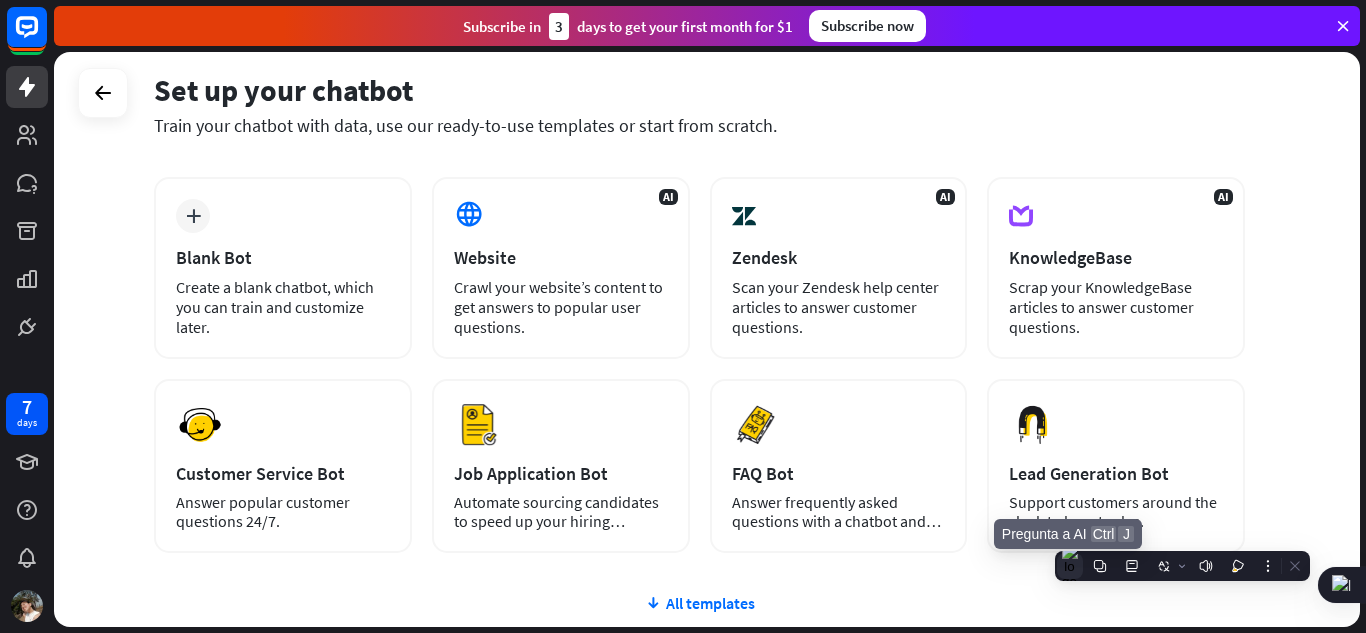 click at bounding box center [1070, 566] 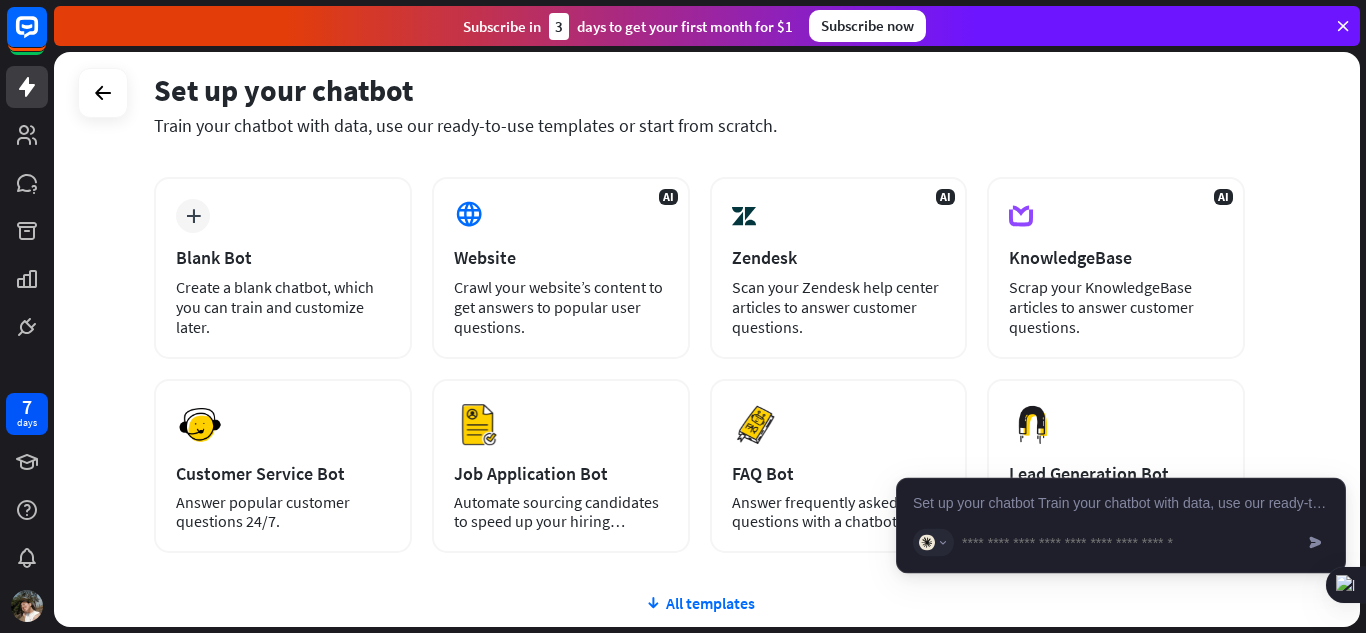 click at bounding box center [1127, 542] 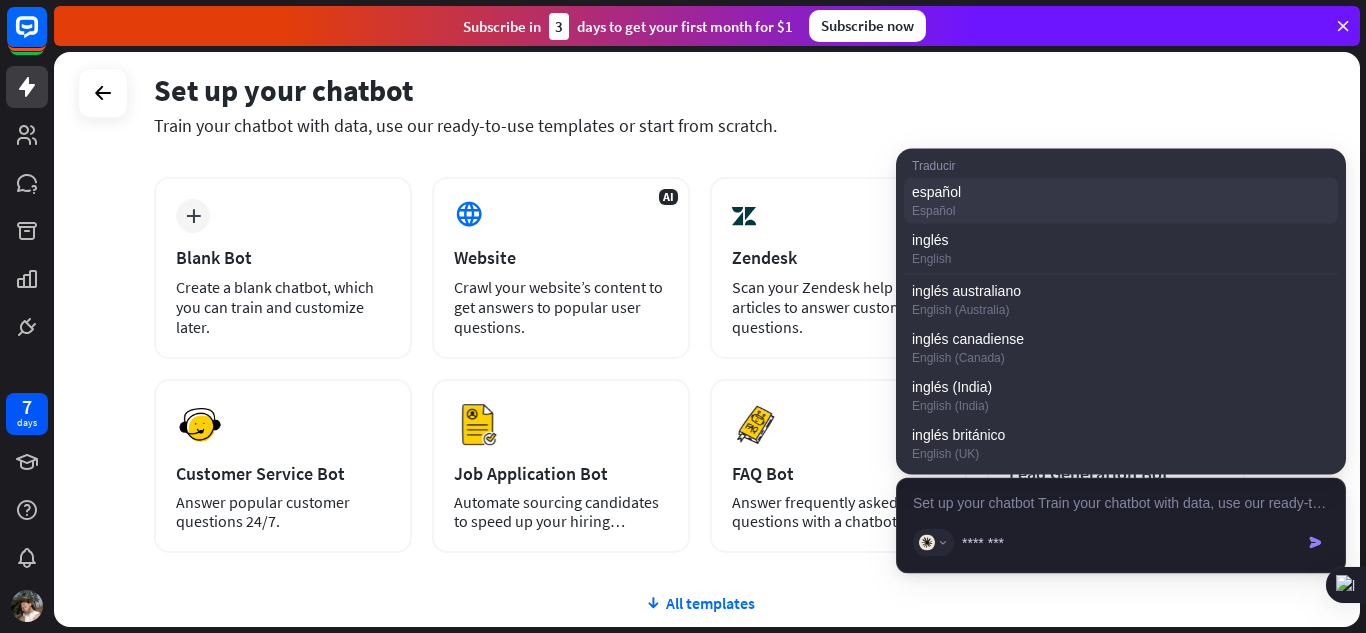 type on "********" 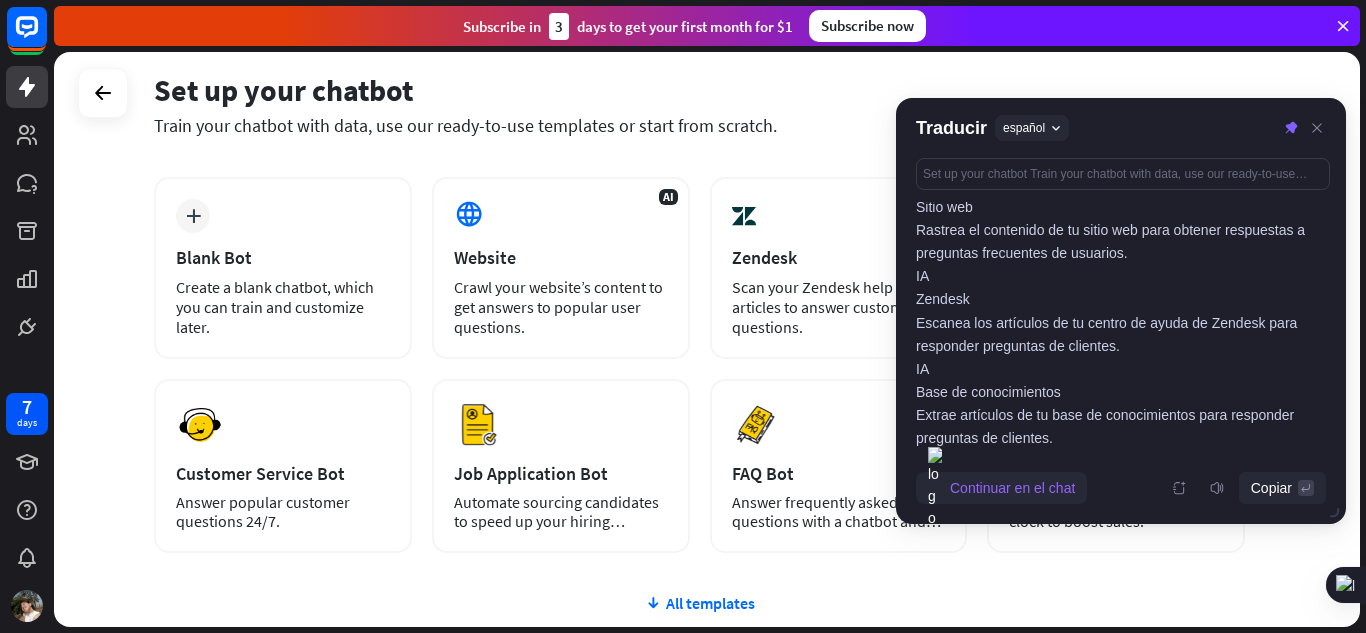 scroll, scrollTop: 192, scrollLeft: 0, axis: vertical 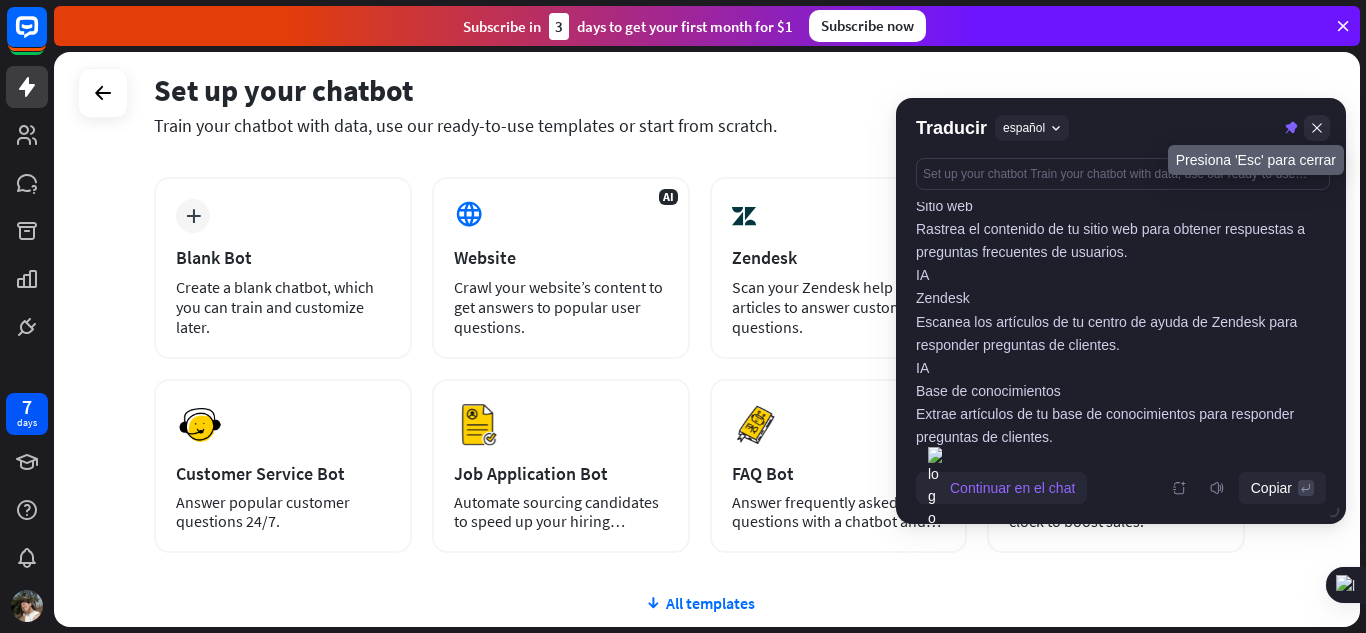 click 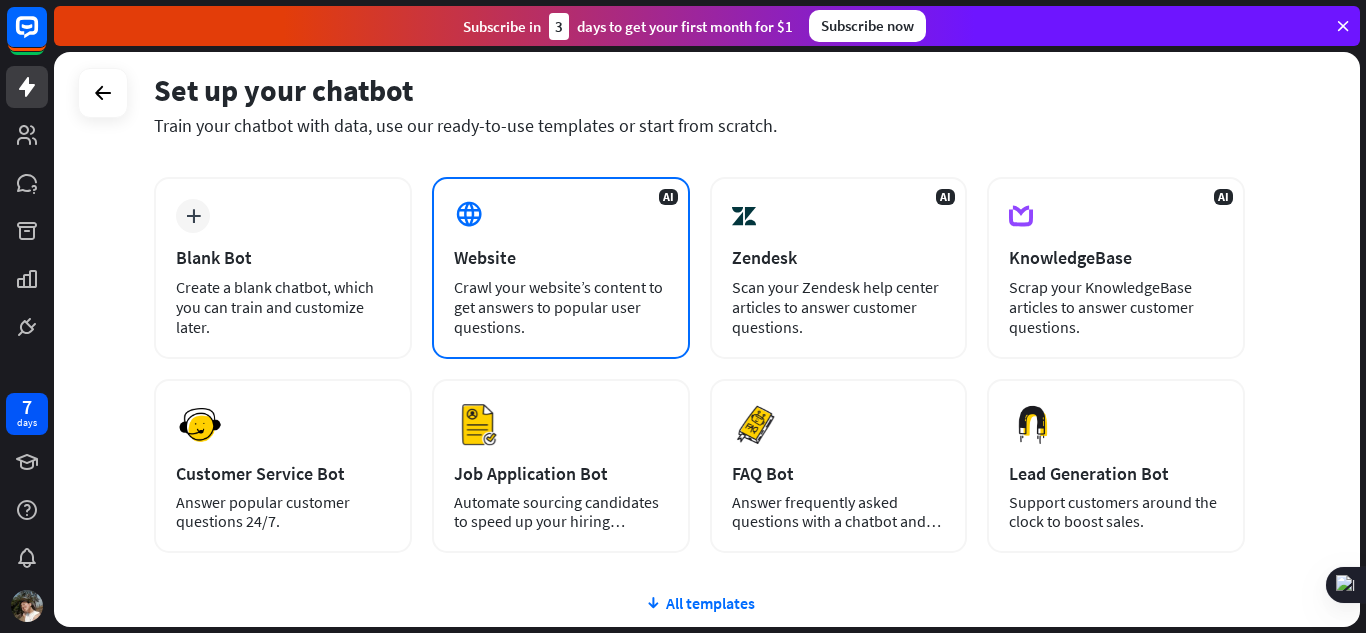 click on "Crawl your website’s content to get answers to
popular user questions." at bounding box center (561, 307) 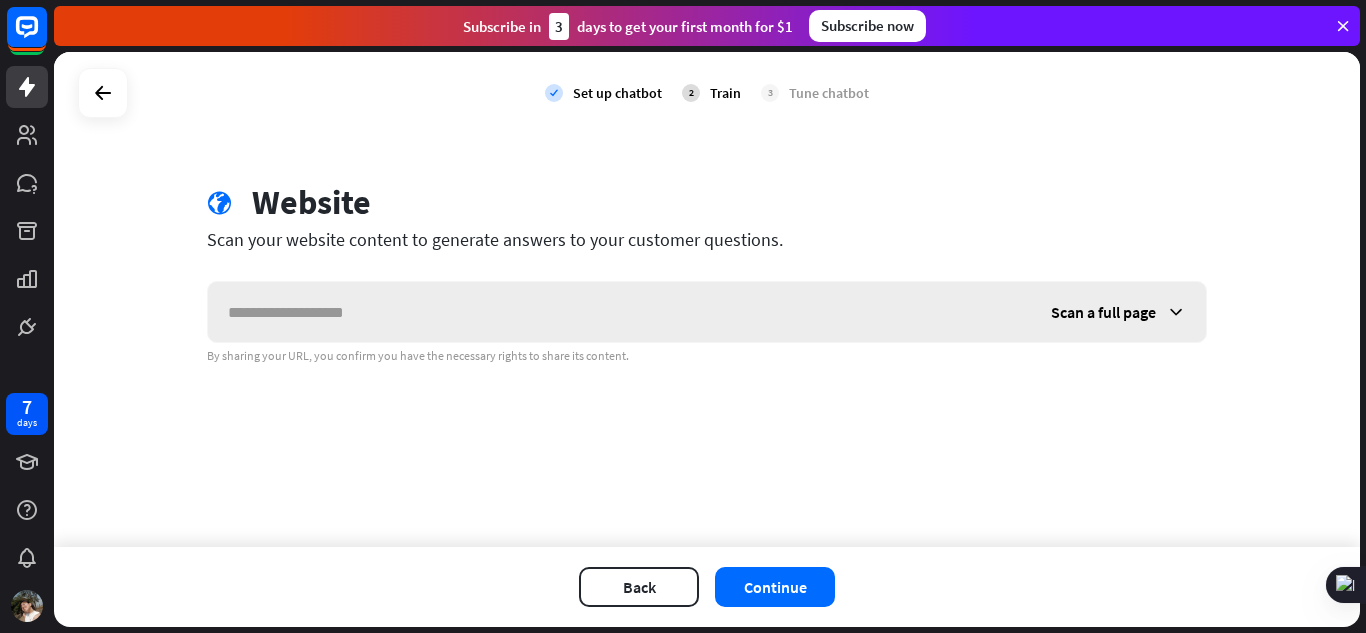 click at bounding box center [619, 312] 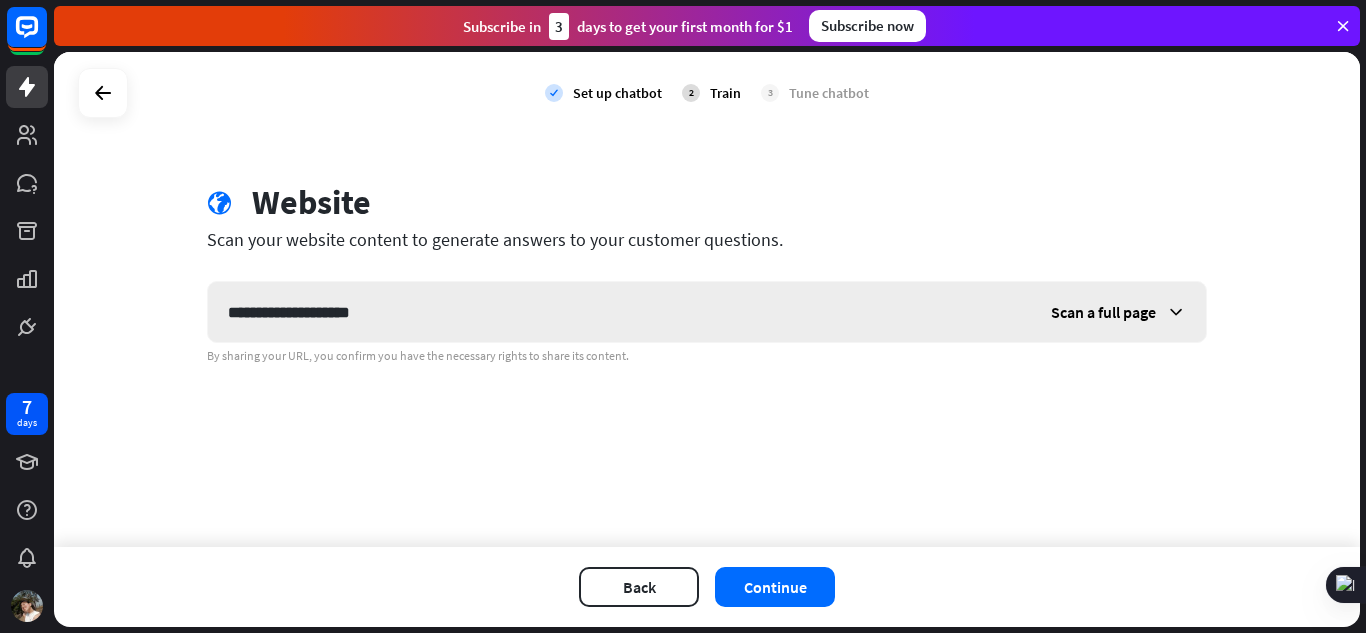 type on "**********" 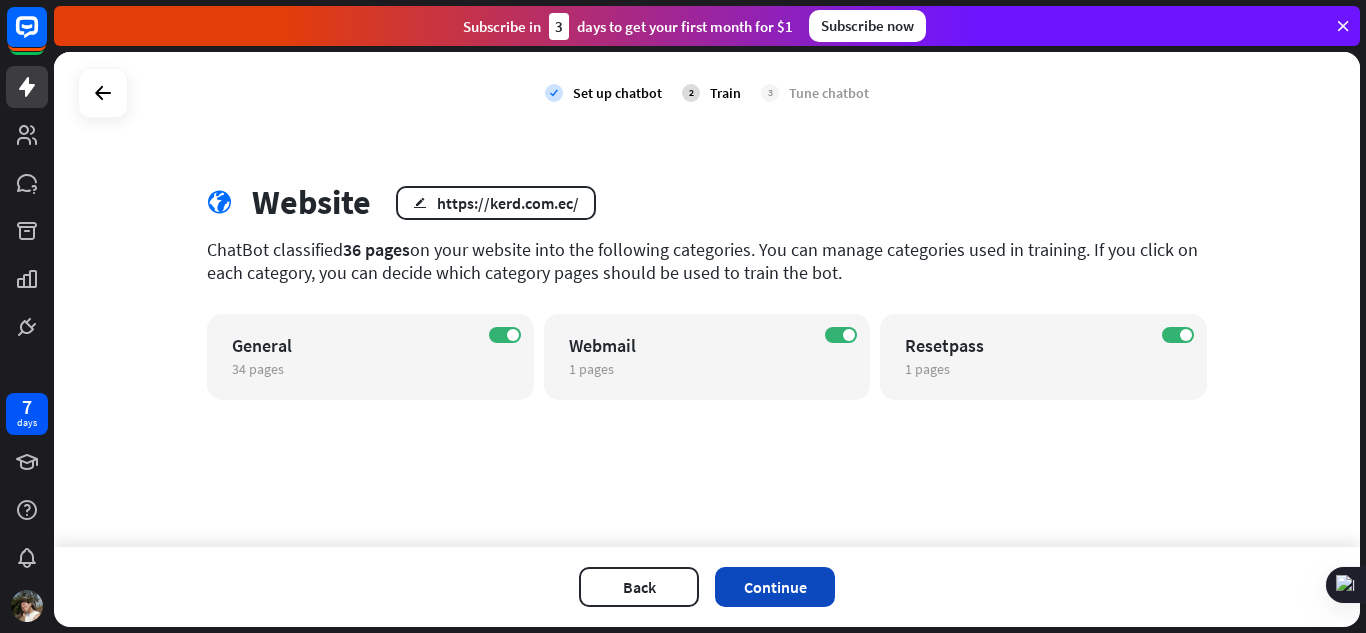 click on "Continue" at bounding box center [775, 587] 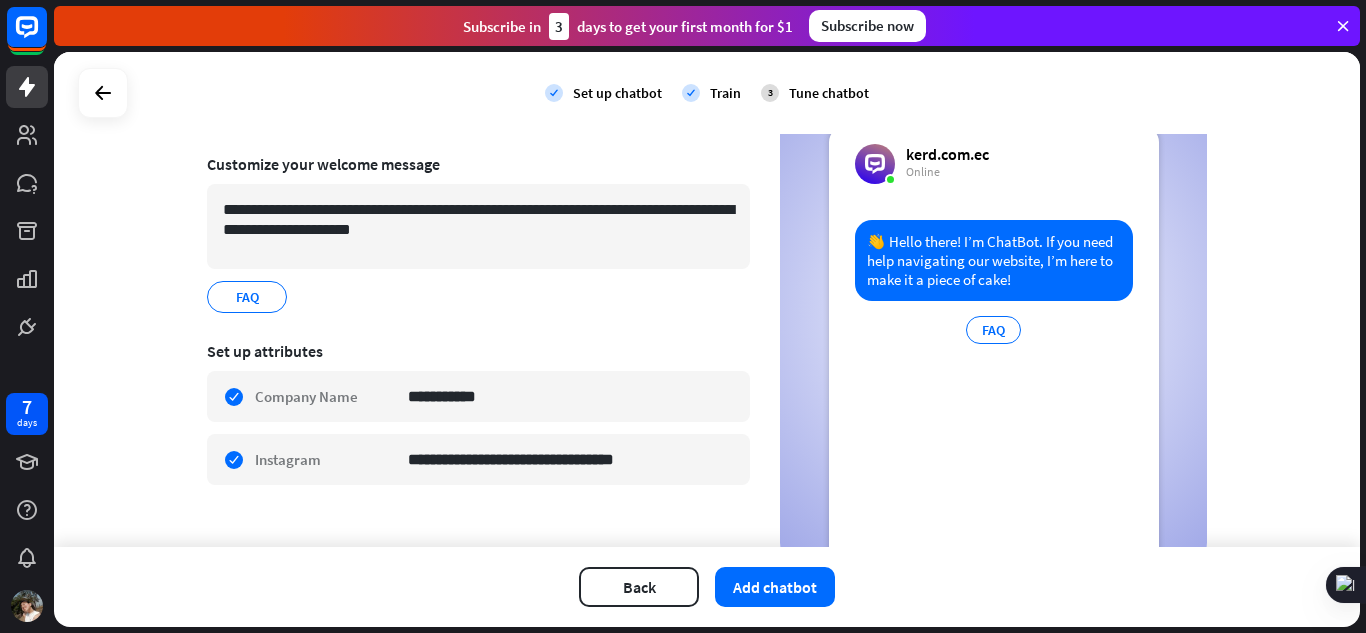 scroll, scrollTop: 128, scrollLeft: 0, axis: vertical 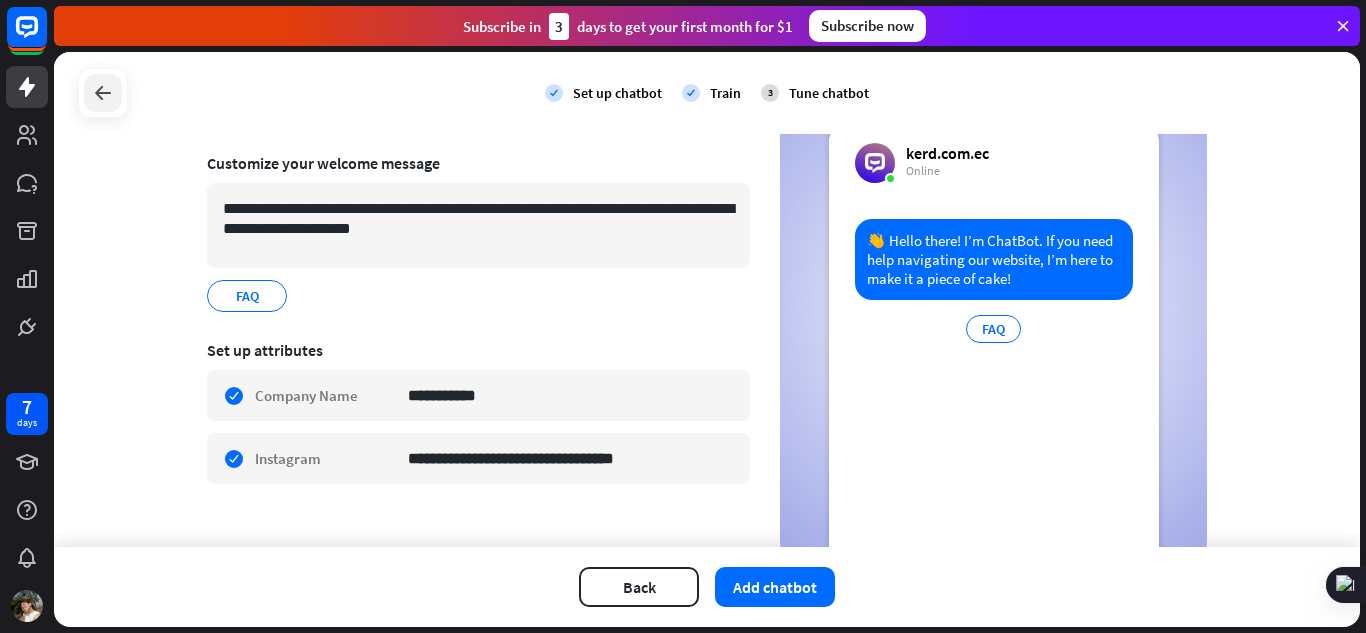 click at bounding box center [103, 93] 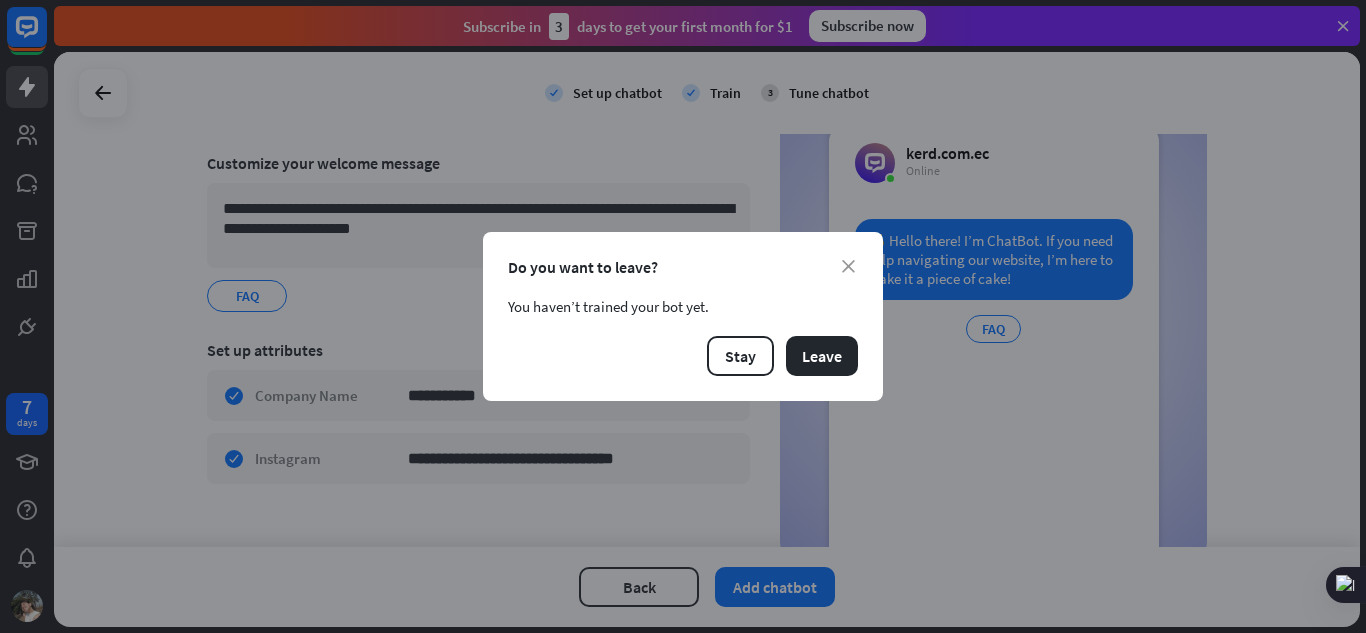 click on "Do you want to leave?" at bounding box center [683, 267] 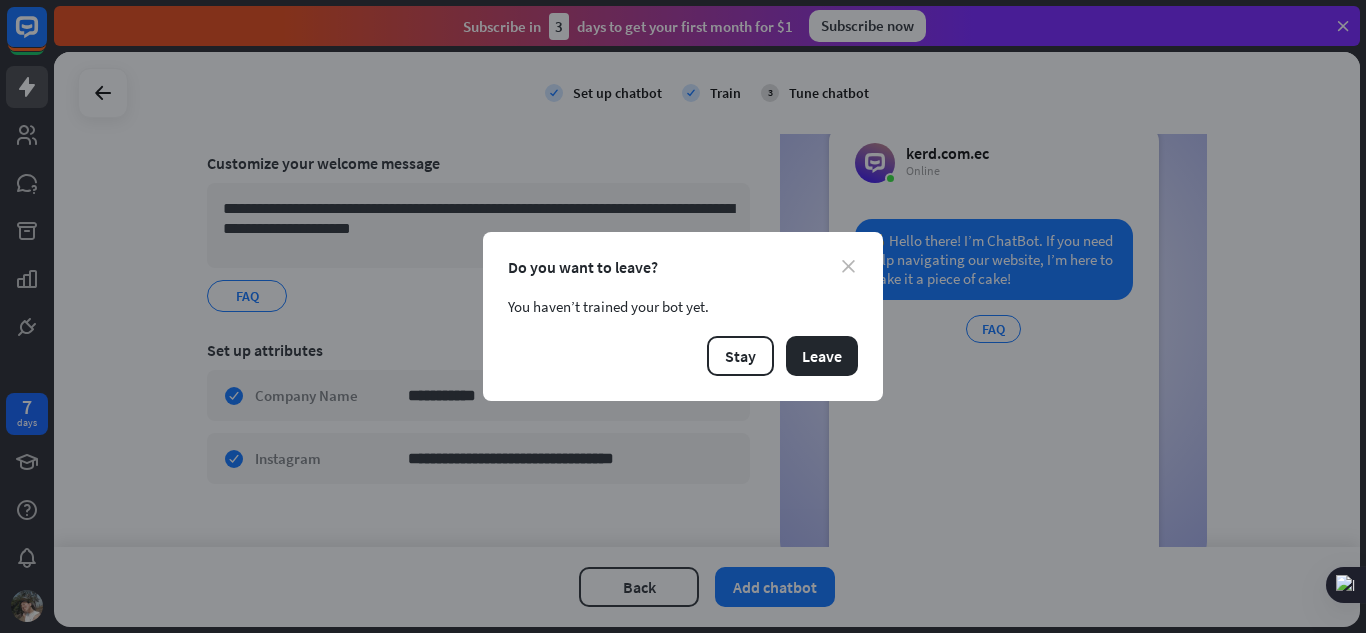 click on "close" at bounding box center (848, 266) 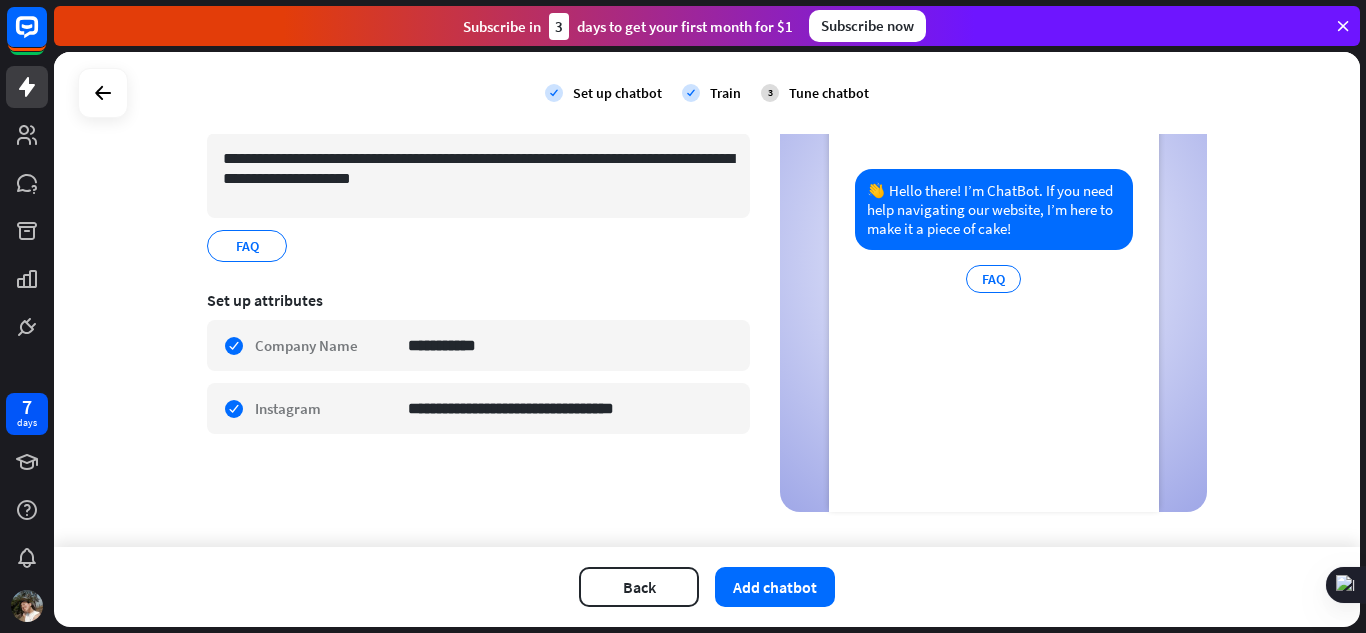 scroll, scrollTop: 207, scrollLeft: 0, axis: vertical 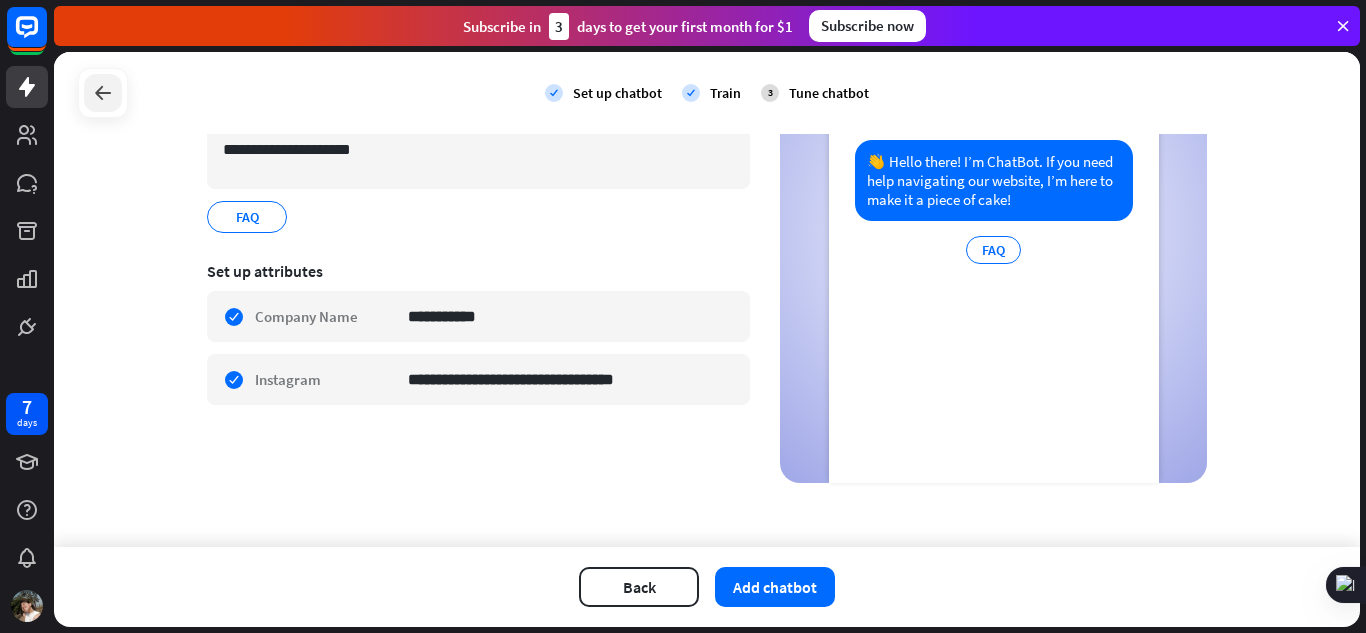 click at bounding box center (103, 93) 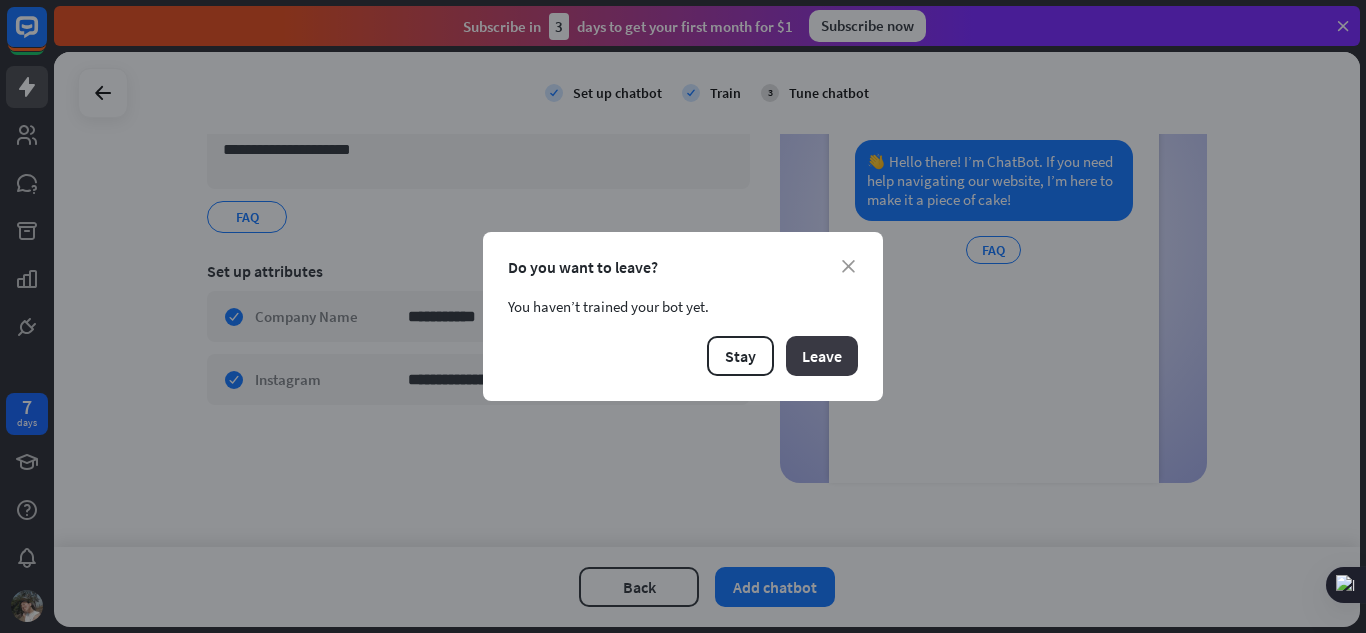 click on "Leave" at bounding box center (822, 356) 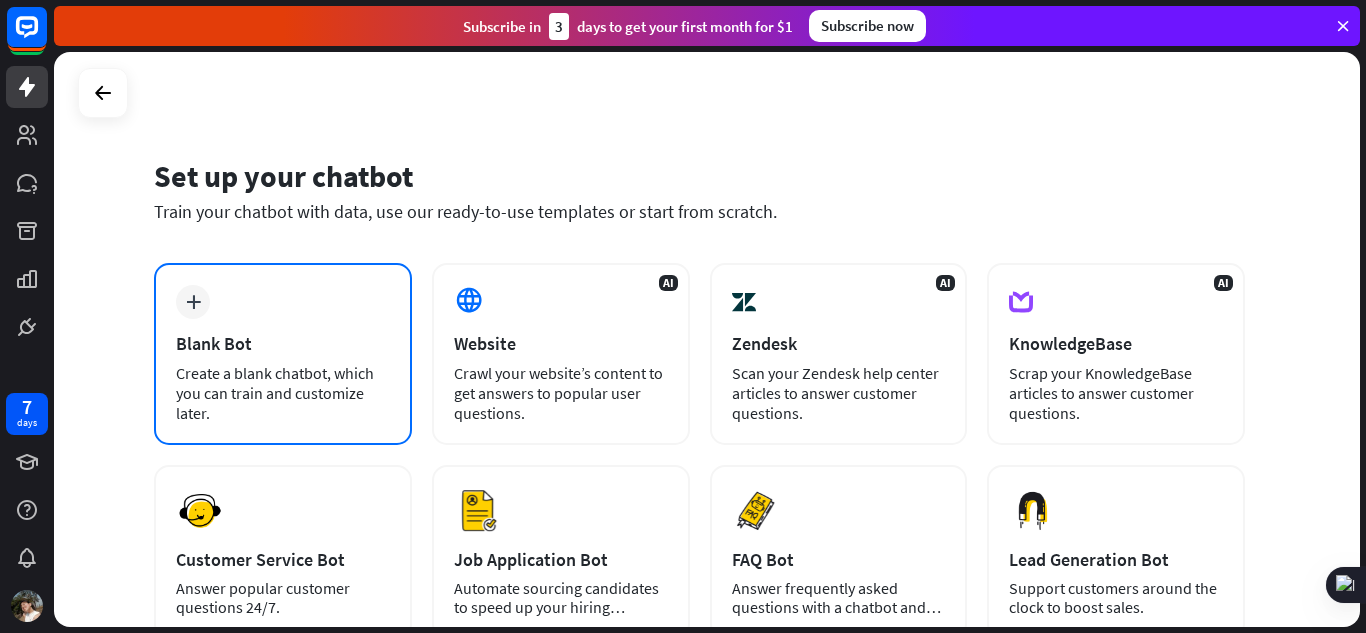 click on "Blank Bot" at bounding box center [283, 343] 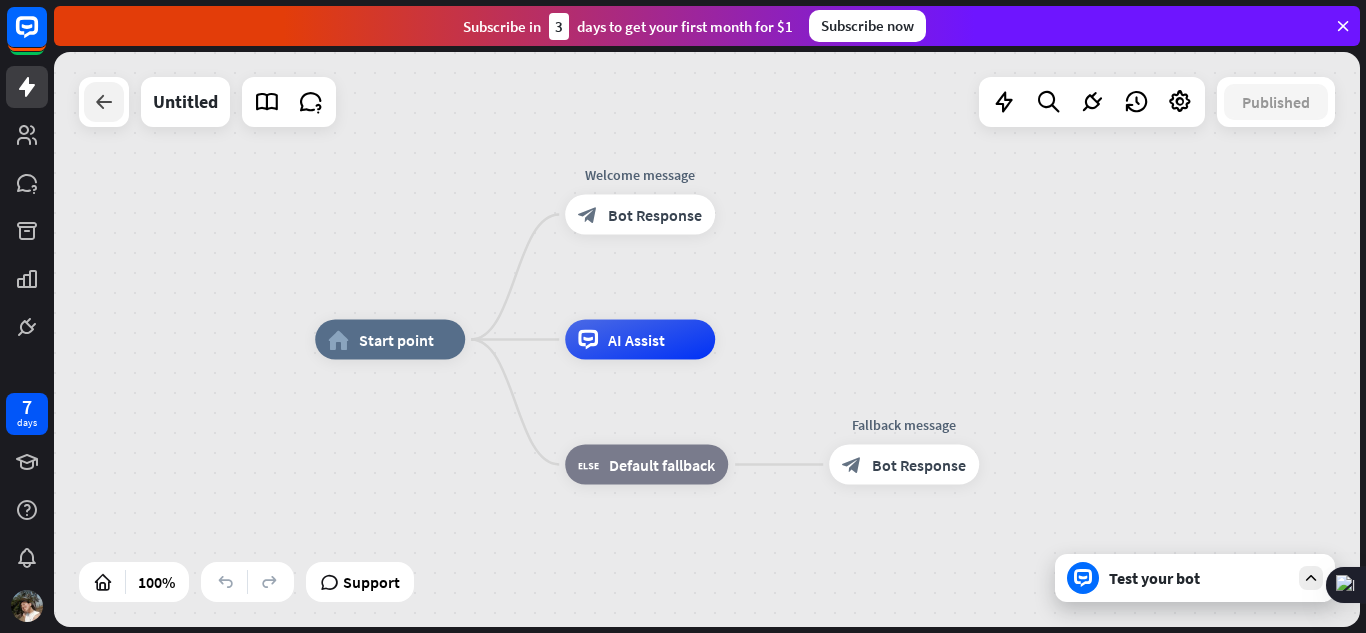click at bounding box center (104, 102) 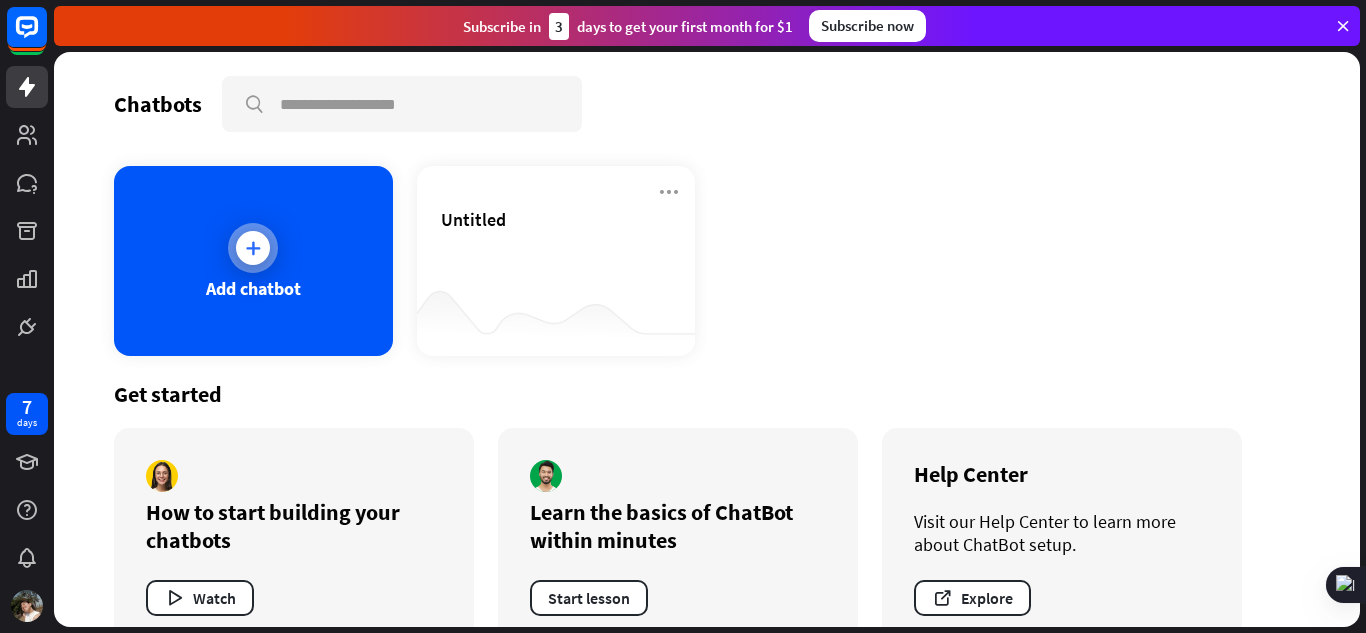 click at bounding box center [253, 248] 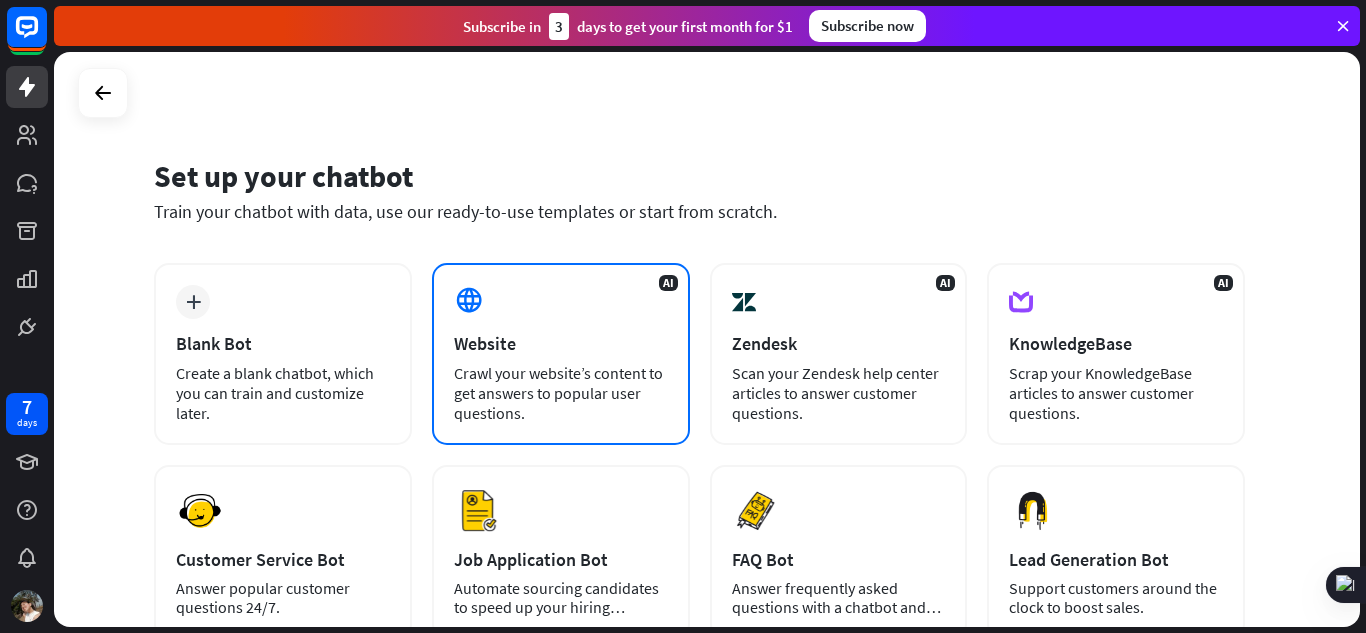 click on "Website" at bounding box center [561, 343] 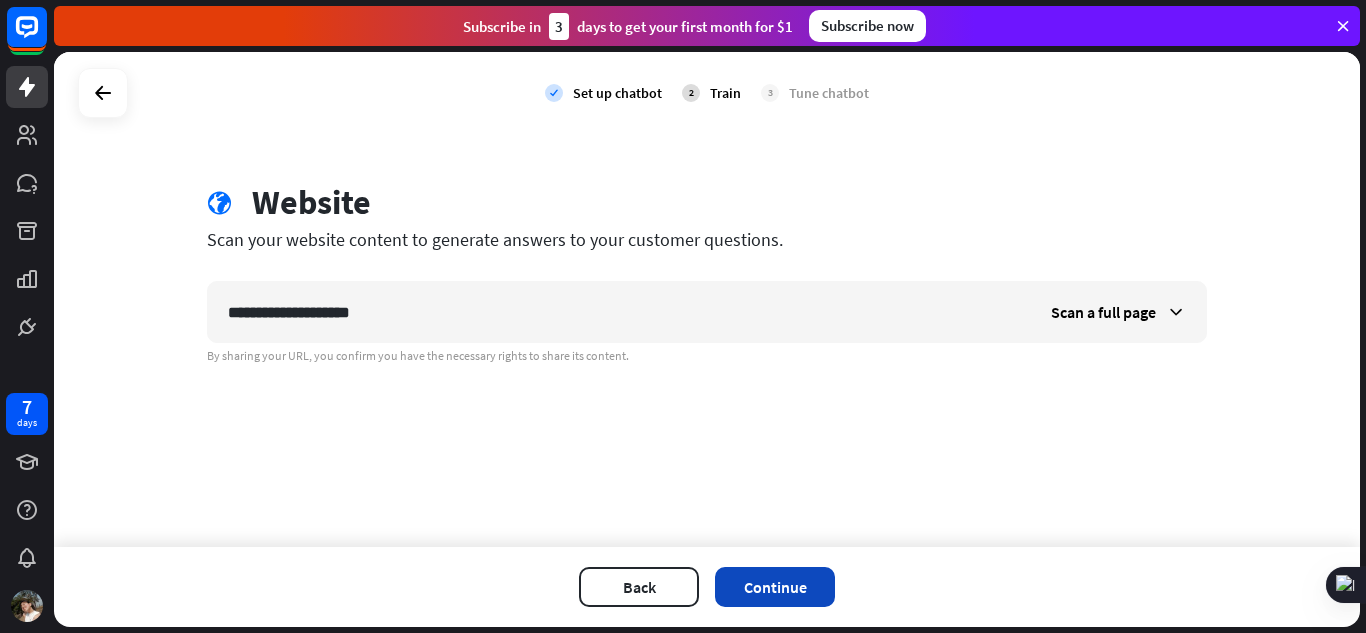 type on "**********" 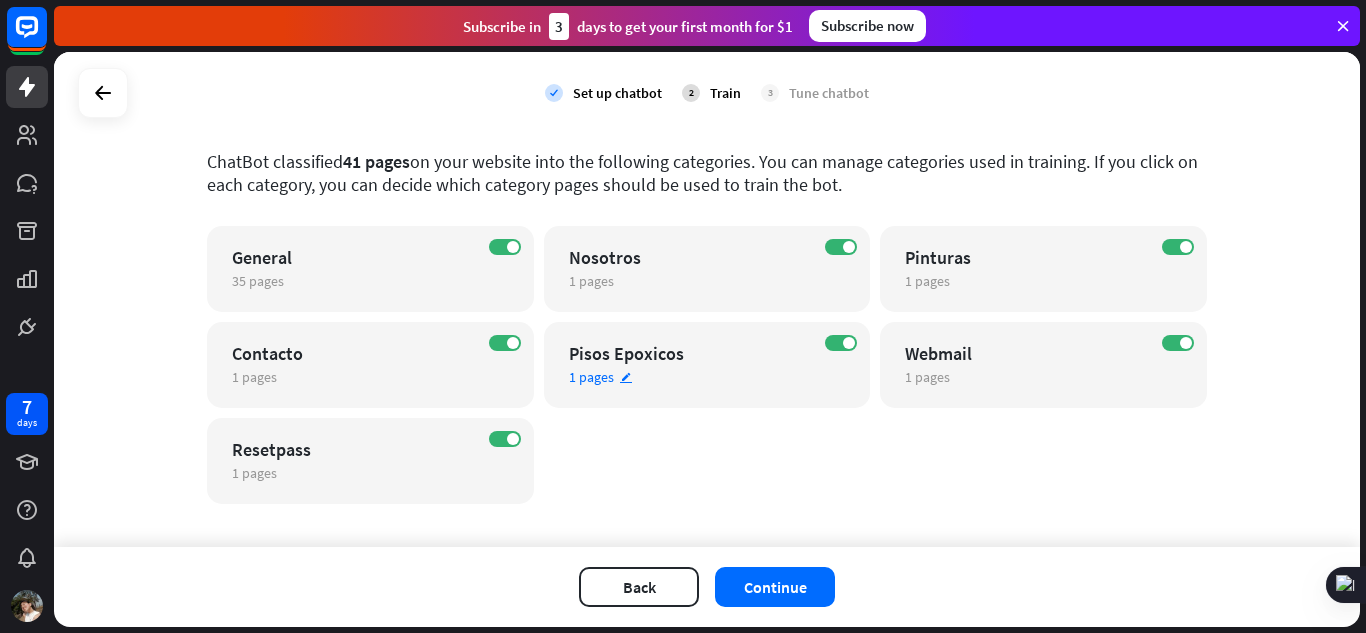 scroll, scrollTop: 109, scrollLeft: 0, axis: vertical 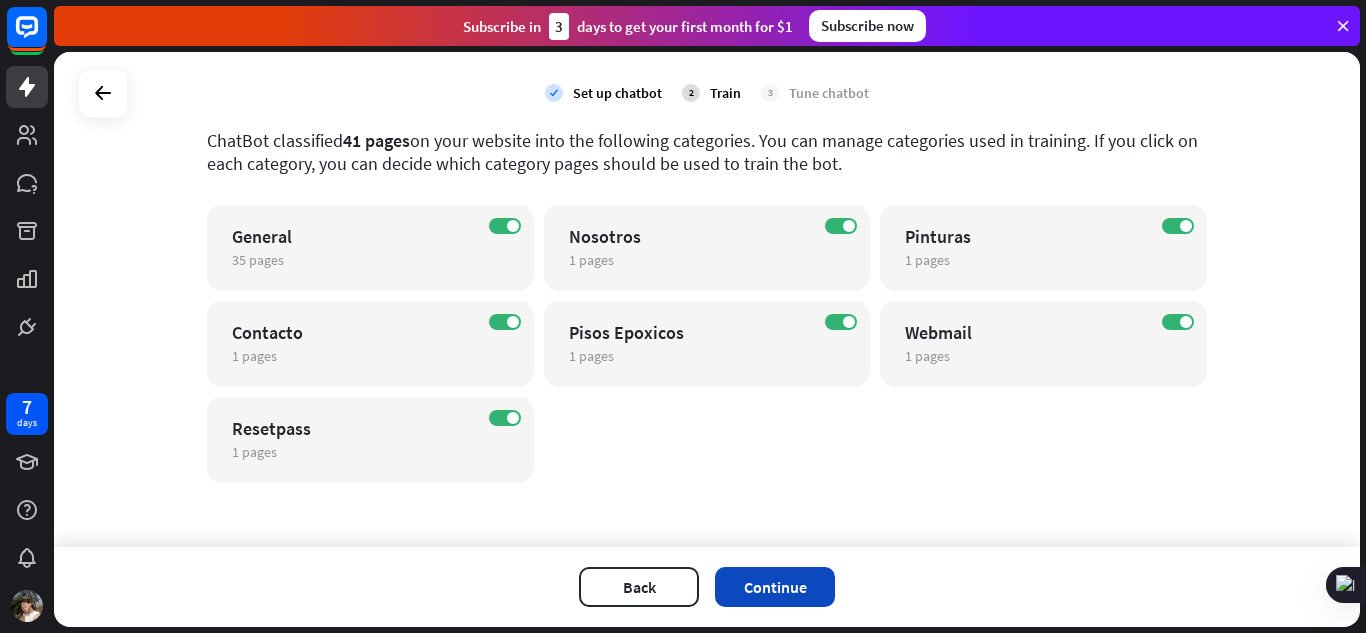 click on "Continue" at bounding box center (775, 587) 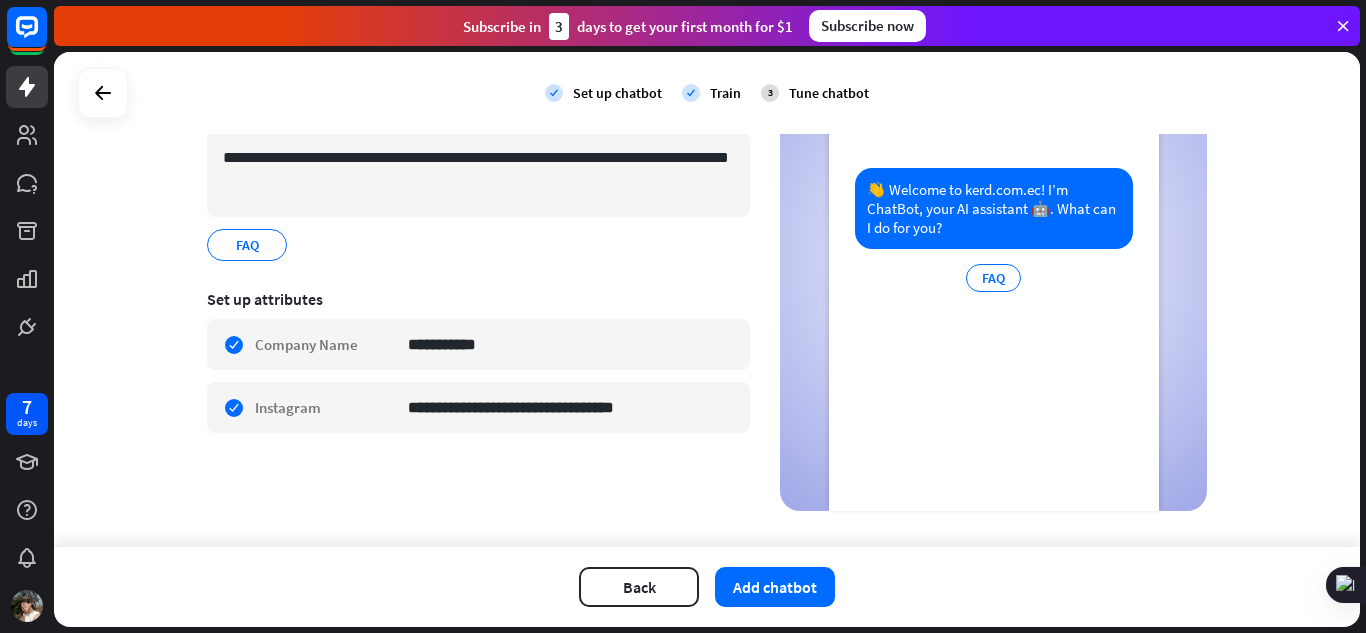 scroll, scrollTop: 207, scrollLeft: 0, axis: vertical 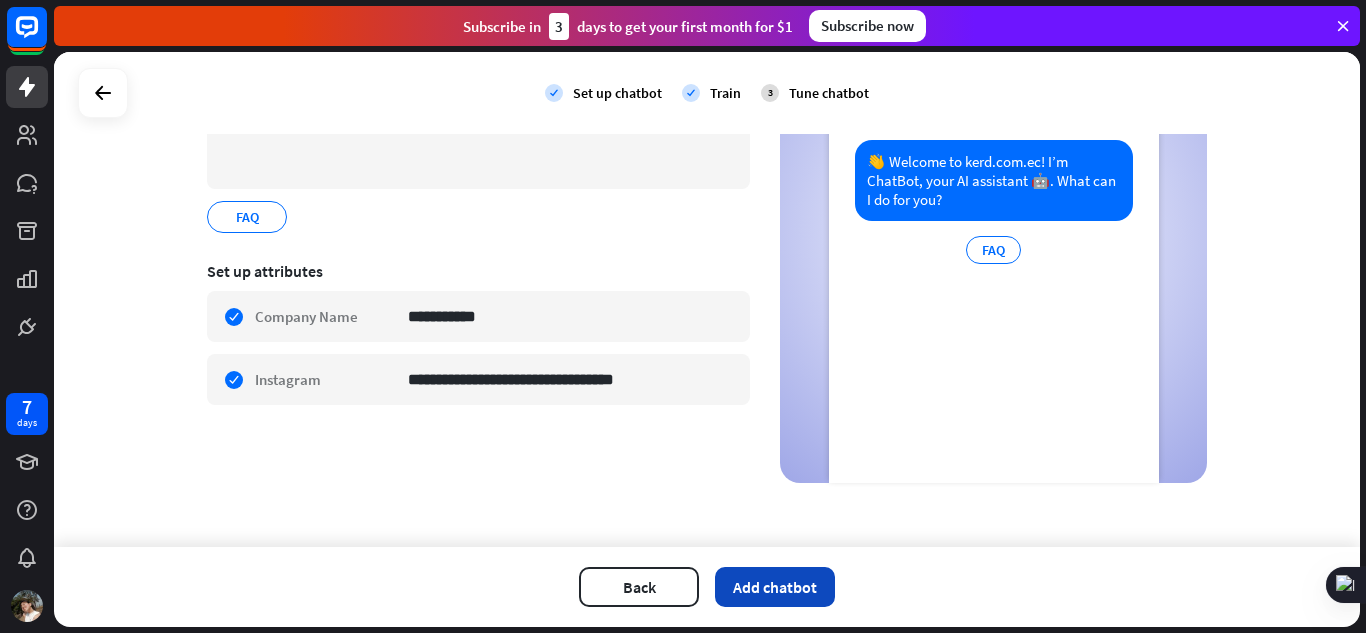 click on "Add chatbot" at bounding box center (775, 587) 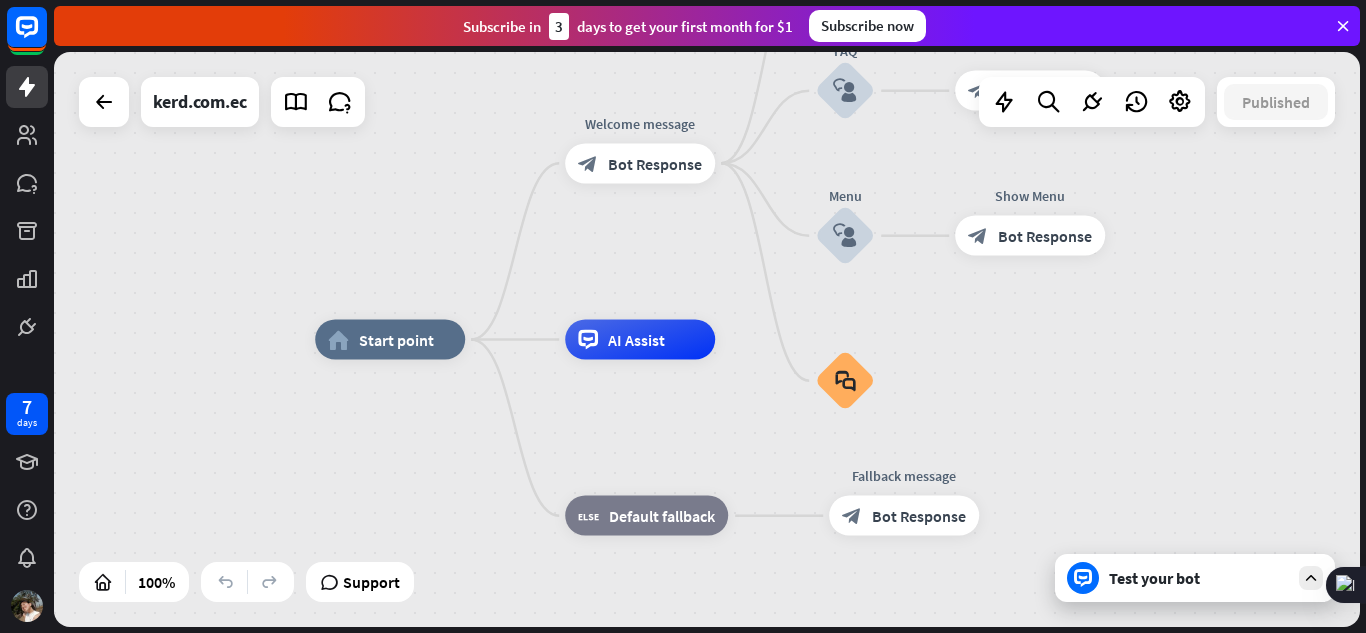 click at bounding box center (1311, 578) 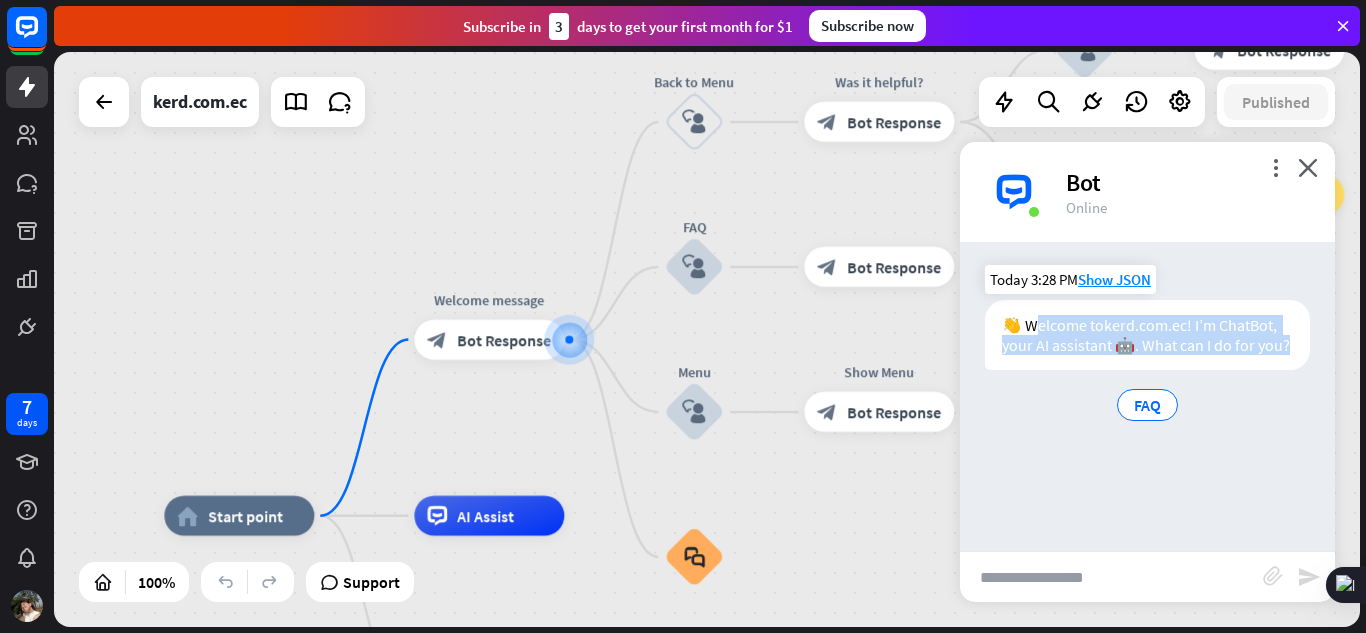 drag, startPoint x: 1034, startPoint y: 326, endPoint x: 1302, endPoint y: 345, distance: 268.67267 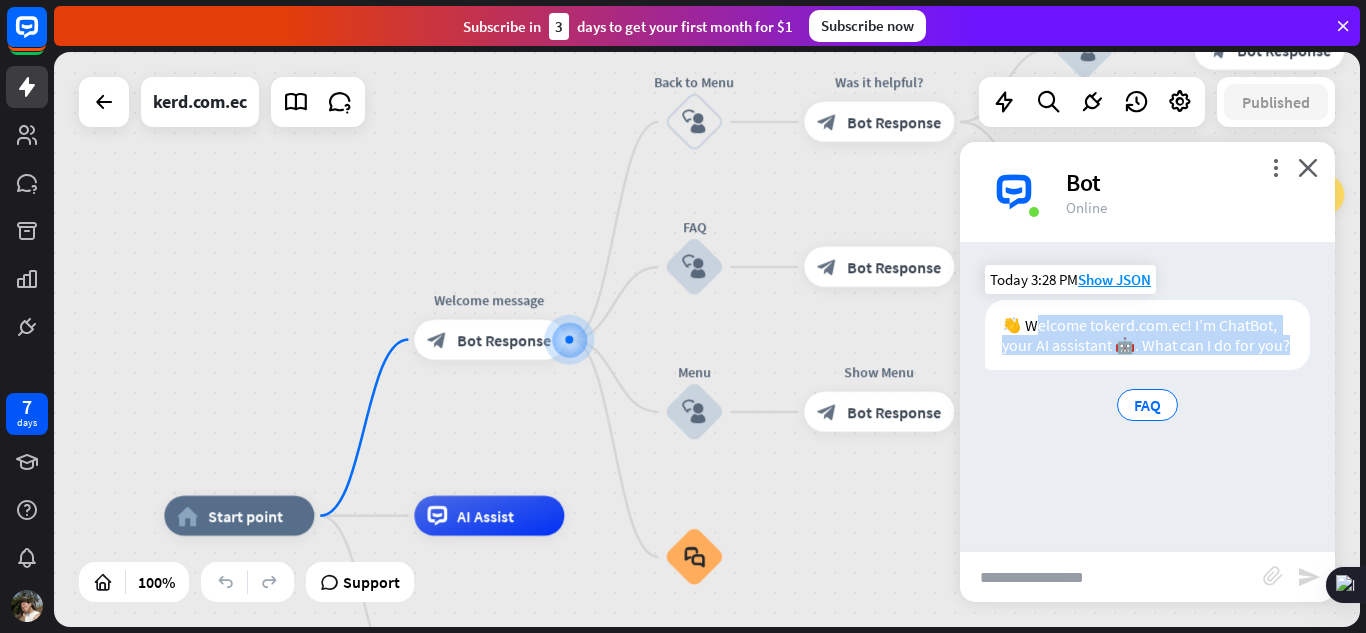 click on "👋 Welcome to  kerd.com.ec ! I’m ChatBot, your AI assistant 🤖. What can I do for you?" at bounding box center (1147, 335) 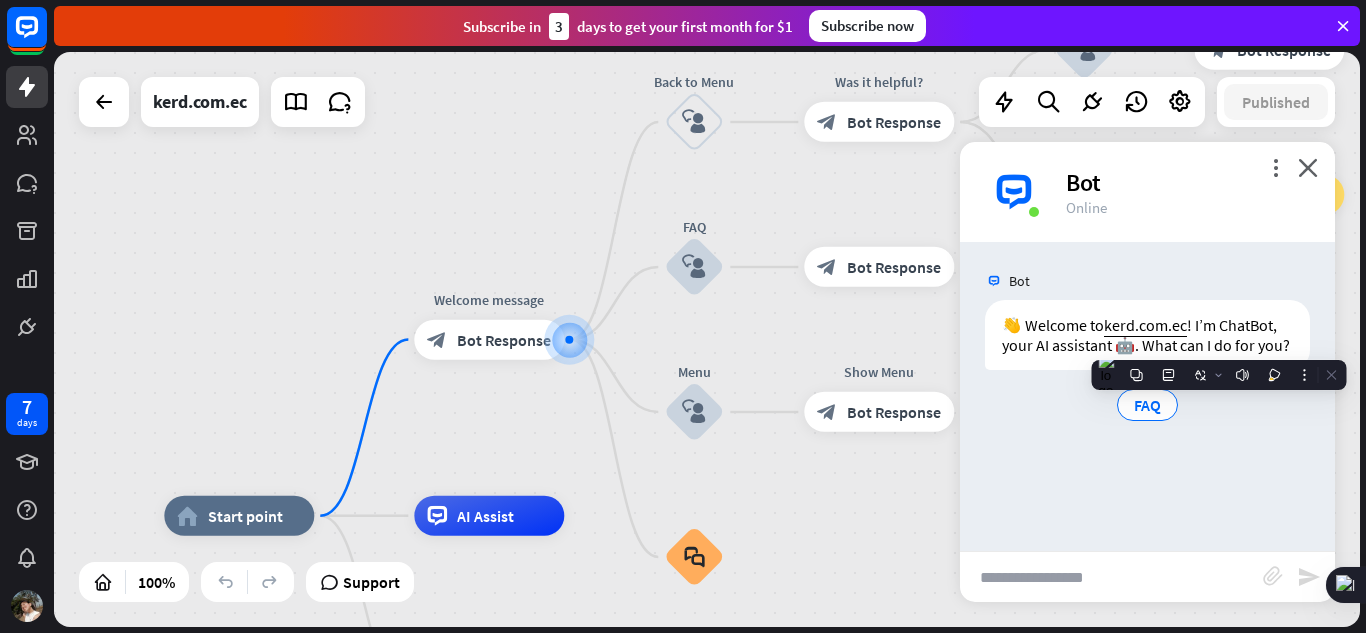 click at bounding box center [1111, 577] 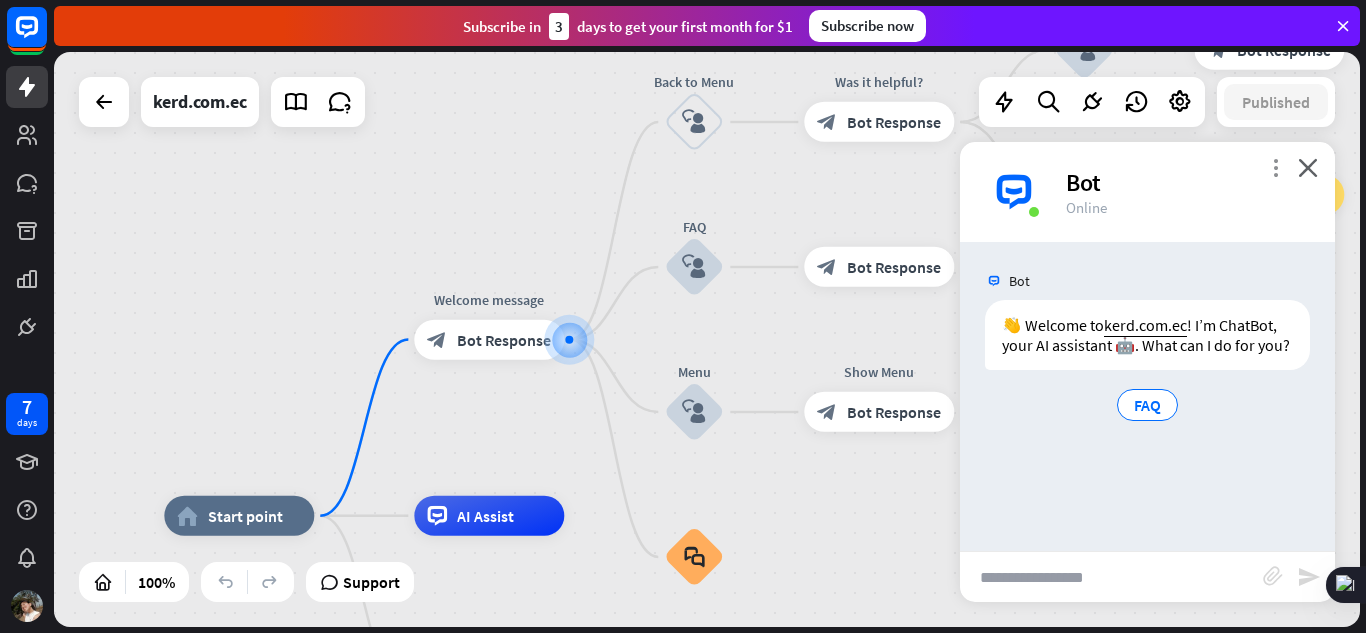 click on "more_vert" at bounding box center (1275, 167) 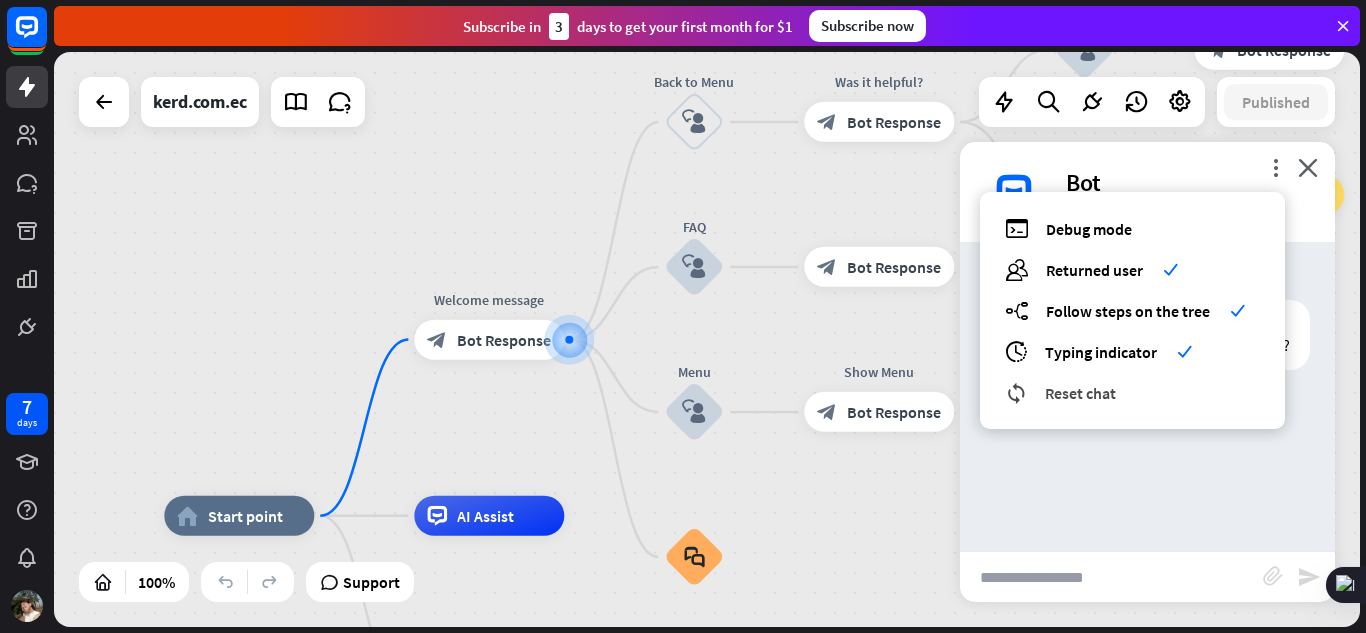 click on "Reset chat" at bounding box center (1080, 393) 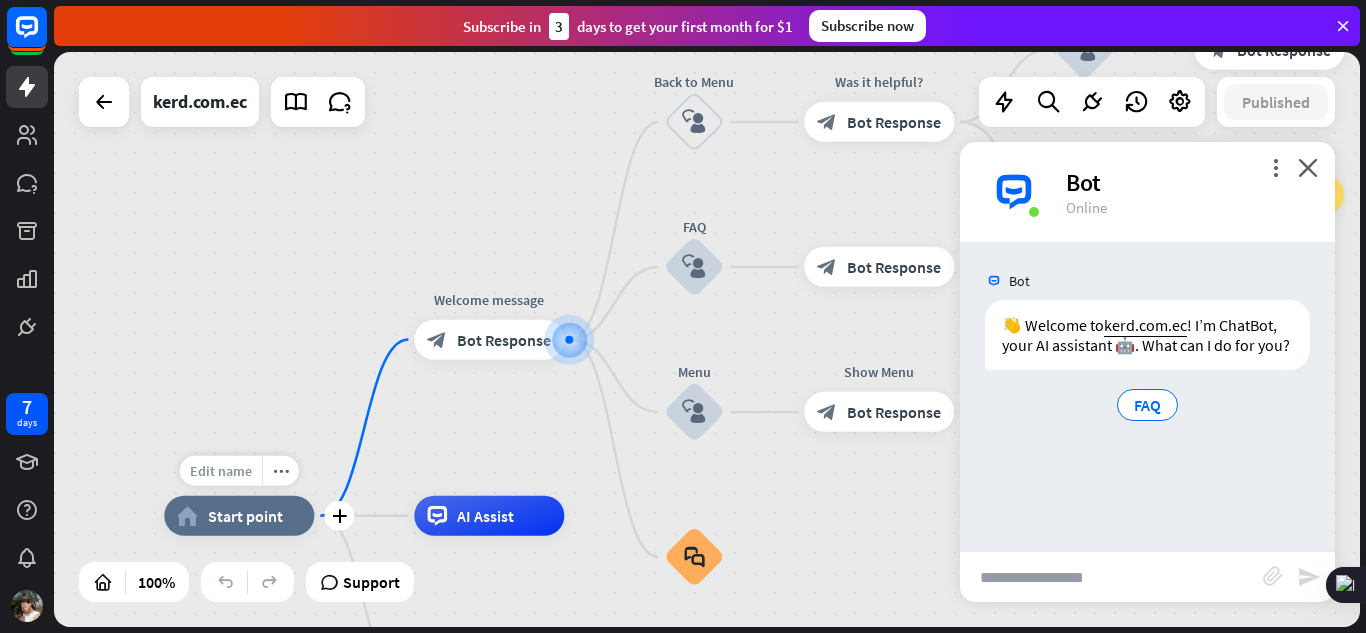 click on "Edit name" at bounding box center [221, 471] 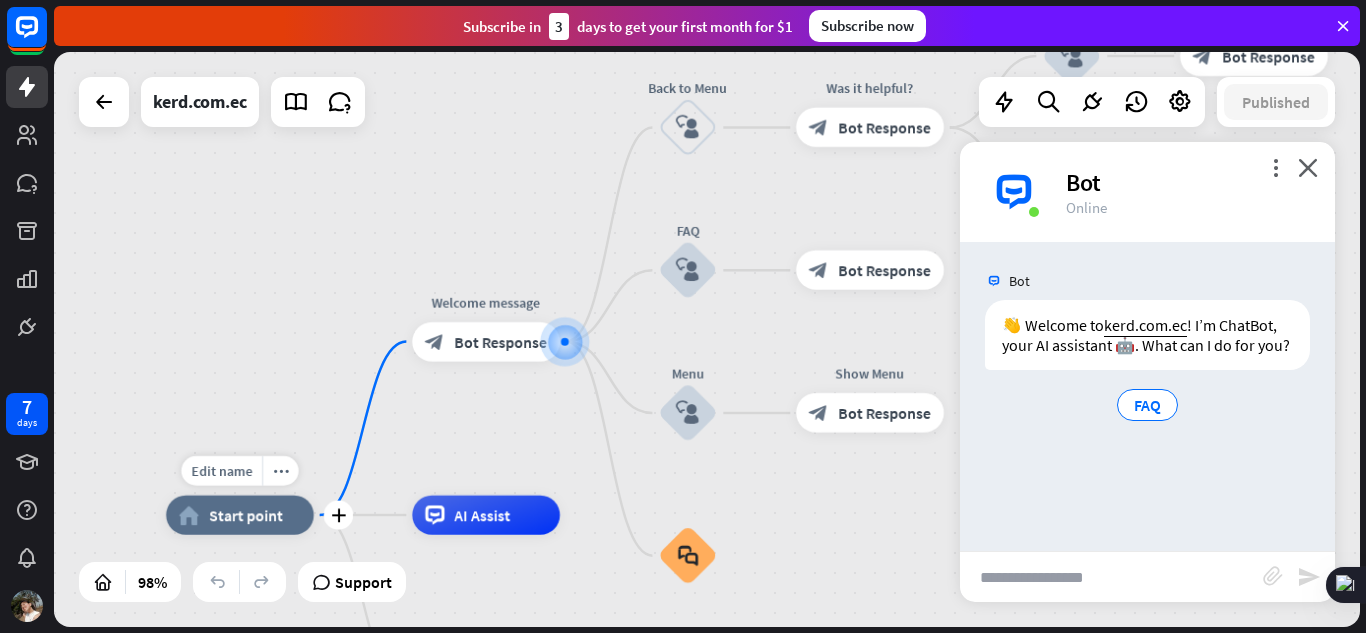 click on "Start point" at bounding box center (246, 515) 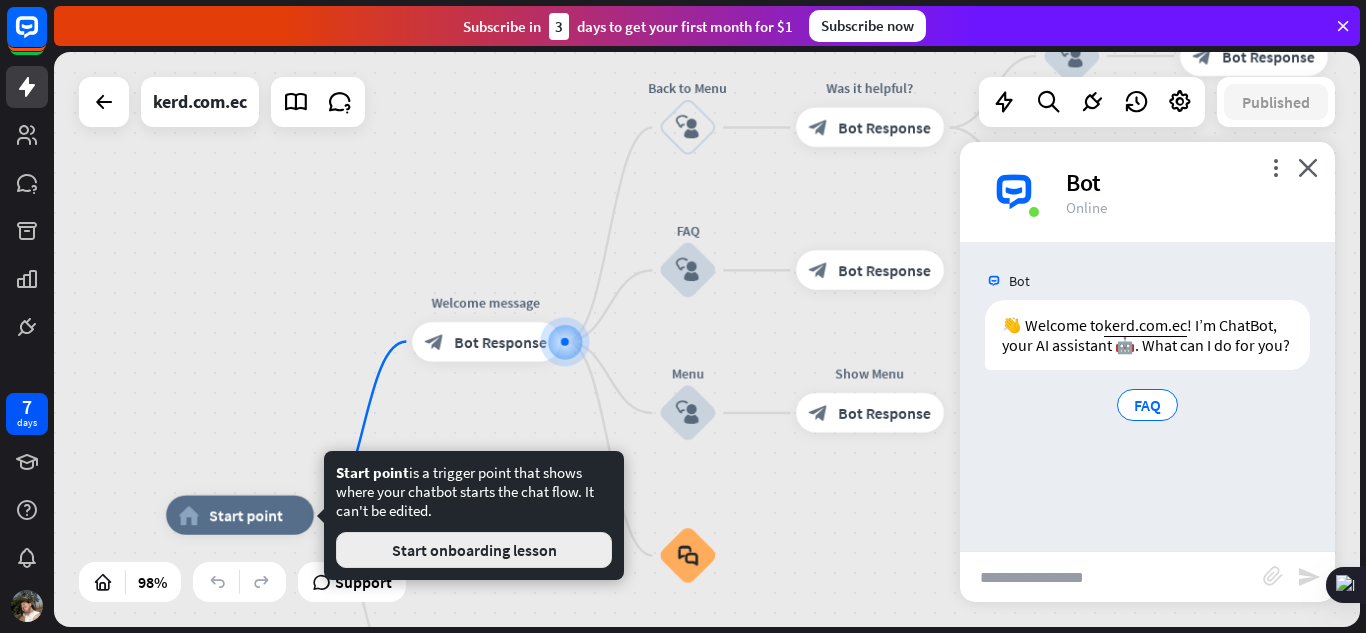 click on "Start onboarding lesson" at bounding box center [474, 550] 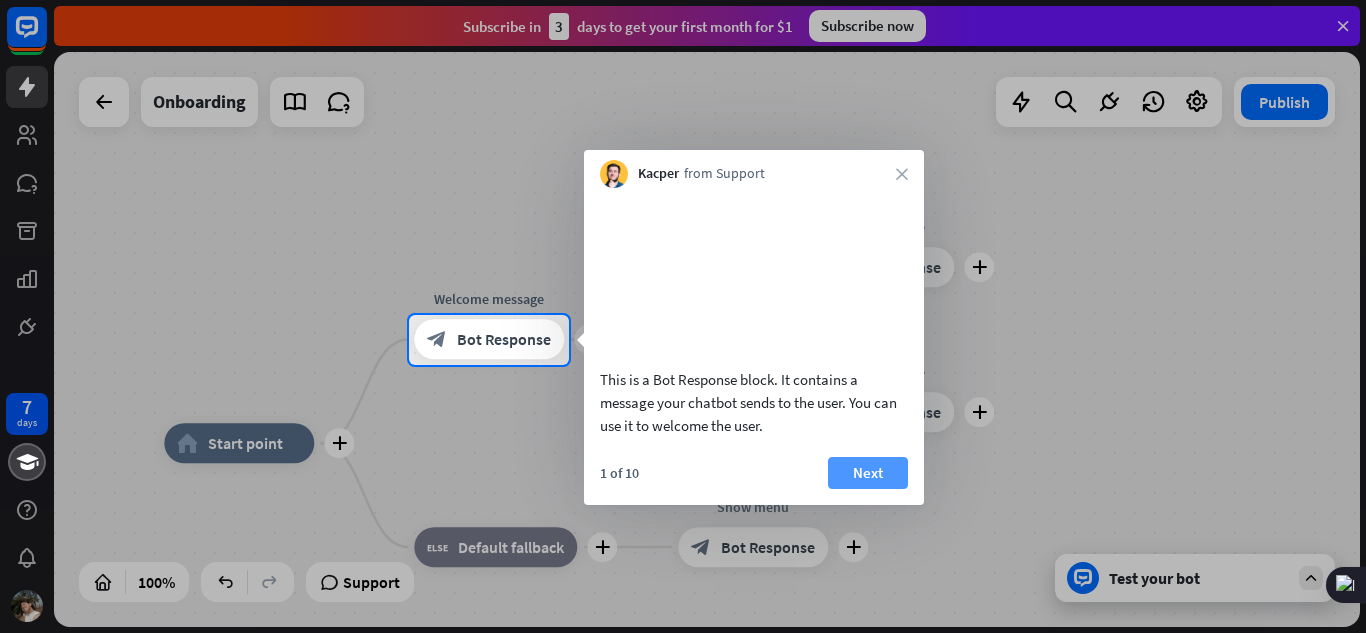 click on "Next" at bounding box center [868, 473] 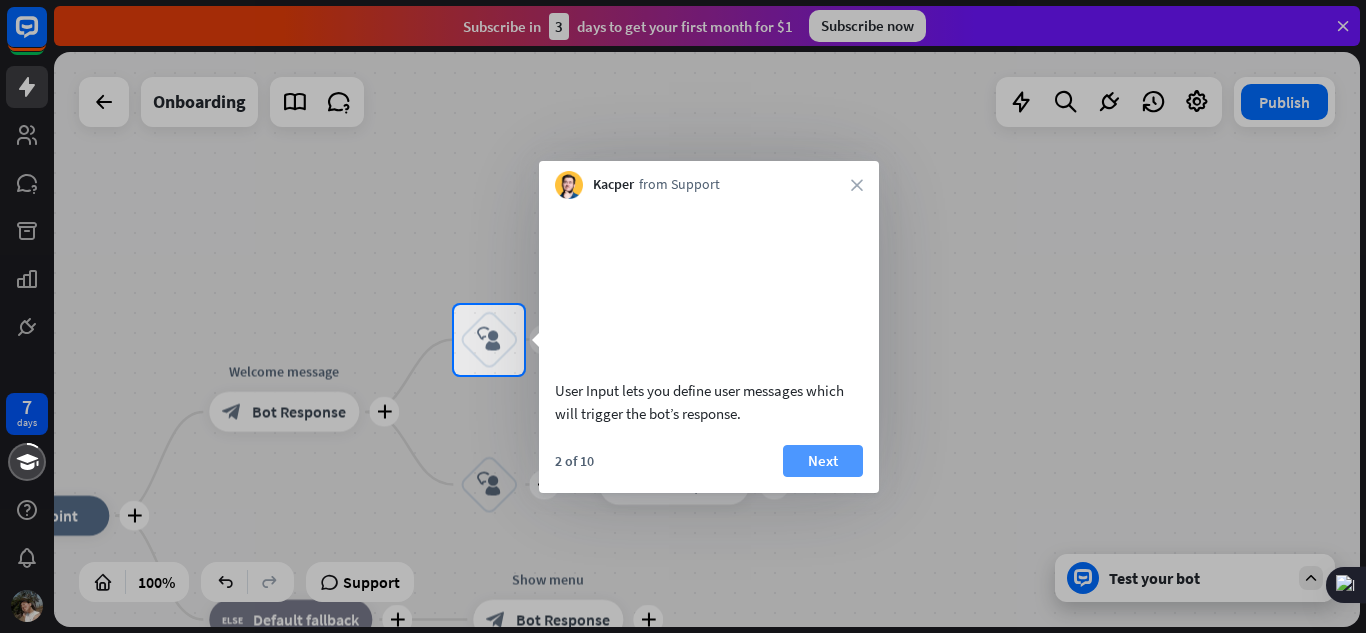 click on "Next" at bounding box center [823, 461] 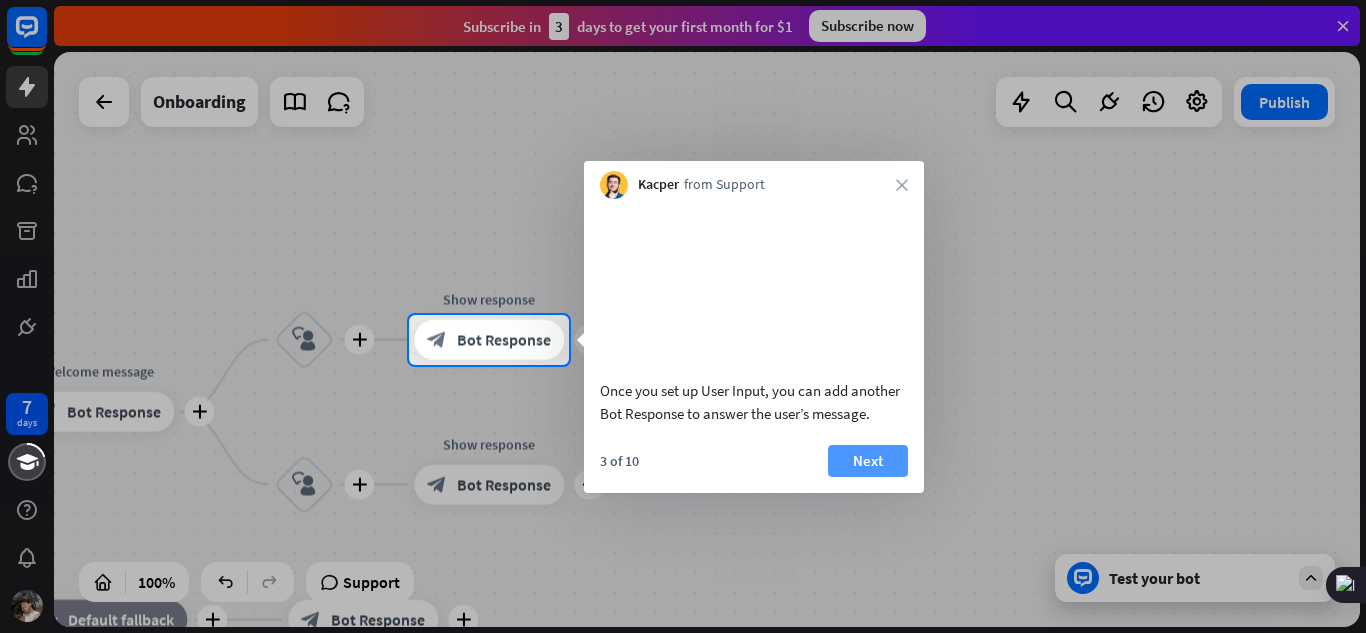 click on "Next" at bounding box center (868, 461) 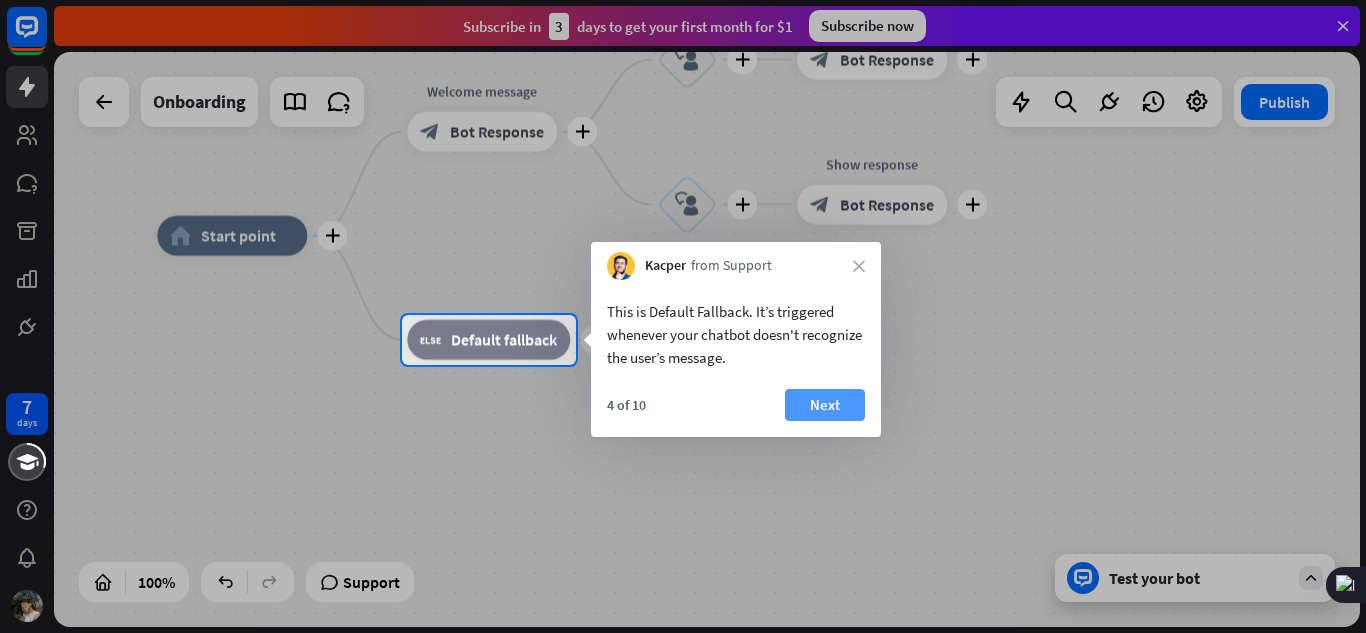 click on "Next" at bounding box center [825, 405] 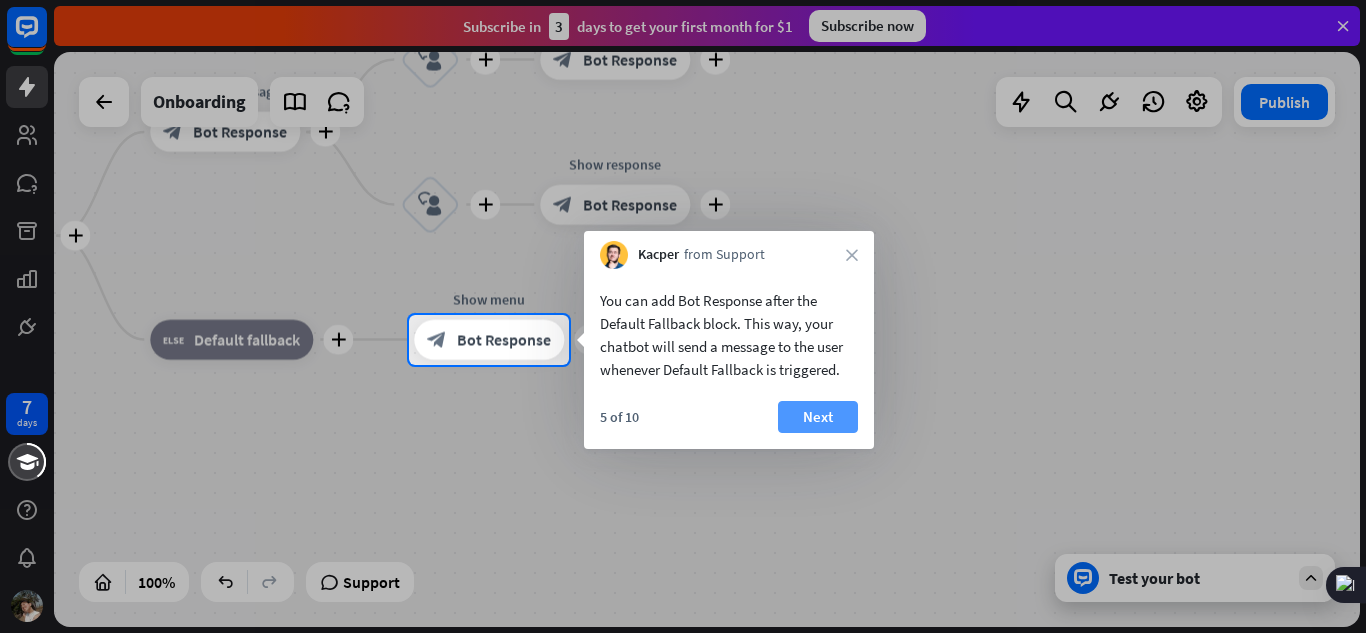 click on "Next" at bounding box center [818, 417] 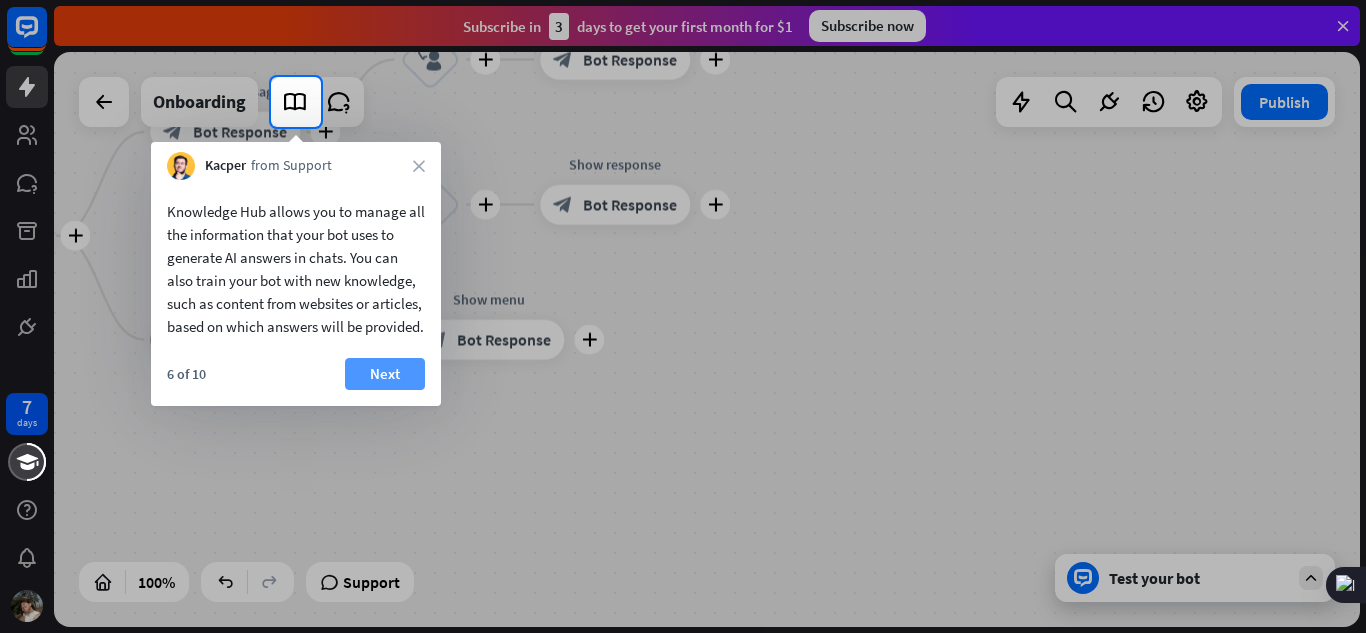 click on "Next" at bounding box center (385, 374) 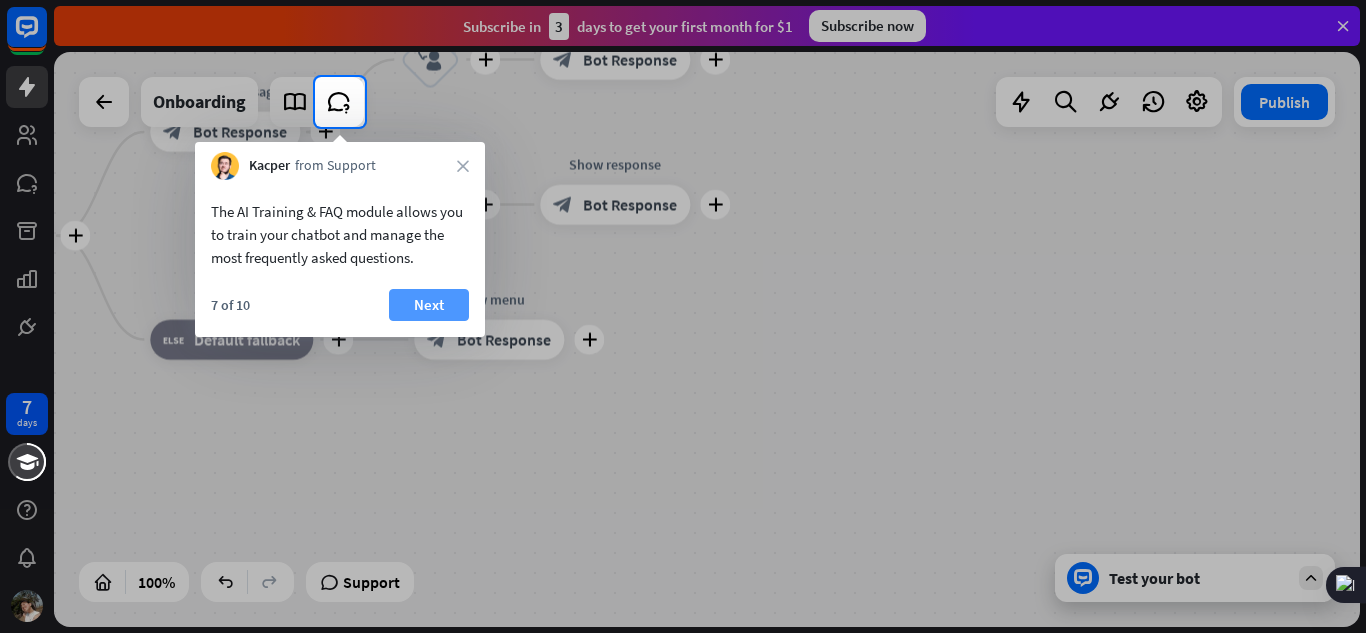 click on "Next" at bounding box center (429, 305) 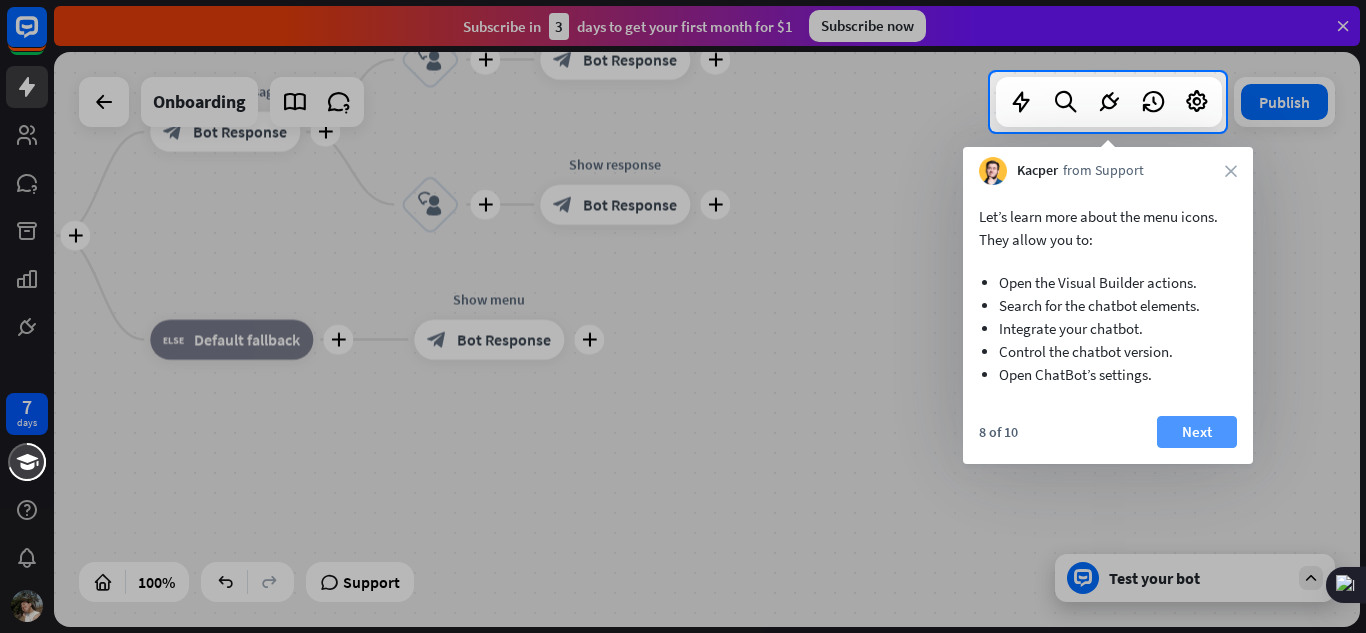 click on "Next" at bounding box center [1197, 432] 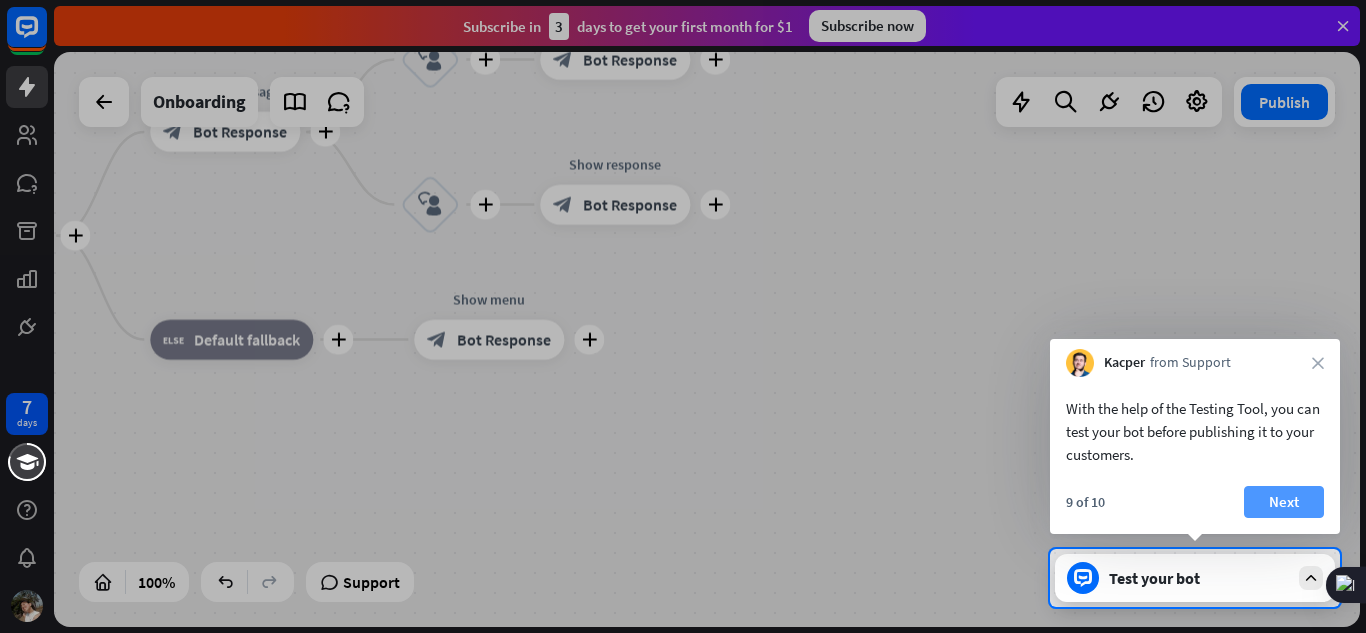 click on "Next" at bounding box center [1284, 502] 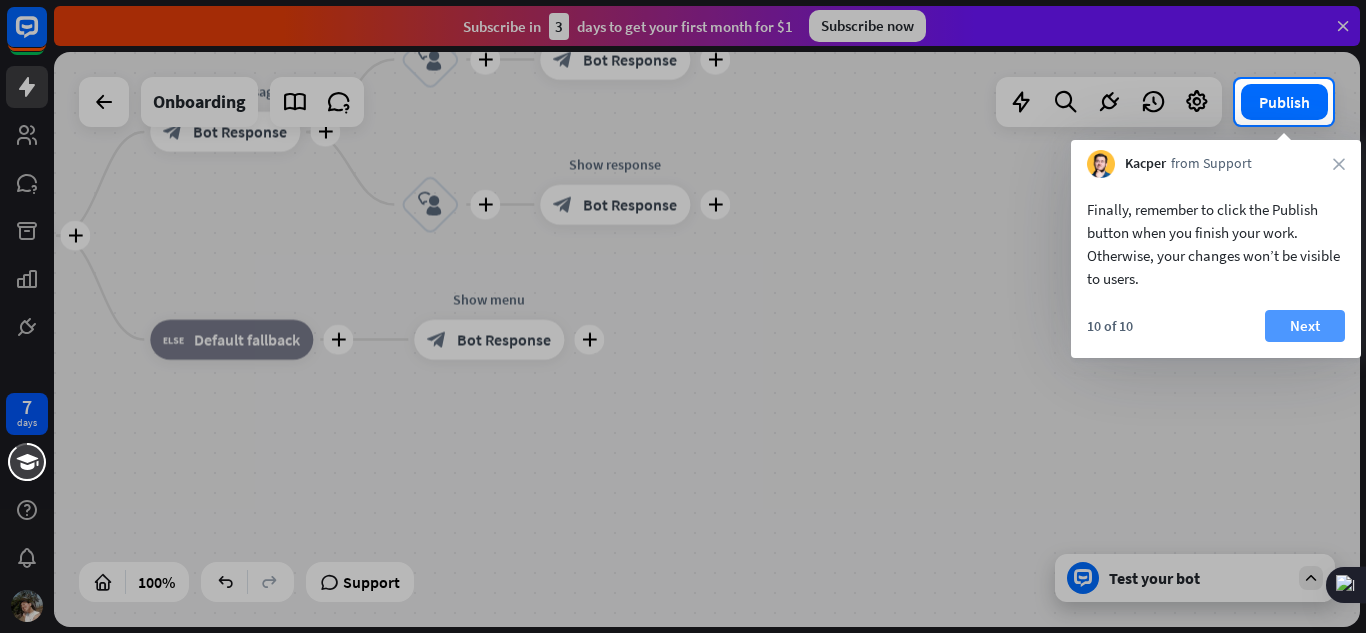 click on "Next" at bounding box center (1305, 326) 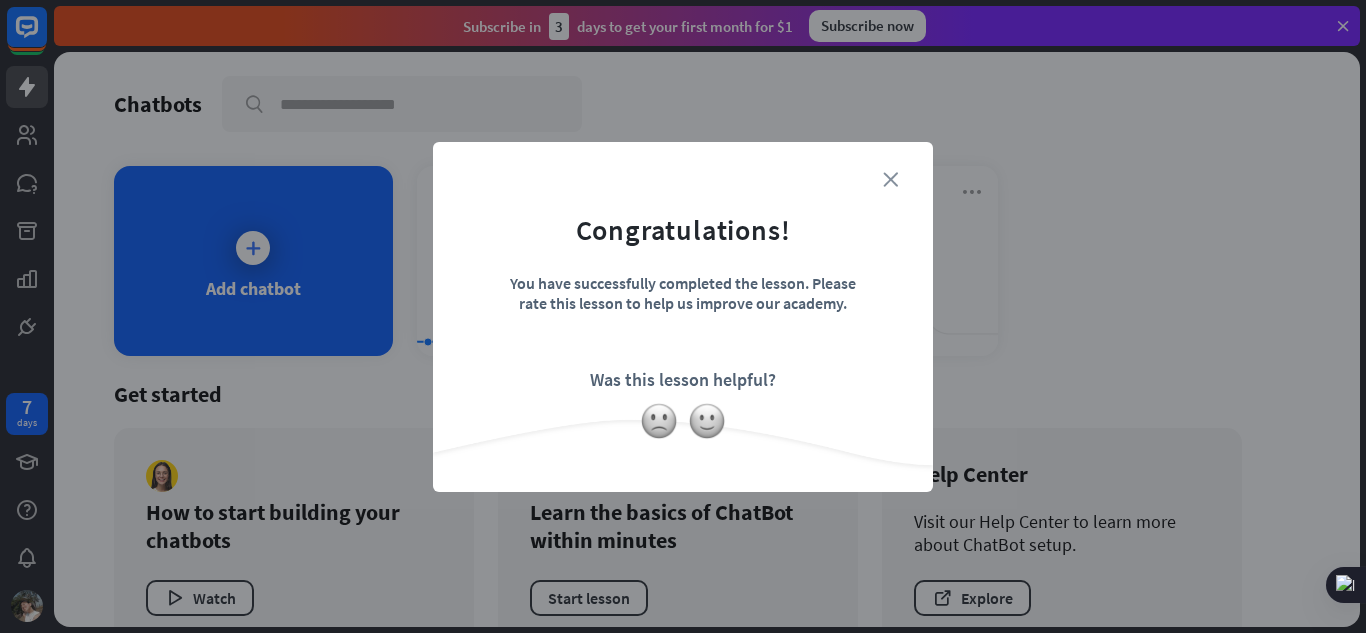 click on "close" at bounding box center (890, 179) 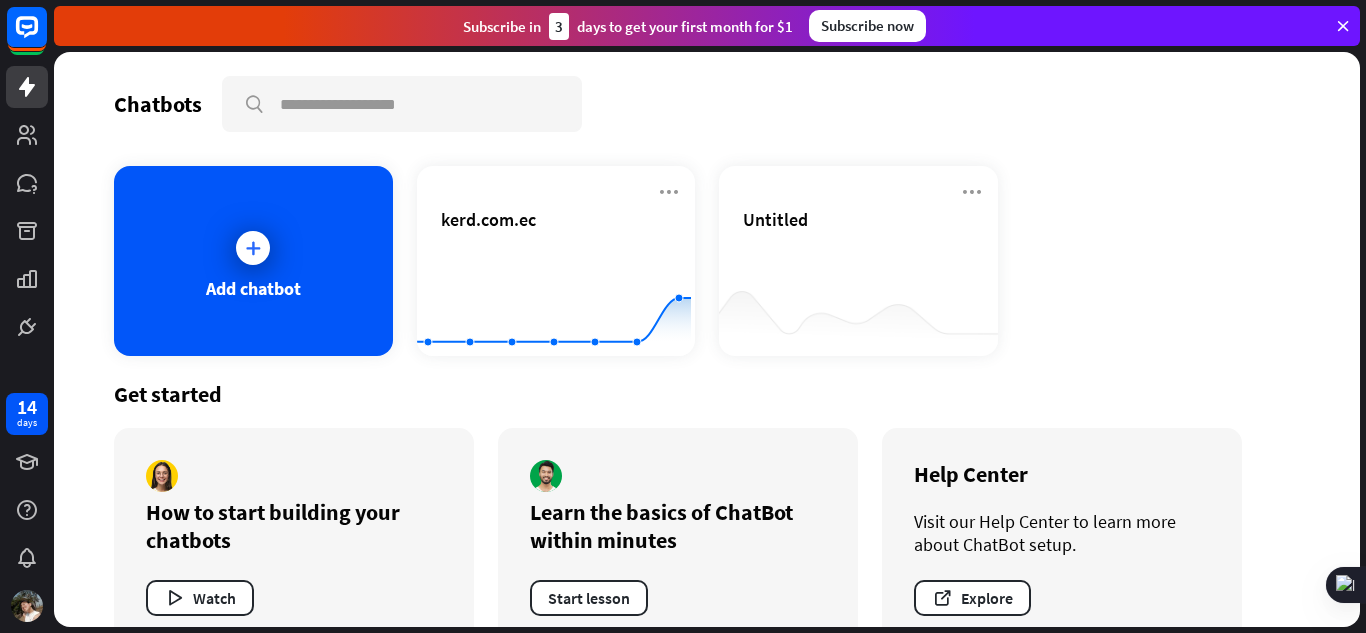 click on "kerd.com.ec" at bounding box center [556, 243] 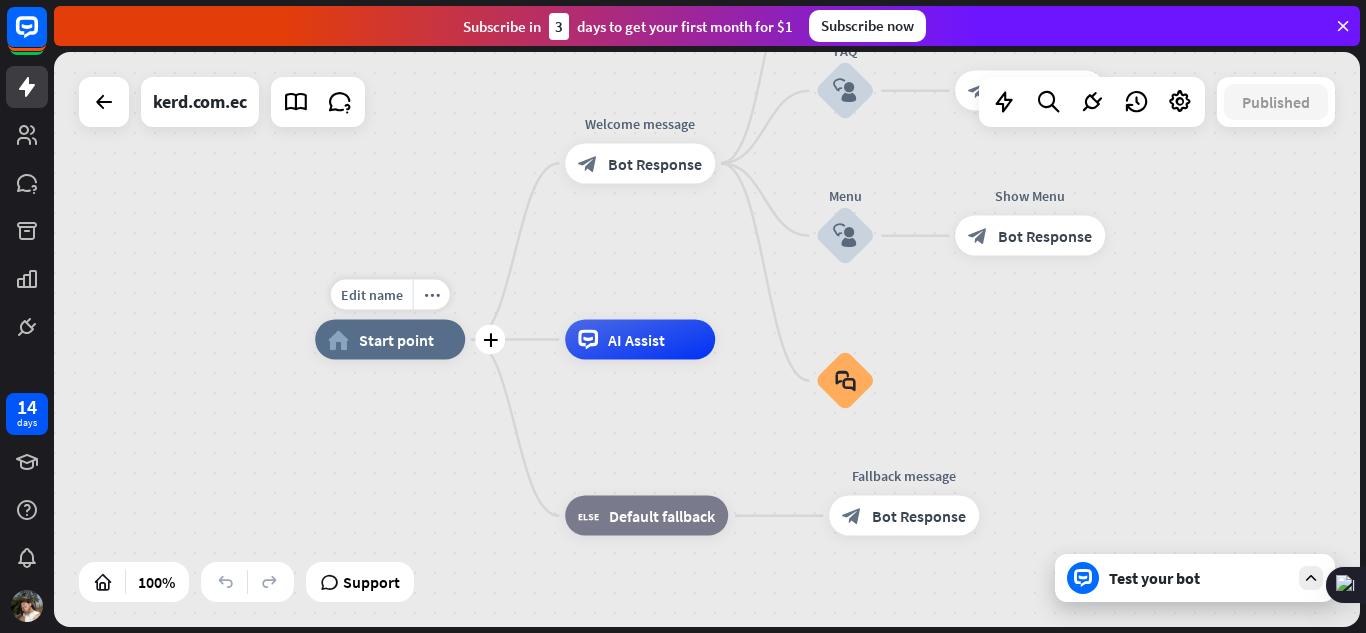 click on "home_2   Start point" at bounding box center [390, 340] 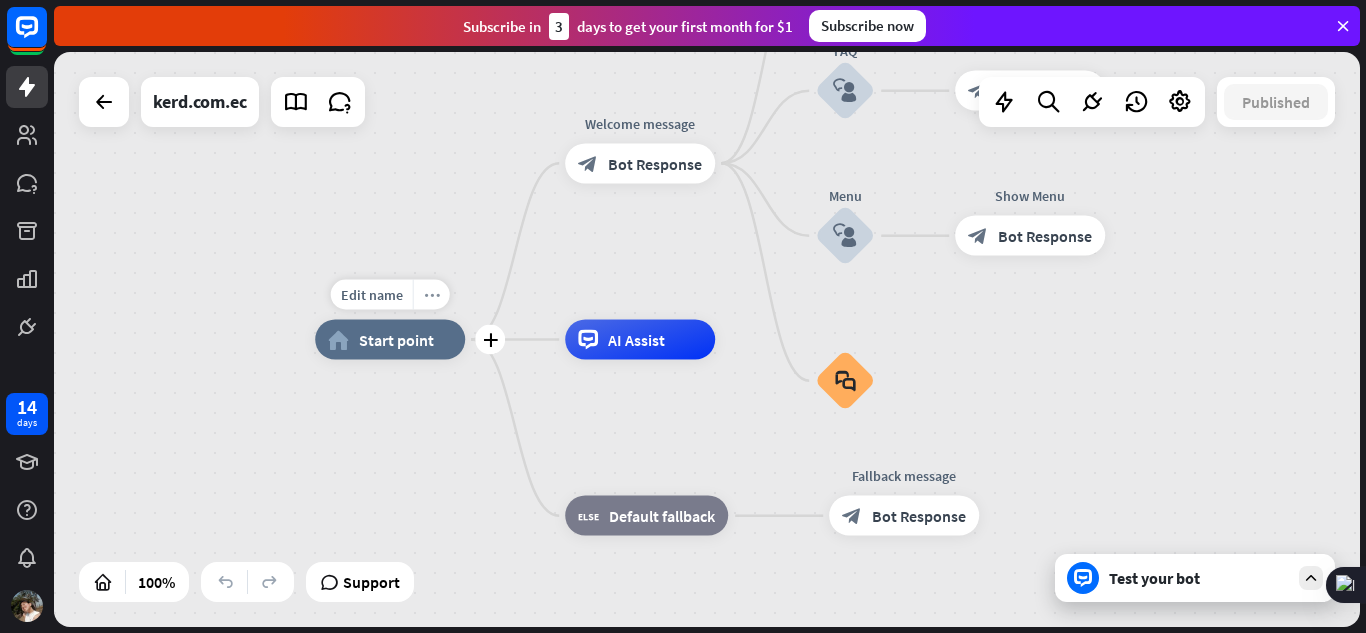 click on "more_horiz" at bounding box center (432, 294) 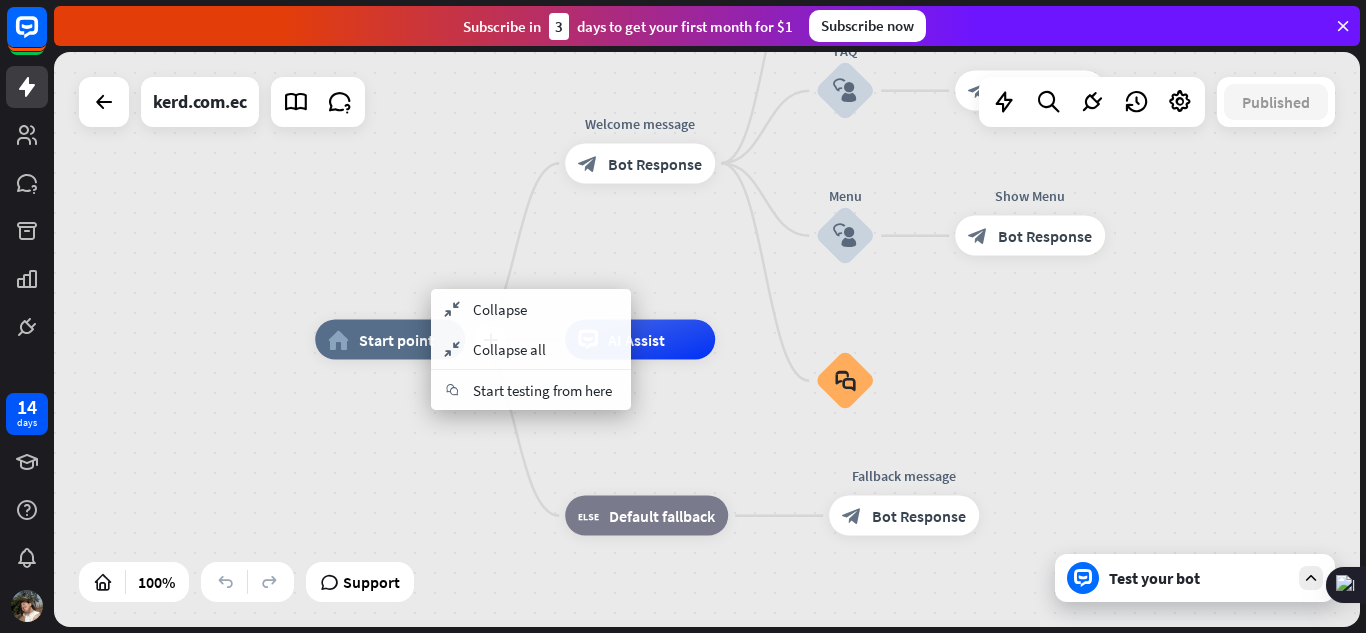 click on "home_2   Start point" at bounding box center (390, 340) 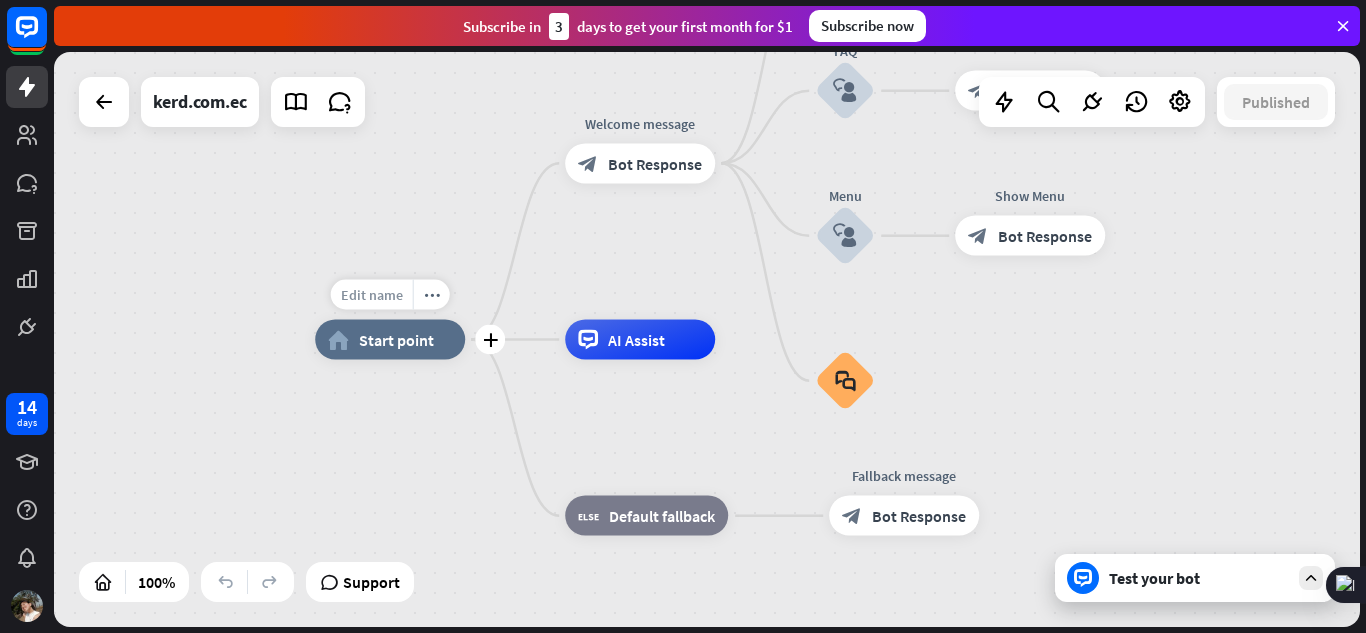 click on "Edit name" at bounding box center [372, 295] 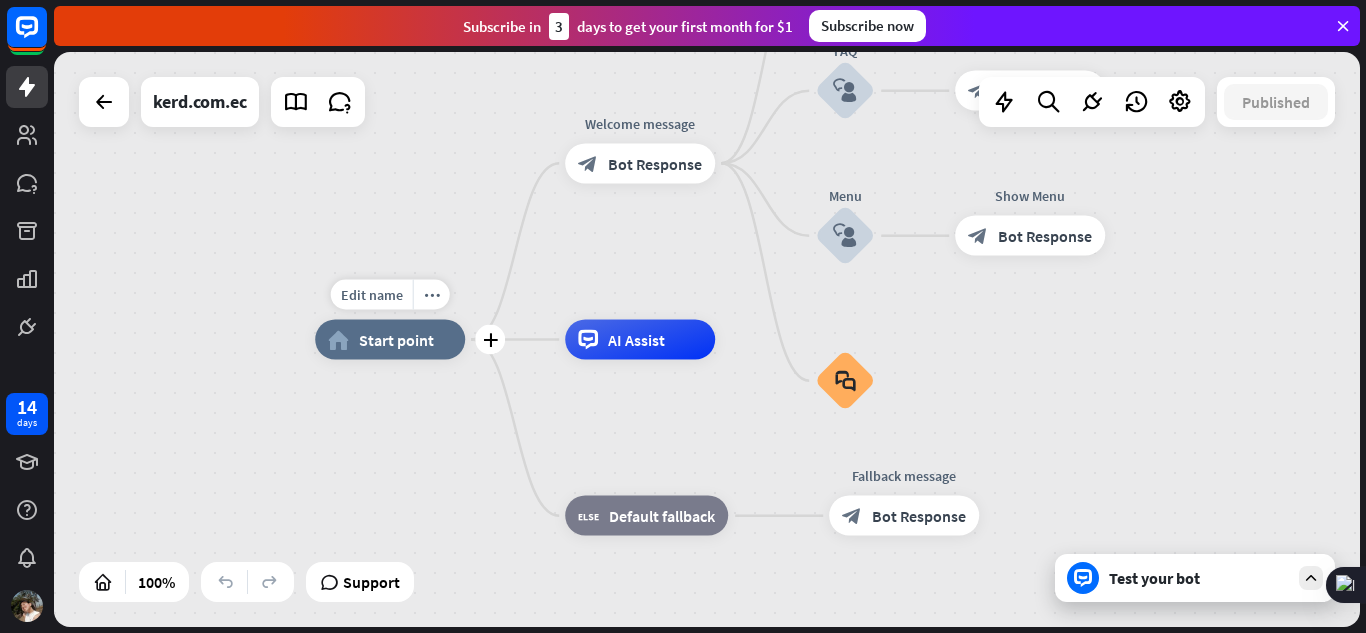 click on "home_2   Start point" at bounding box center (390, 340) 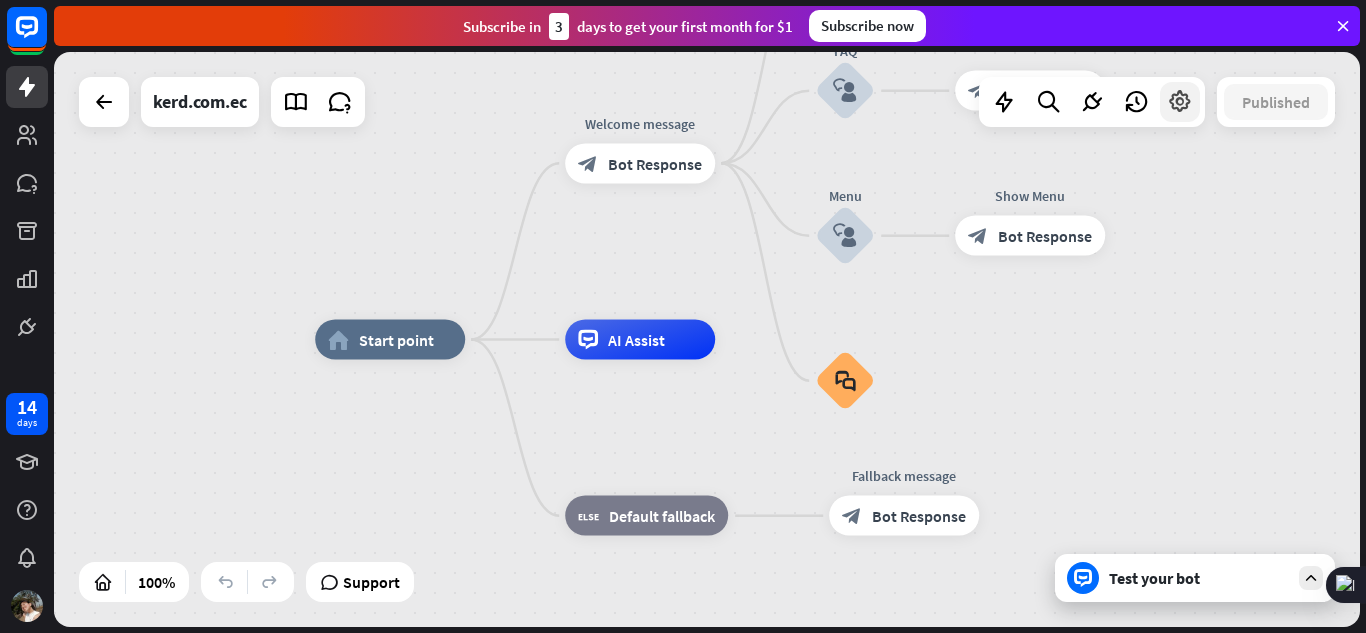 click at bounding box center [1180, 102] 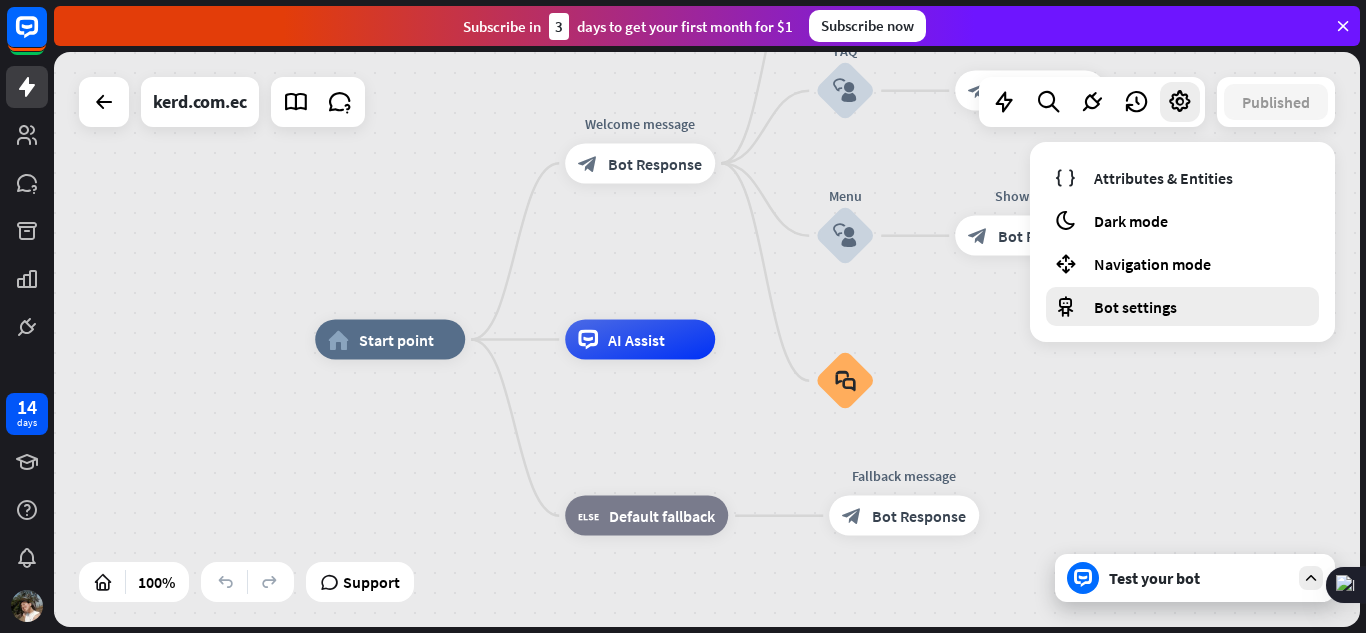 click on "Bot settings" at bounding box center [1182, 306] 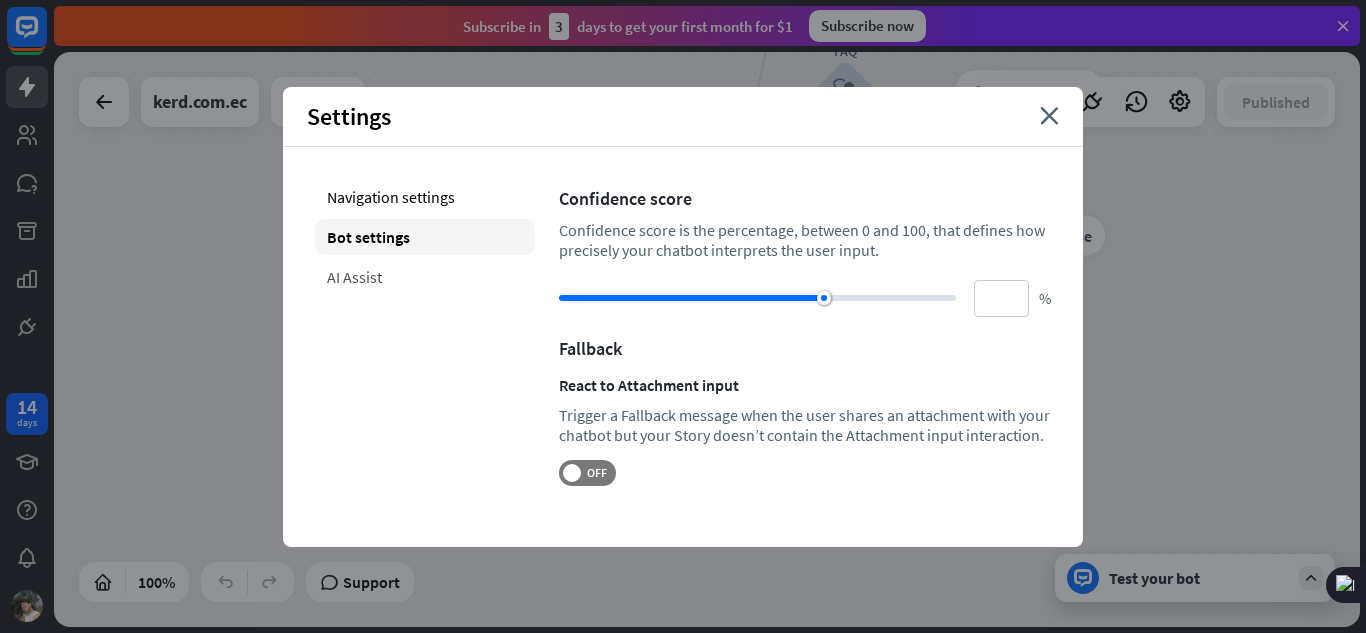 click on "AI Assist" at bounding box center (425, 277) 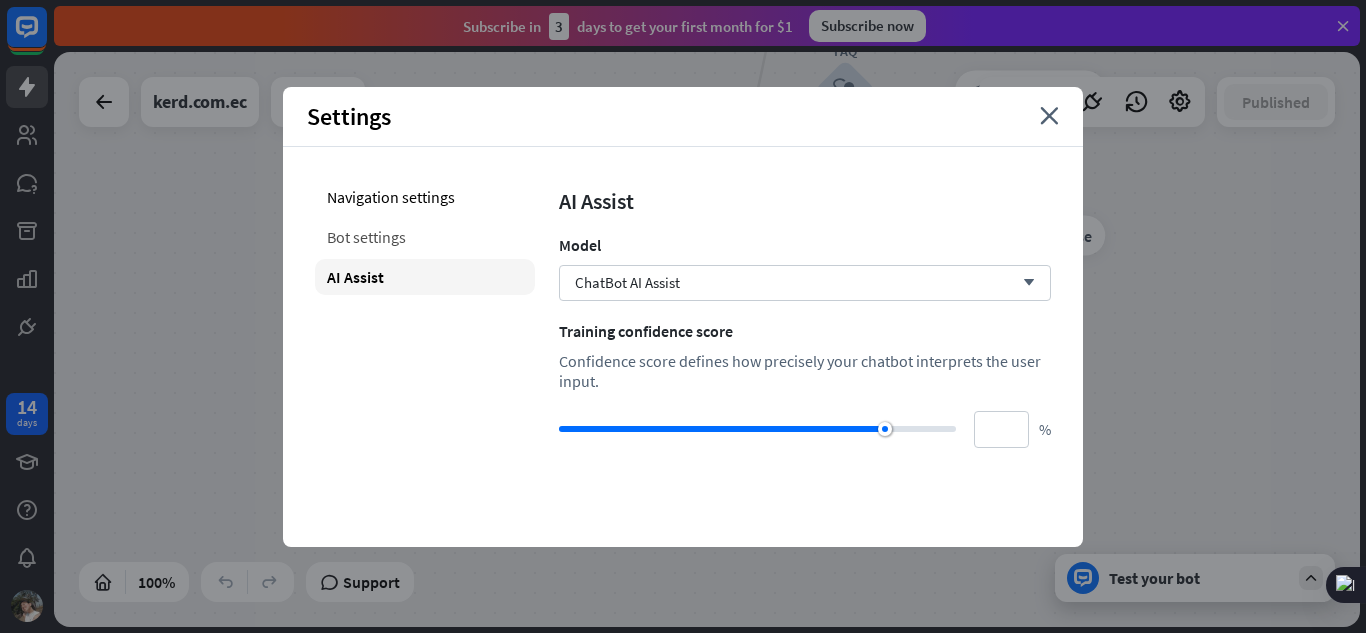 click on "Bot settings" at bounding box center (425, 237) 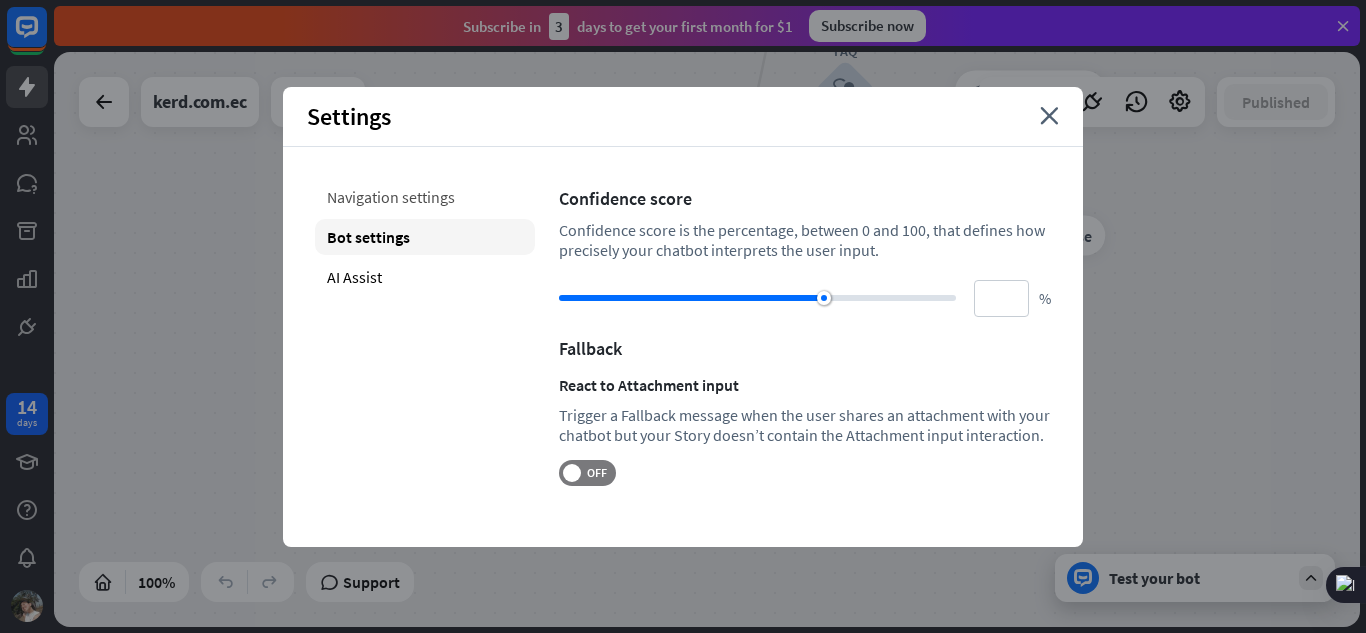 click on "Navigation settings" at bounding box center [425, 197] 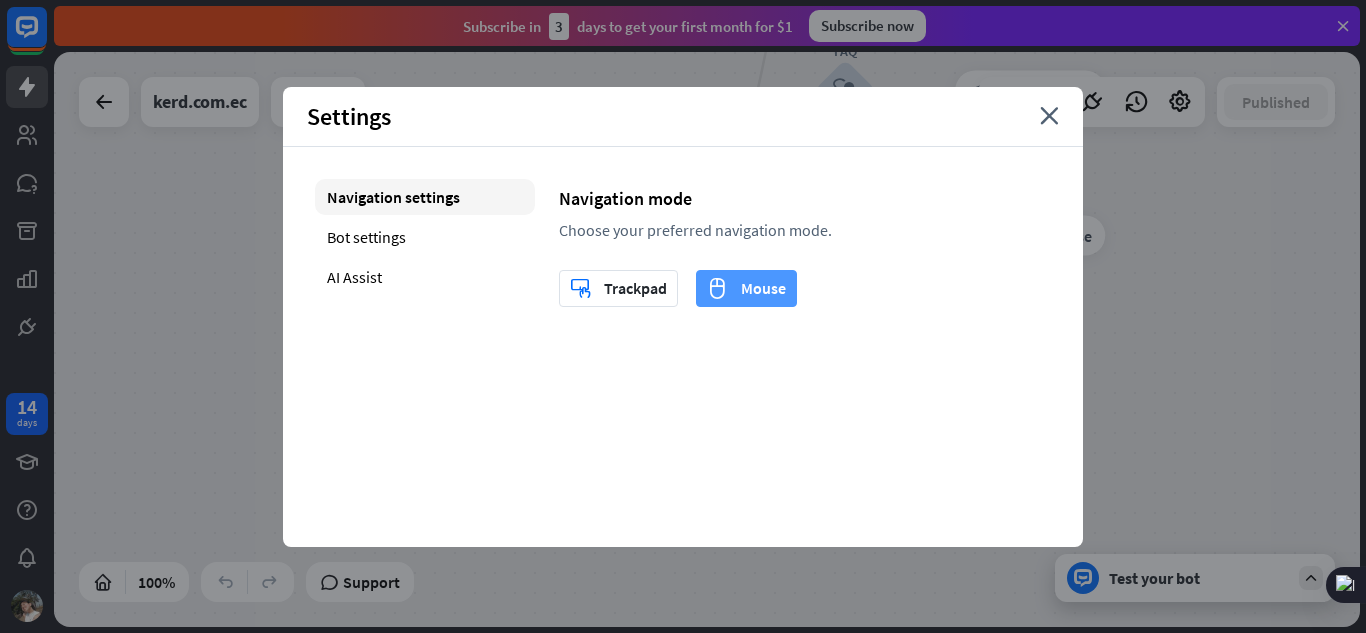 click on "mouse
Mouse" at bounding box center (746, 288) 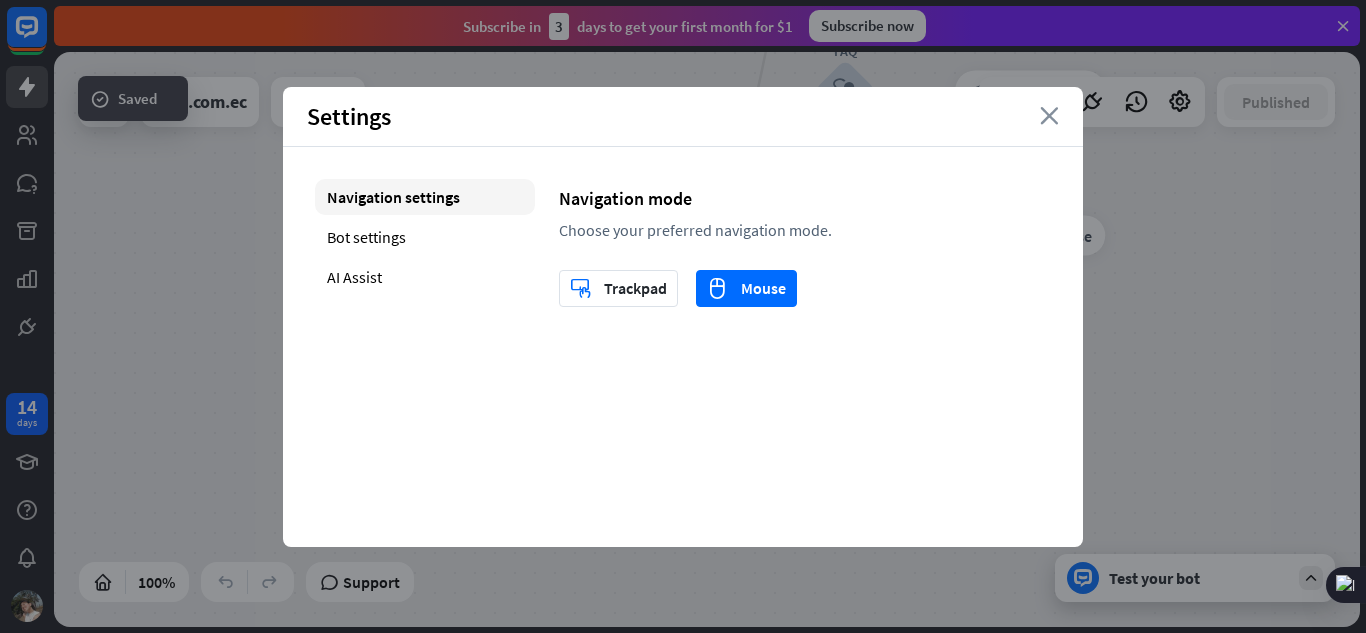 click on "close" at bounding box center (1049, 116) 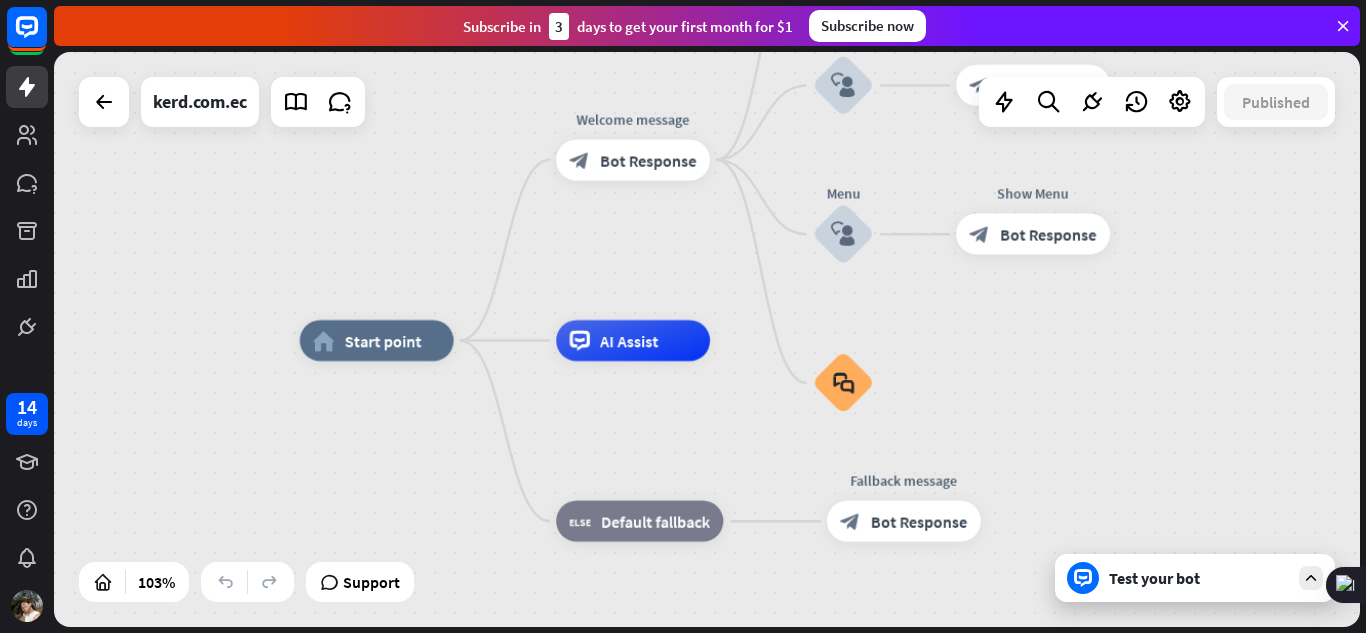 click on "Test your bot" at bounding box center [1195, 578] 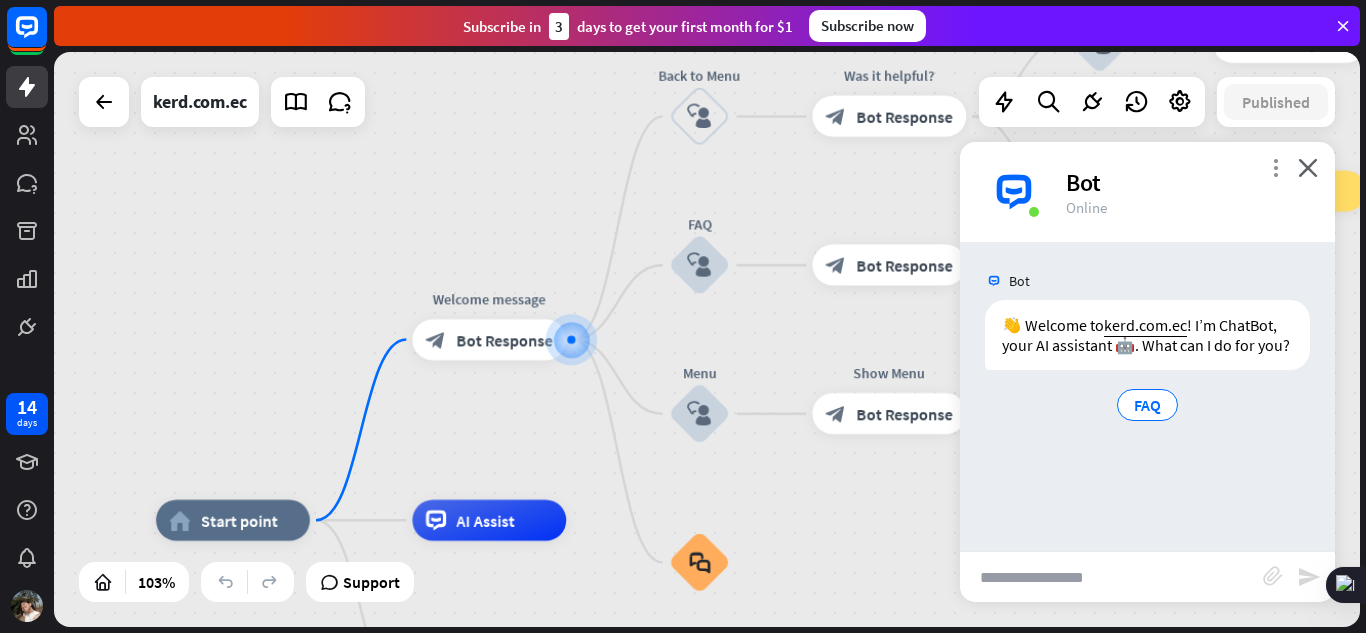 click on "more_vert" at bounding box center [1275, 167] 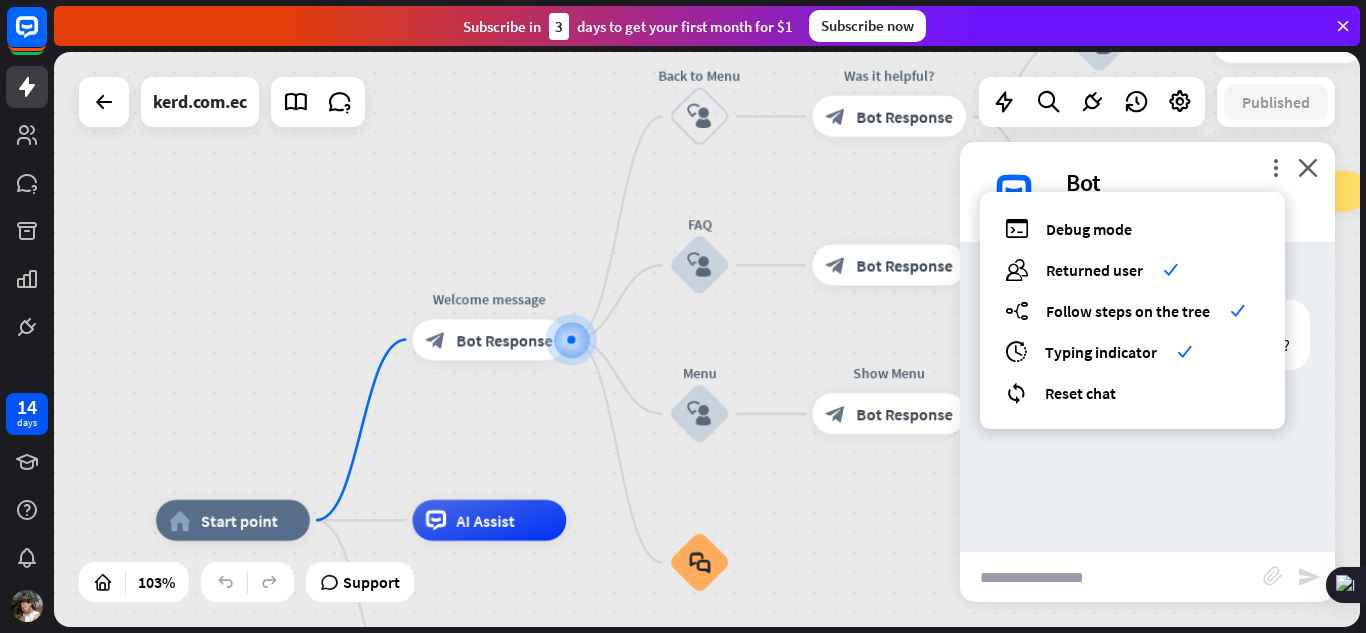 click on "Bot
👋 Welcome to  kerd.com.ec ! I’m ChatBot, your AI assistant 🤖. What can I do for you?   FAQ
Today 3:30 PM
Show JSON" at bounding box center (1147, 396) 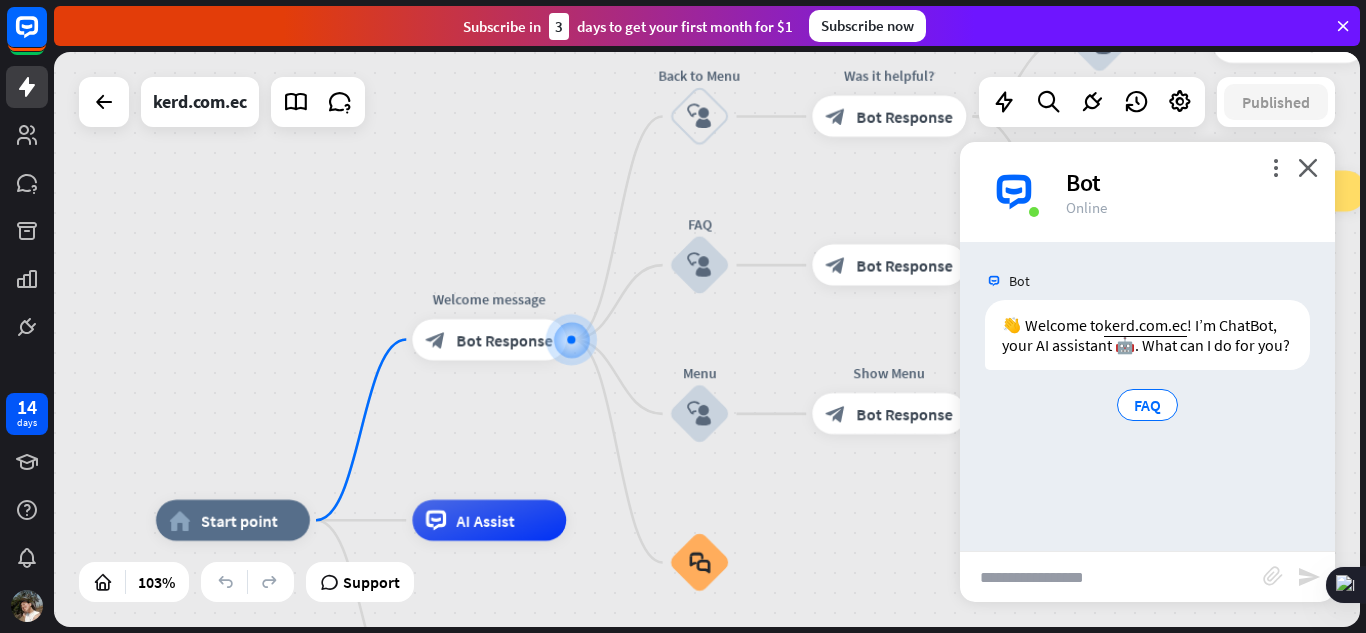 click at bounding box center (1111, 577) 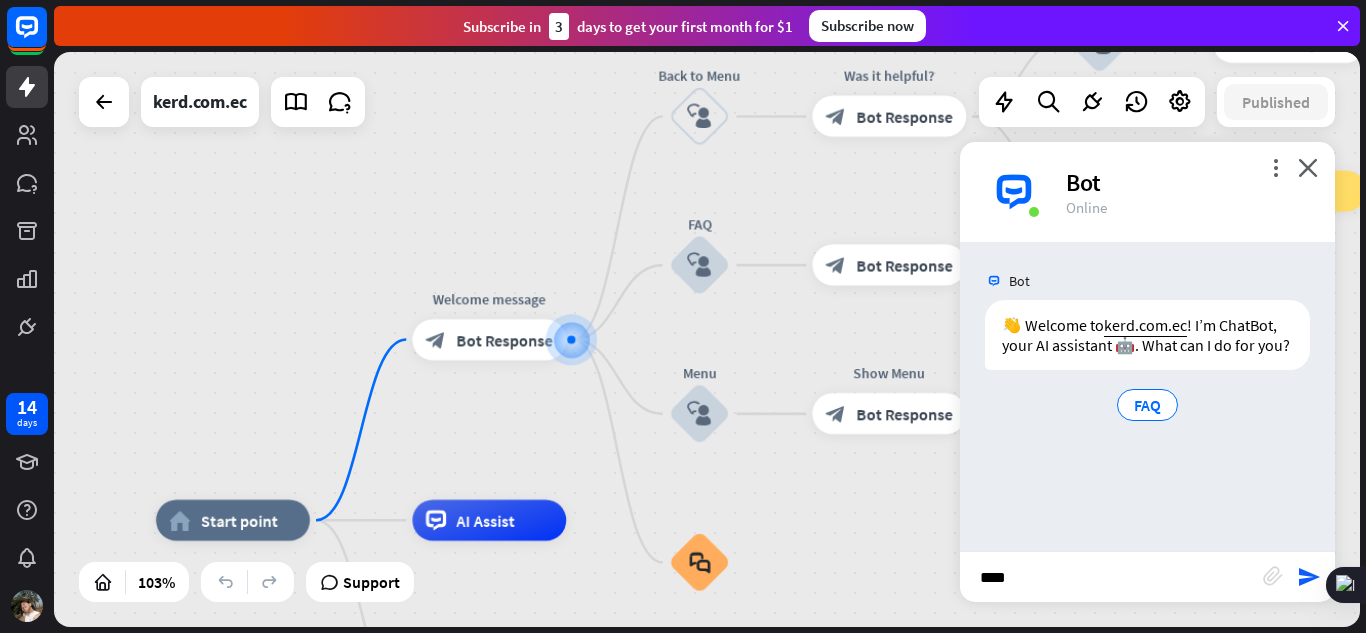 type on "*****" 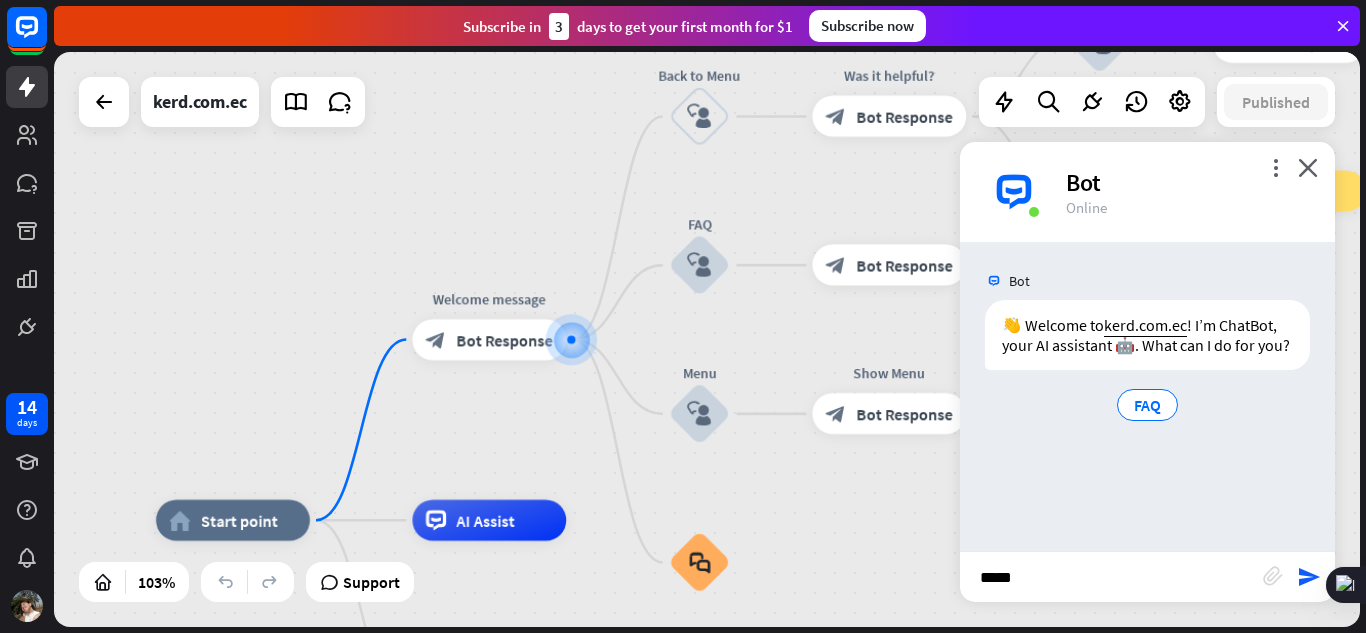 type 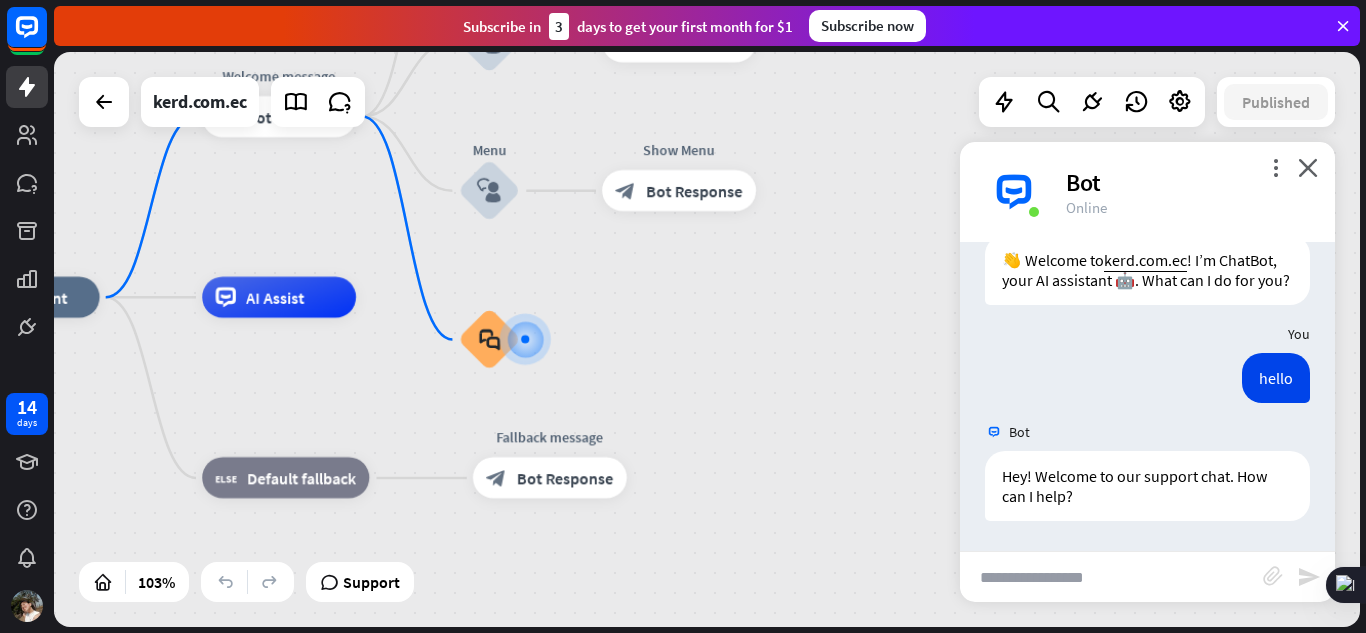 scroll, scrollTop: 85, scrollLeft: 0, axis: vertical 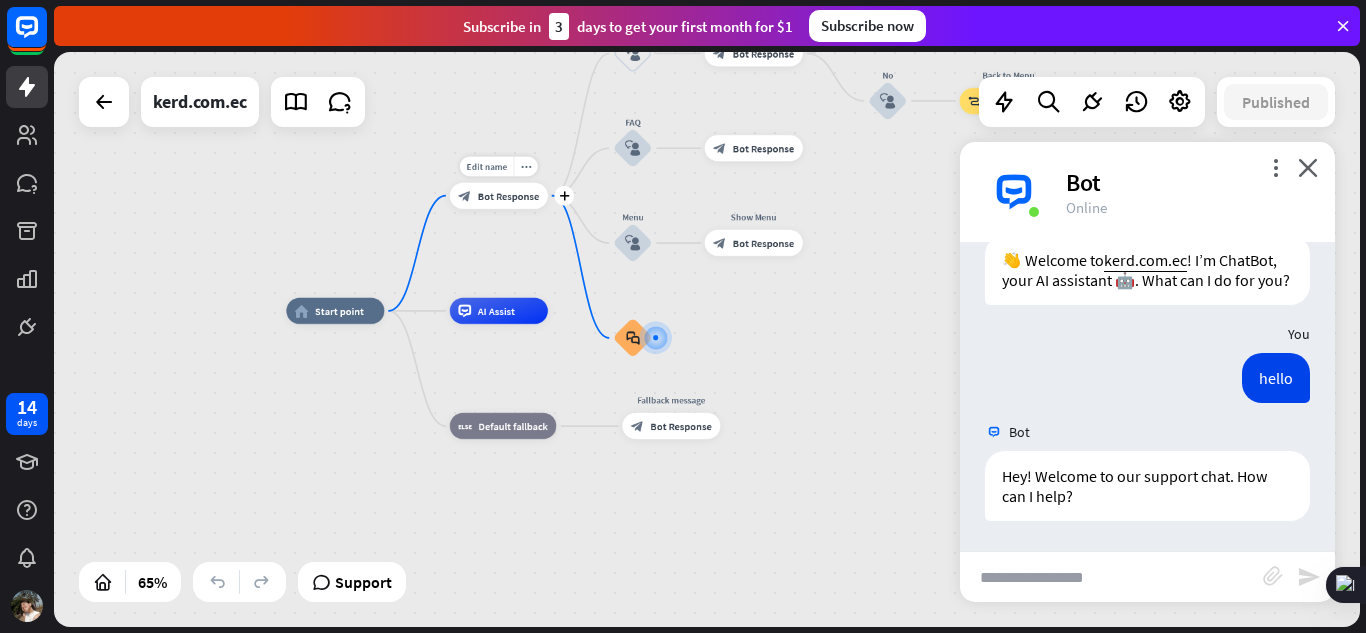 click on "Bot Response" at bounding box center [508, 195] 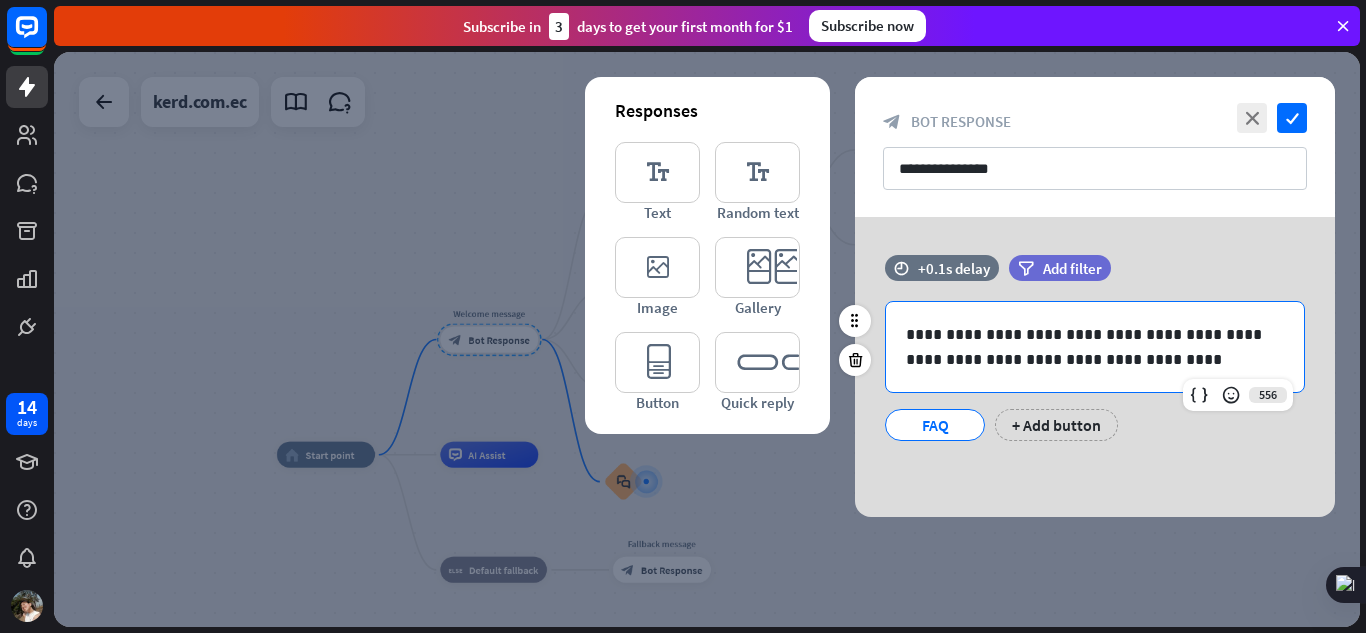 click on "**********" at bounding box center (1095, 347) 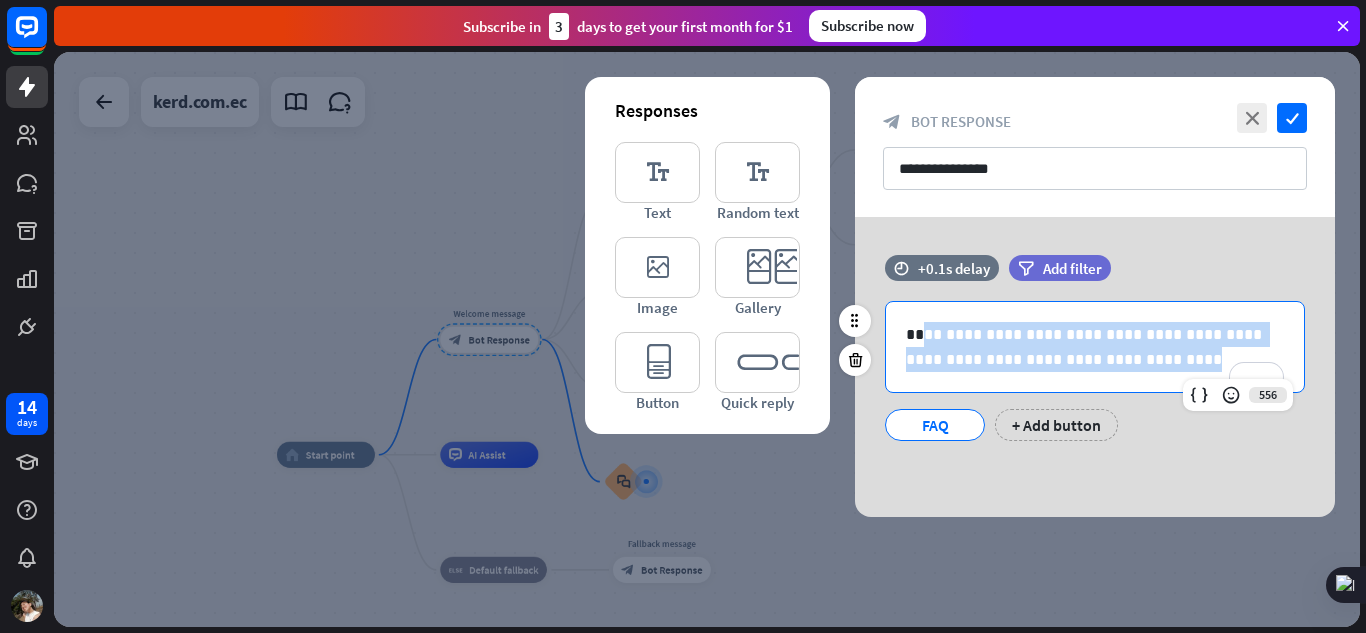 drag, startPoint x: 1150, startPoint y: 362, endPoint x: 929, endPoint y: 333, distance: 222.89459 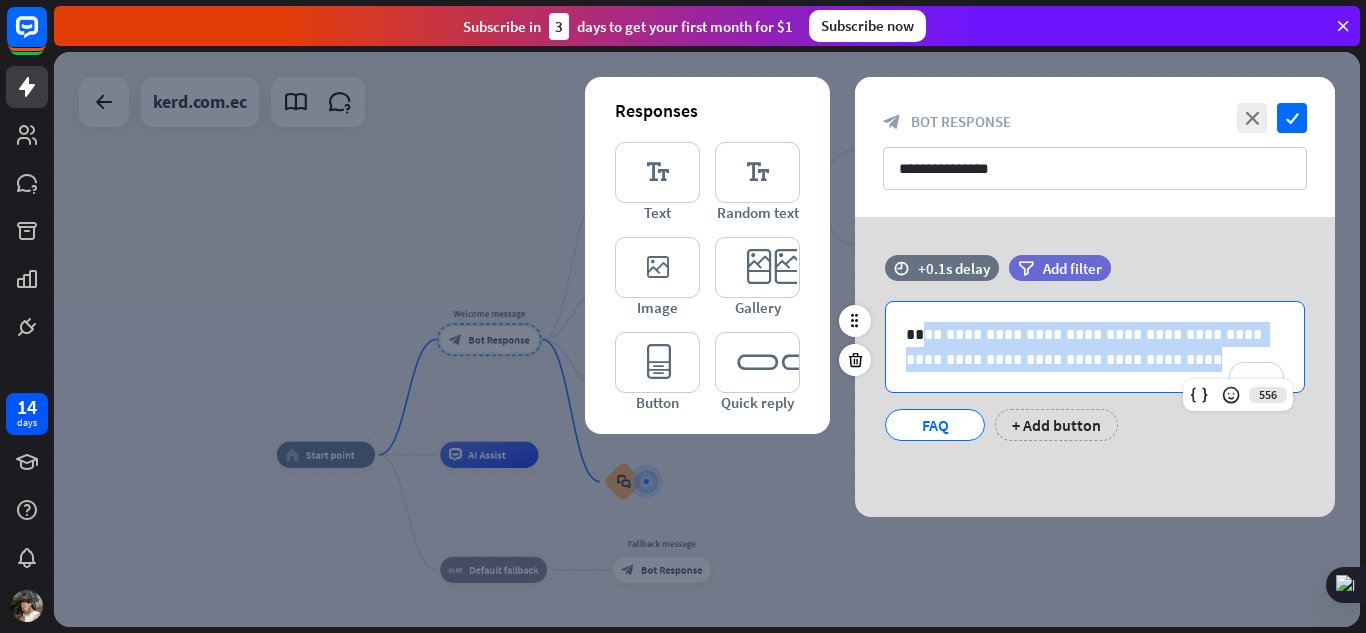 click on "**********" at bounding box center (1095, 347) 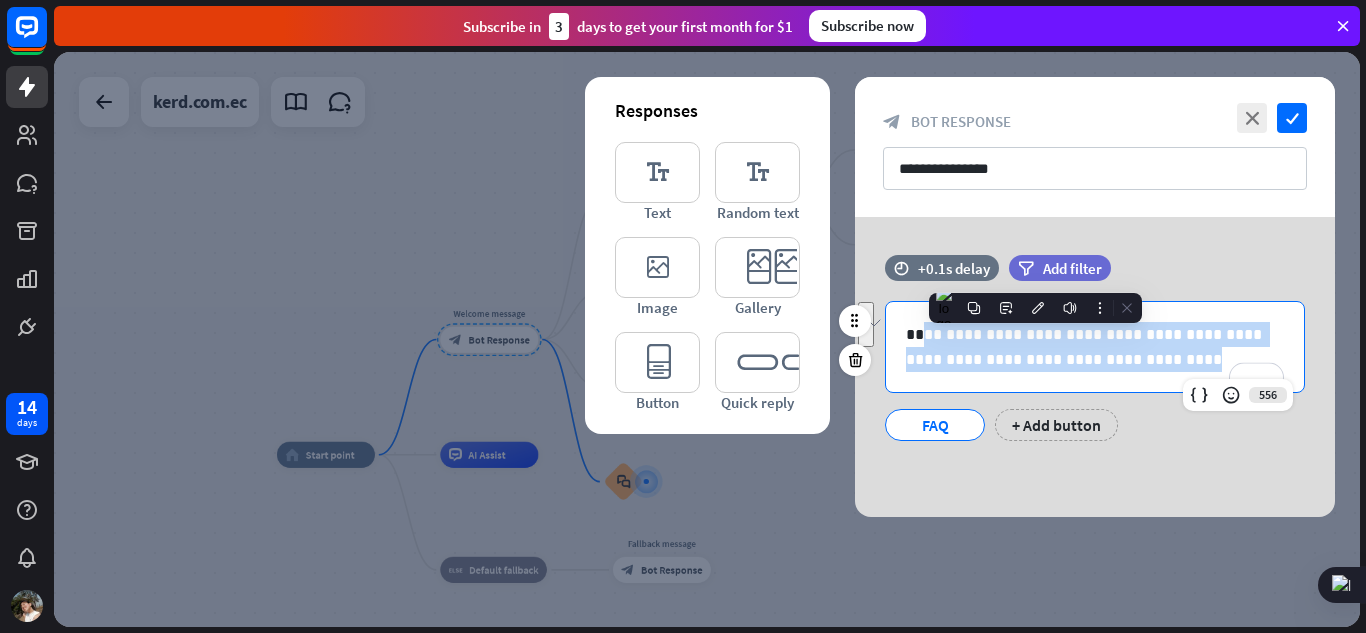 type 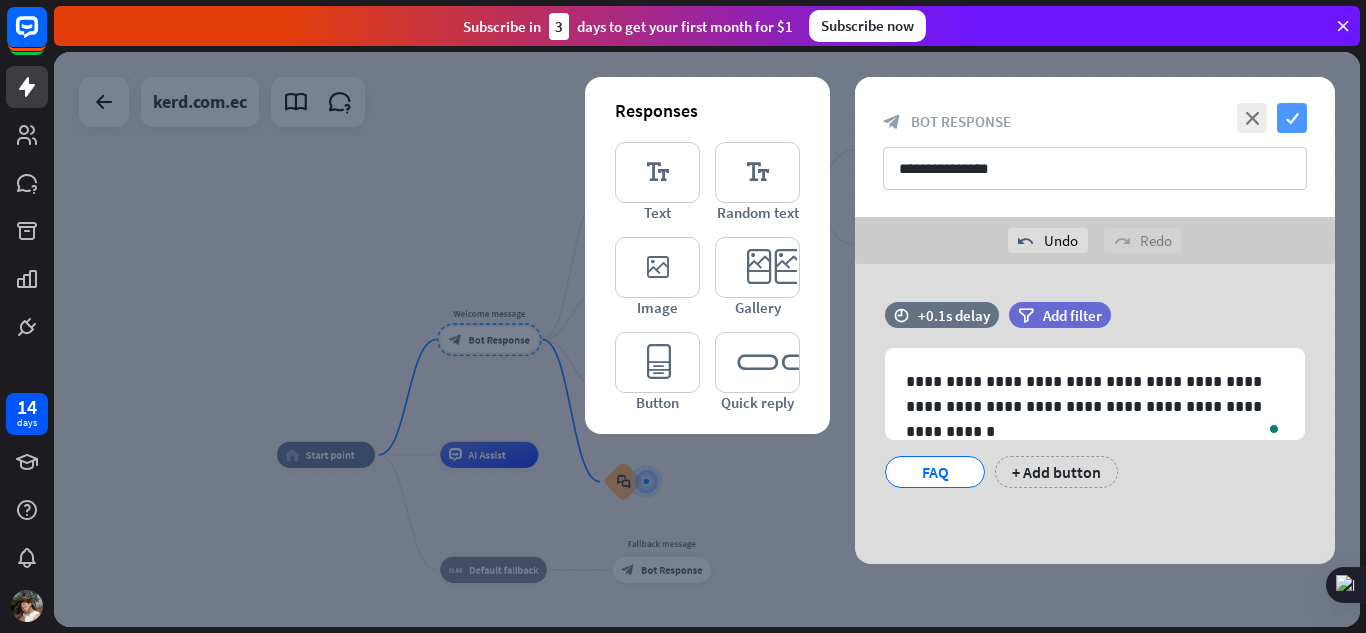 click on "check" at bounding box center (1292, 118) 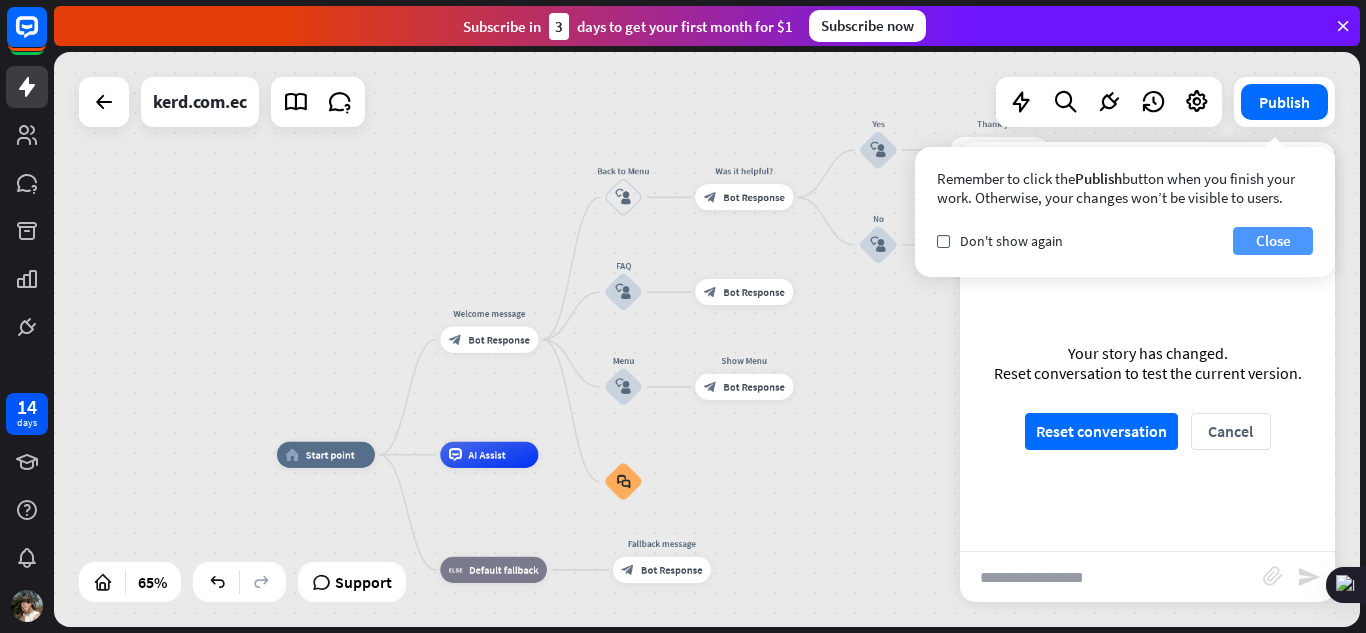 click on "Close" at bounding box center (1273, 241) 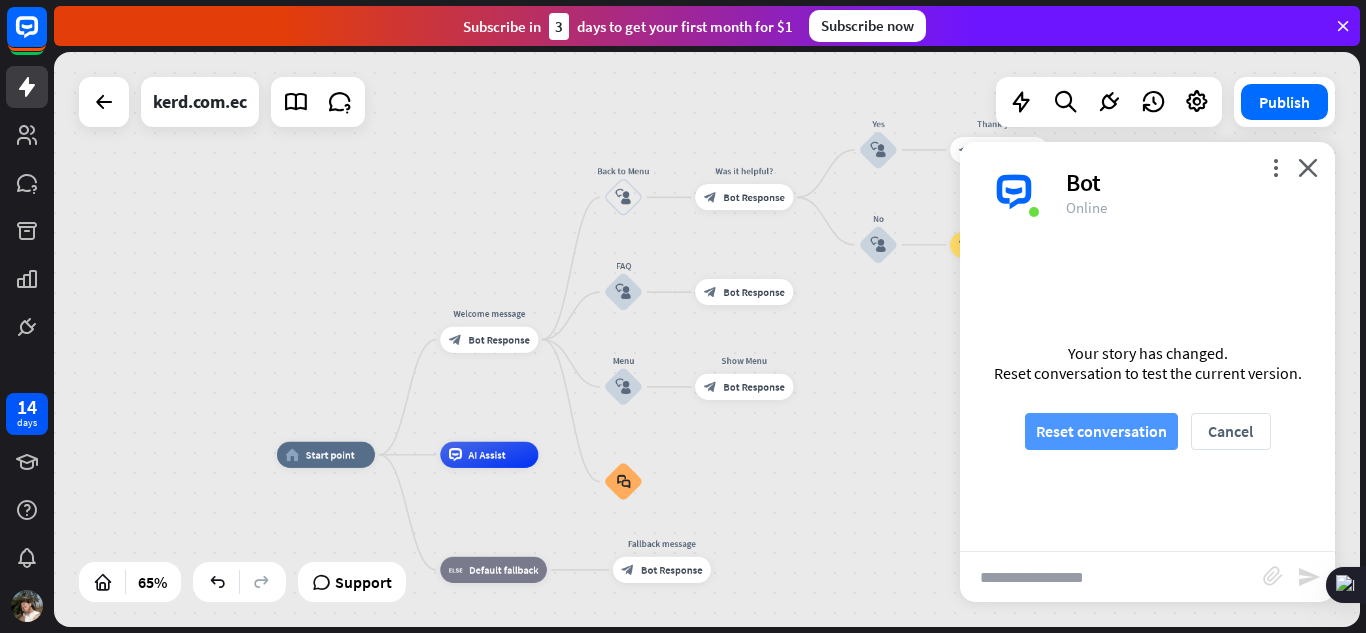 click on "Reset conversation" at bounding box center [1101, 431] 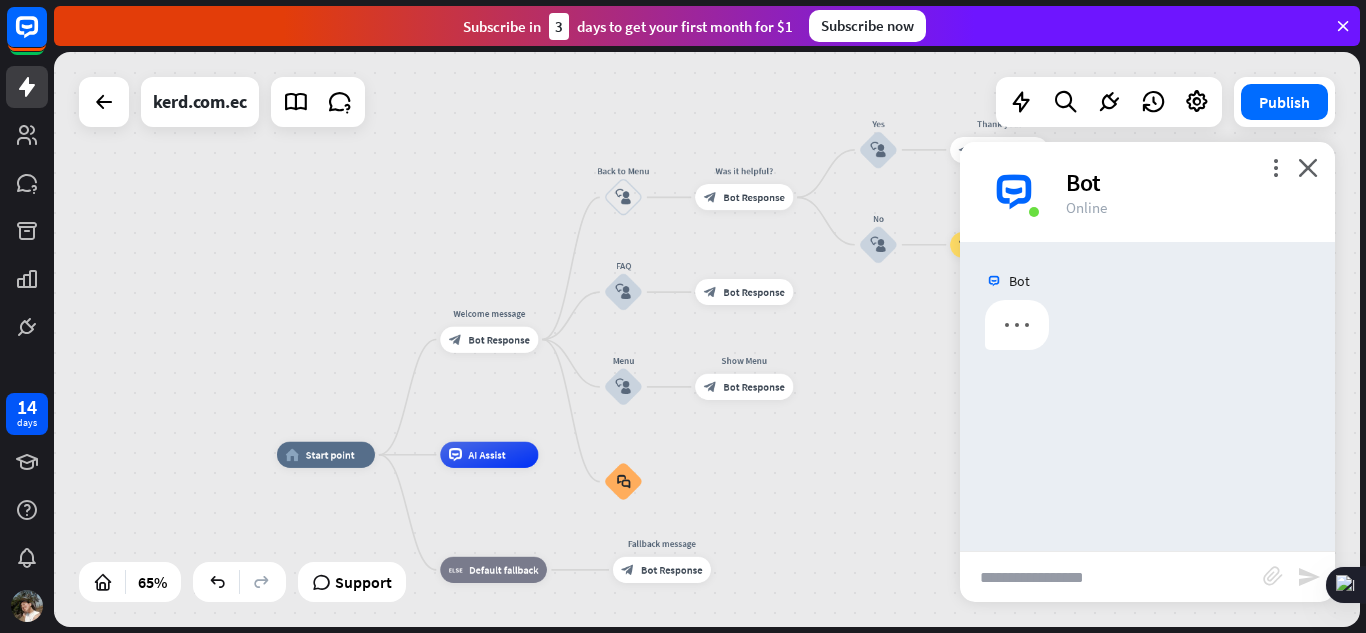scroll, scrollTop: 0, scrollLeft: 0, axis: both 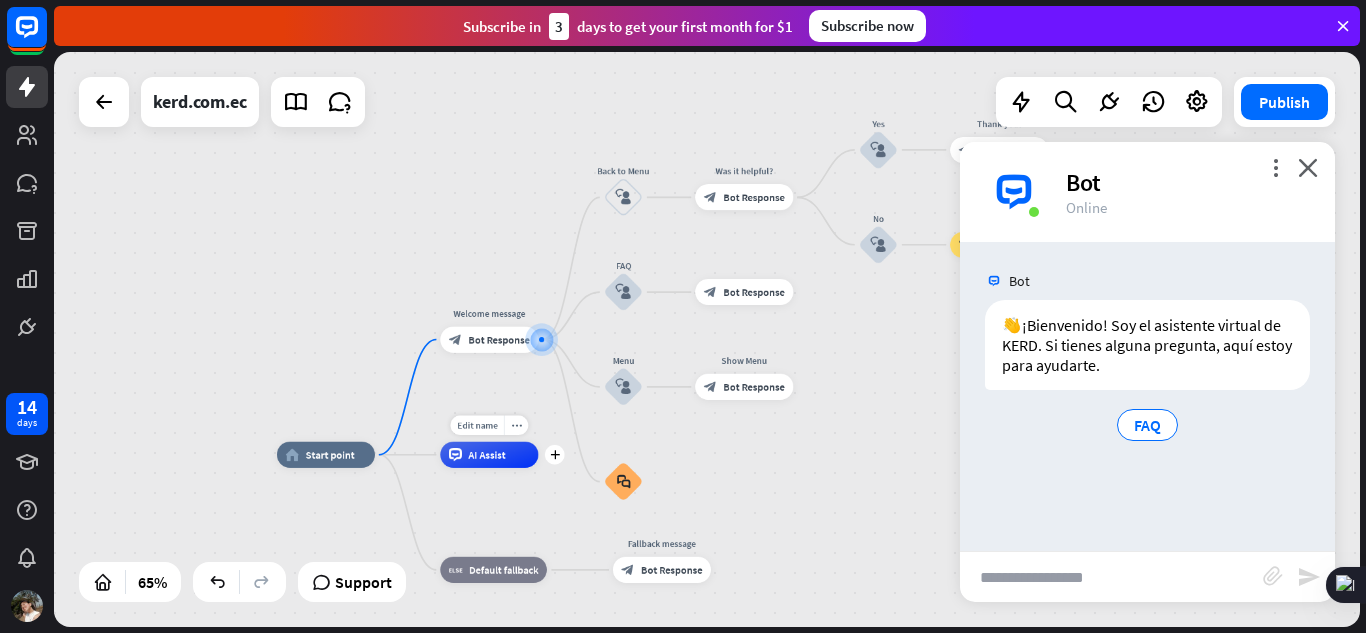 click on "Edit name   more_horiz         plus       AI Assist" at bounding box center (489, 455) 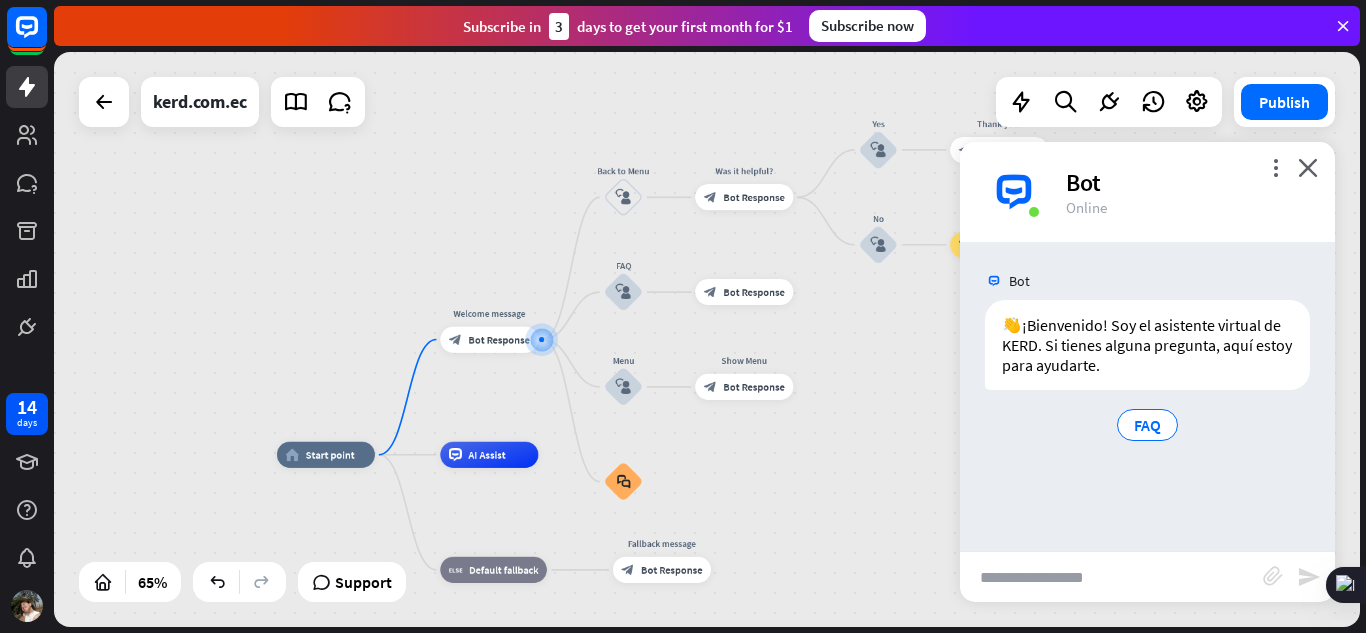 click at bounding box center [1111, 577] 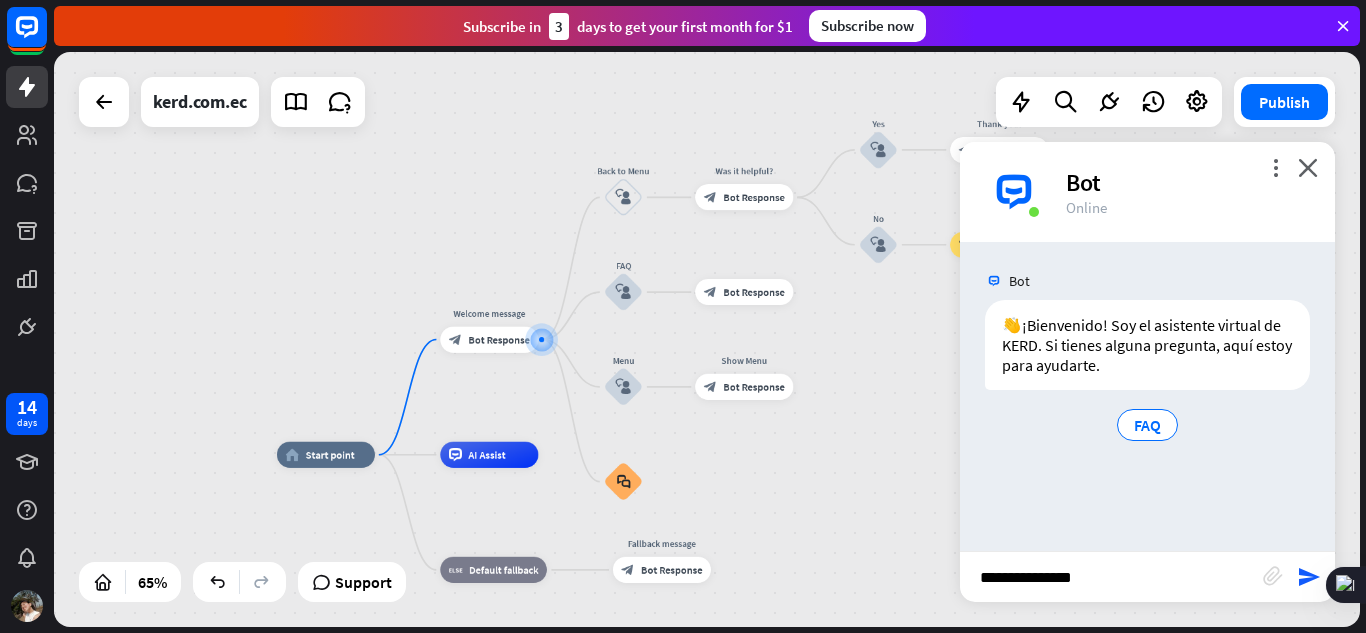 type on "**********" 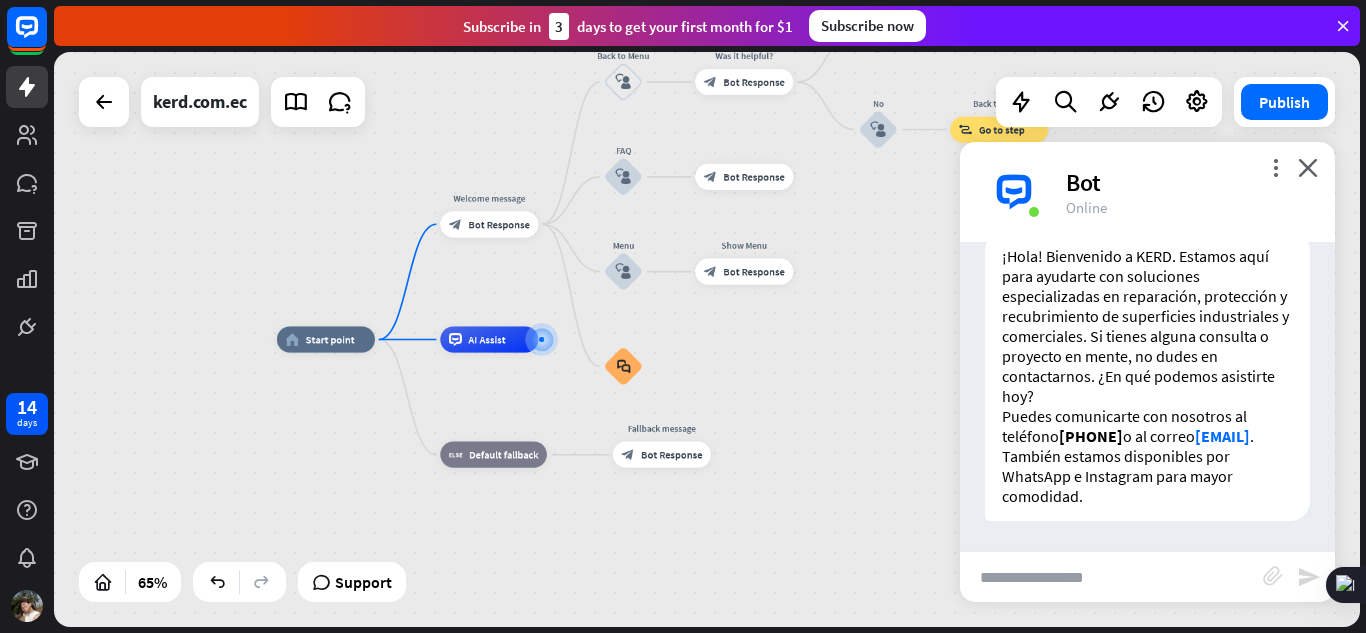scroll, scrollTop: 310, scrollLeft: 0, axis: vertical 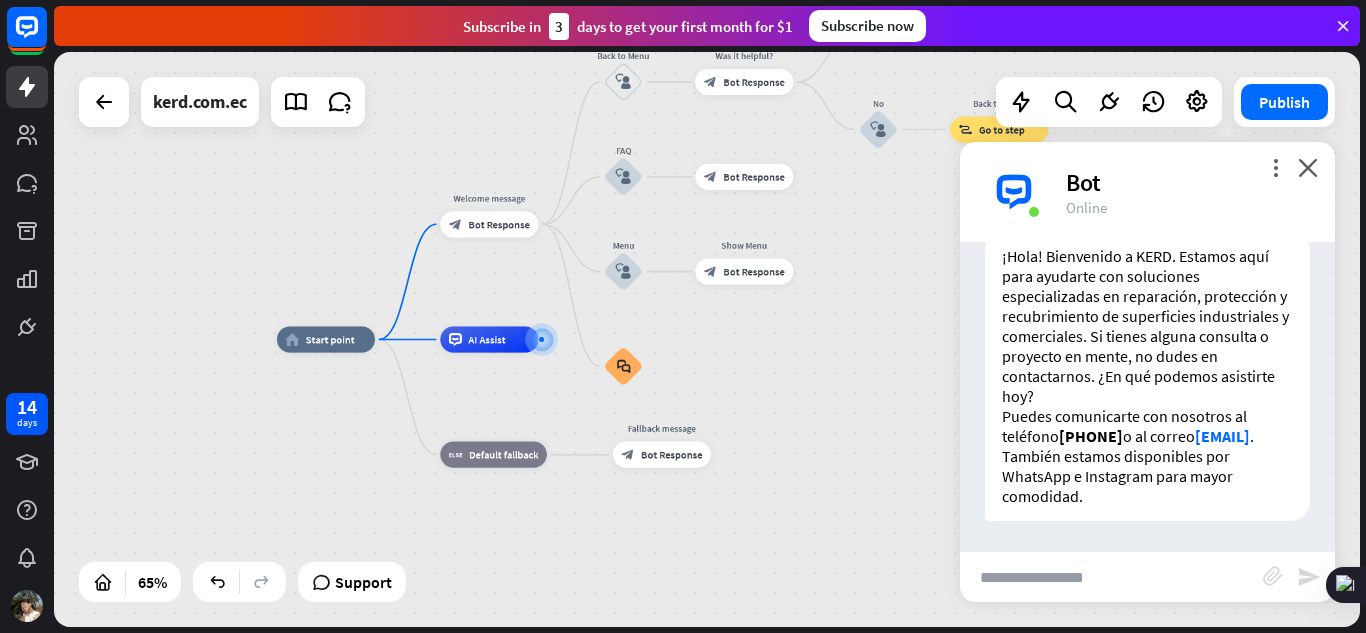 click at bounding box center [1111, 577] 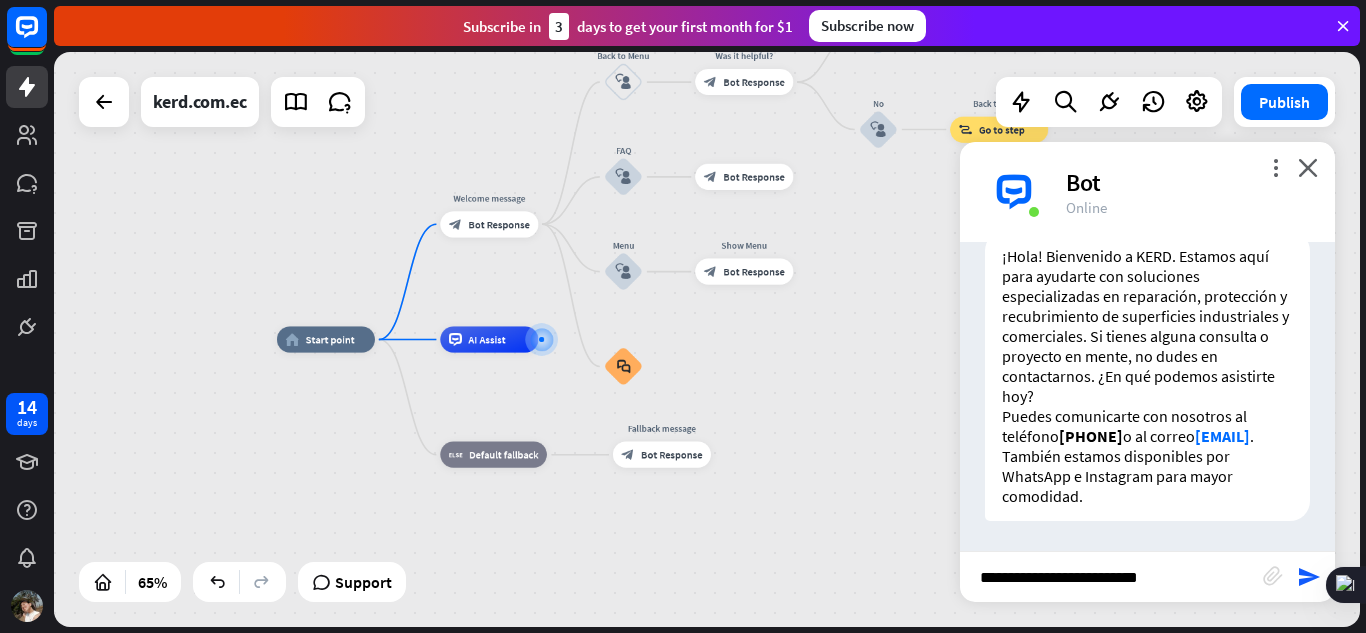 type on "**********" 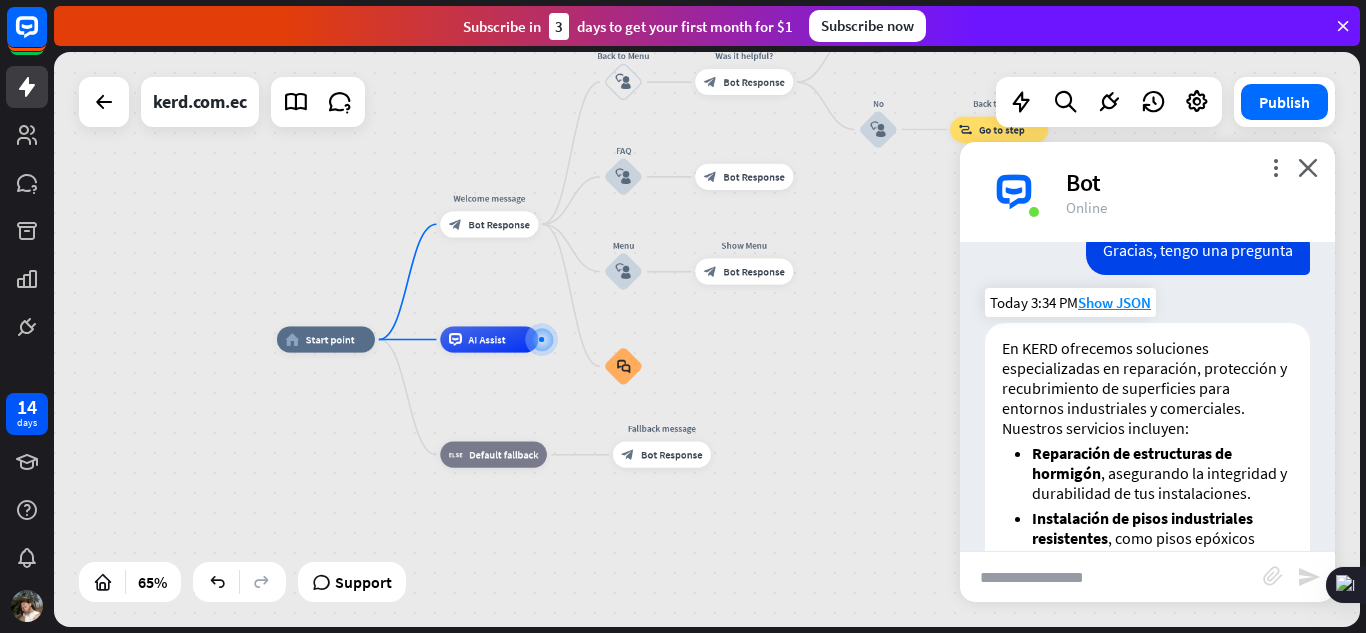 scroll, scrollTop: 650, scrollLeft: 0, axis: vertical 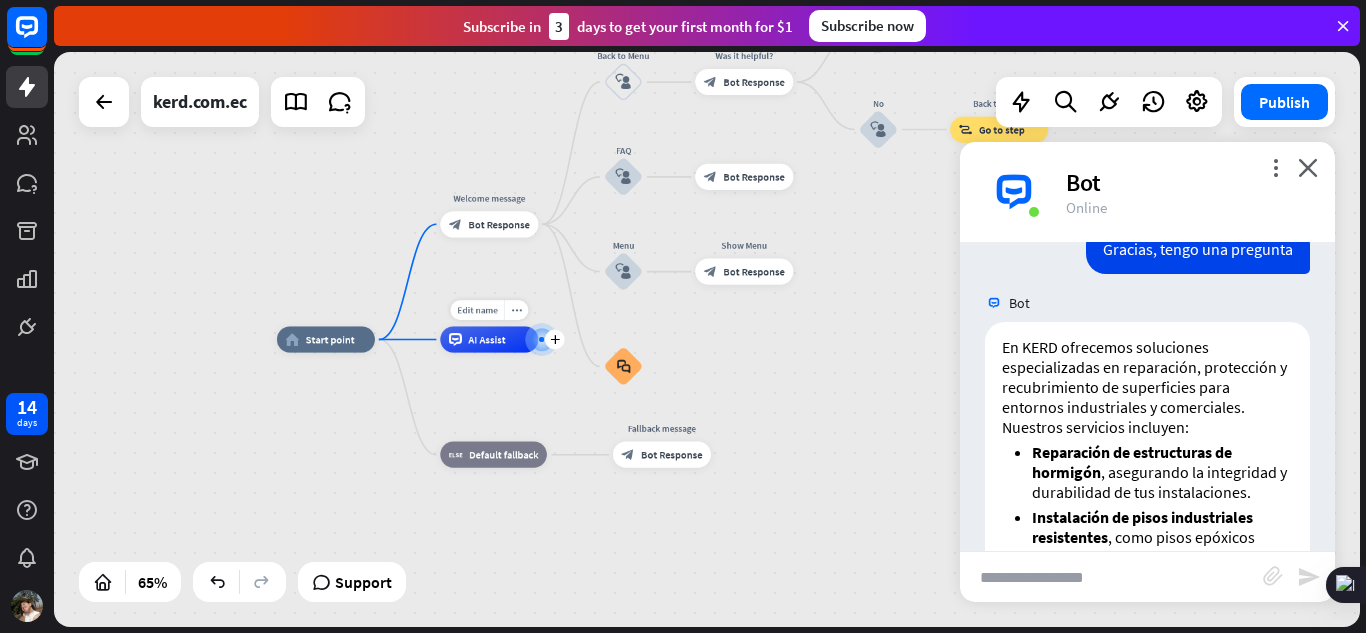 click on "AI Assist" at bounding box center [486, 339] 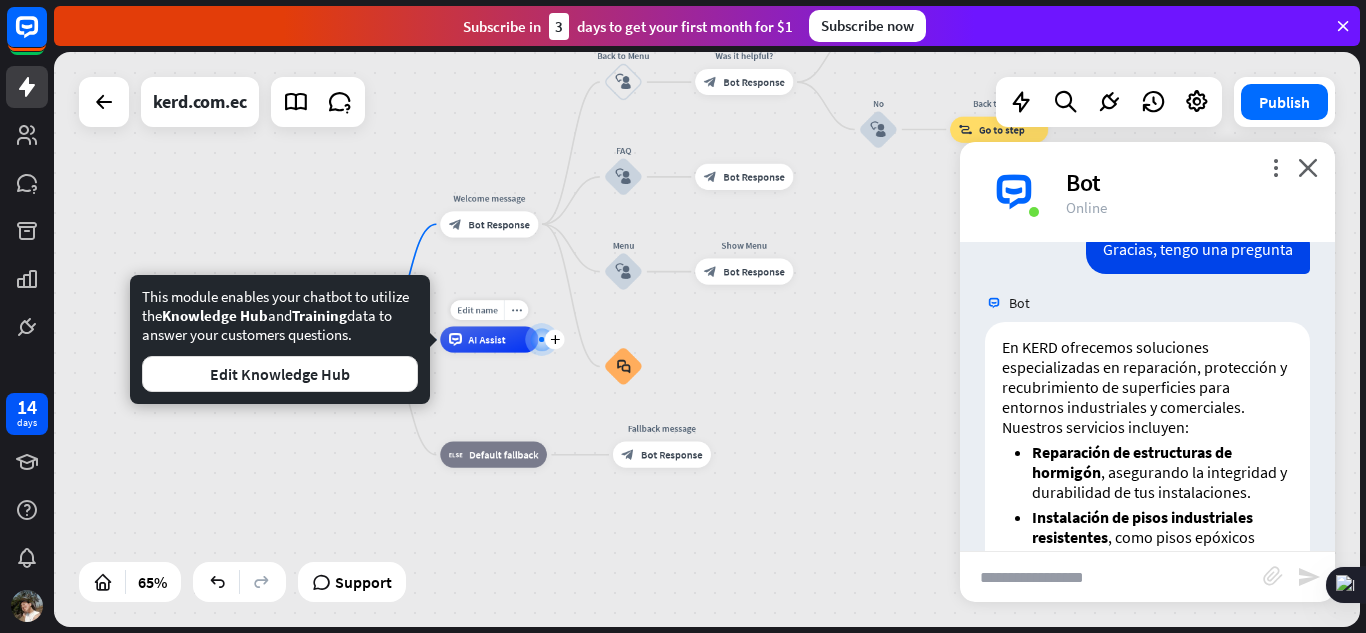click on "AI Assist" at bounding box center (486, 339) 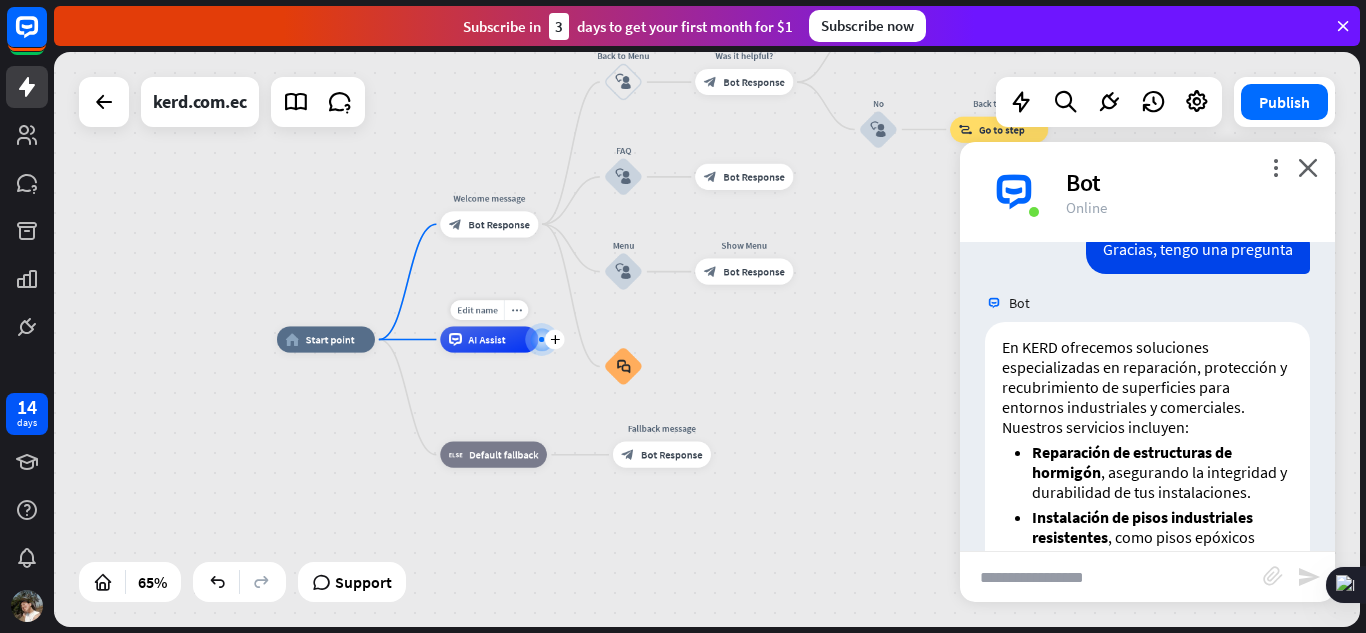 click on "AI Assist" at bounding box center (486, 339) 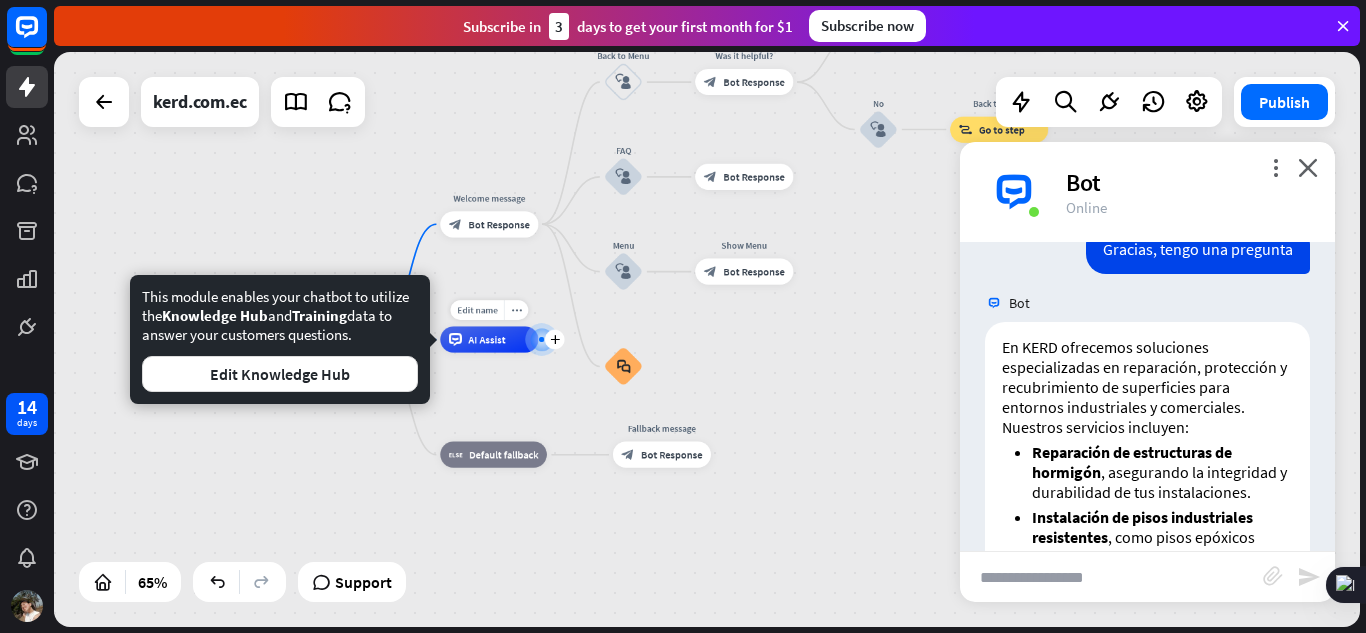 click on "AI Assist" at bounding box center (486, 339) 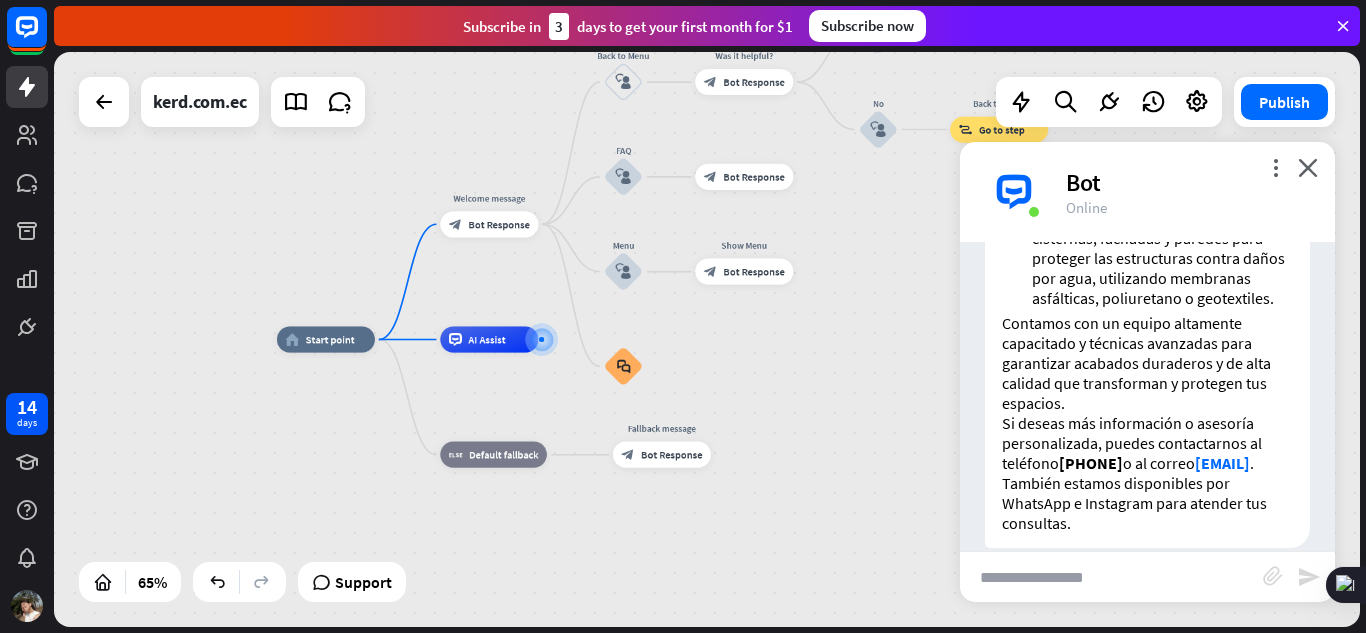 scroll, scrollTop: 1226, scrollLeft: 0, axis: vertical 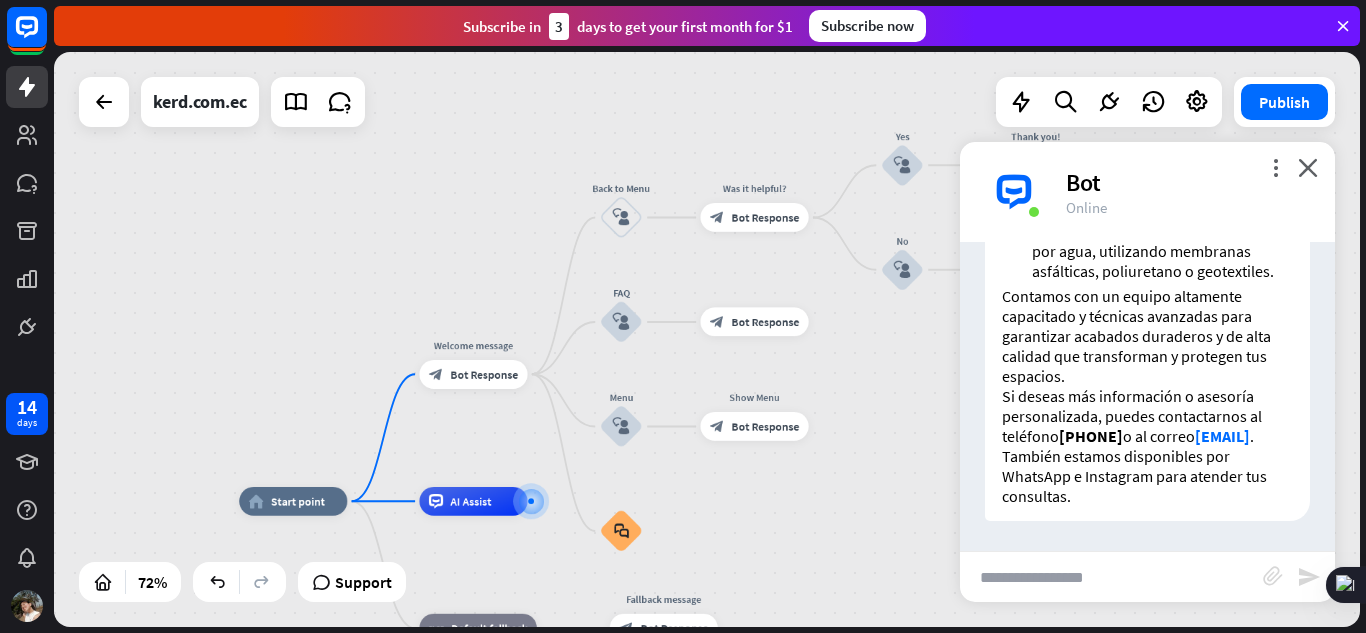 drag, startPoint x: 782, startPoint y: 220, endPoint x: 778, endPoint y: 369, distance: 149.05368 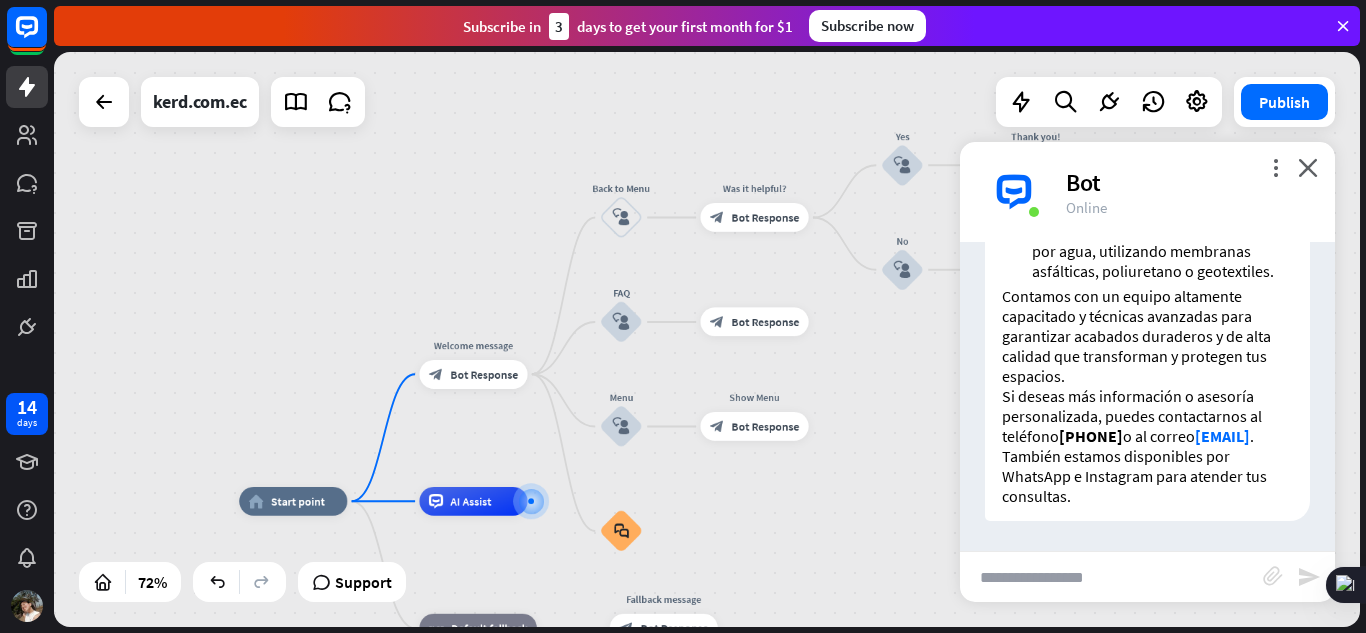 click on "home_2   Start point                 Welcome message   block_bot_response   Bot Response                 Back to Menu   block_user_input                 Was it helpful?   block_bot_response   Bot Response                 Yes   block_user_input                 Thank you!   block_bot_response   Bot Response                 No   block_user_input                 Back to Menu   block_goto   Go to step                 FAQ   block_user_input                   block_bot_response   Bot Response                 Menu   block_user_input                 Show Menu   block_bot_response   Bot Response                   block_faq                     AI Assist                       block_fallback   Default fallback                 Fallback message   block_bot_response   Bot Response" at bounding box center (707, 339) 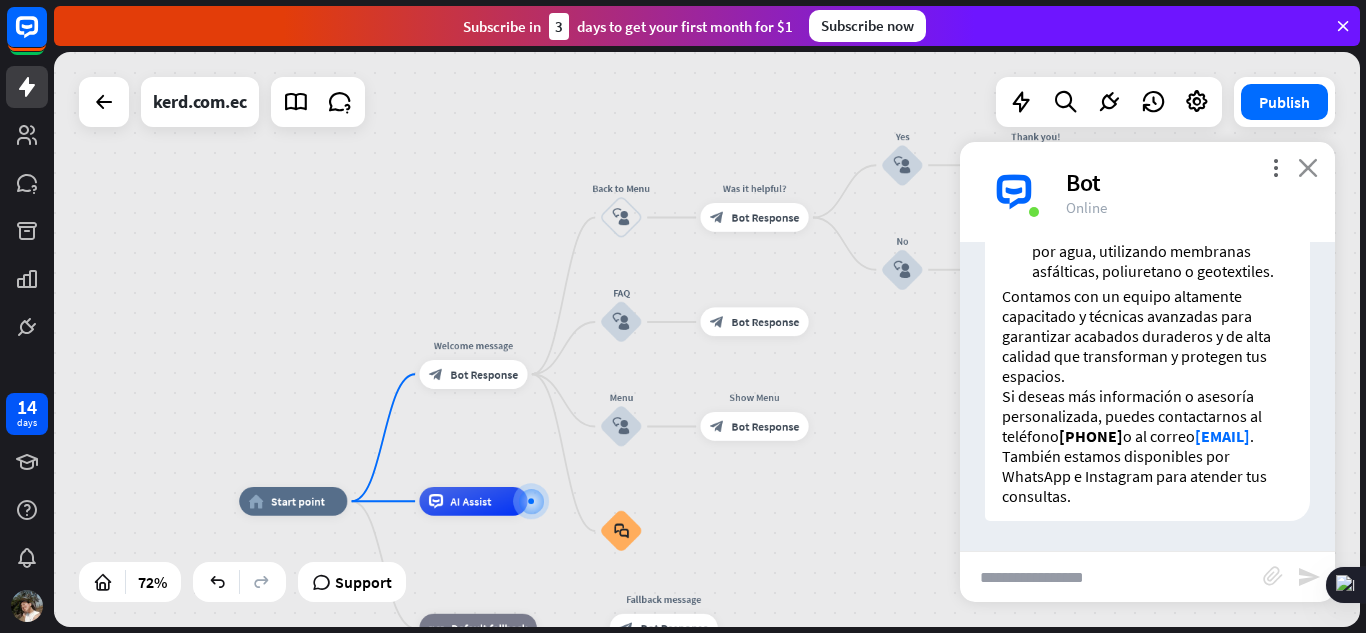 click on "close" at bounding box center [1308, 167] 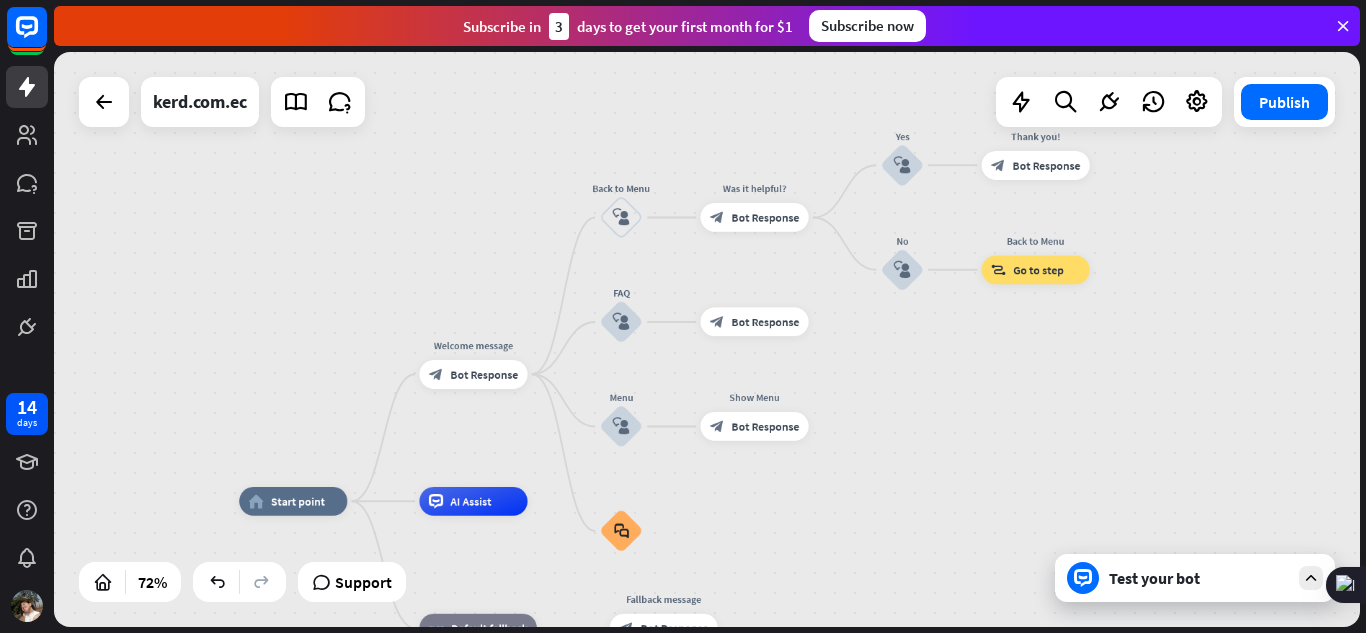 click on "Test your bot" at bounding box center (1199, 578) 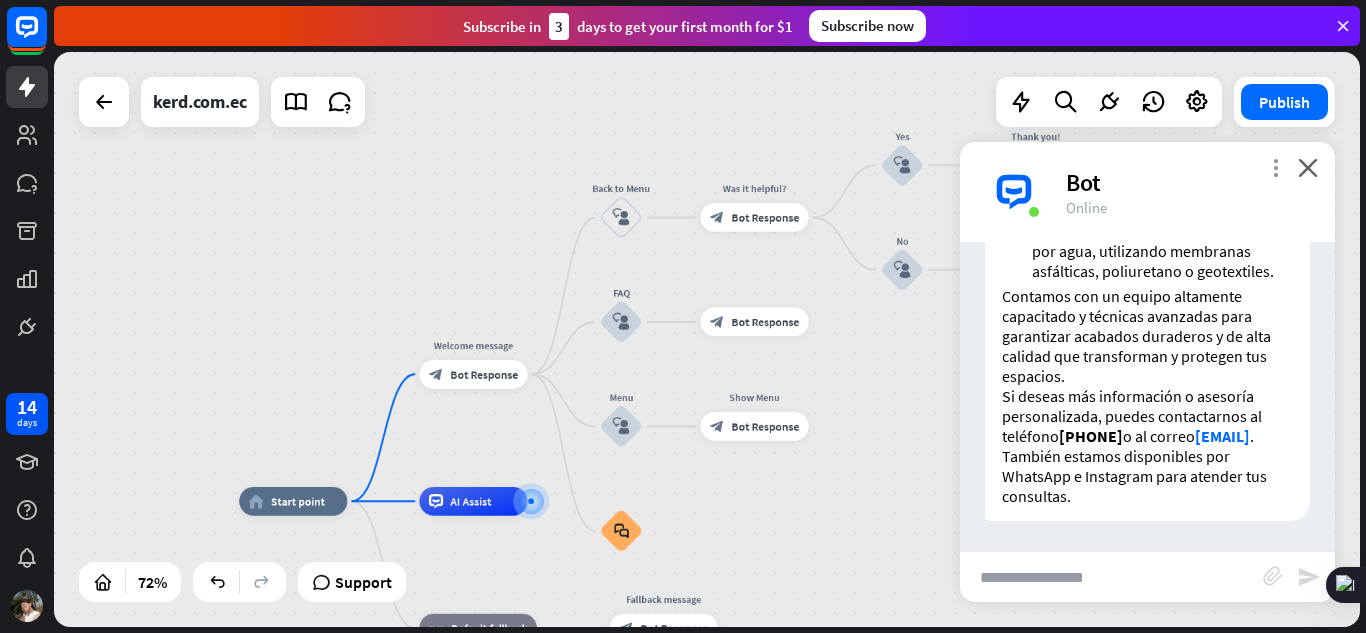 click on "more_vert" at bounding box center [1275, 167] 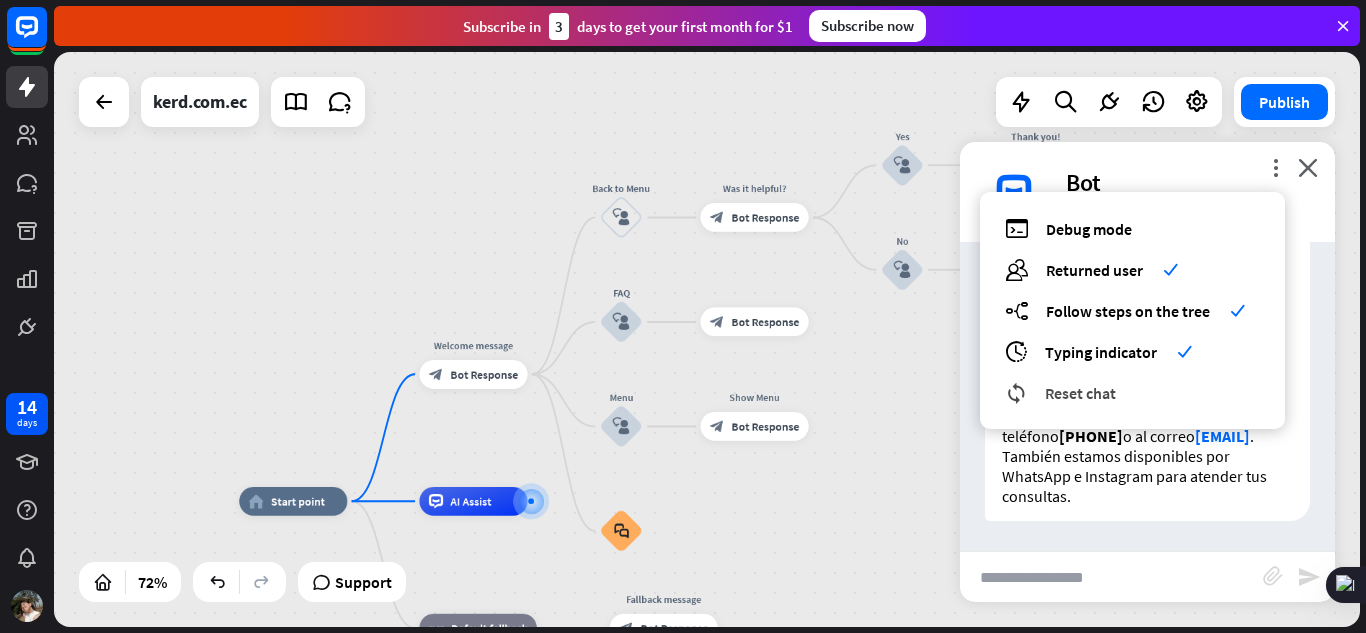 click on "Reset chat" at bounding box center (1080, 393) 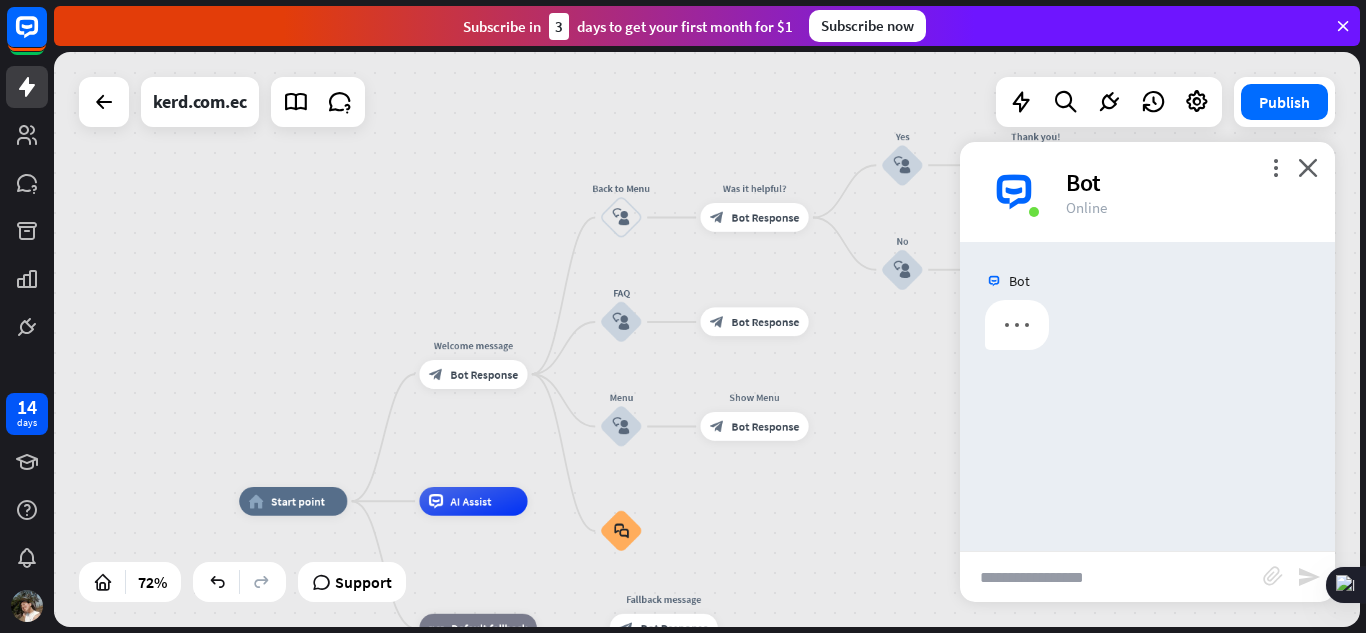 scroll, scrollTop: 0, scrollLeft: 0, axis: both 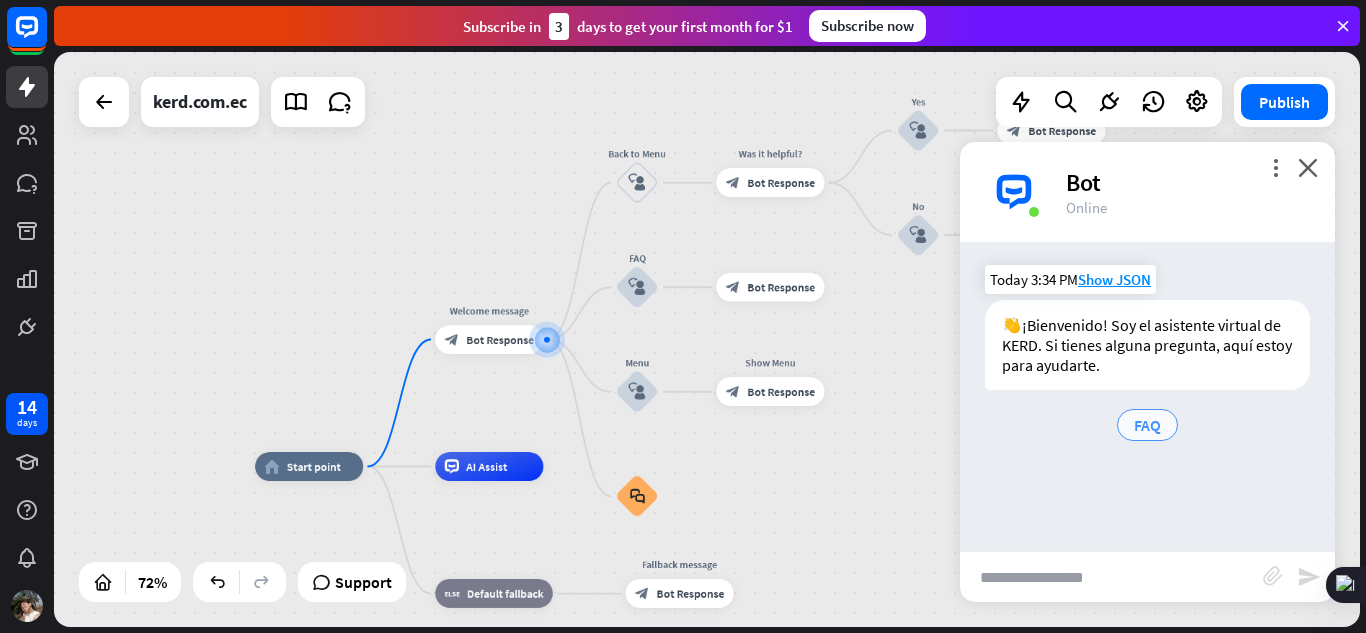 click on "FAQ" at bounding box center [1147, 425] 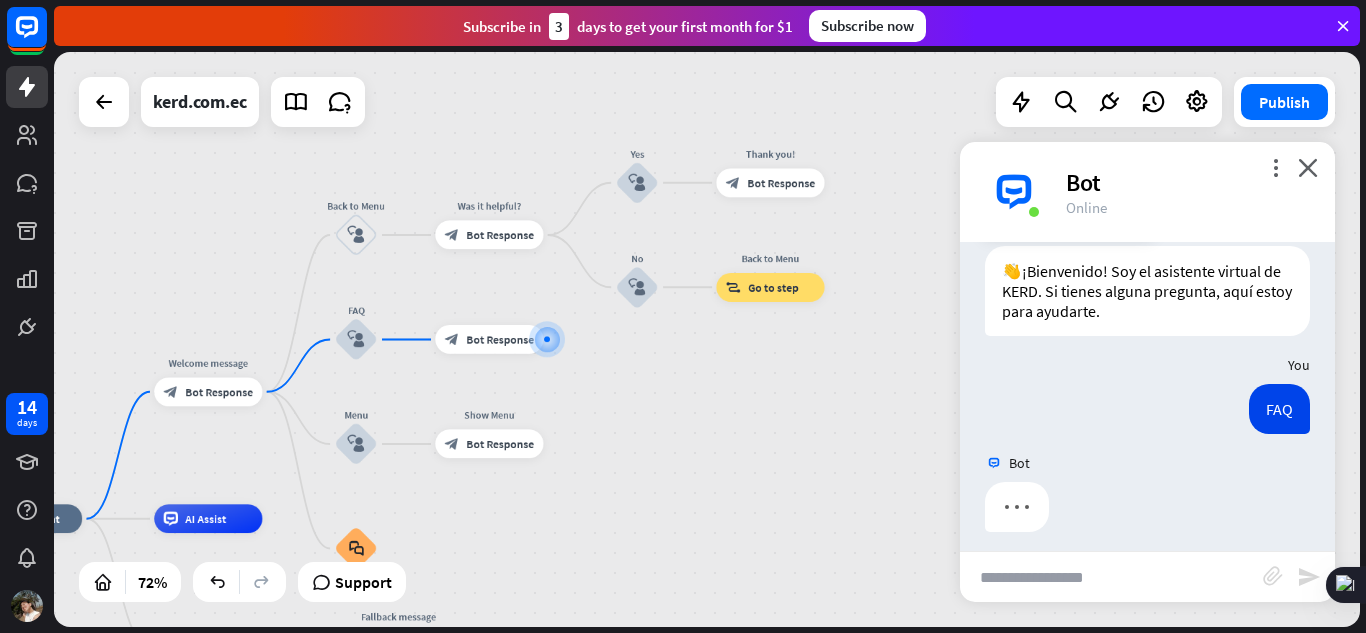 scroll, scrollTop: 65, scrollLeft: 0, axis: vertical 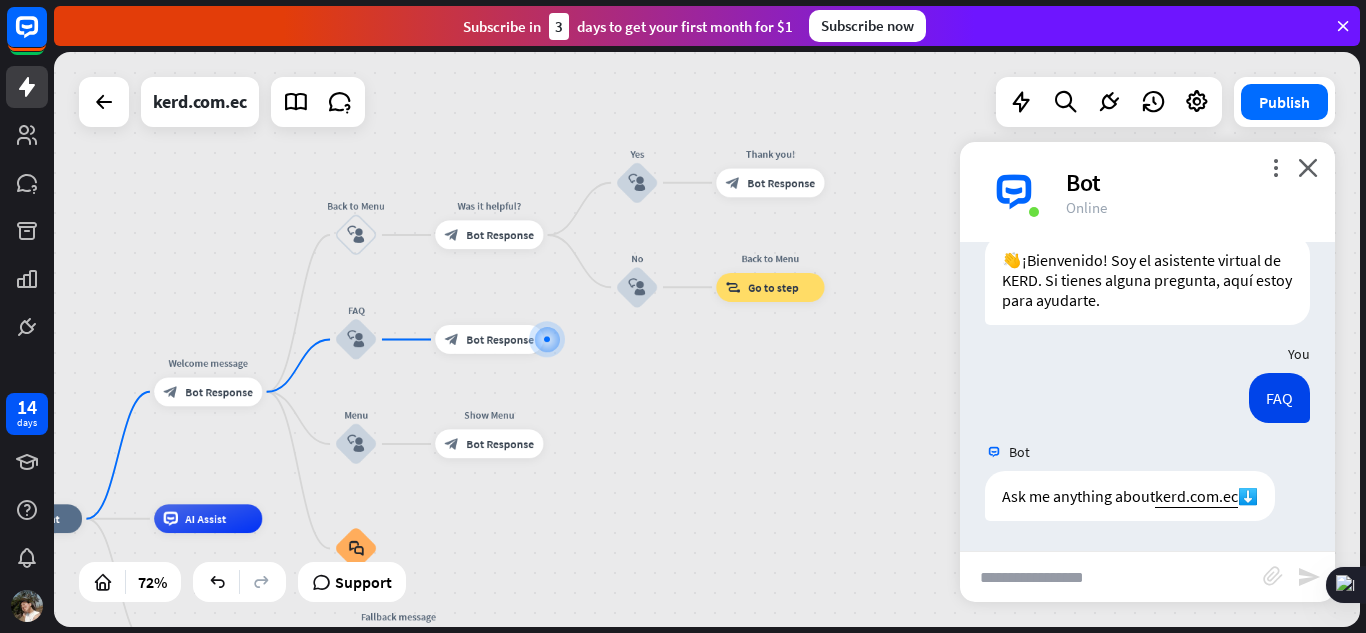 click on "more_vert
close
Bot
Online" at bounding box center [1147, 192] 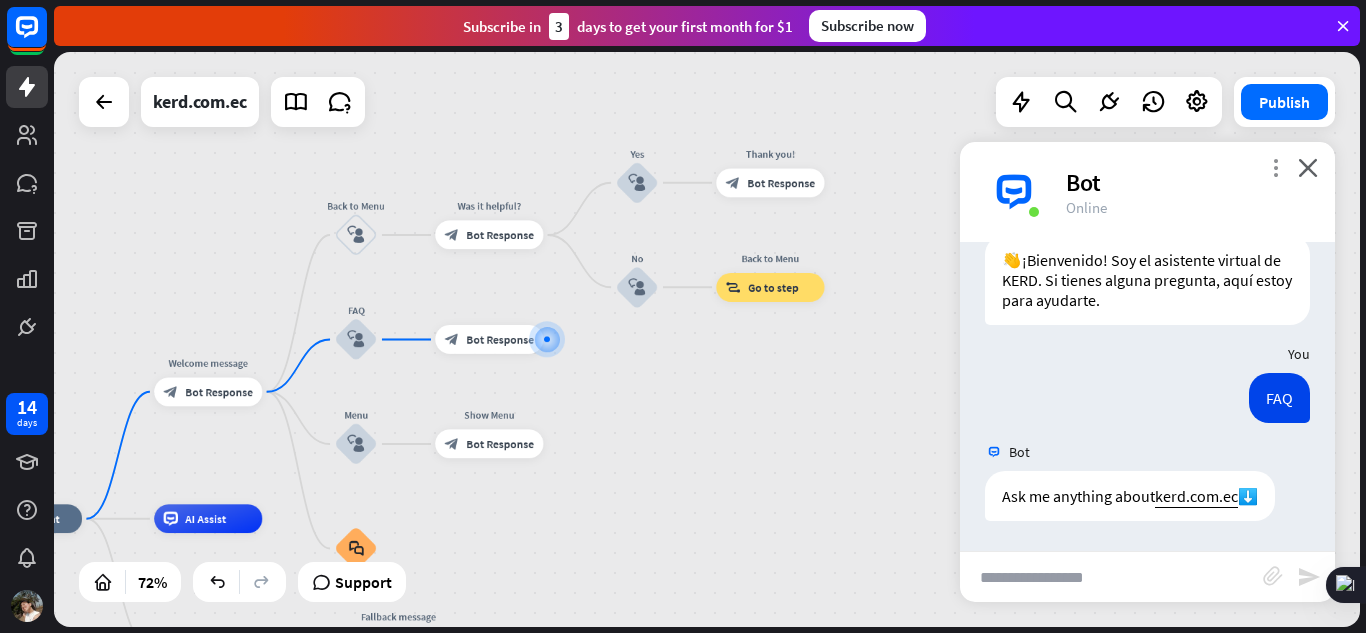 click on "more_vert" at bounding box center (1275, 167) 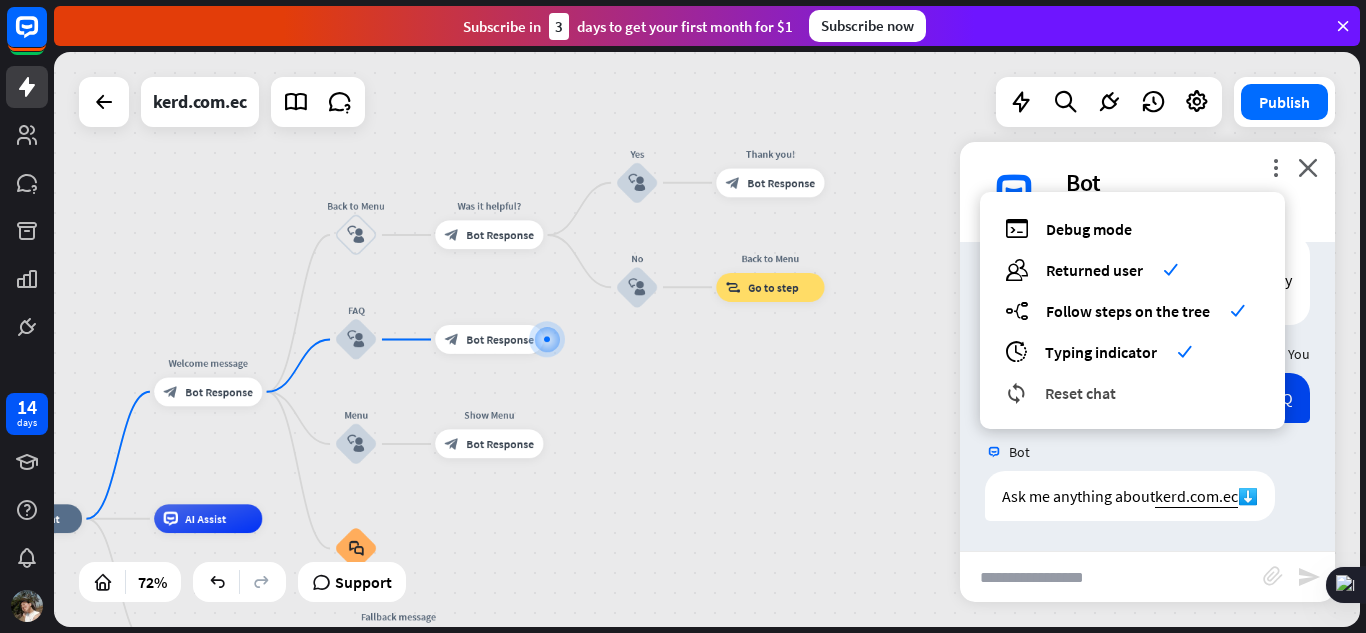 click on "Reset chat" at bounding box center (1080, 393) 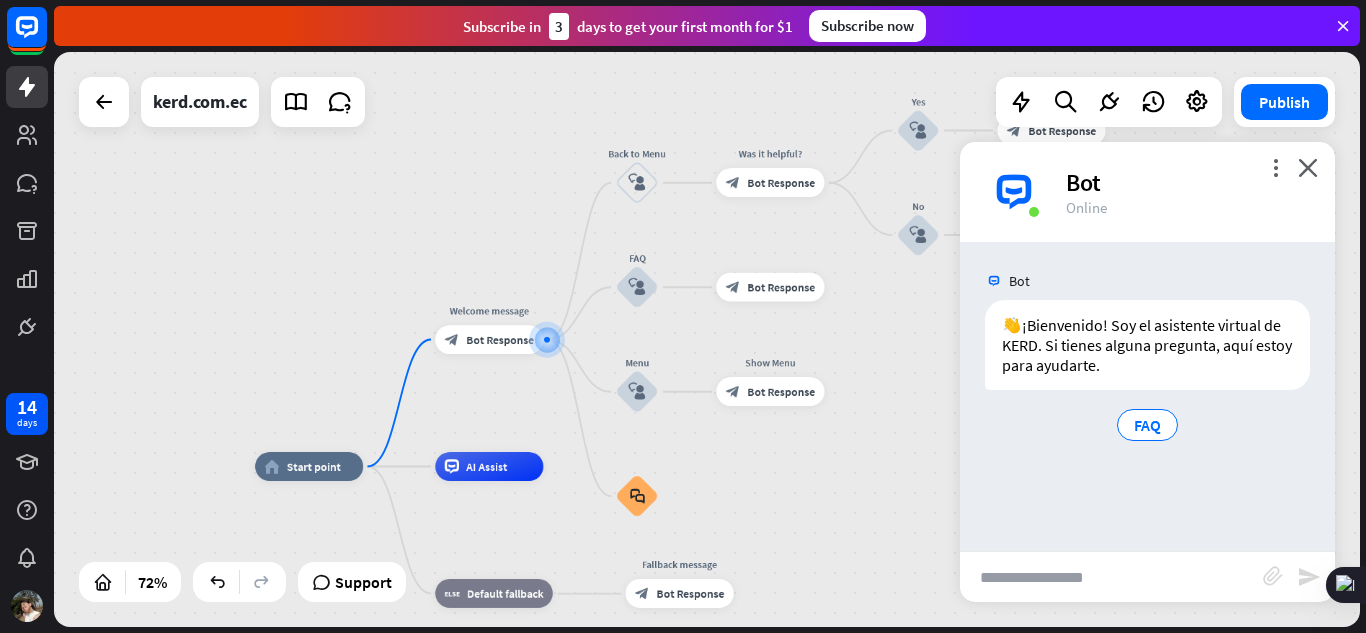 click at bounding box center [1111, 577] 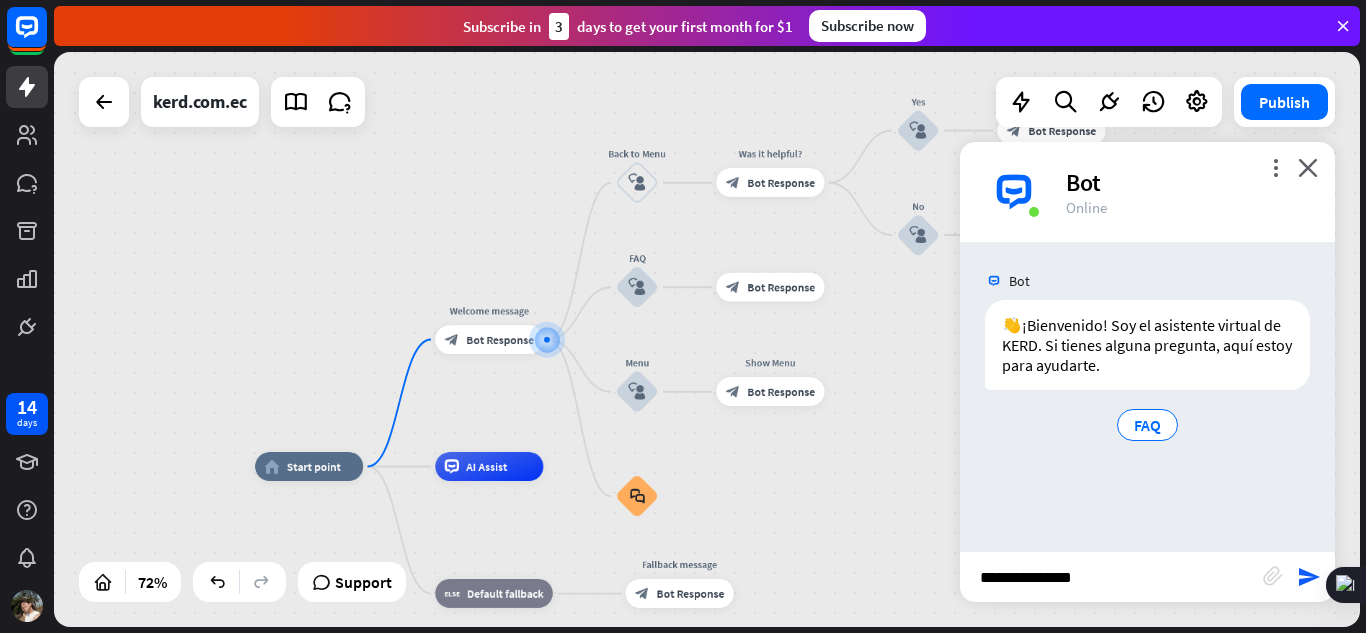 type on "**********" 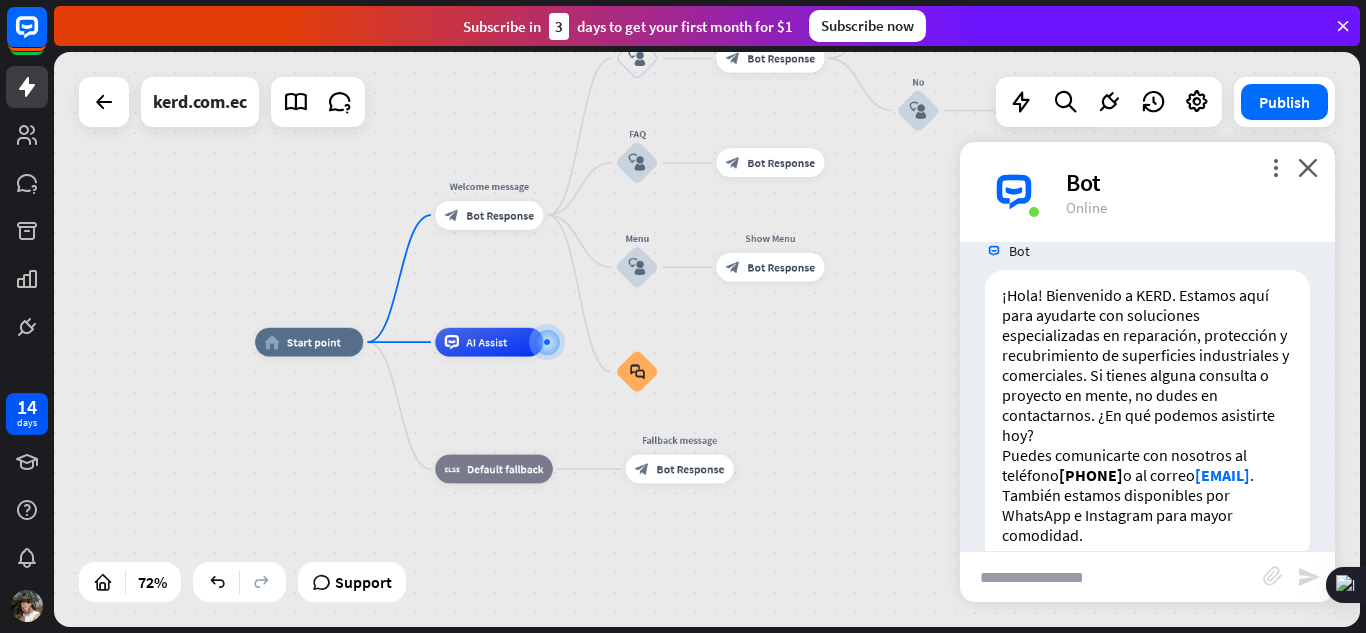 scroll, scrollTop: 325, scrollLeft: 0, axis: vertical 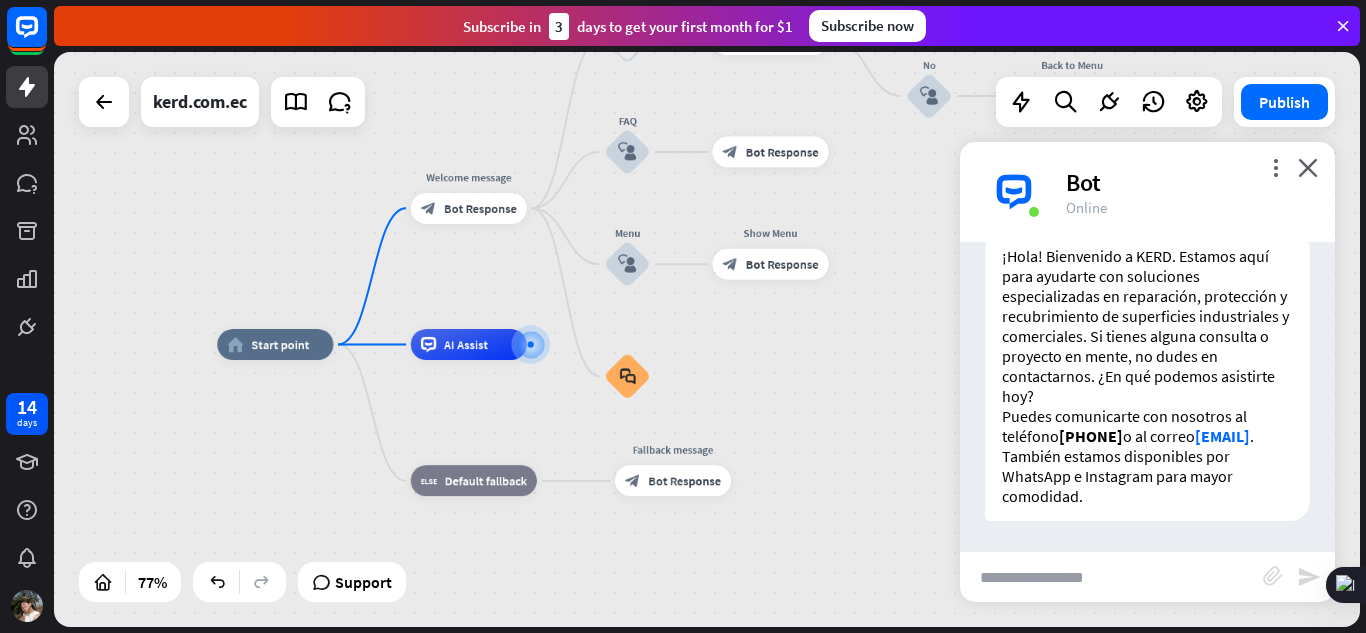 click at bounding box center [1111, 577] 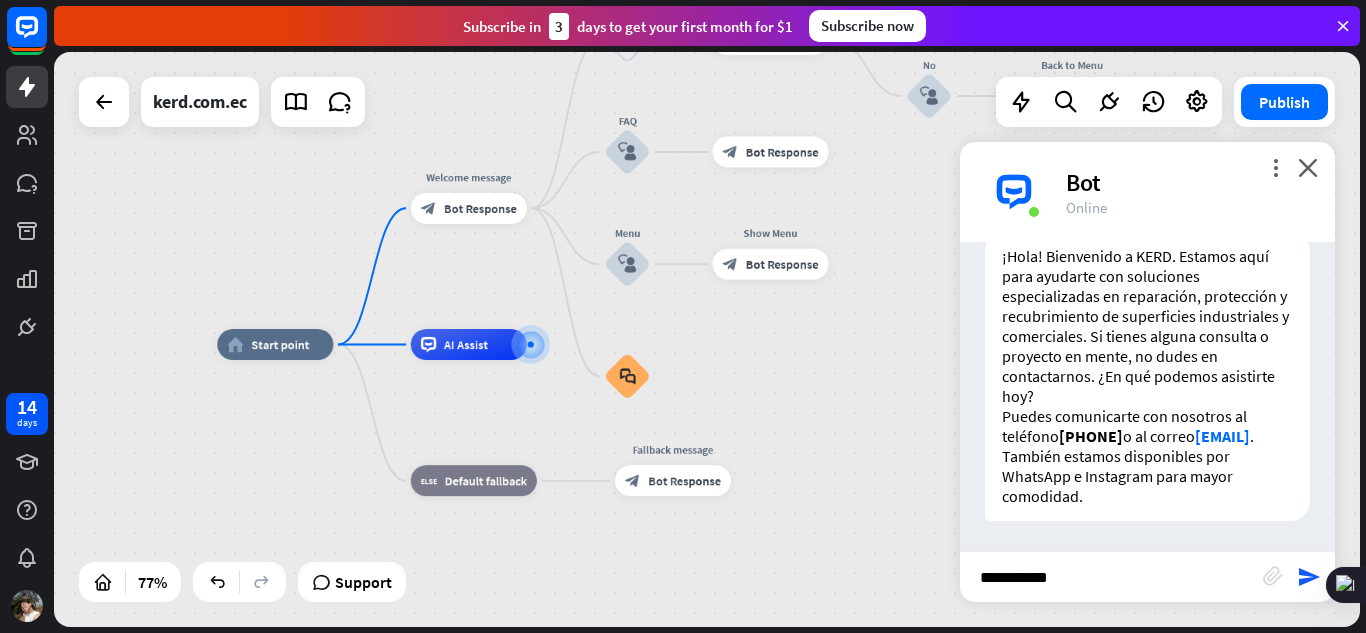 type on "**********" 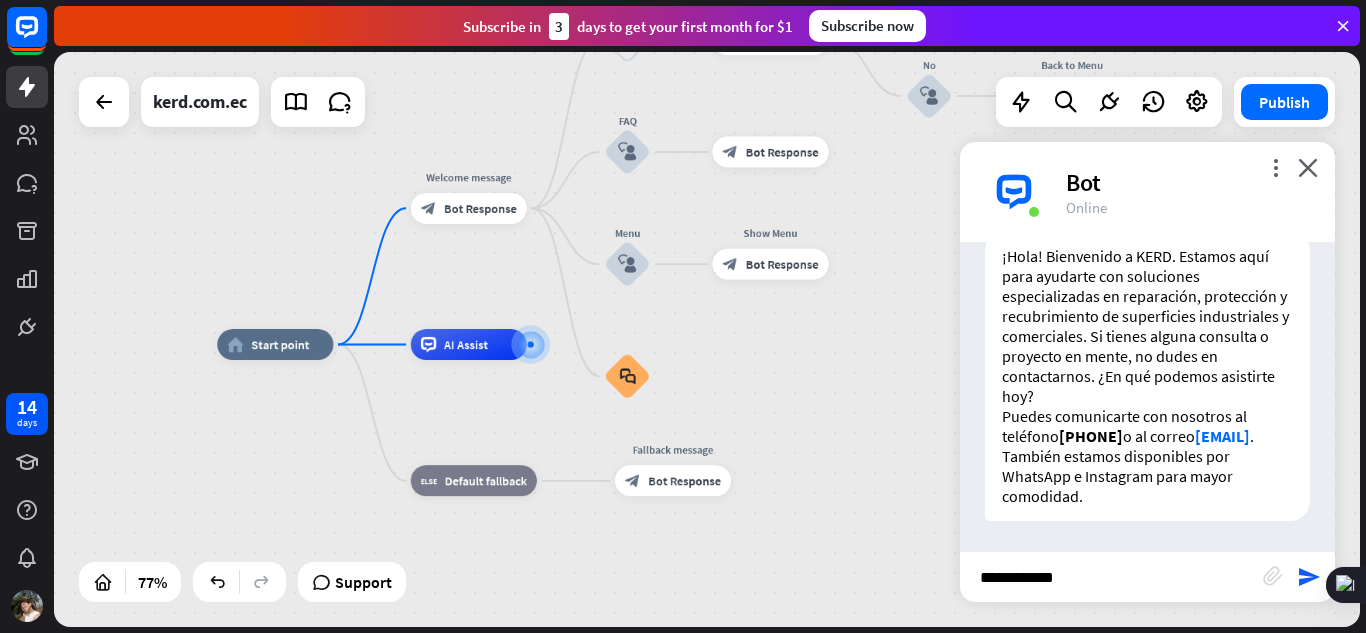 type 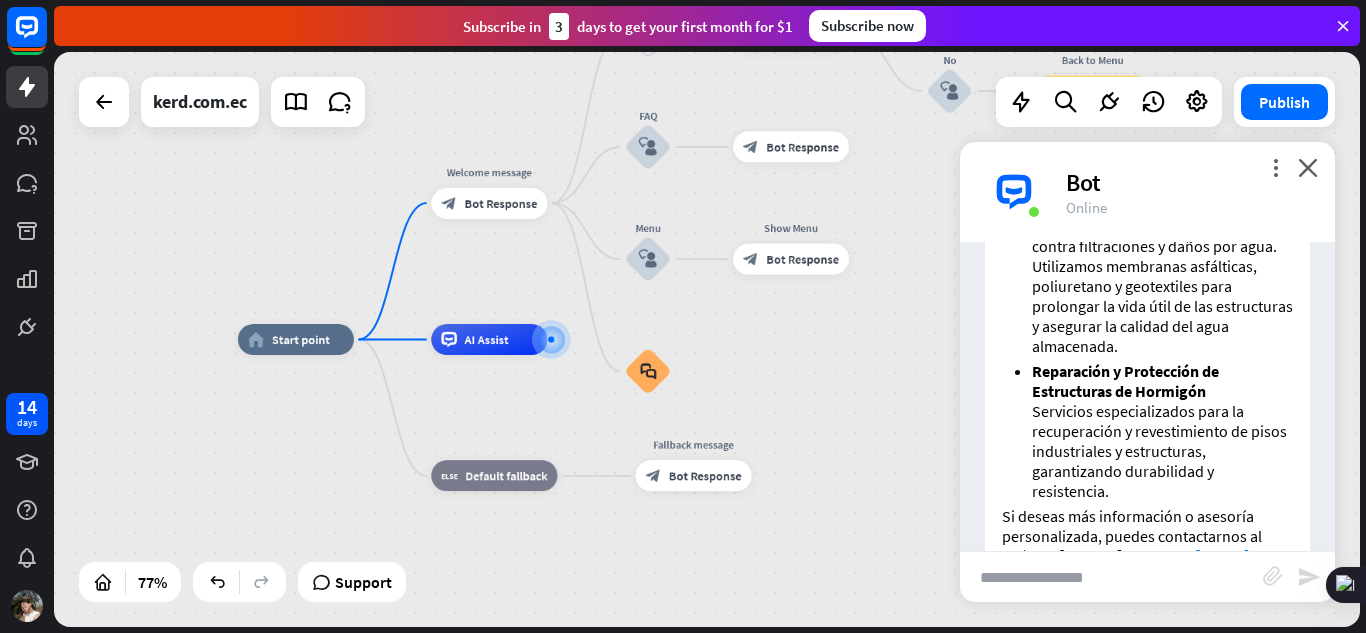 scroll, scrollTop: 1566, scrollLeft: 0, axis: vertical 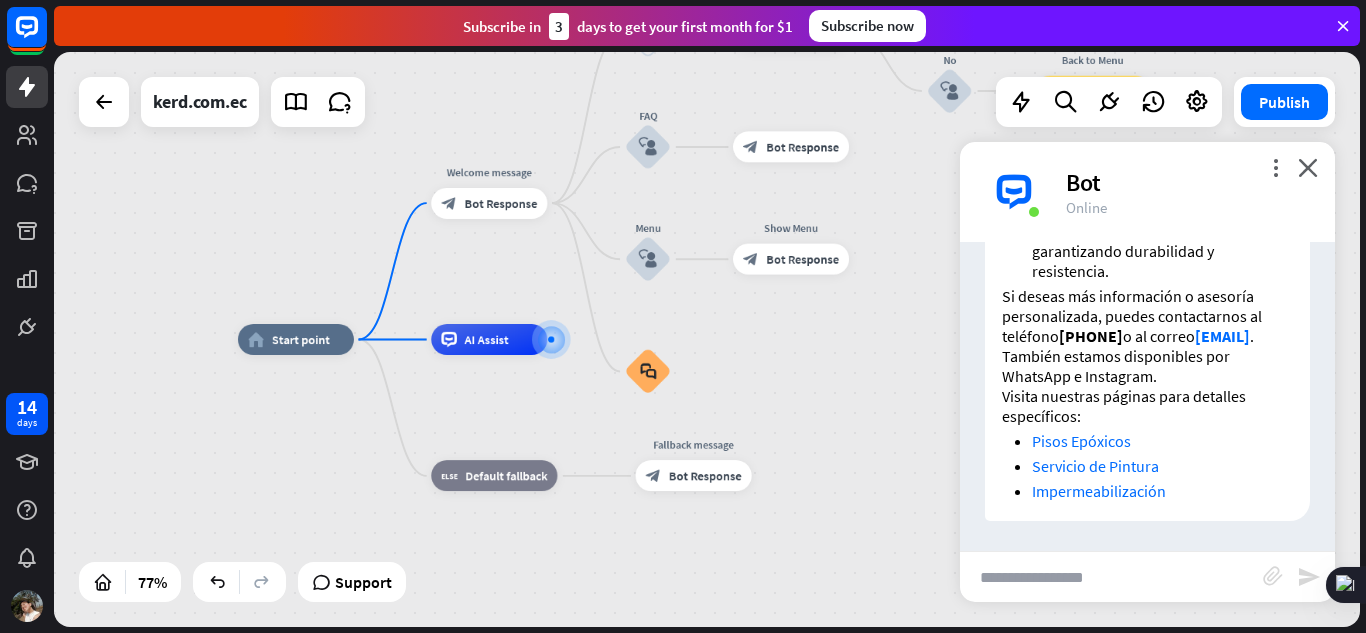 click on "Pisos Epóxicos" at bounding box center [1081, 441] 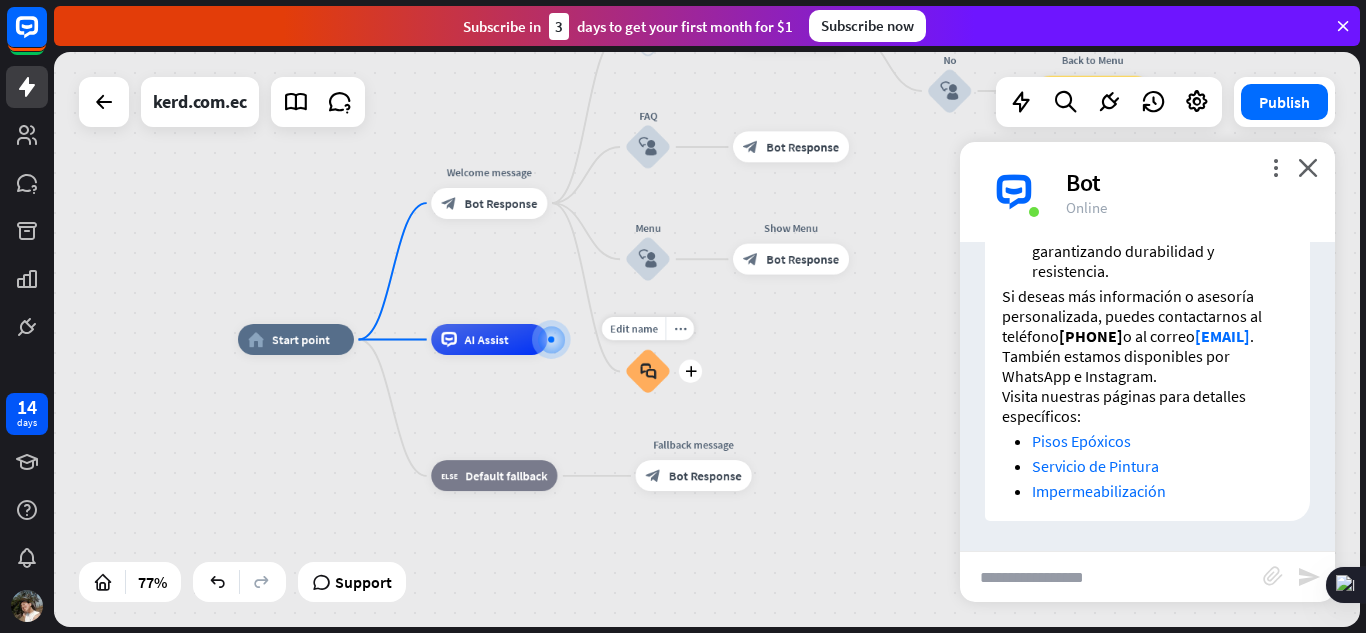 click on "block_faq" at bounding box center [648, 371] 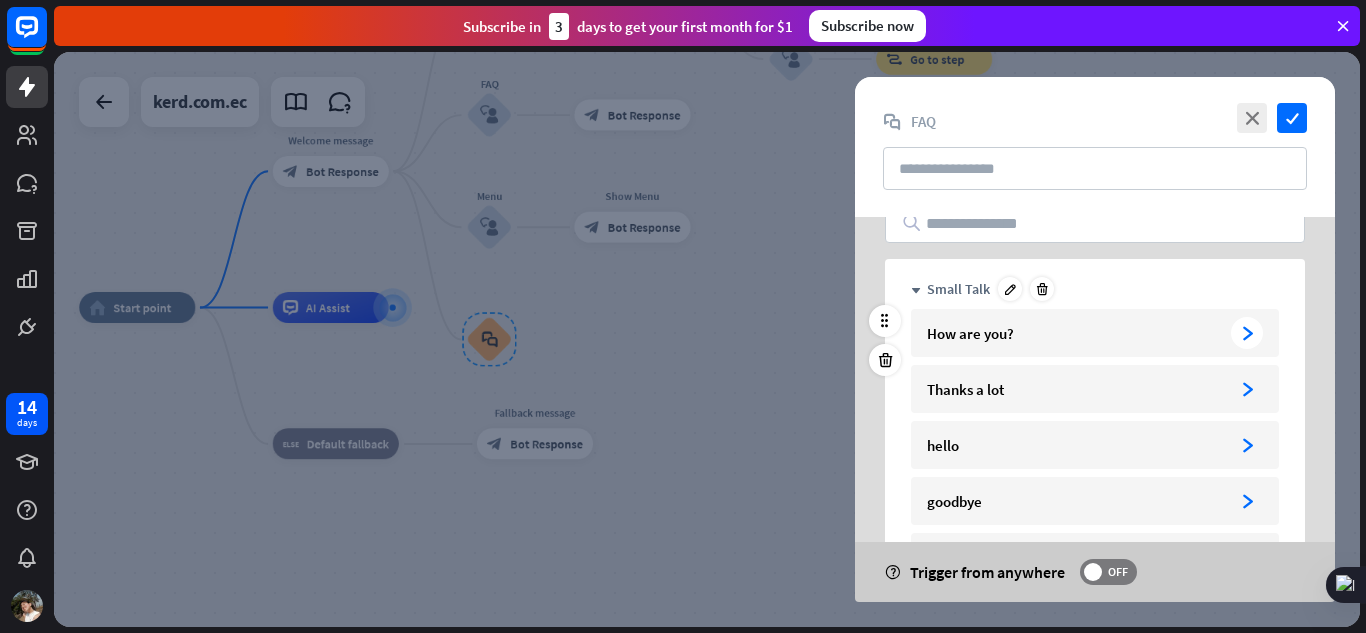scroll, scrollTop: 0, scrollLeft: 0, axis: both 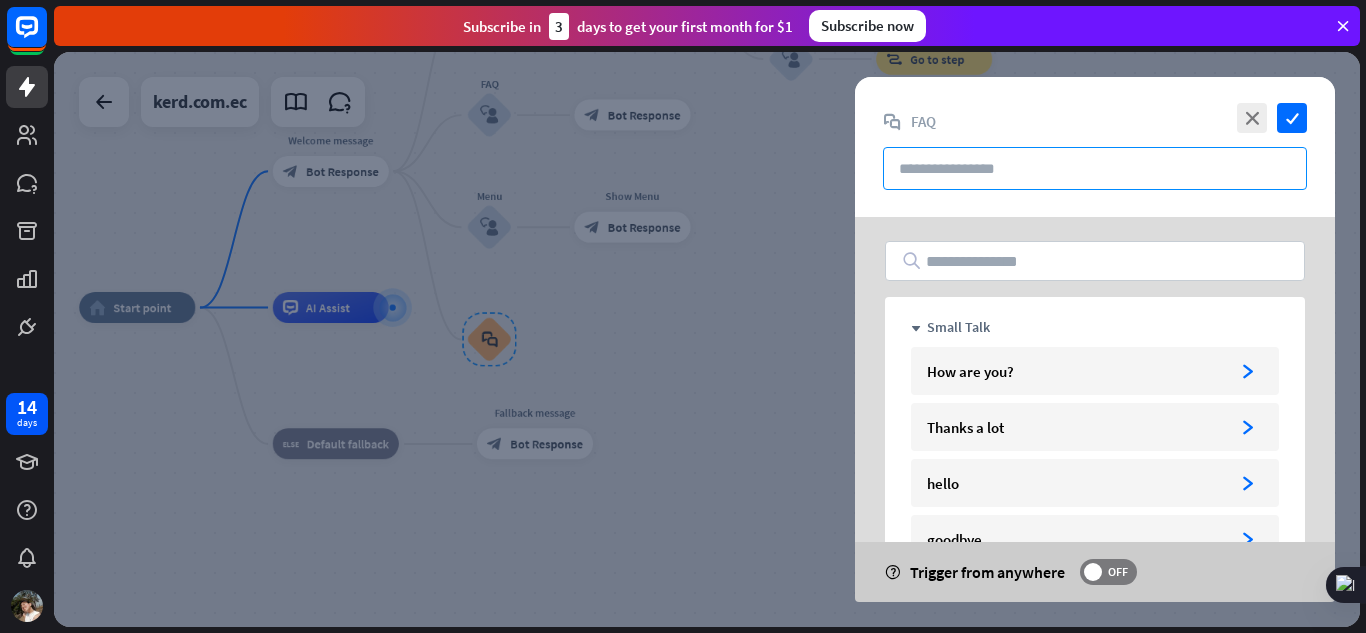 click at bounding box center (1095, 168) 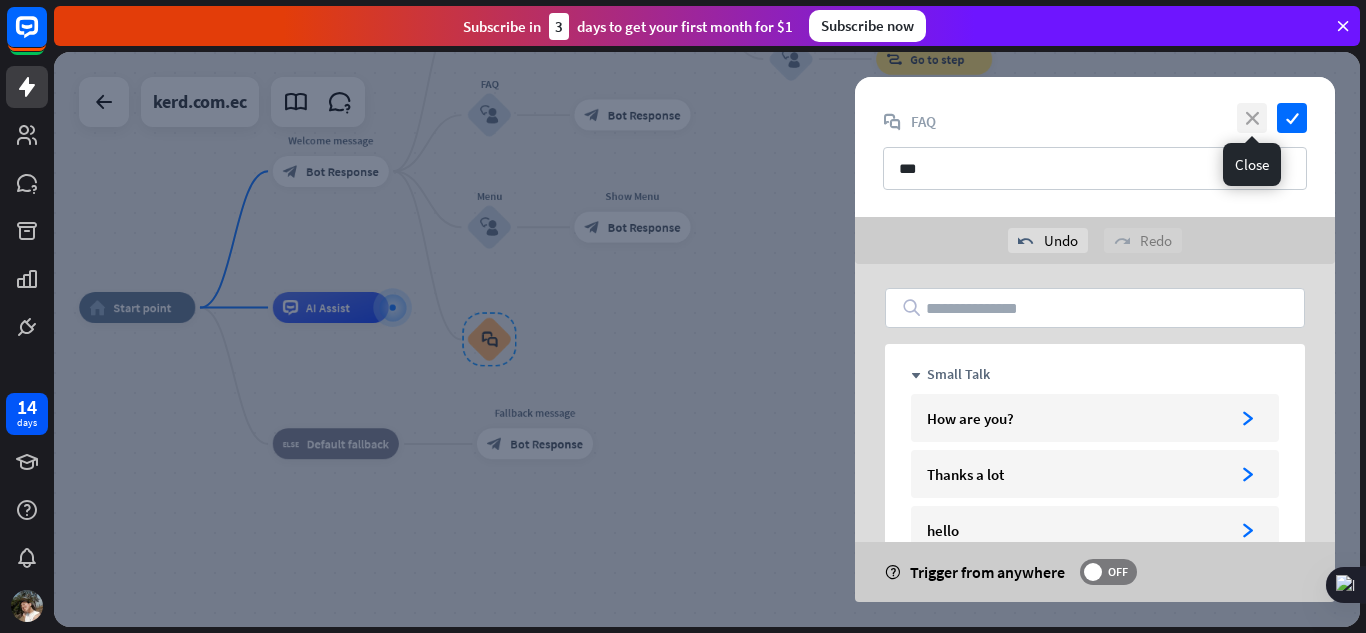 click on "close" at bounding box center [1252, 118] 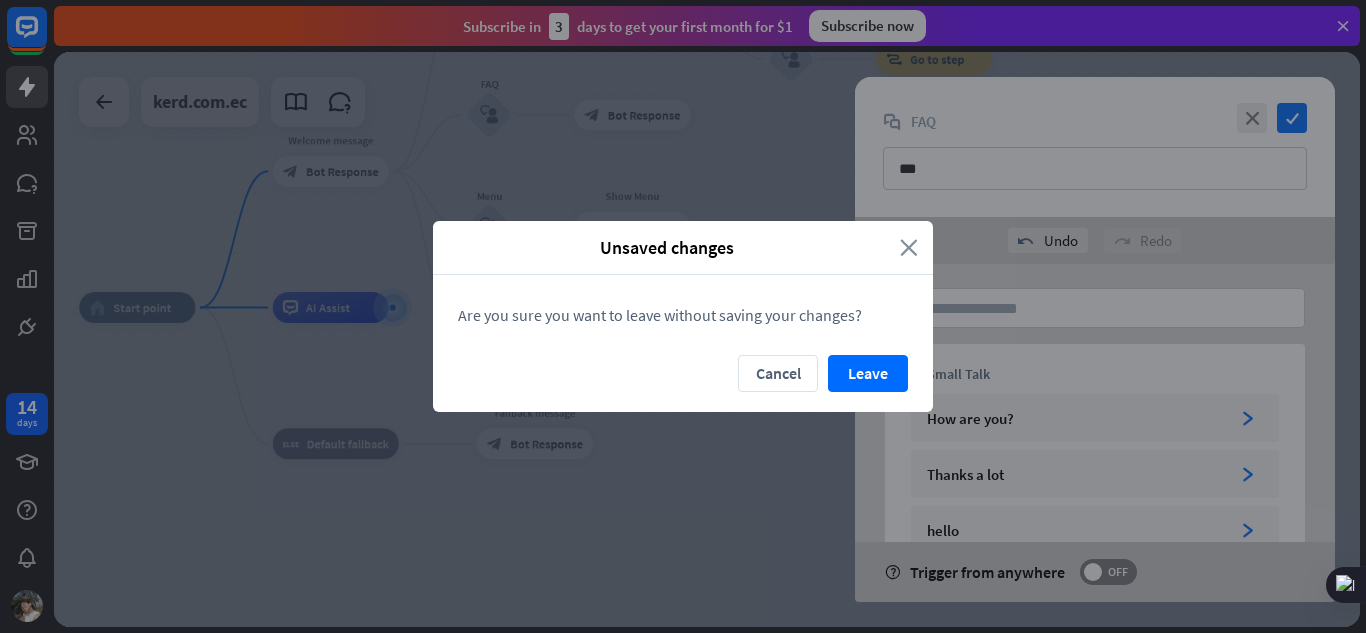 click on "close" at bounding box center [909, 247] 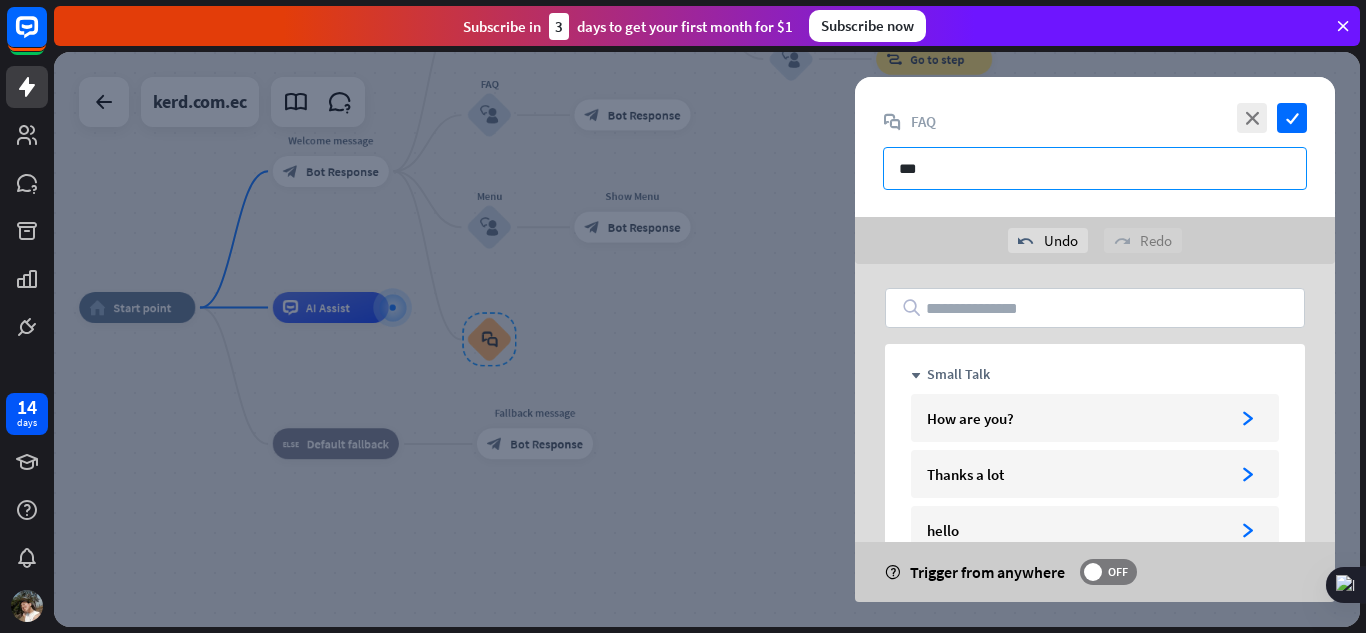 click on "***" at bounding box center (1095, 168) 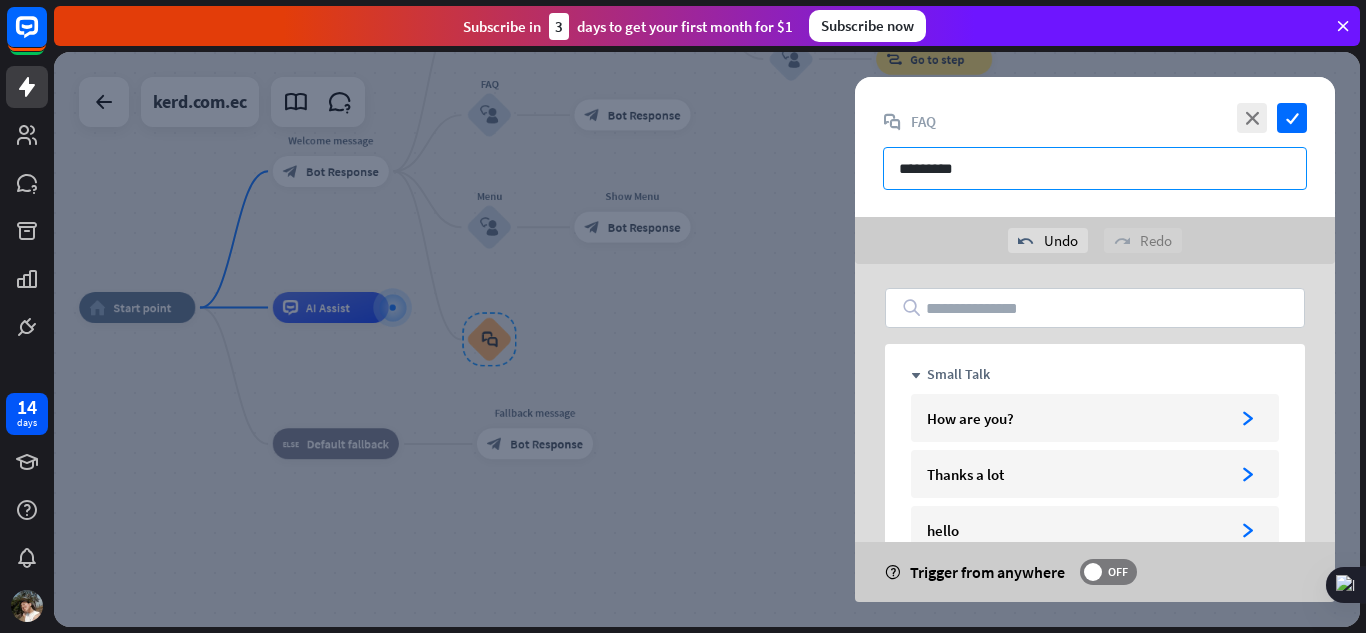 type on "*********" 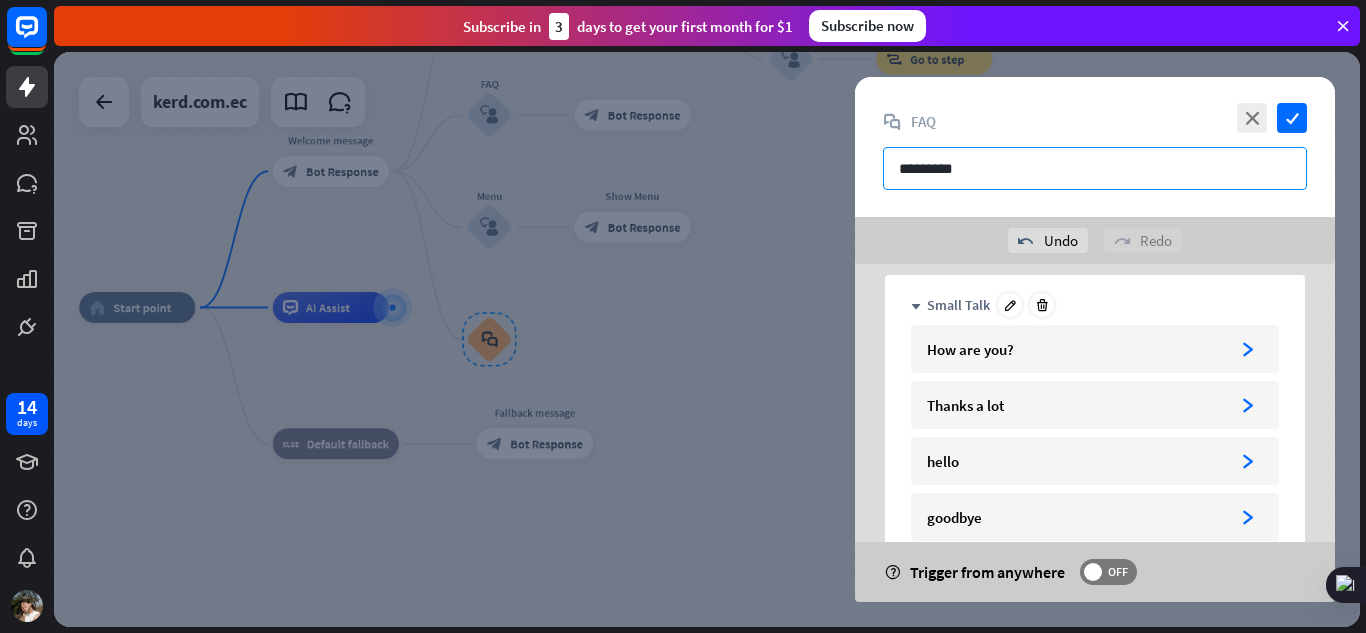 scroll, scrollTop: 0, scrollLeft: 0, axis: both 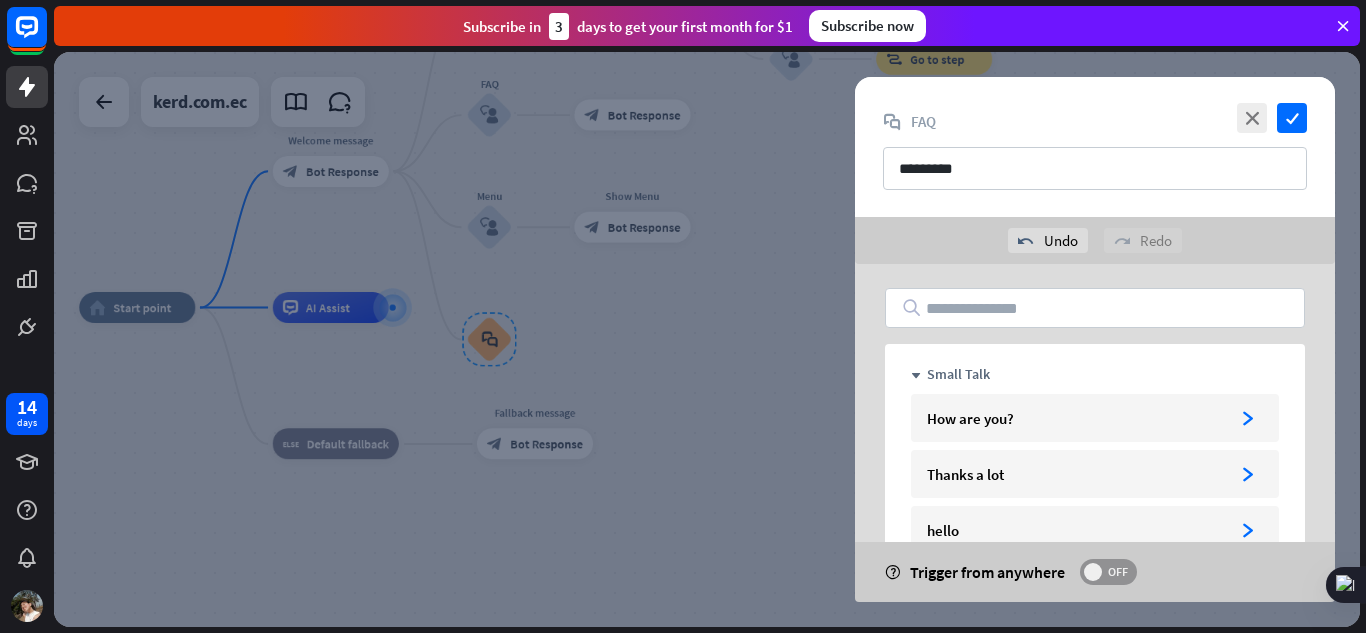 click at bounding box center [1093, 572] 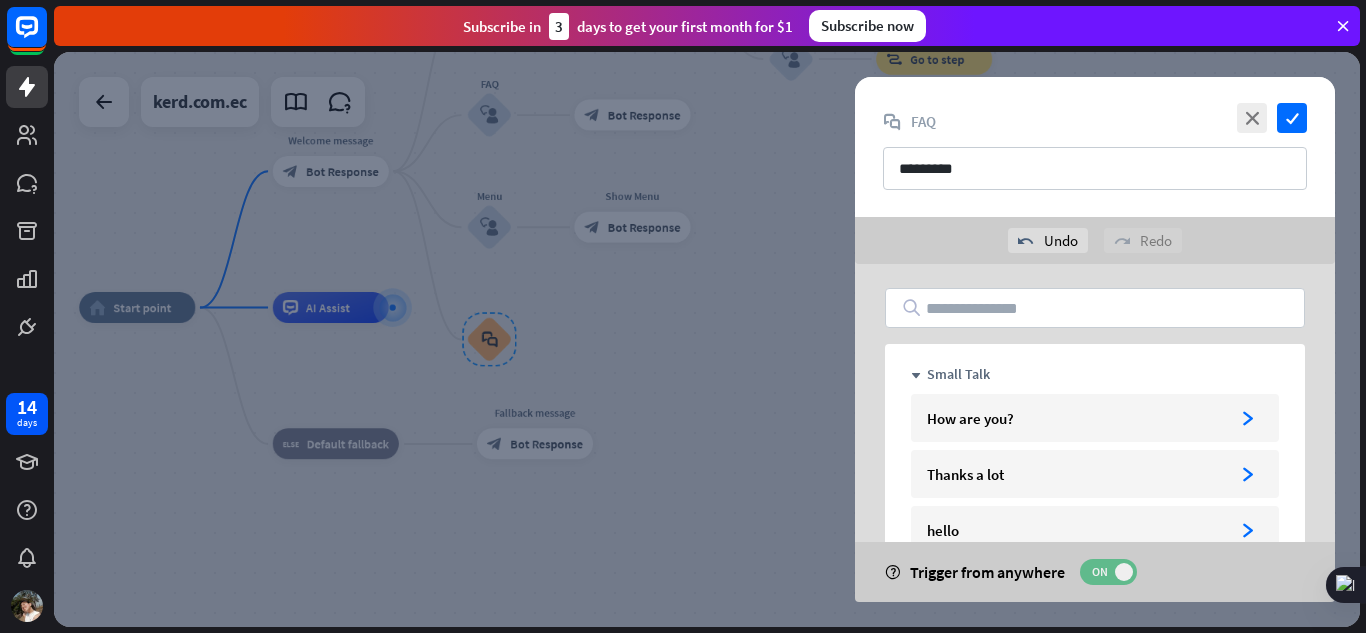 click on "ON" at bounding box center (1099, 572) 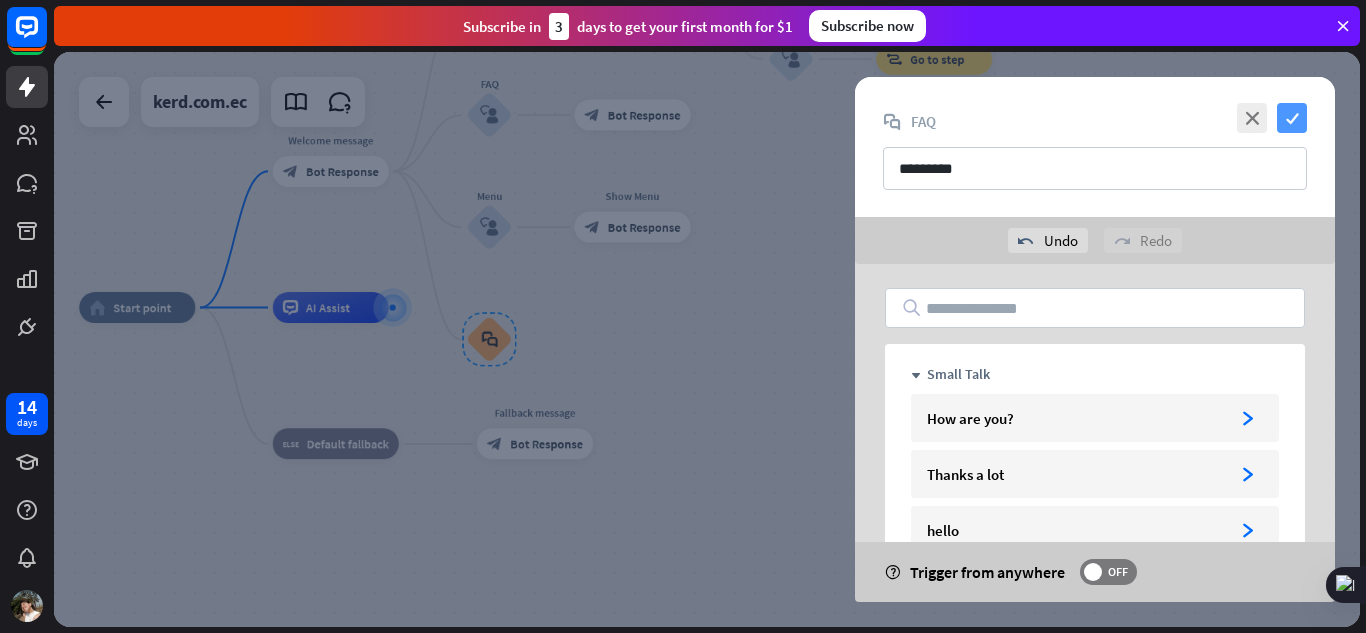 click on "check" at bounding box center [1292, 118] 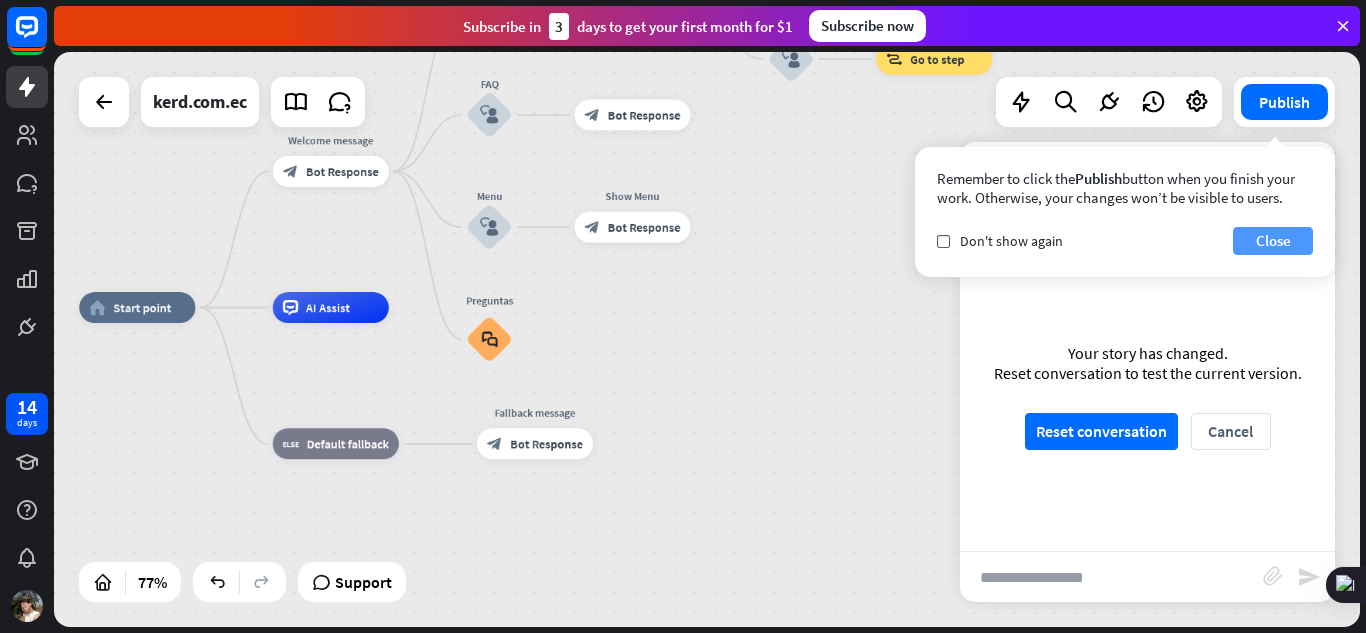 click on "Close" at bounding box center (1273, 241) 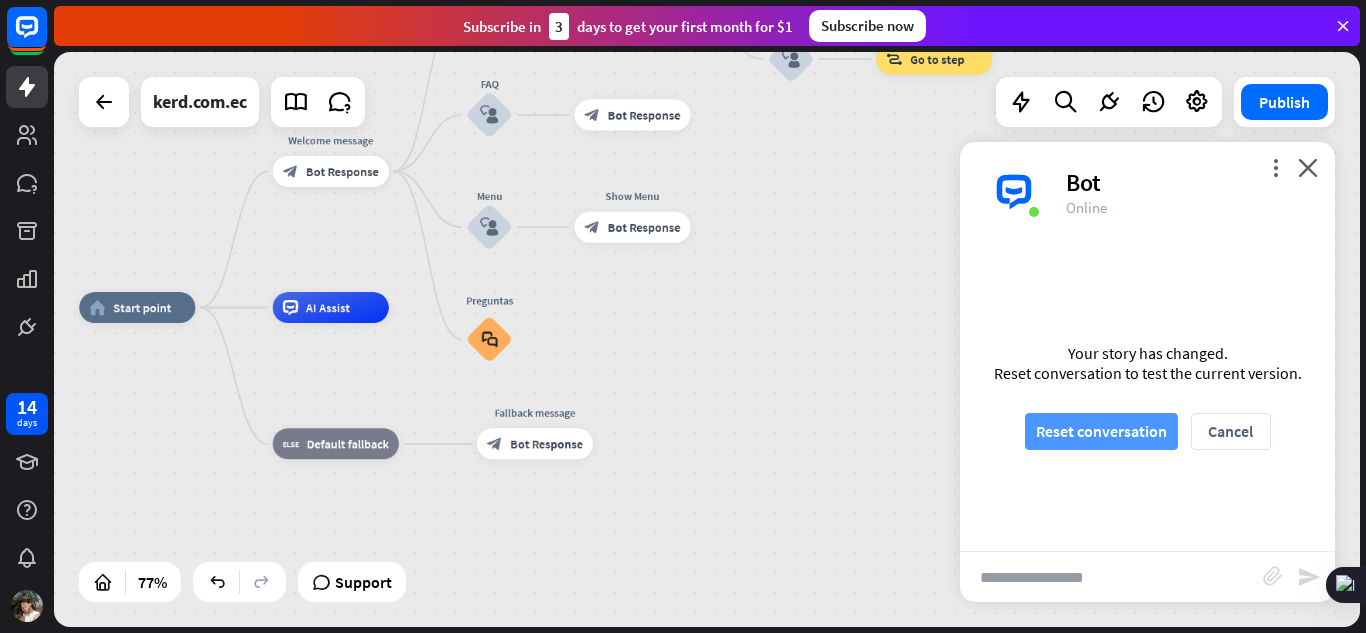 click on "Reset conversation" at bounding box center [1101, 431] 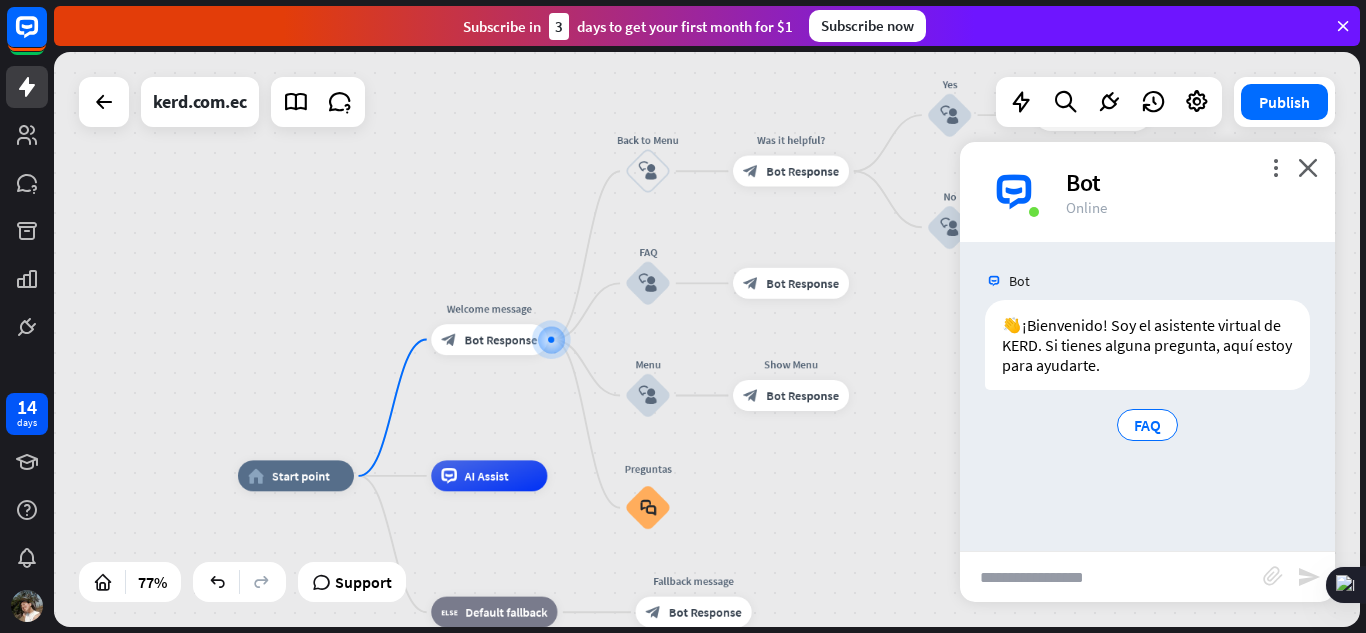 click at bounding box center (1111, 577) 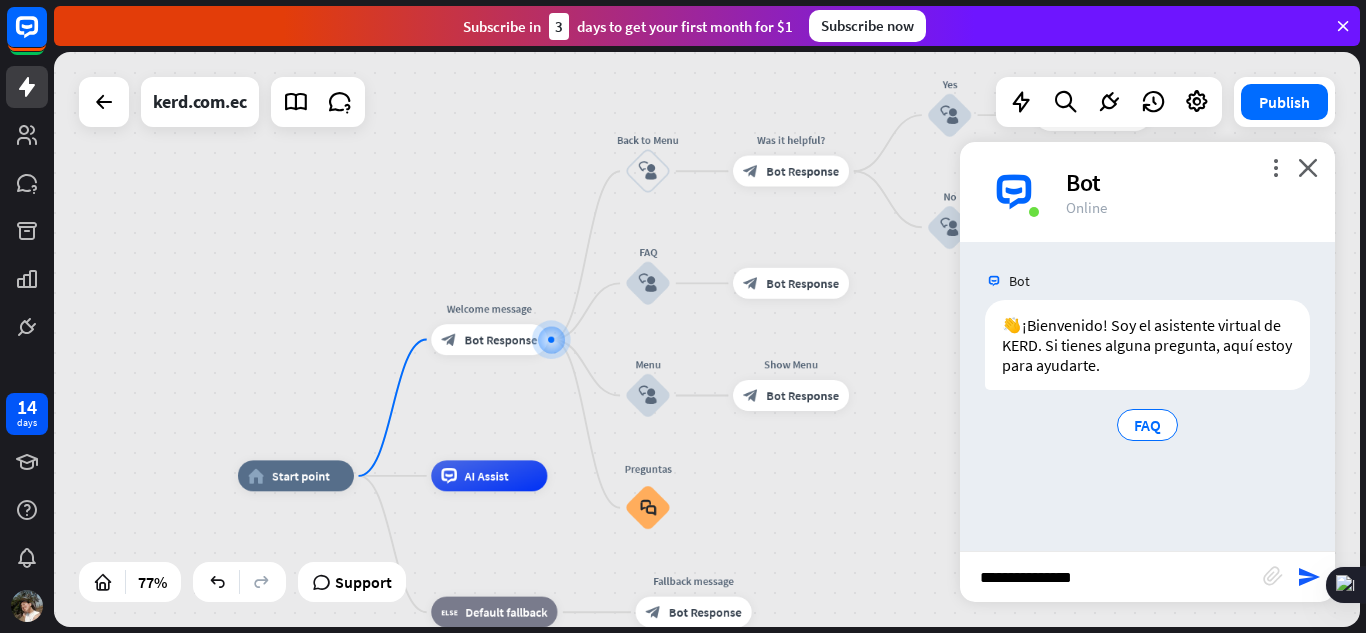 type on "**********" 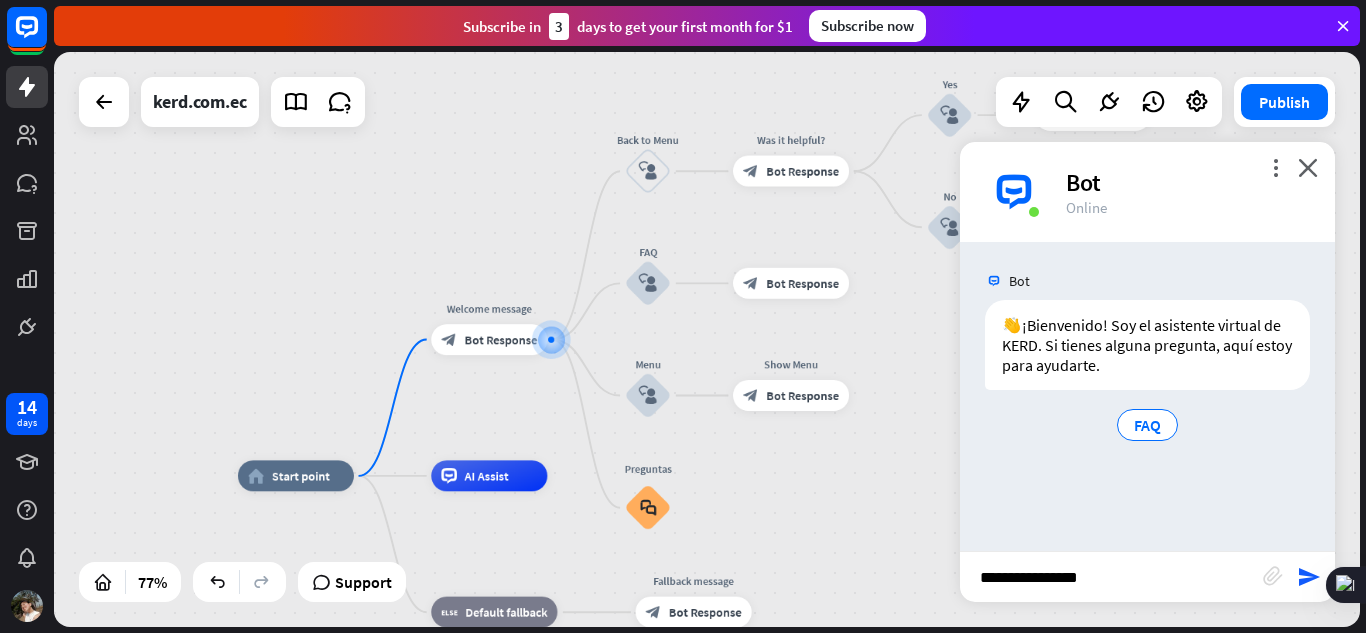 type 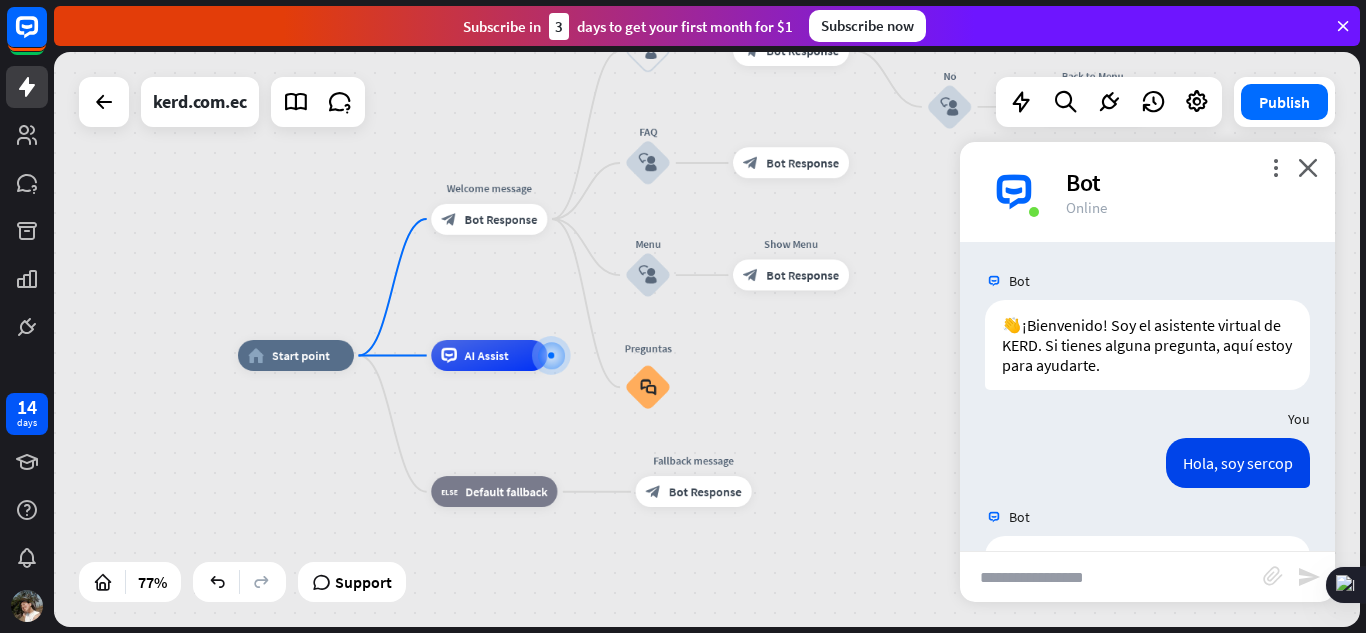 scroll, scrollTop: 245, scrollLeft: 0, axis: vertical 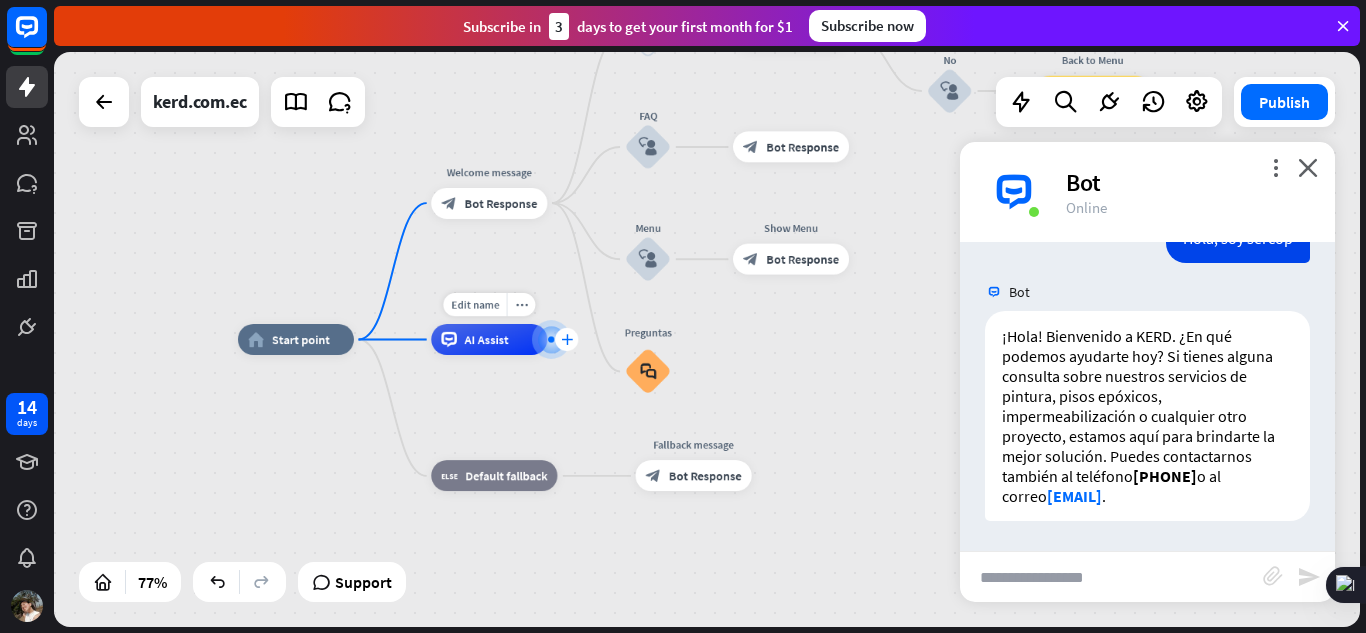 click on "plus" at bounding box center (567, 339) 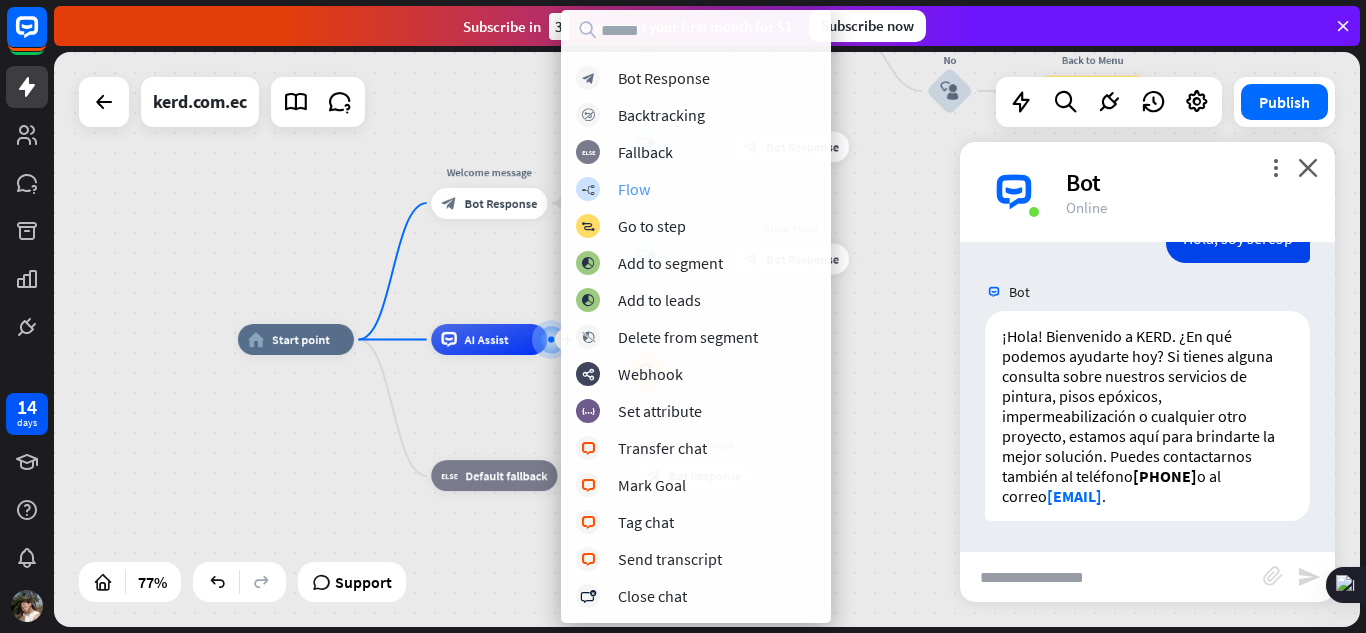 click on "Flow" at bounding box center (634, 189) 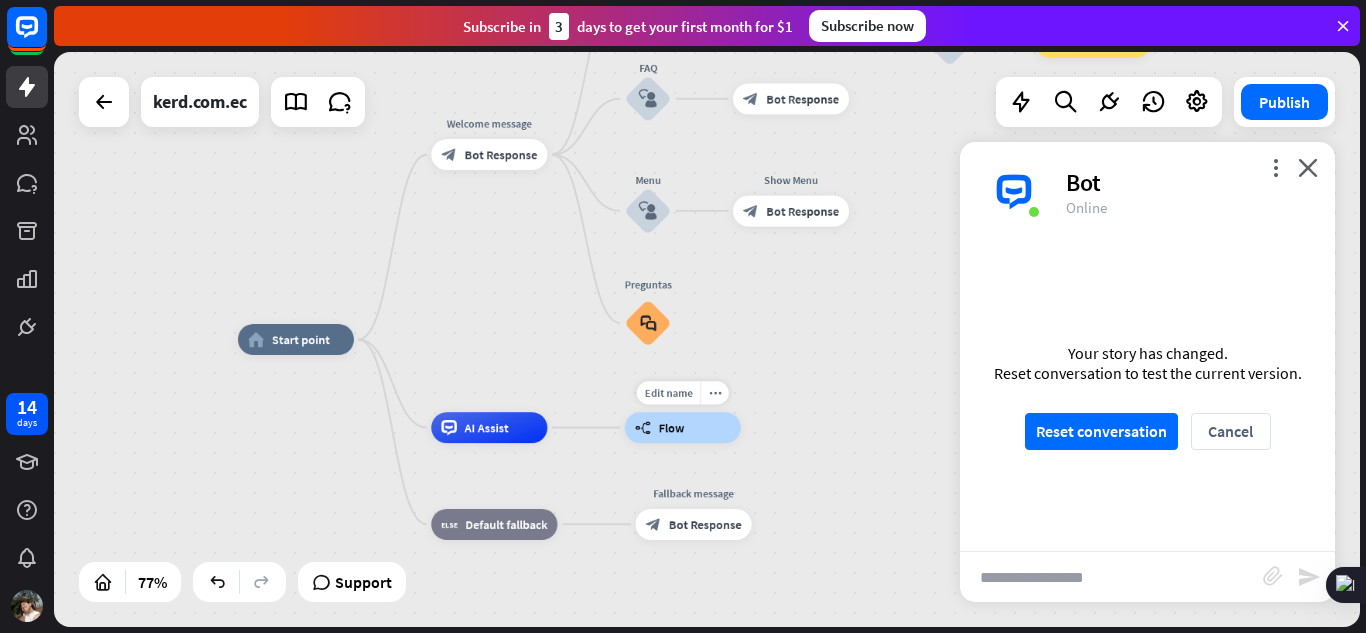 click on "Flow" at bounding box center (672, 427) 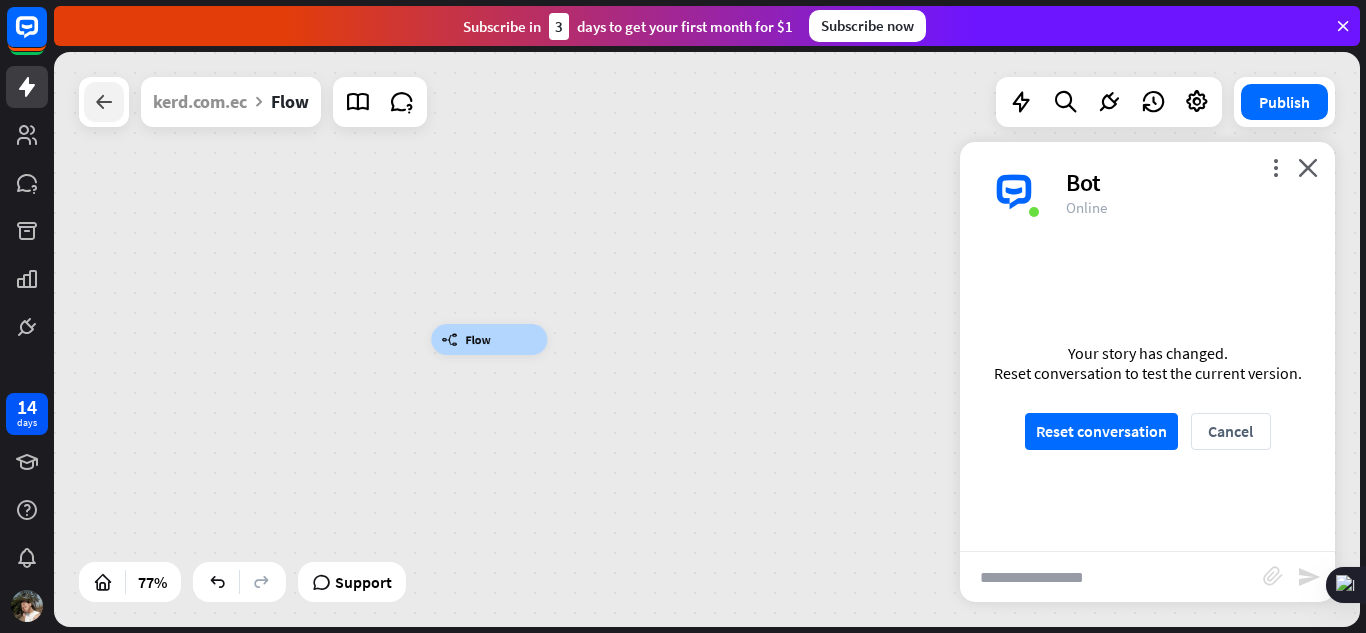 click at bounding box center (104, 102) 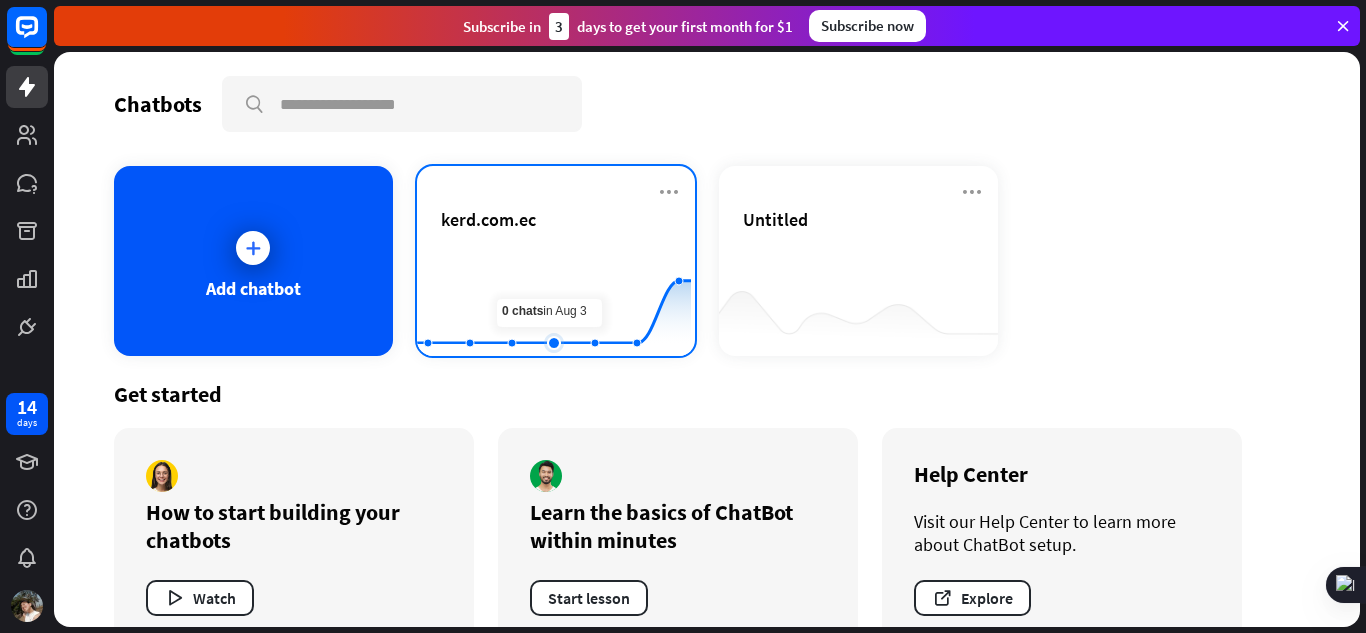 click 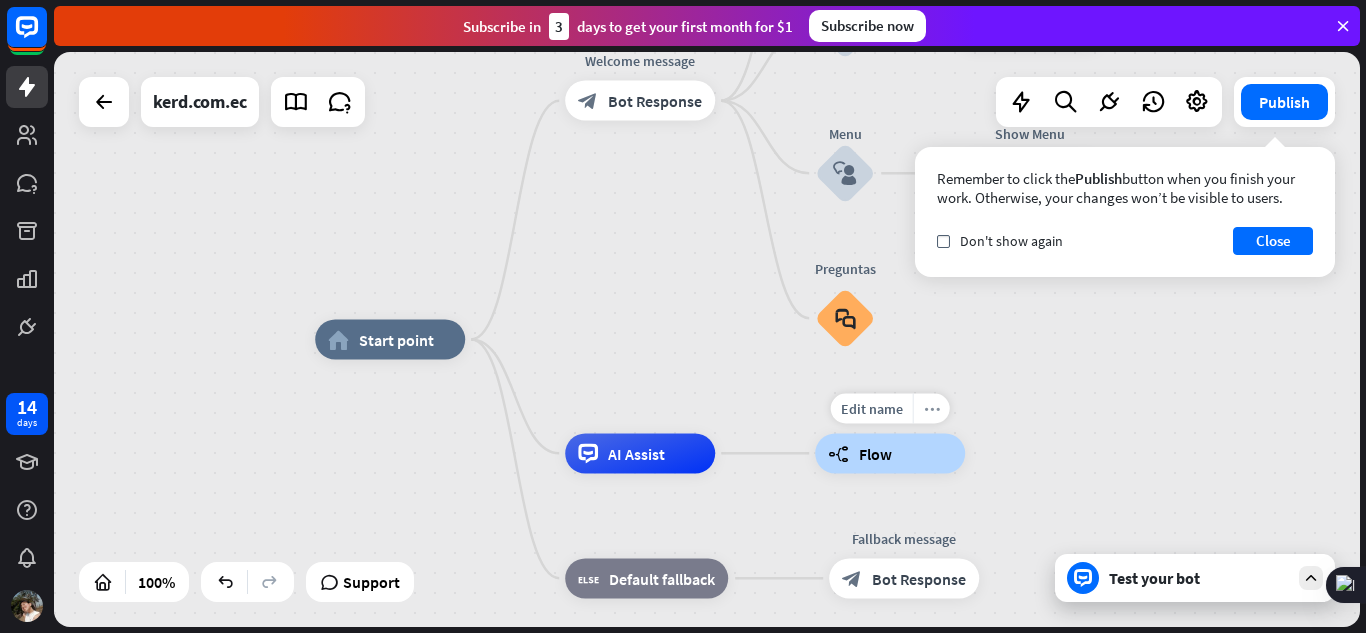 click on "more_horiz" at bounding box center [932, 408] 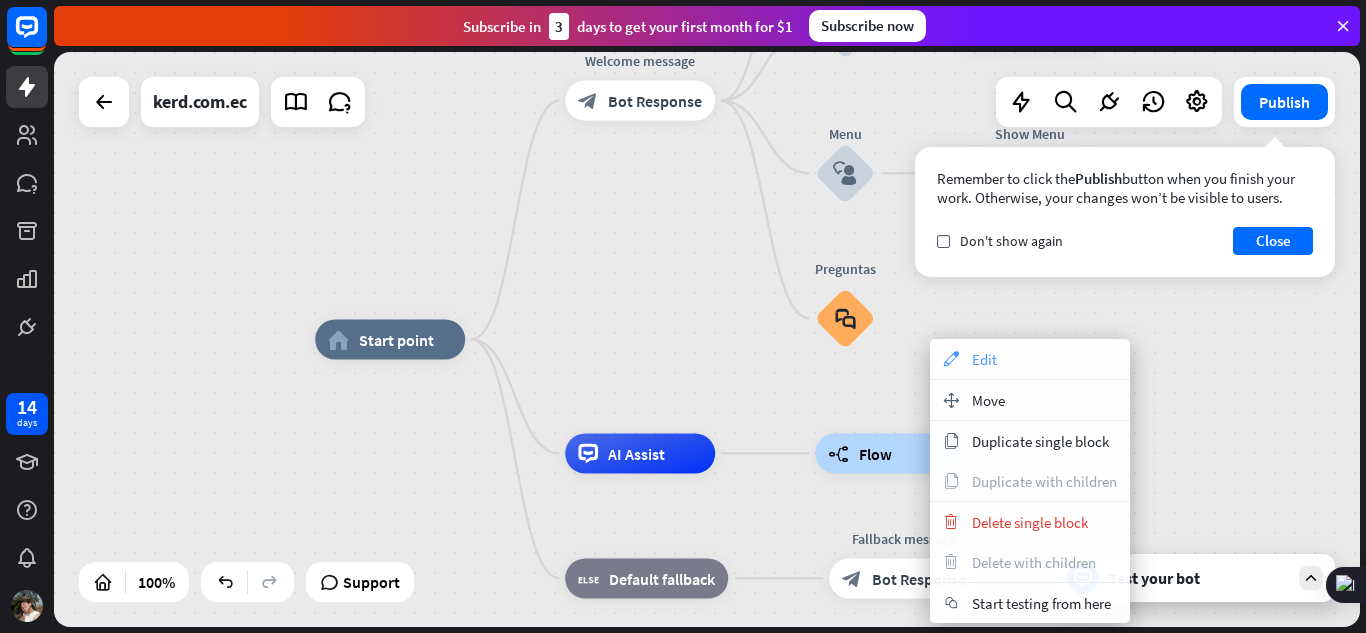 click on "appearance   Edit" at bounding box center [1030, 359] 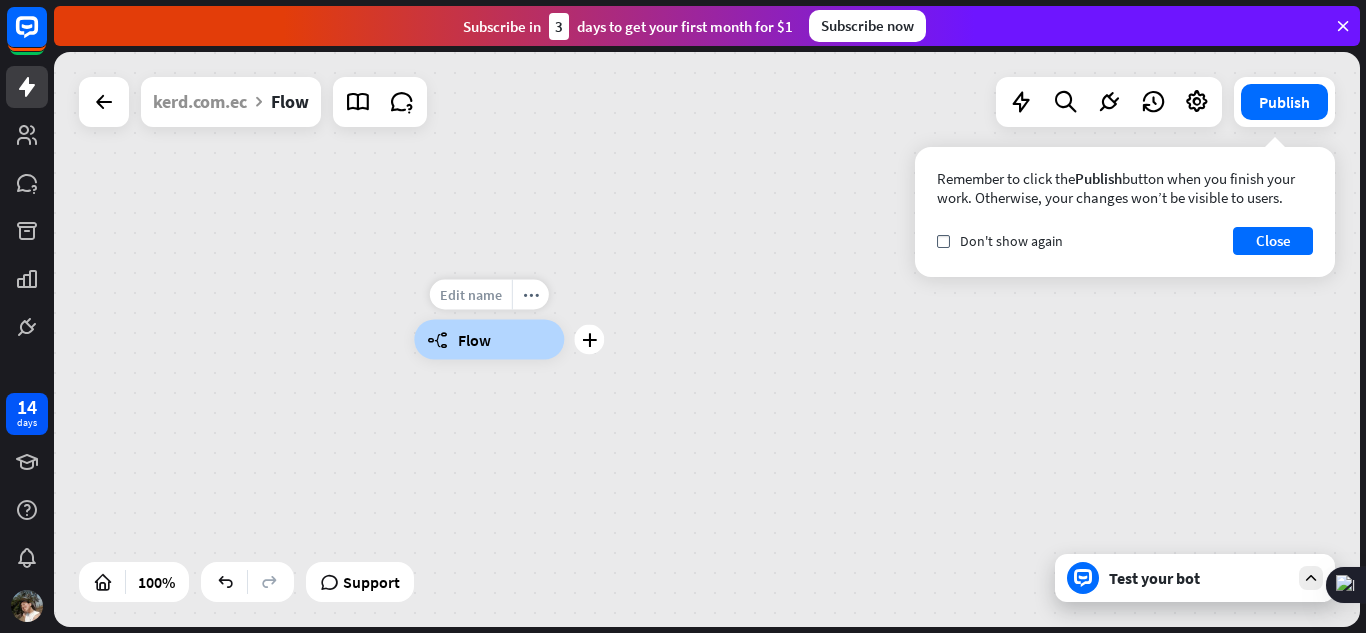 click on "Edit name" at bounding box center (471, 295) 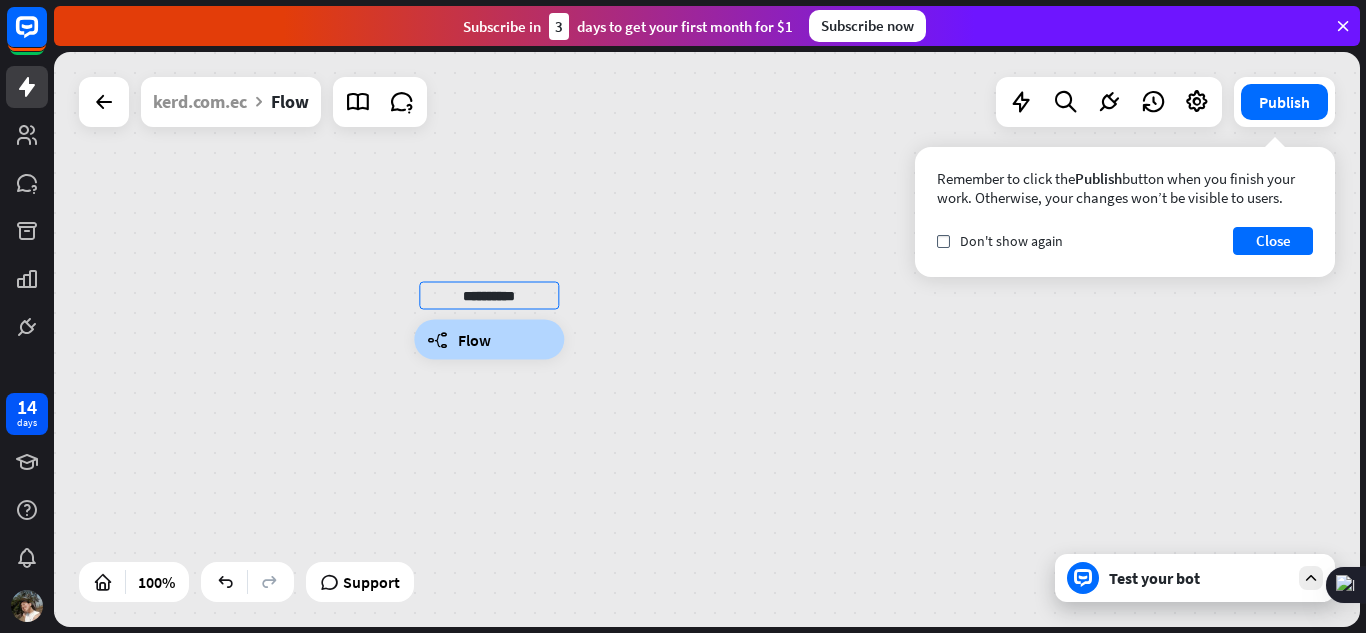 type on "**********" 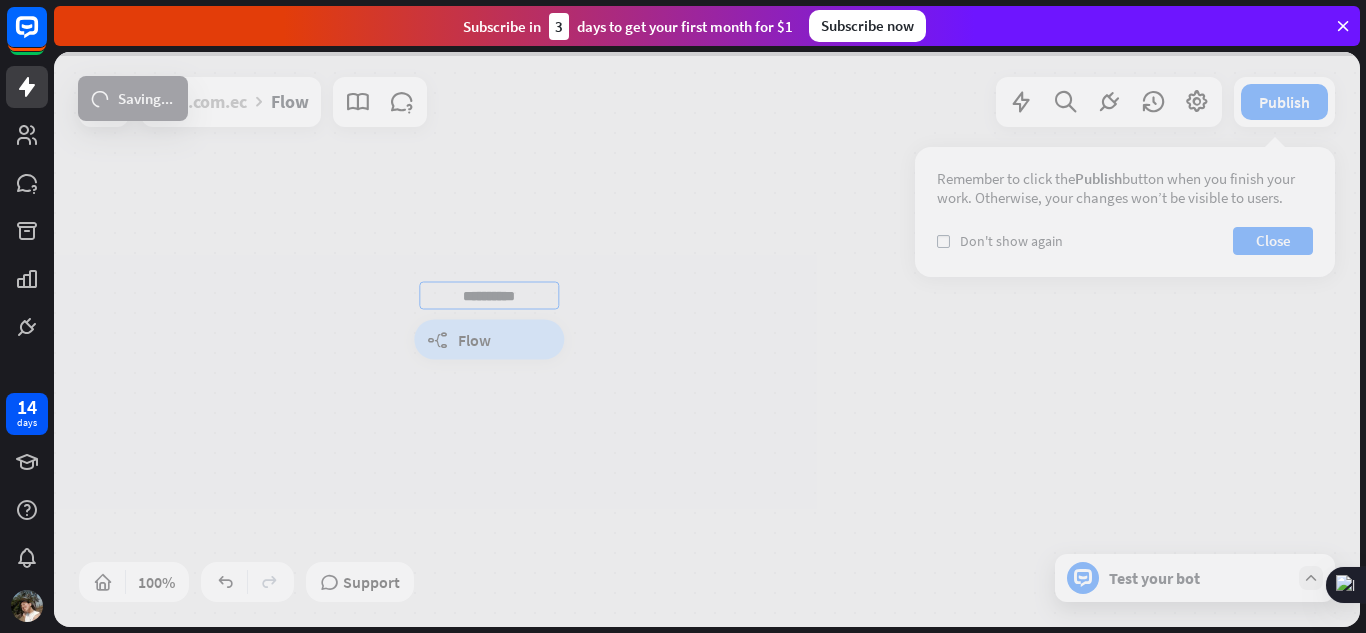 click on "**********" at bounding box center (707, 339) 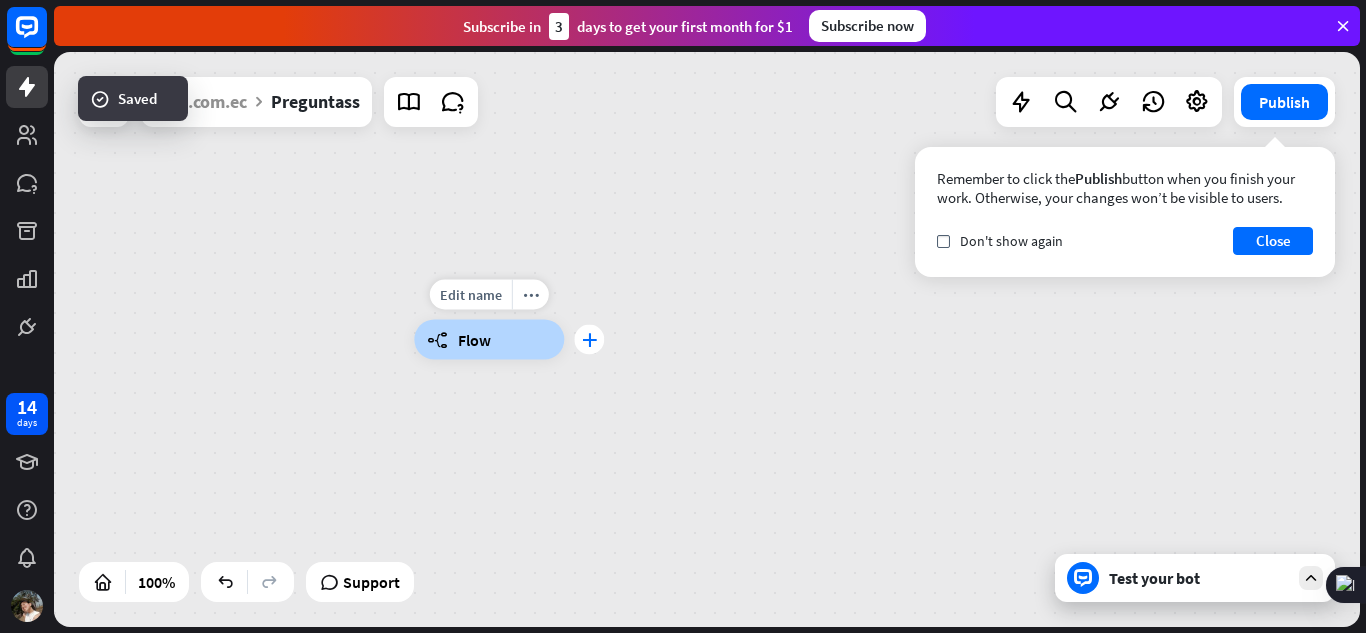 click on "plus" at bounding box center [589, 340] 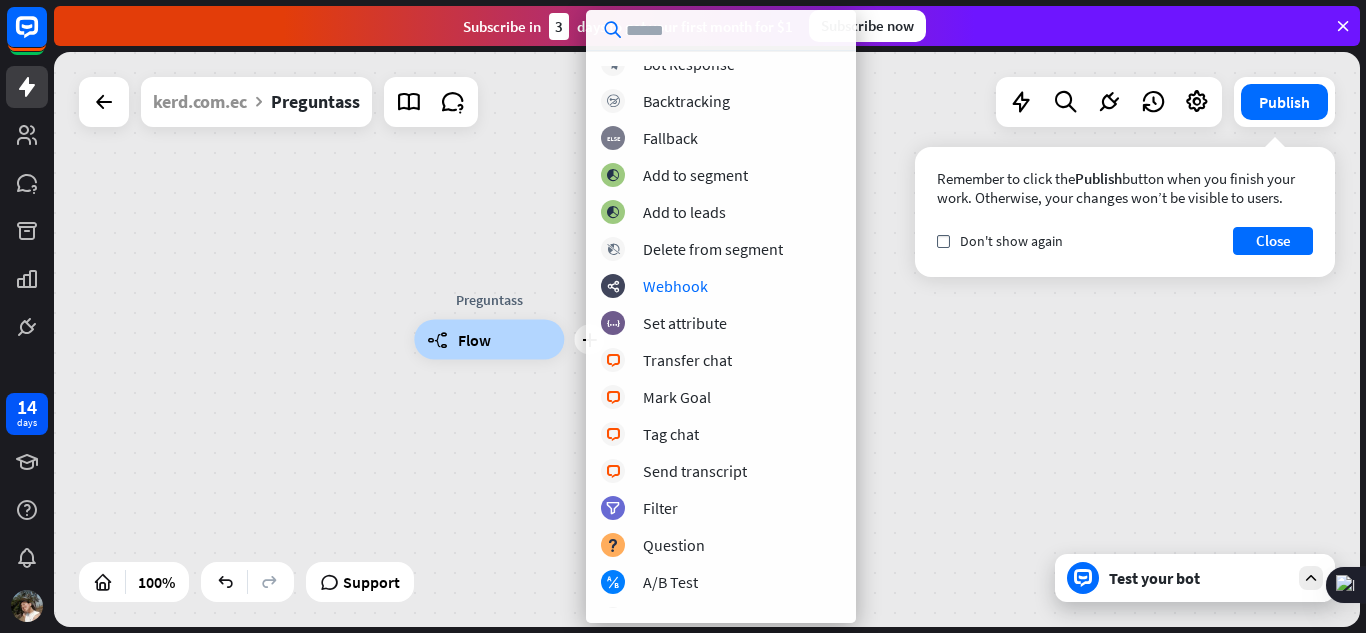 scroll, scrollTop: 0, scrollLeft: 0, axis: both 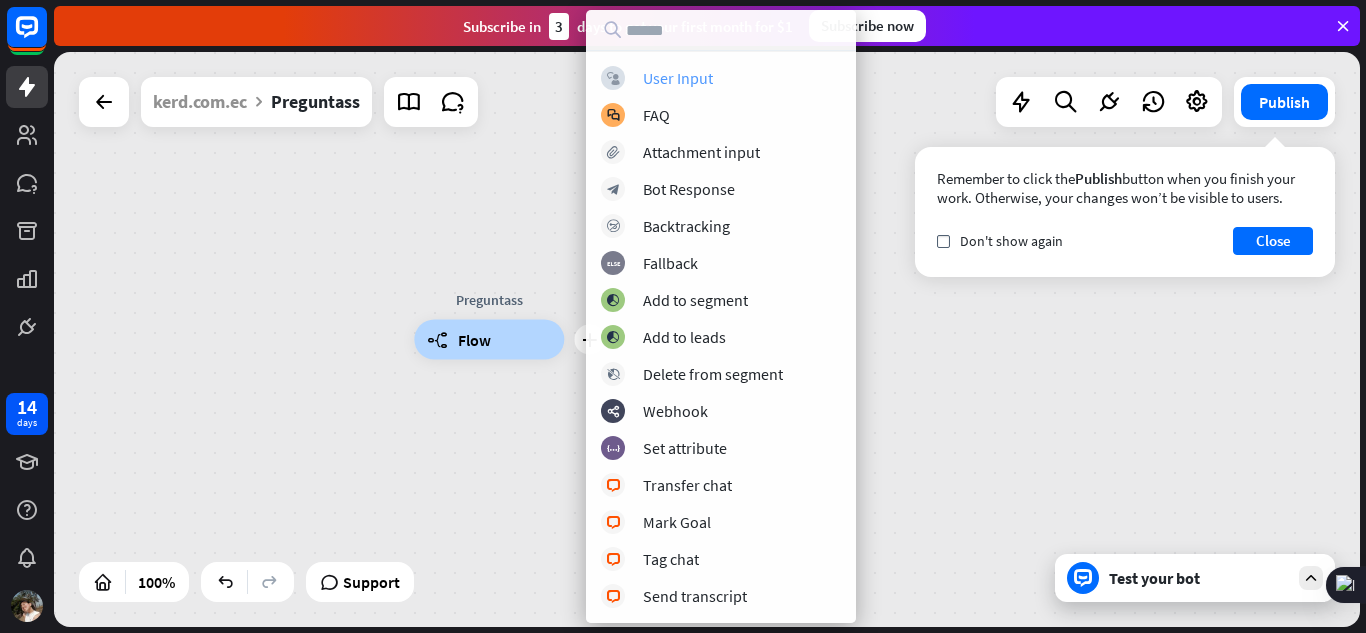 click on "User Input" at bounding box center [678, 78] 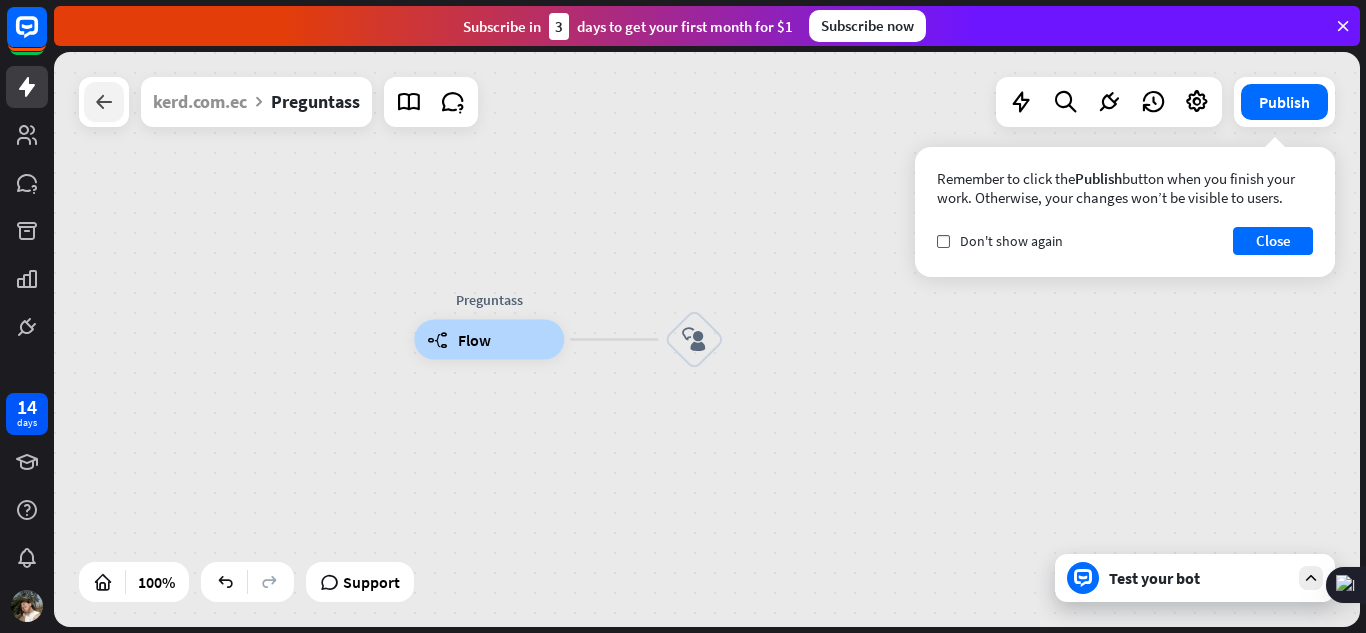 click at bounding box center [104, 102] 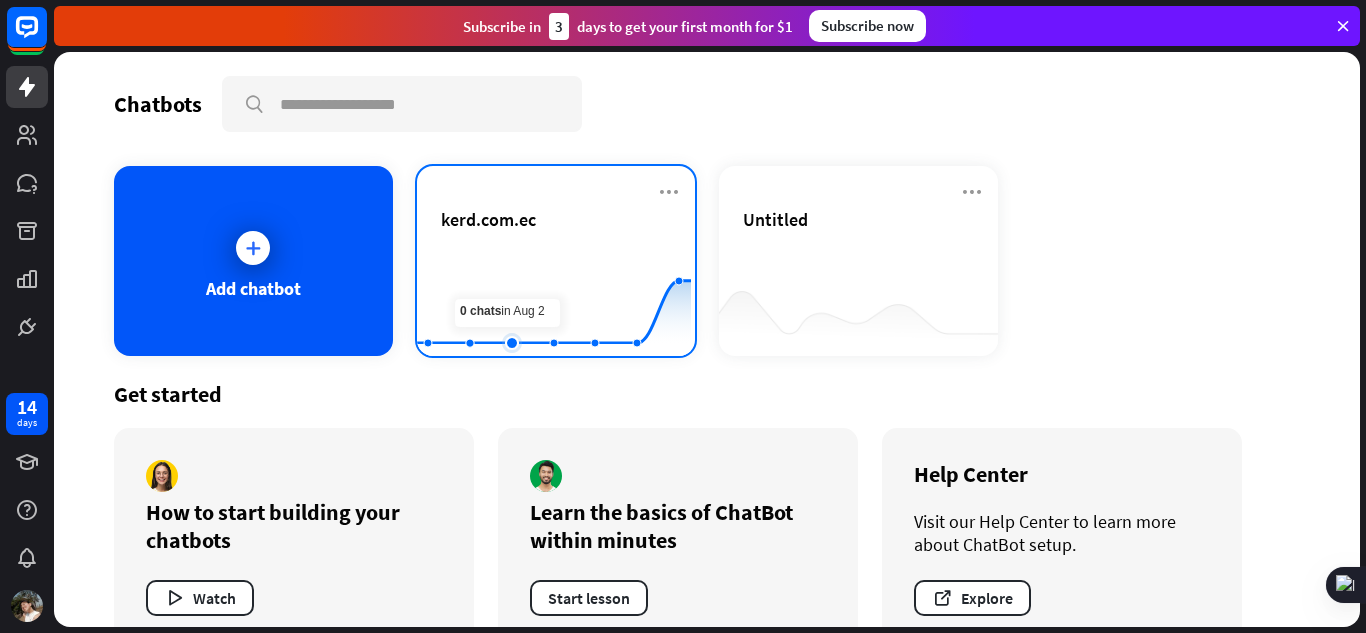 click 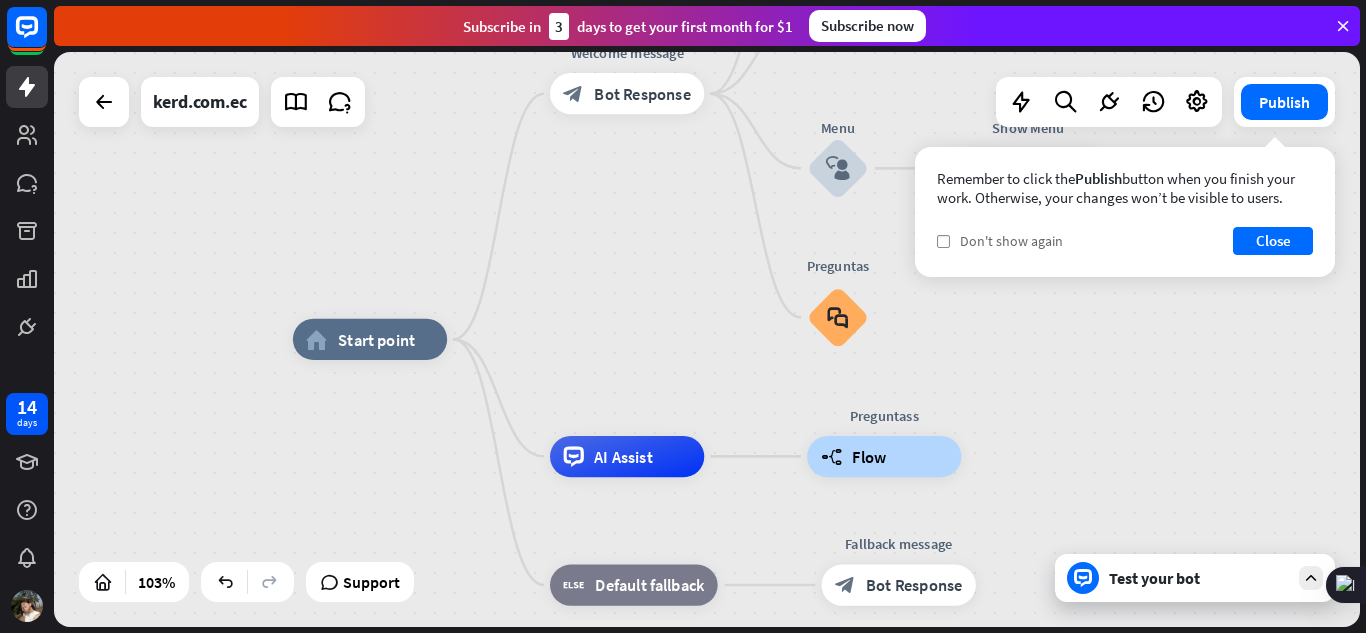 click on "Don't show again" at bounding box center [1011, 241] 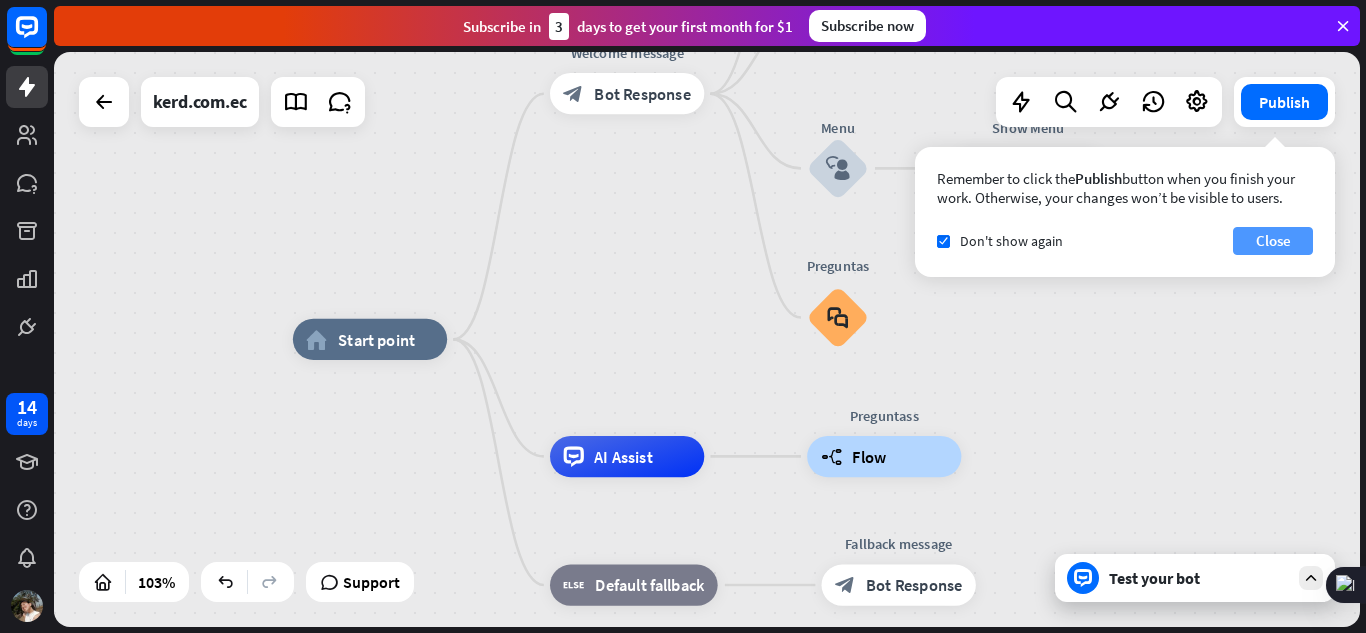 click on "Close" at bounding box center (1273, 241) 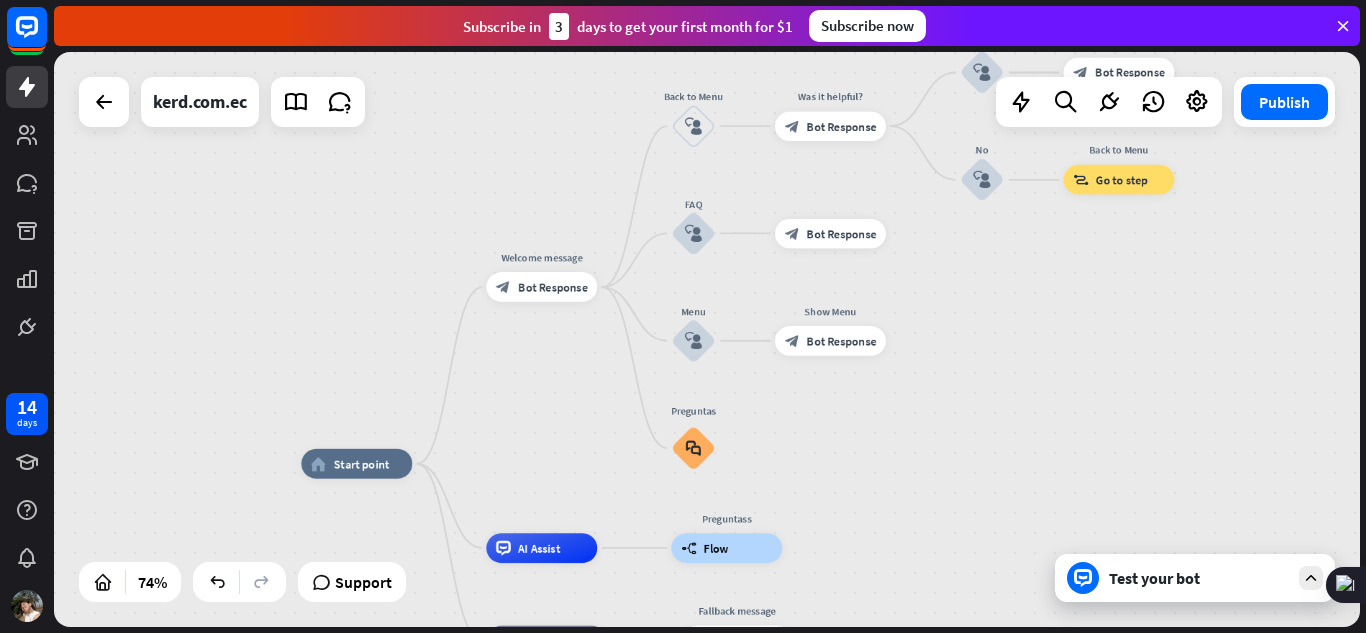 drag, startPoint x: 1145, startPoint y: 286, endPoint x: 931, endPoint y: 410, distance: 247.32974 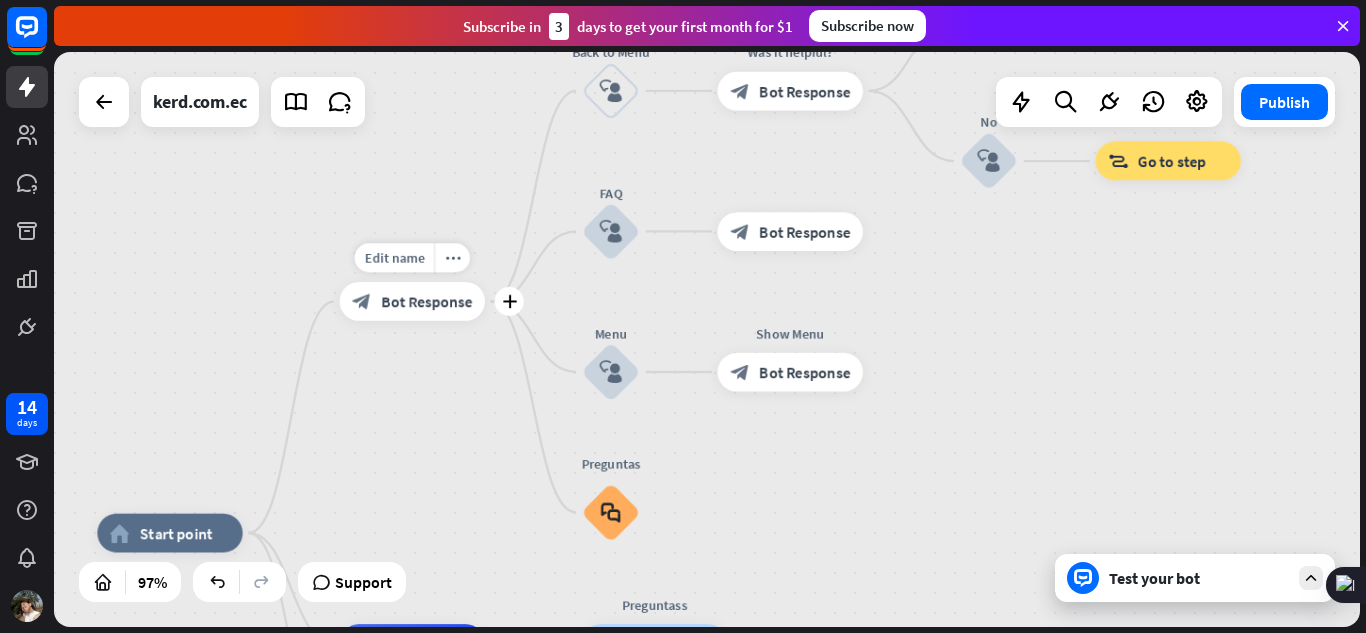 click on "Bot Response" at bounding box center (426, 301) 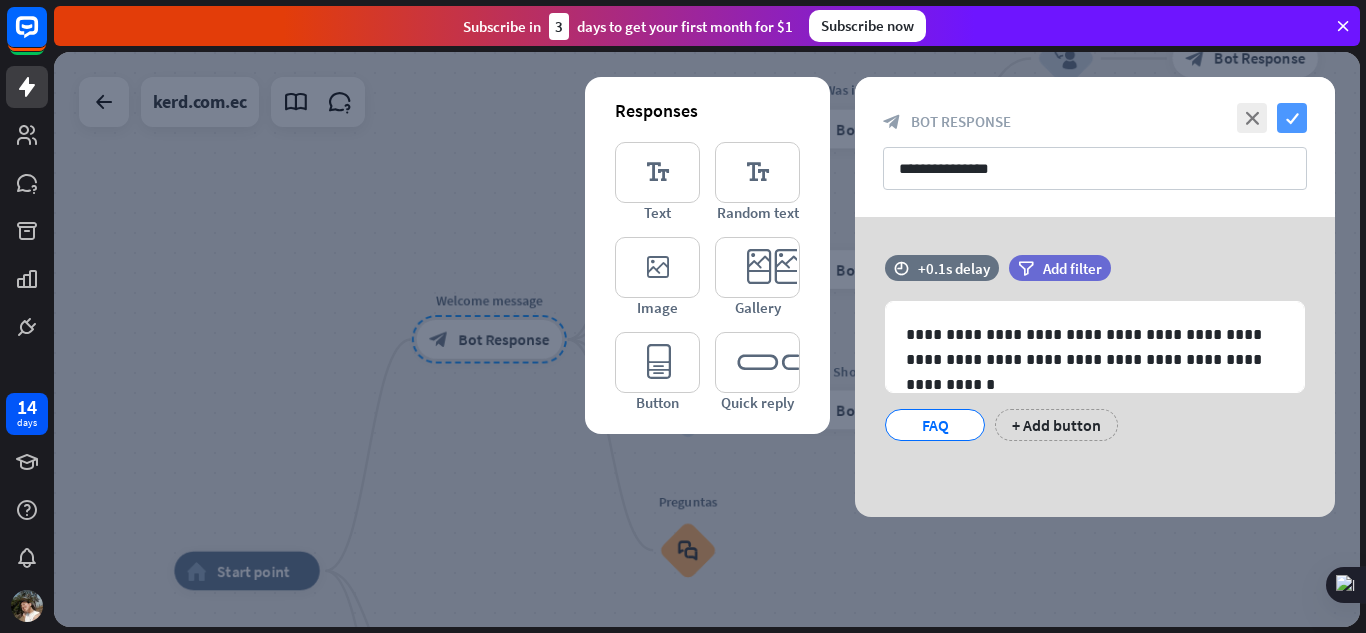 click on "check" at bounding box center (1292, 118) 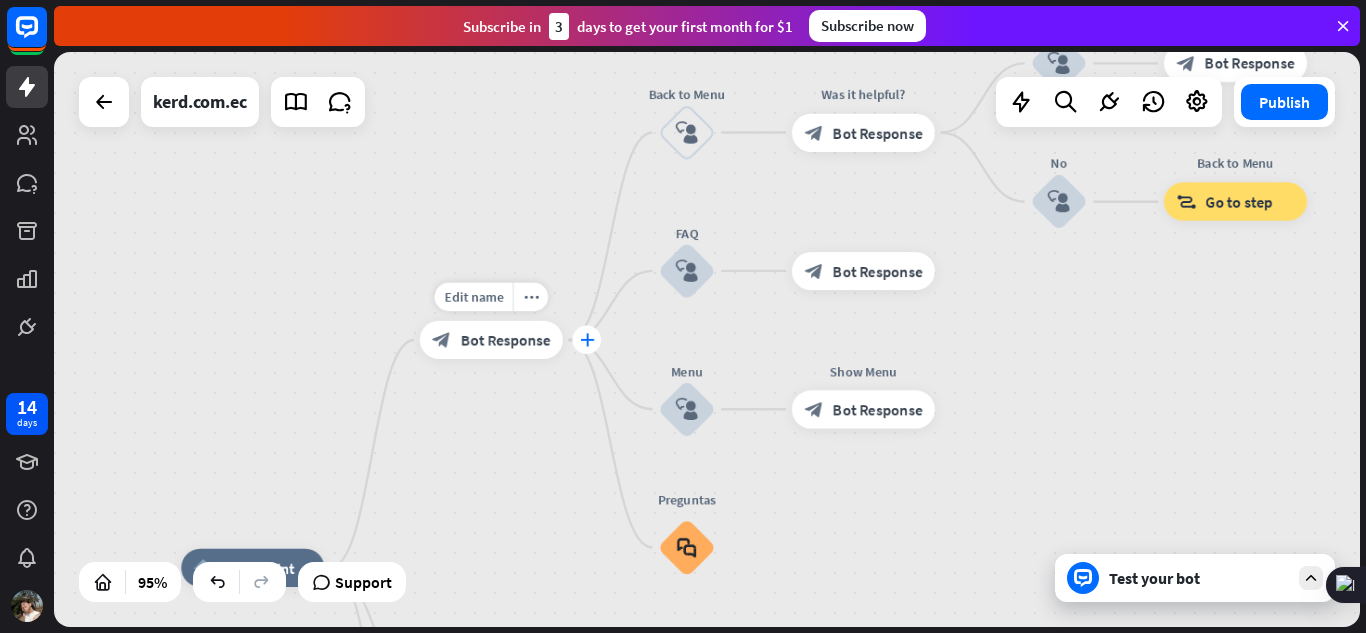 click on "plus" at bounding box center (587, 339) 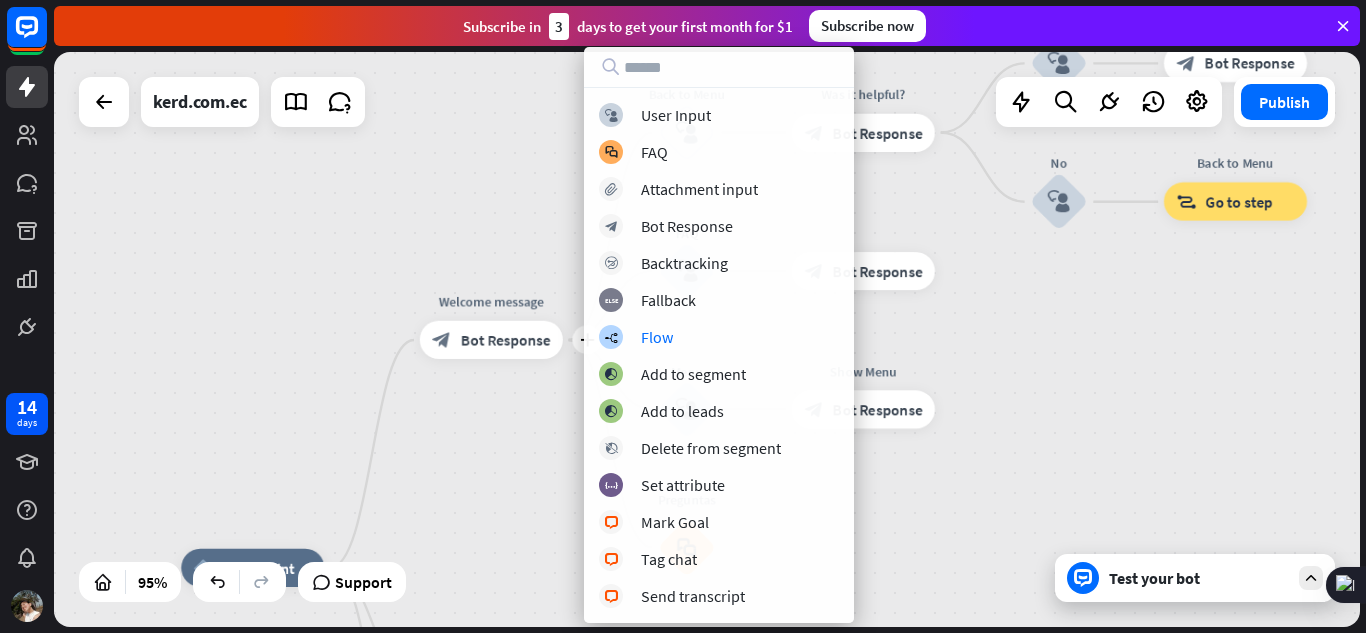 click on "home_2   Start point               plus   Welcome message   block_bot_response   Bot Response                 Back to Menu   block_user_input                 Was it helpful?   block_bot_response   Bot Response                 Yes   block_user_input                 Thank you!   block_bot_response   Bot Response                 No   block_user_input                 Back to Menu   block_goto   Go to step                 FAQ   block_user_input                   block_bot_response   Bot Response                 Menu   block_user_input                 Show Menu   block_bot_response   Bot Response                 Preguntas   block_faq                     AI Assist                 Preguntass   builder_tree   Flow                   block_fallback   Default fallback                 Fallback message   block_bot_response   Bot Response" at bounding box center [707, 339] 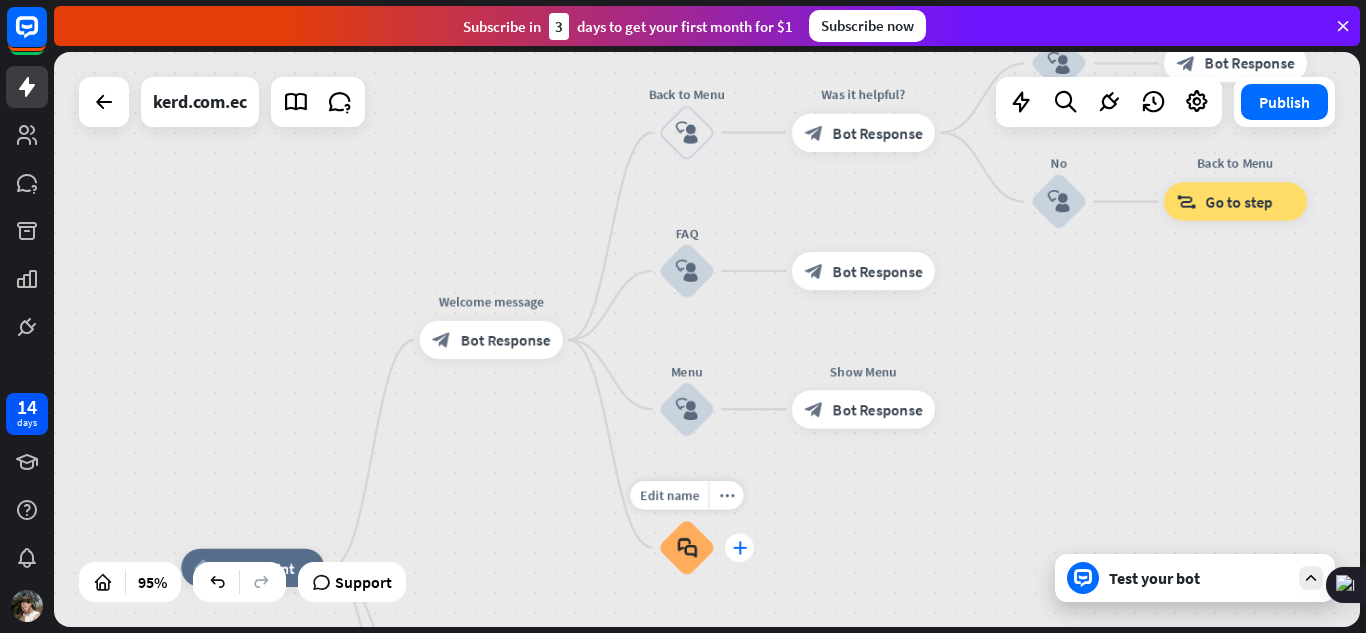 click on "plus" at bounding box center [739, 547] 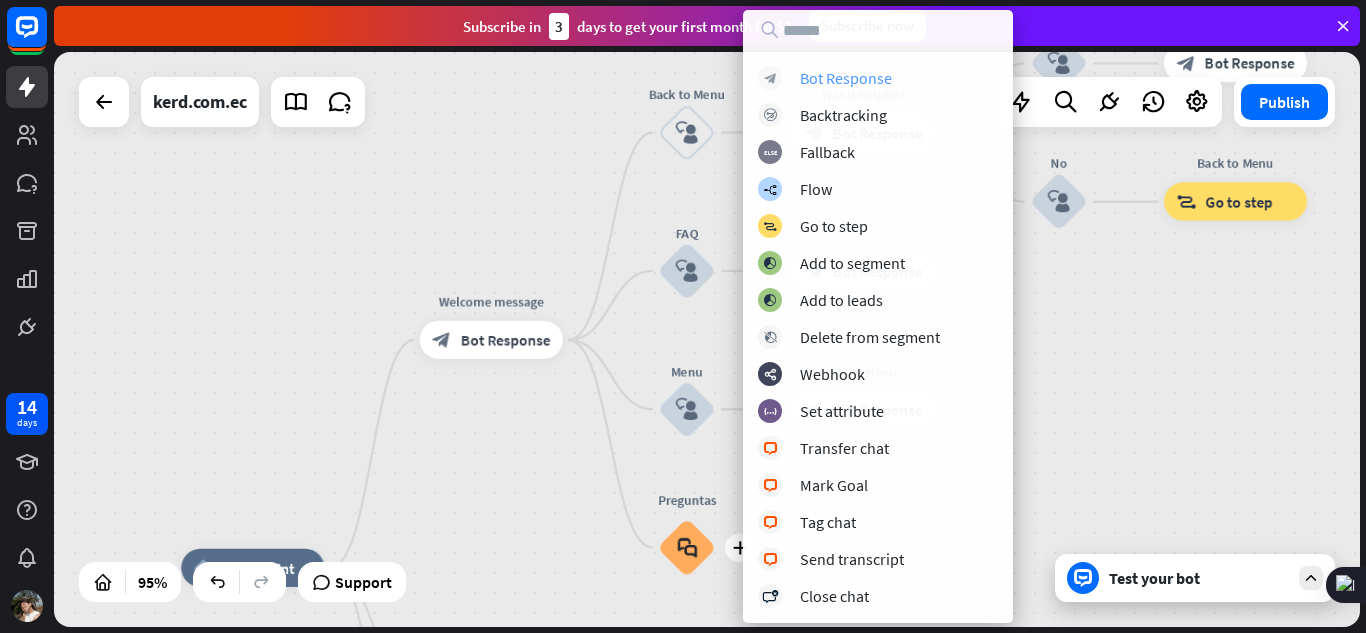click on "Bot Response" at bounding box center (846, 78) 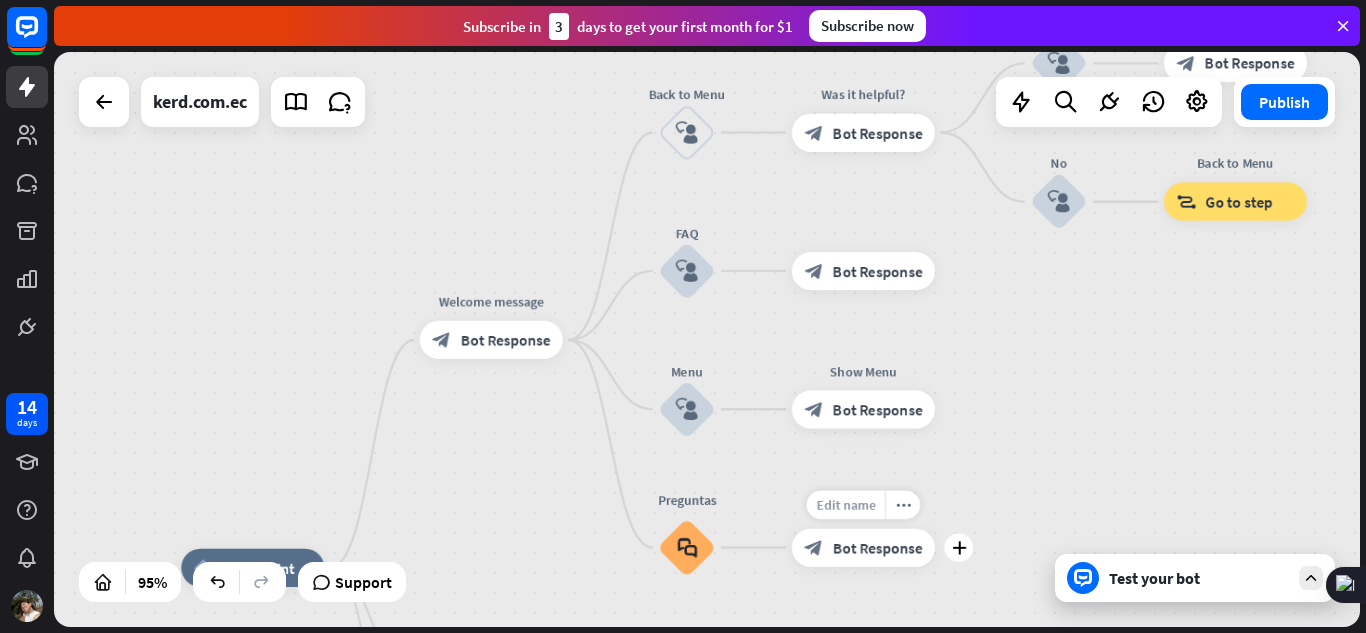 click on "Edit name" at bounding box center (845, 504) 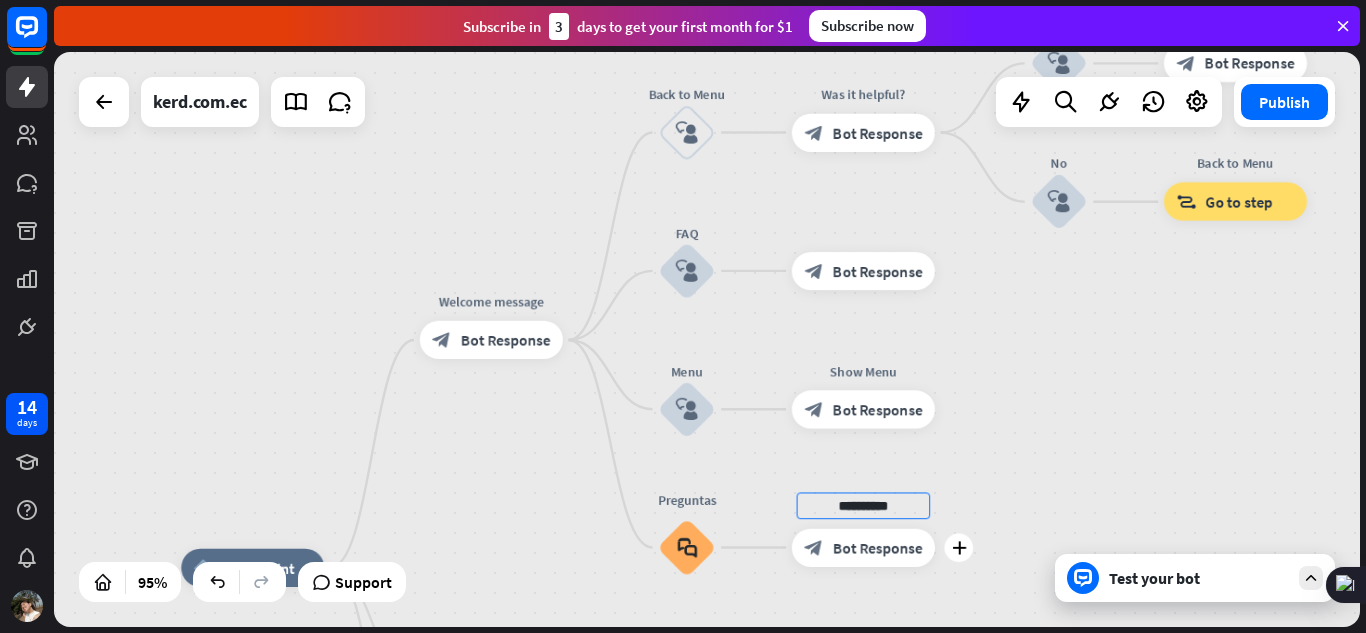 type on "**********" 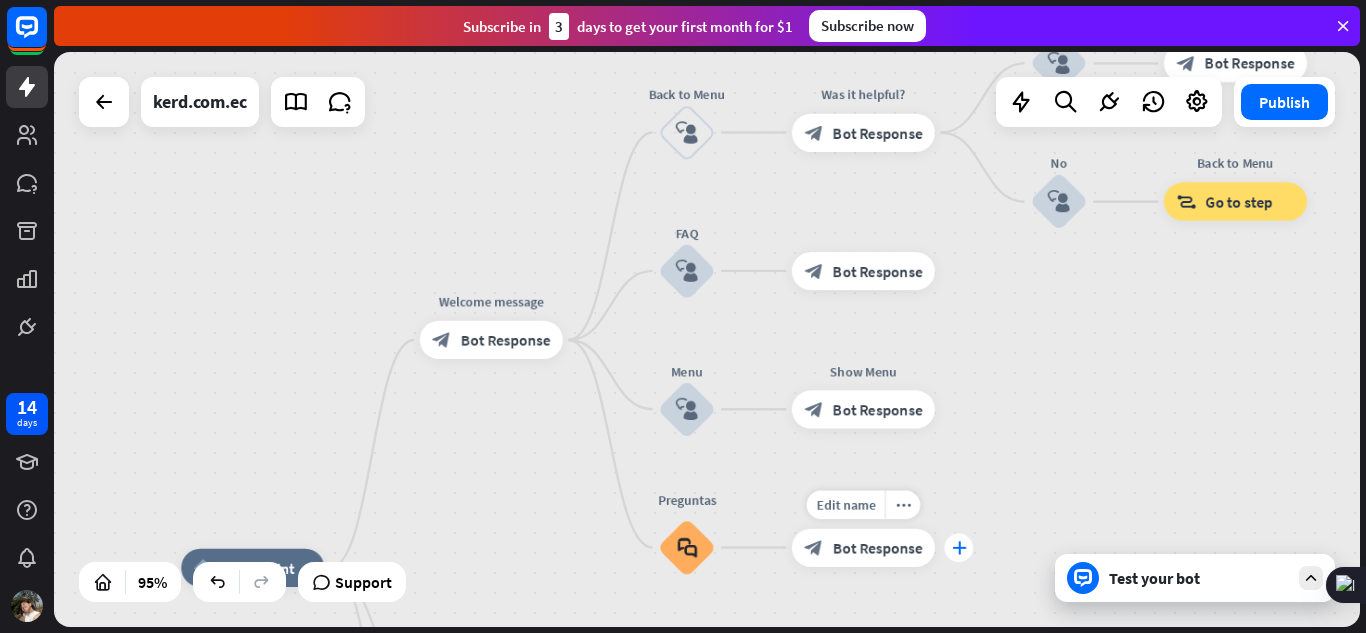 click on "plus" at bounding box center (958, 547) 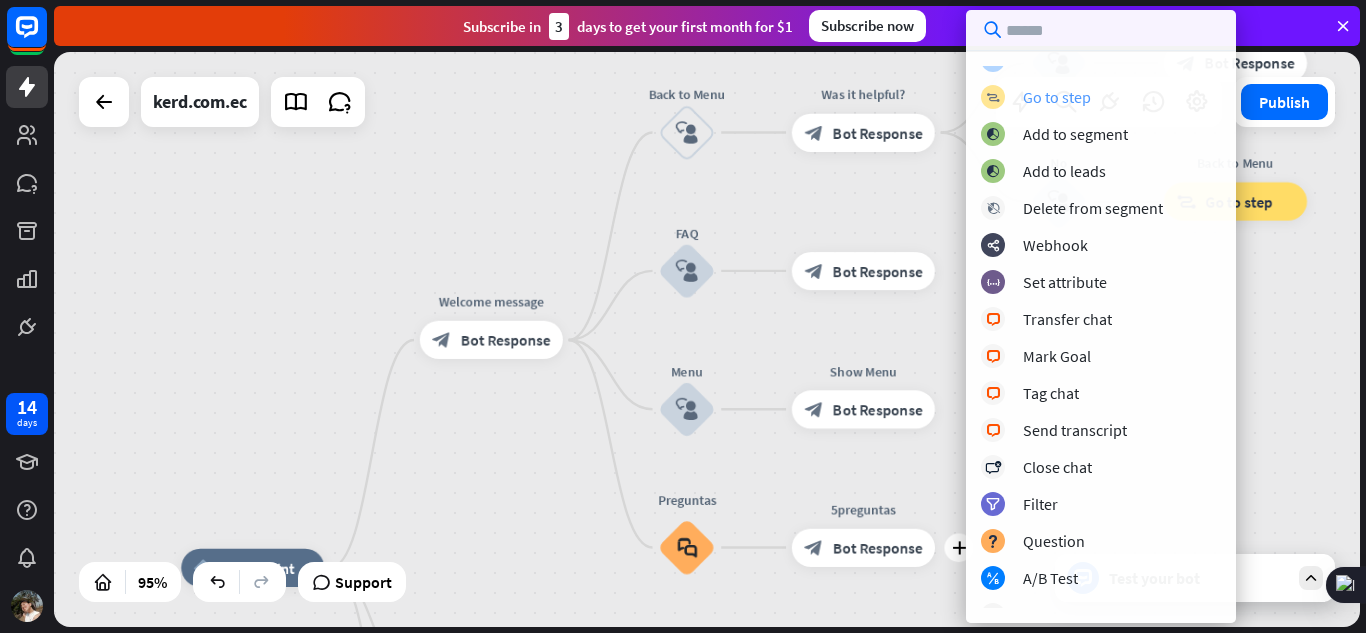 scroll, scrollTop: 241, scrollLeft: 0, axis: vertical 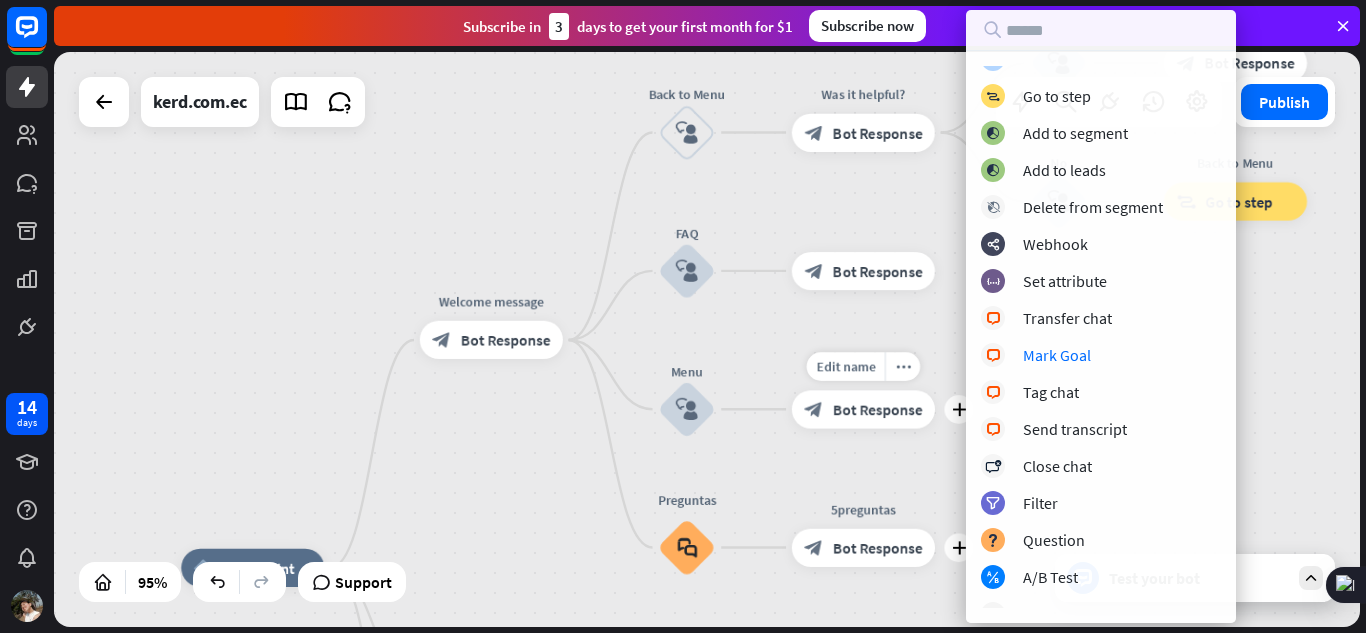 click on "block_bot_response" at bounding box center [813, 409] 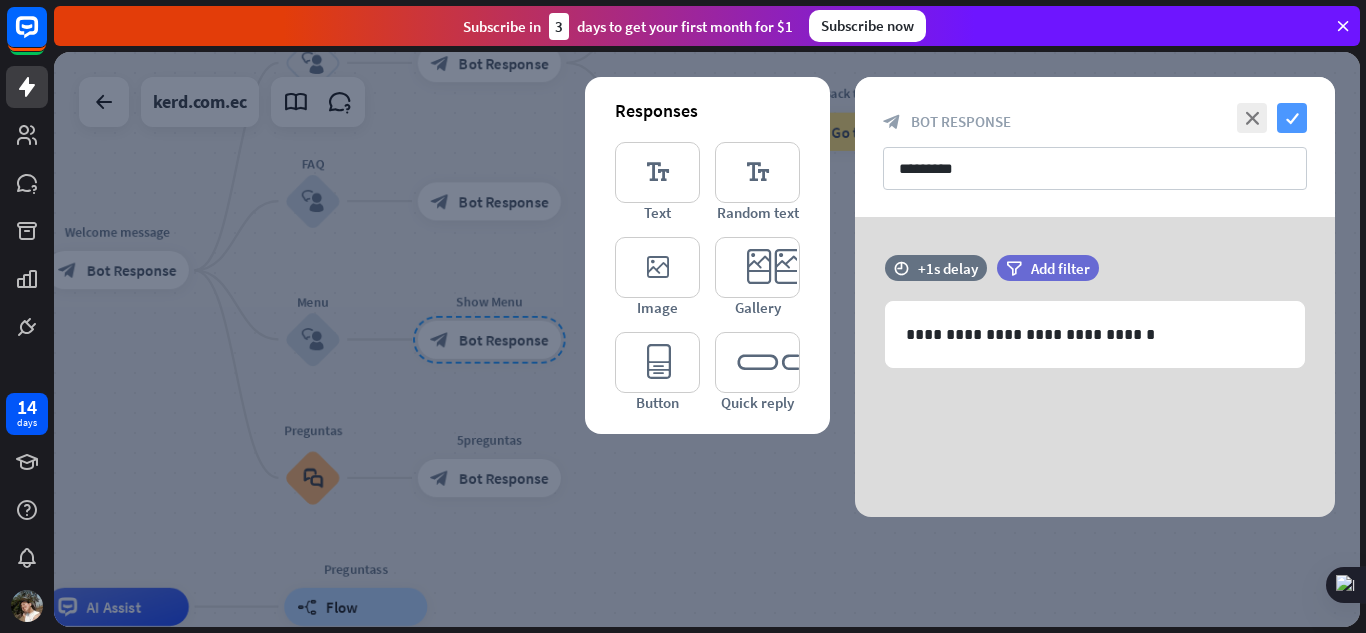 click on "check" at bounding box center (1292, 118) 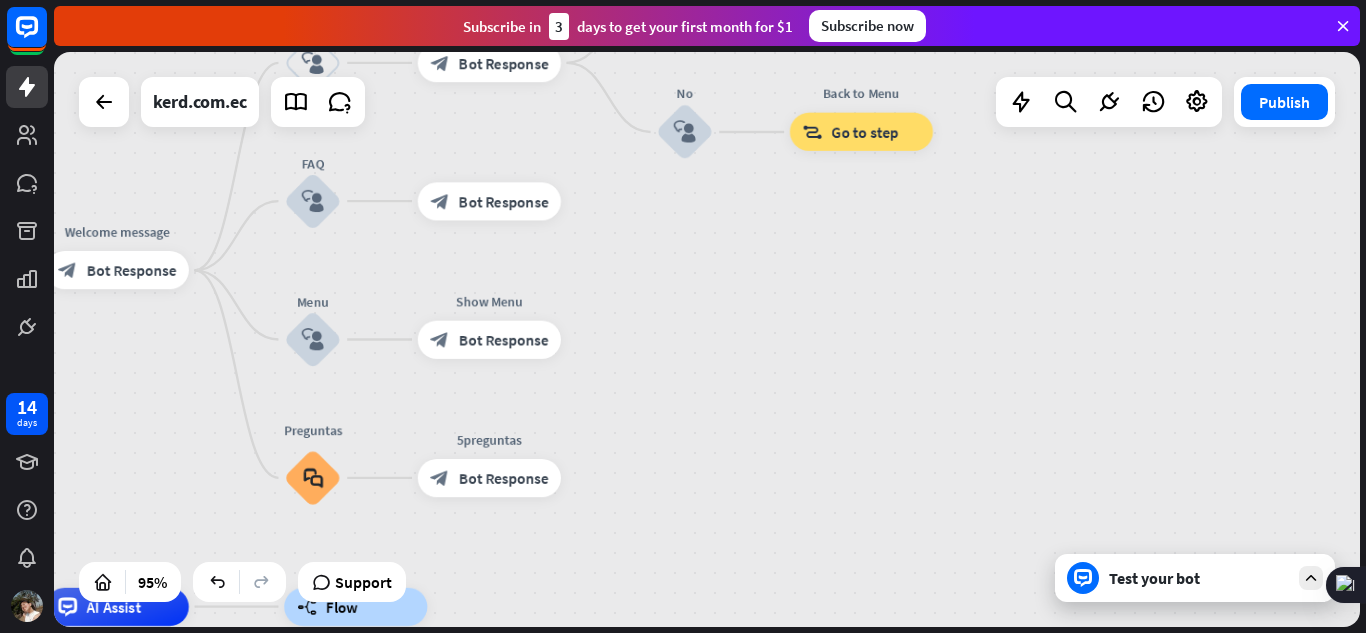click at bounding box center (1311, 578) 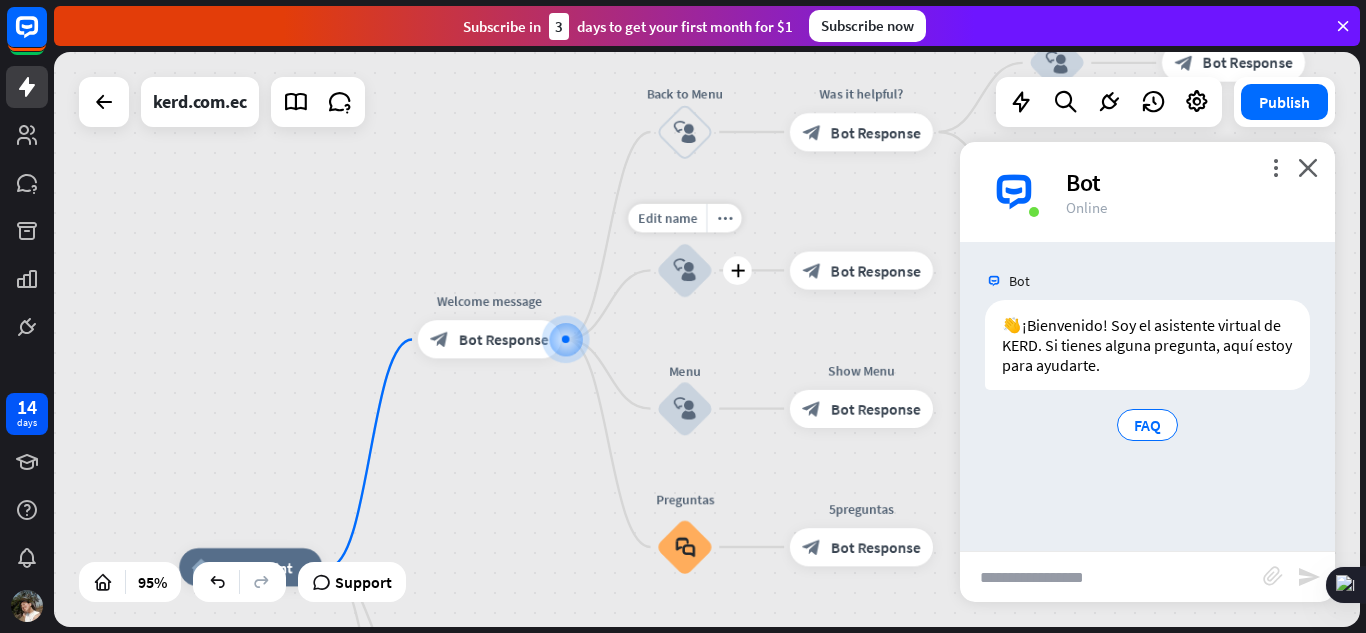 click on "block_user_input" at bounding box center [684, 270] 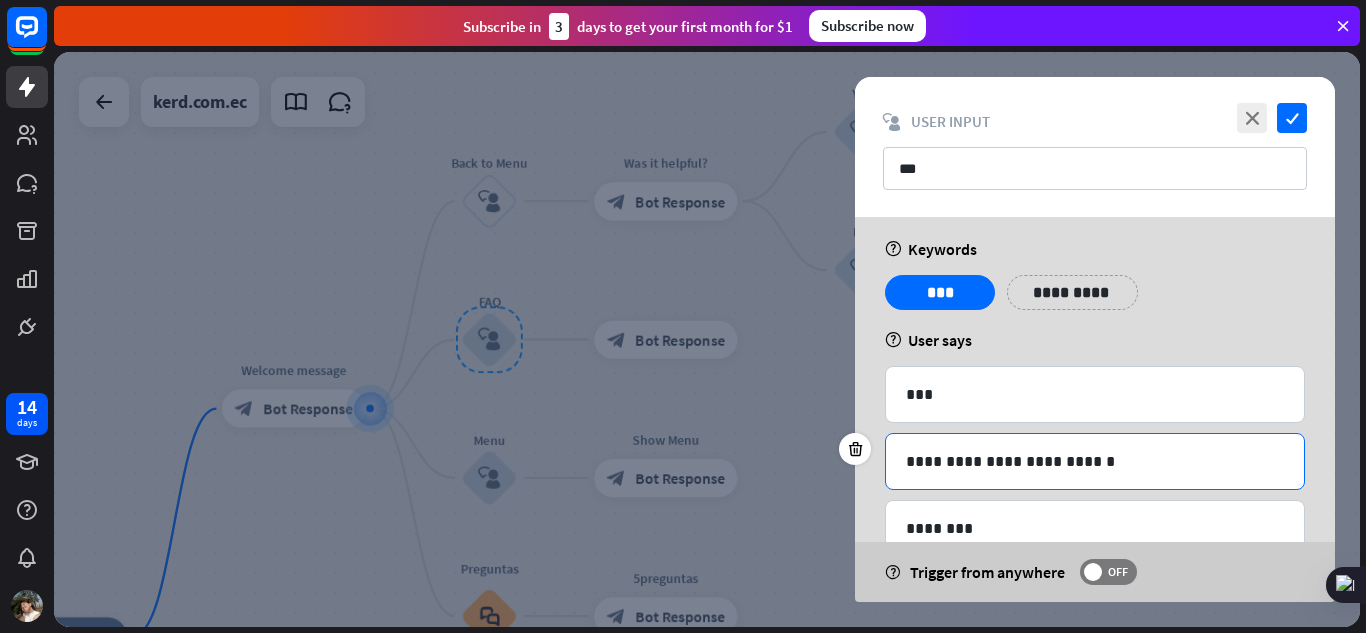 scroll, scrollTop: 0, scrollLeft: 0, axis: both 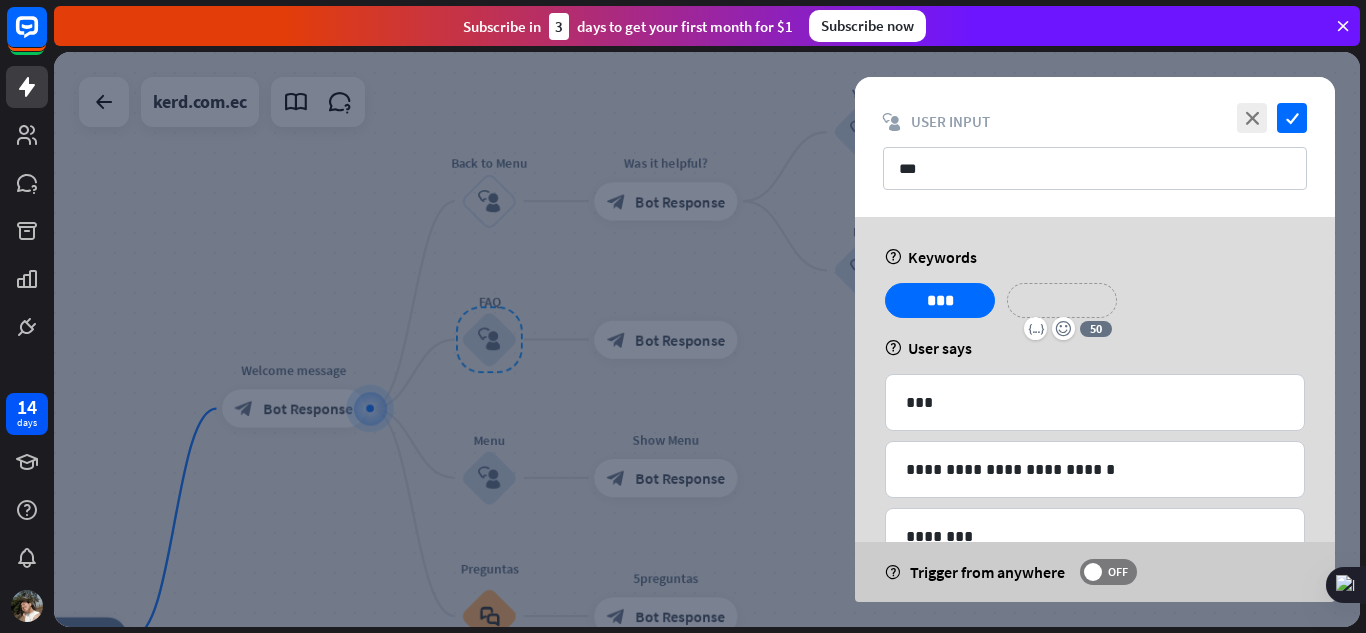 click on "**********" at bounding box center (1062, 300) 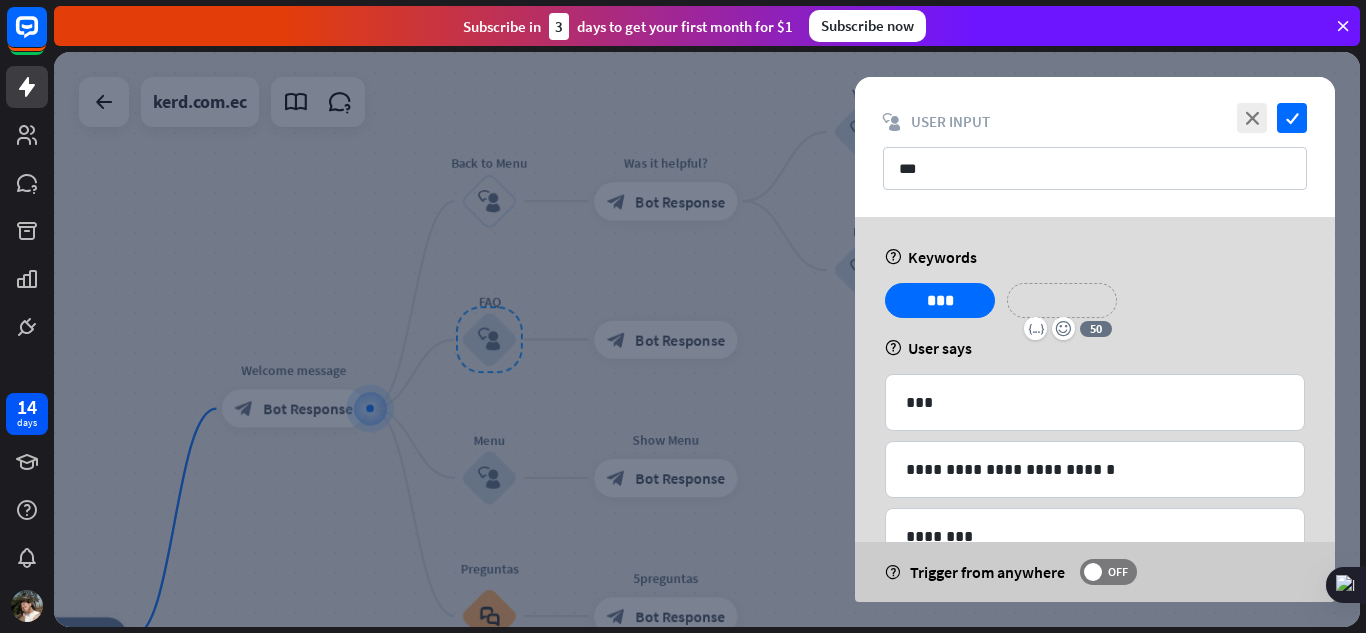 type 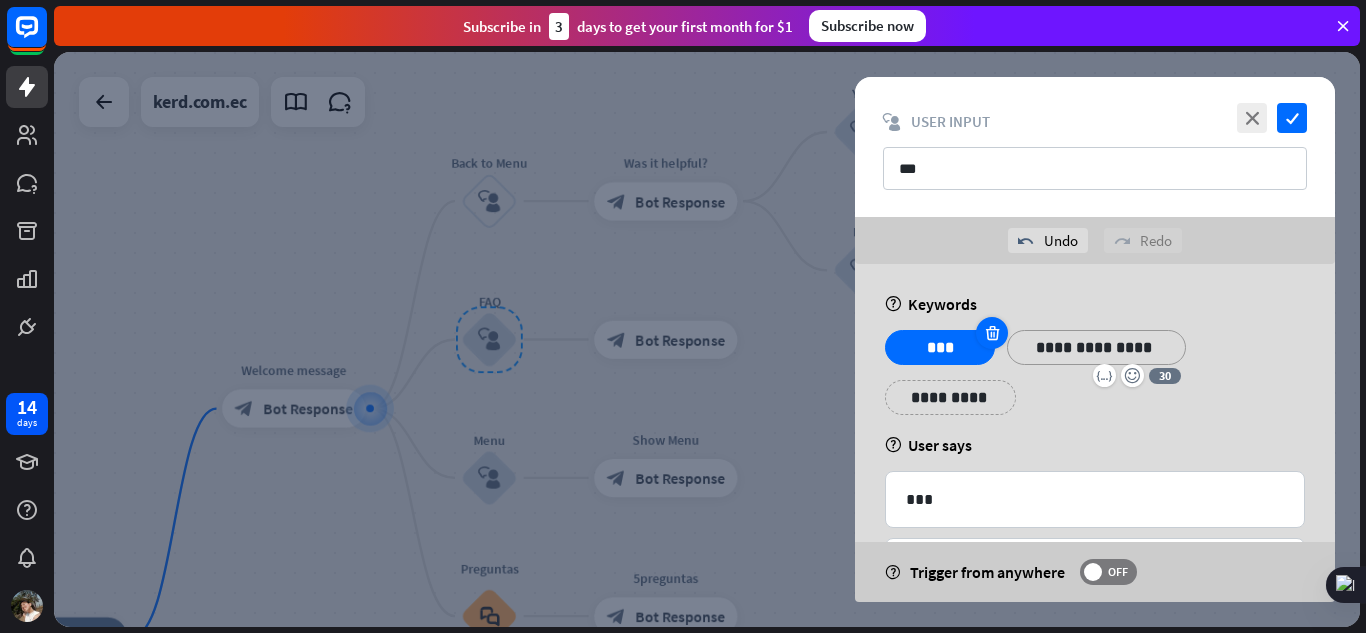 click at bounding box center (992, 333) 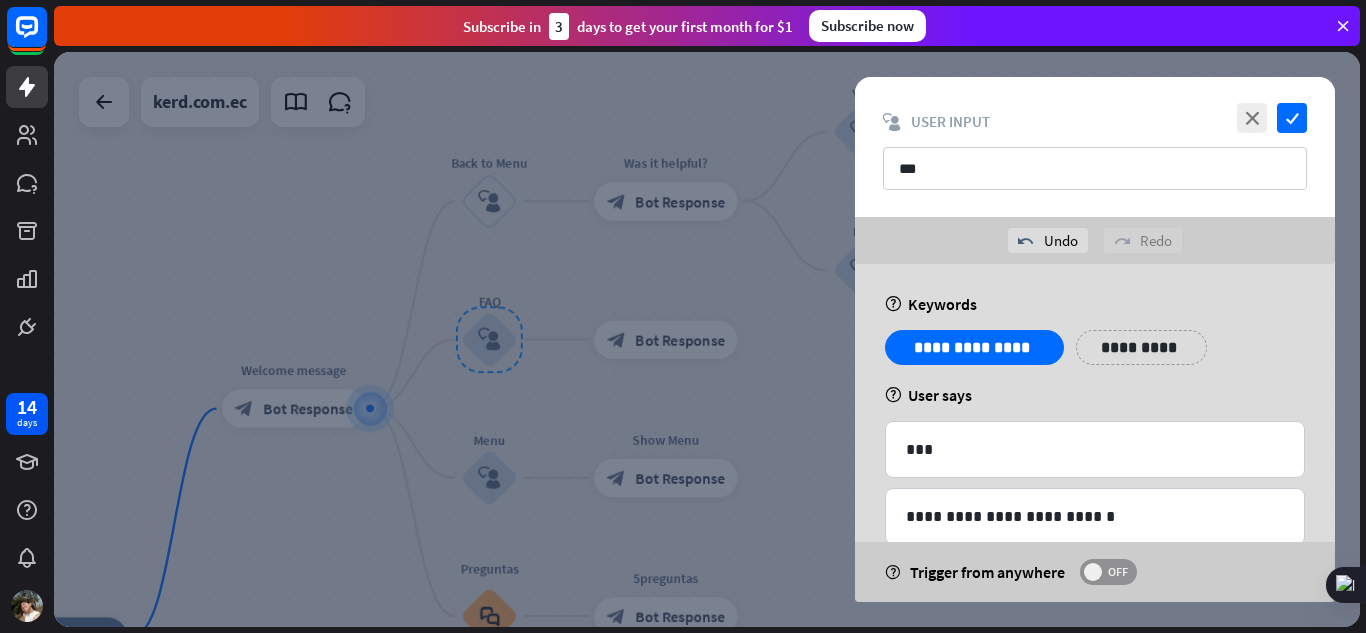 click on "OFF" at bounding box center (1117, 572) 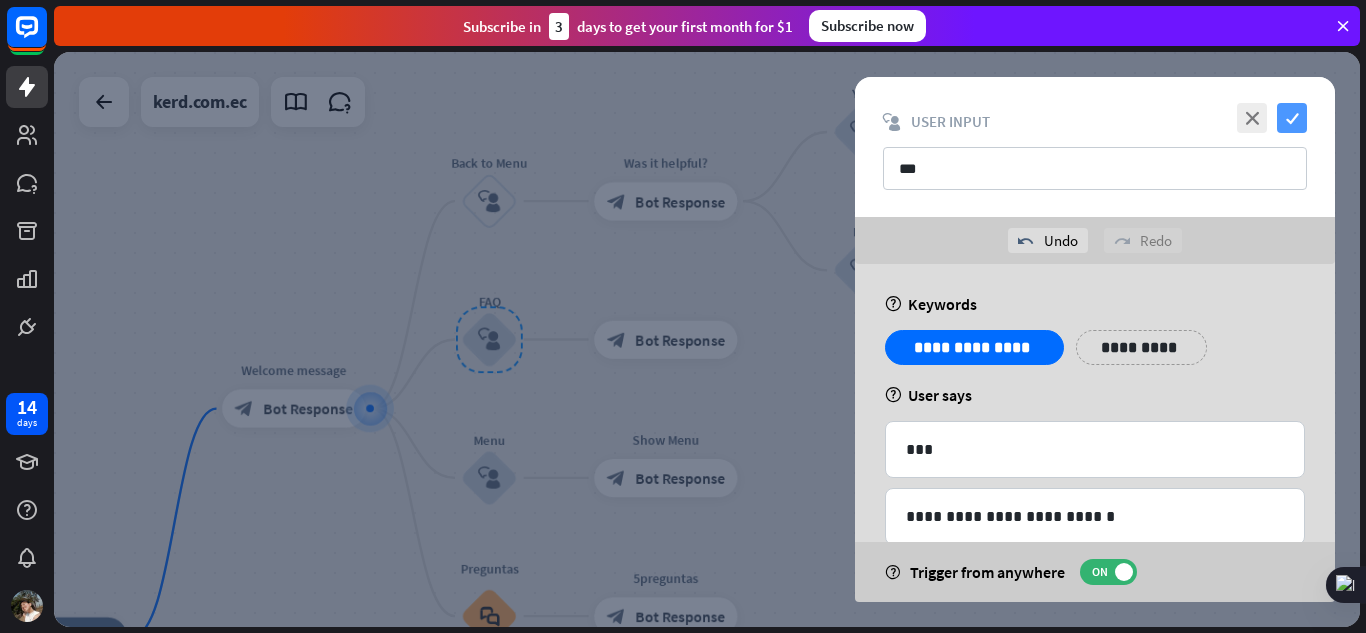 click on "check" at bounding box center [1292, 118] 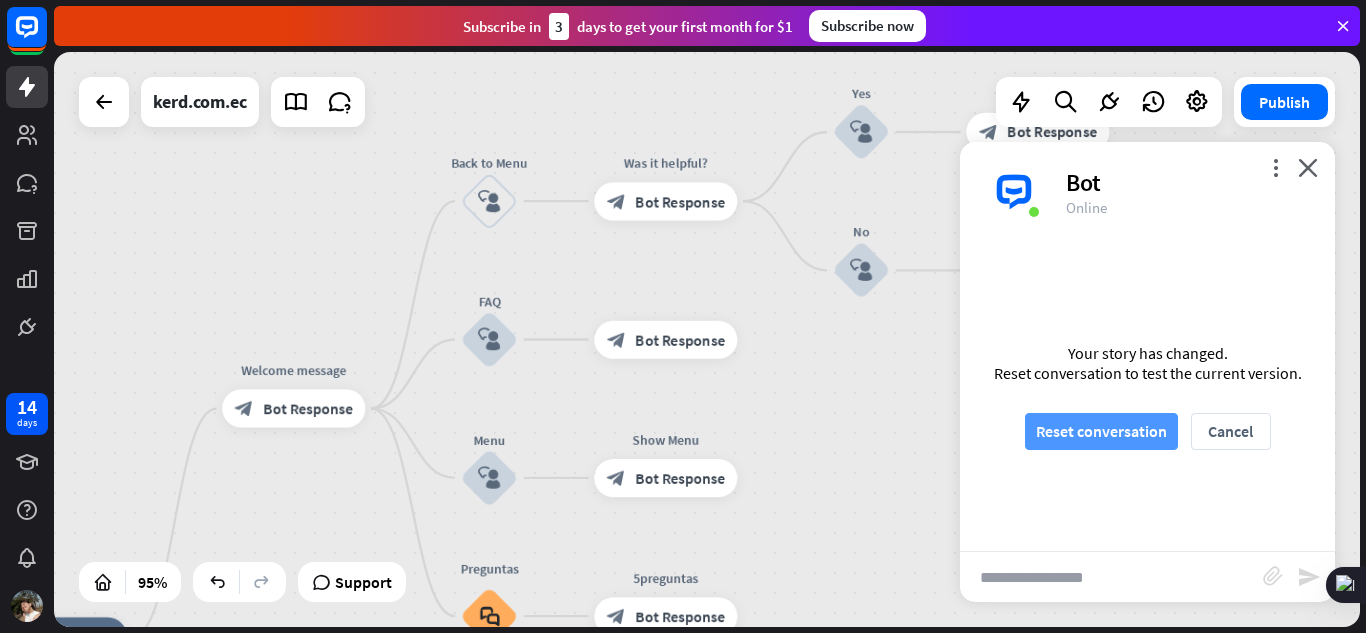 click on "Reset conversation" at bounding box center [1101, 431] 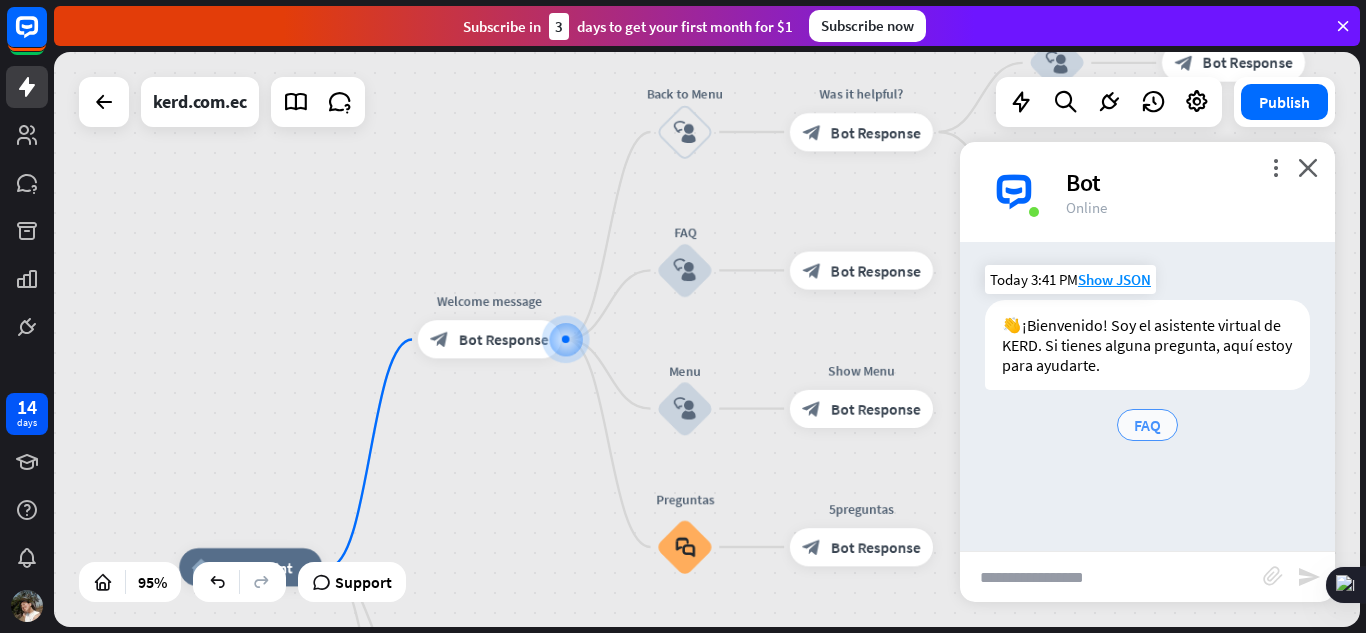 click on "FAQ" at bounding box center (1147, 425) 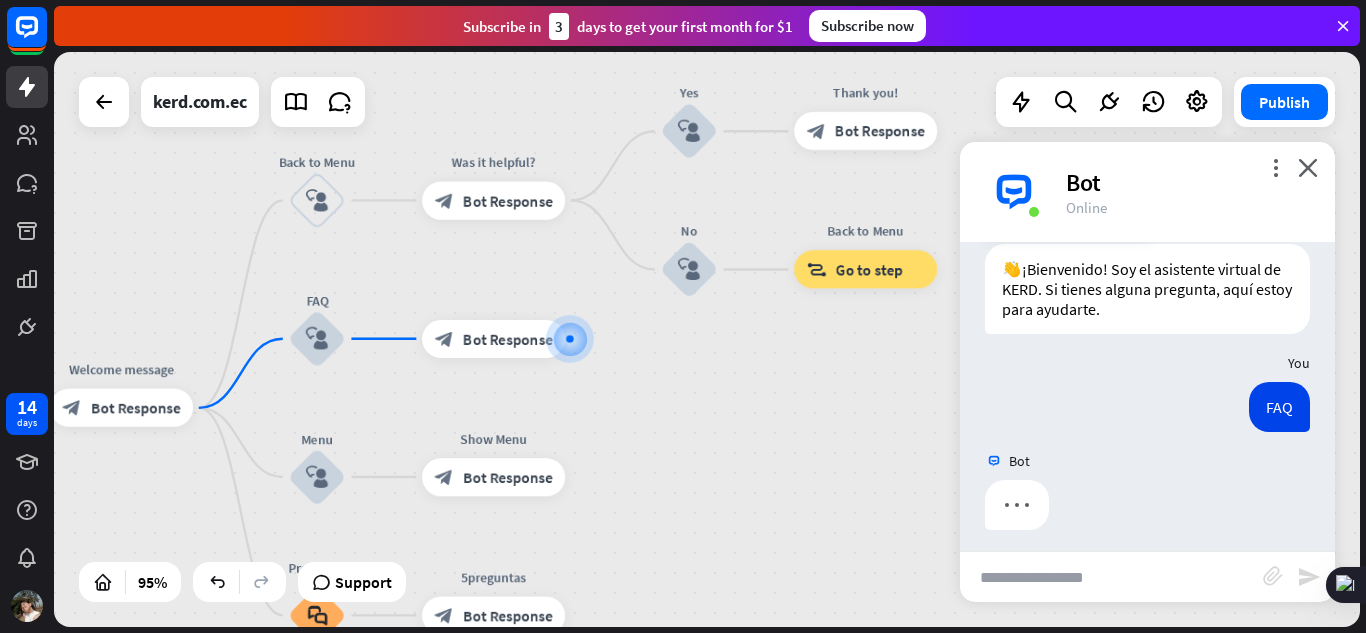 scroll, scrollTop: 65, scrollLeft: 0, axis: vertical 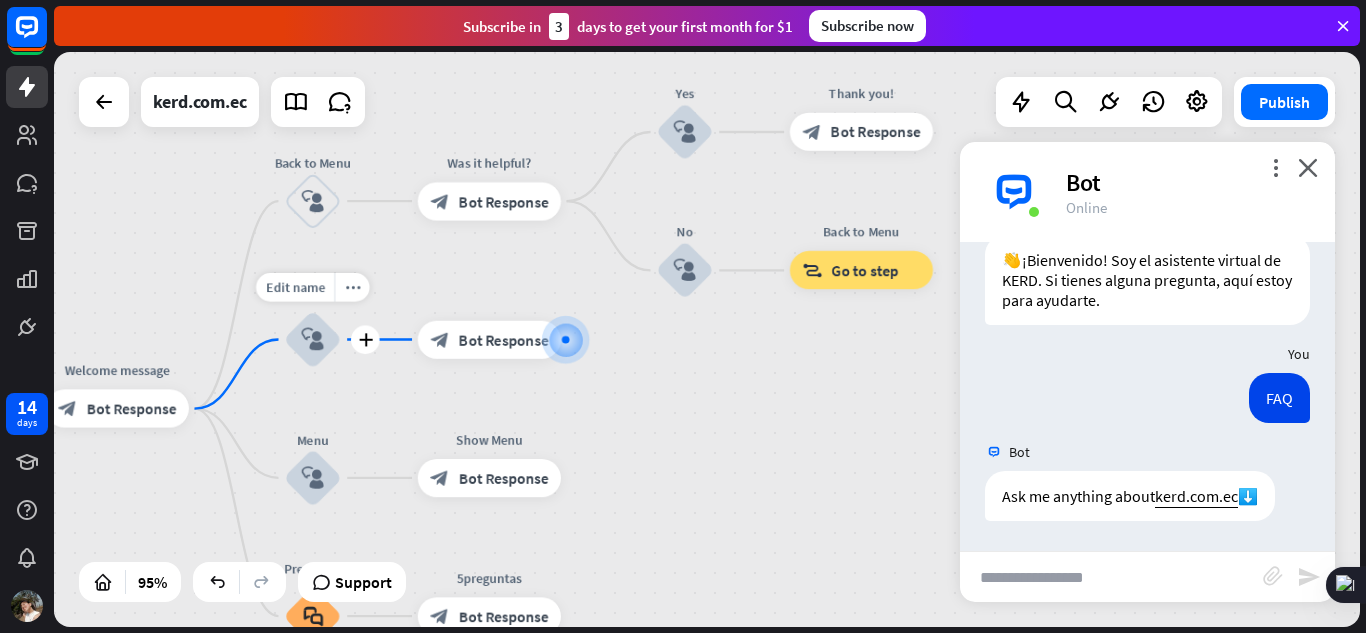 click on "block_user_input" at bounding box center [312, 339] 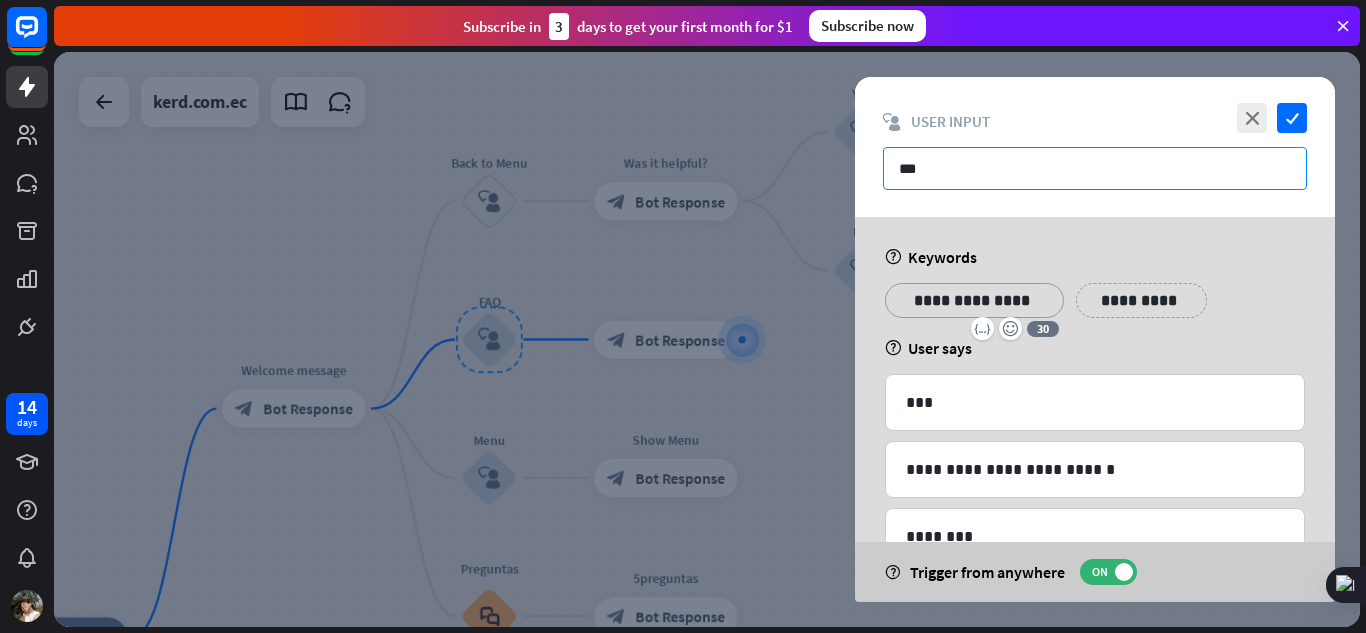 drag, startPoint x: 941, startPoint y: 295, endPoint x: 940, endPoint y: 170, distance: 125.004 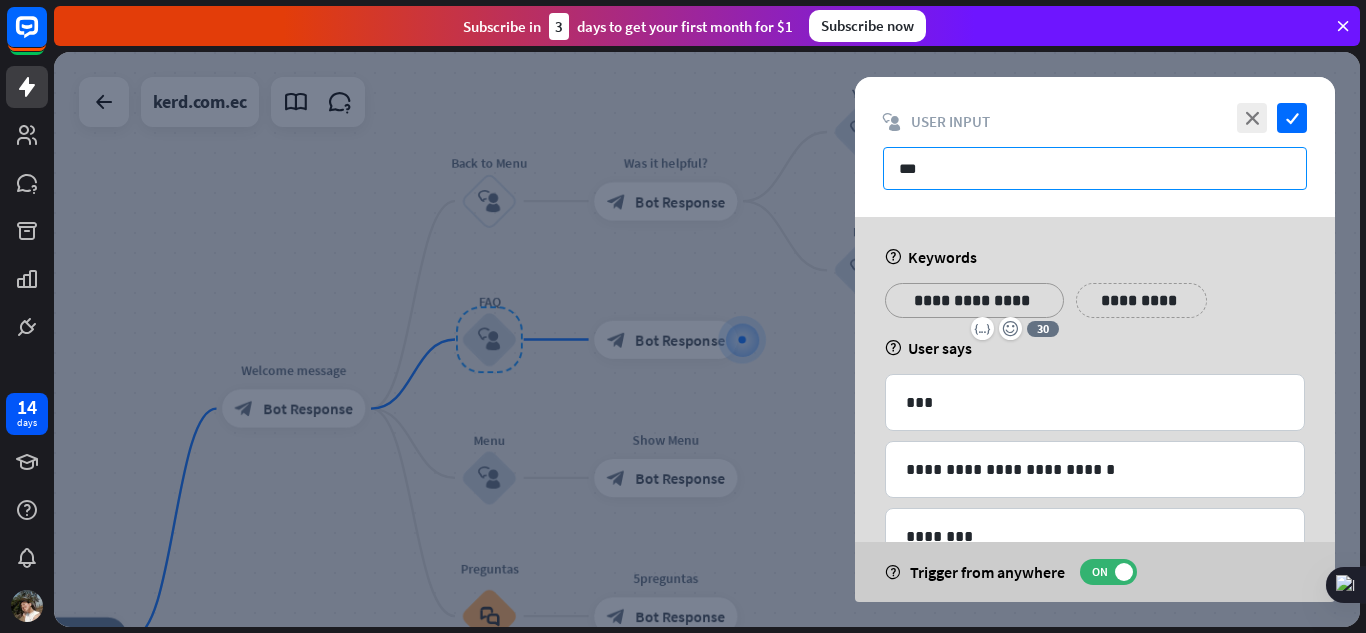 click on "**********" at bounding box center (1095, 339) 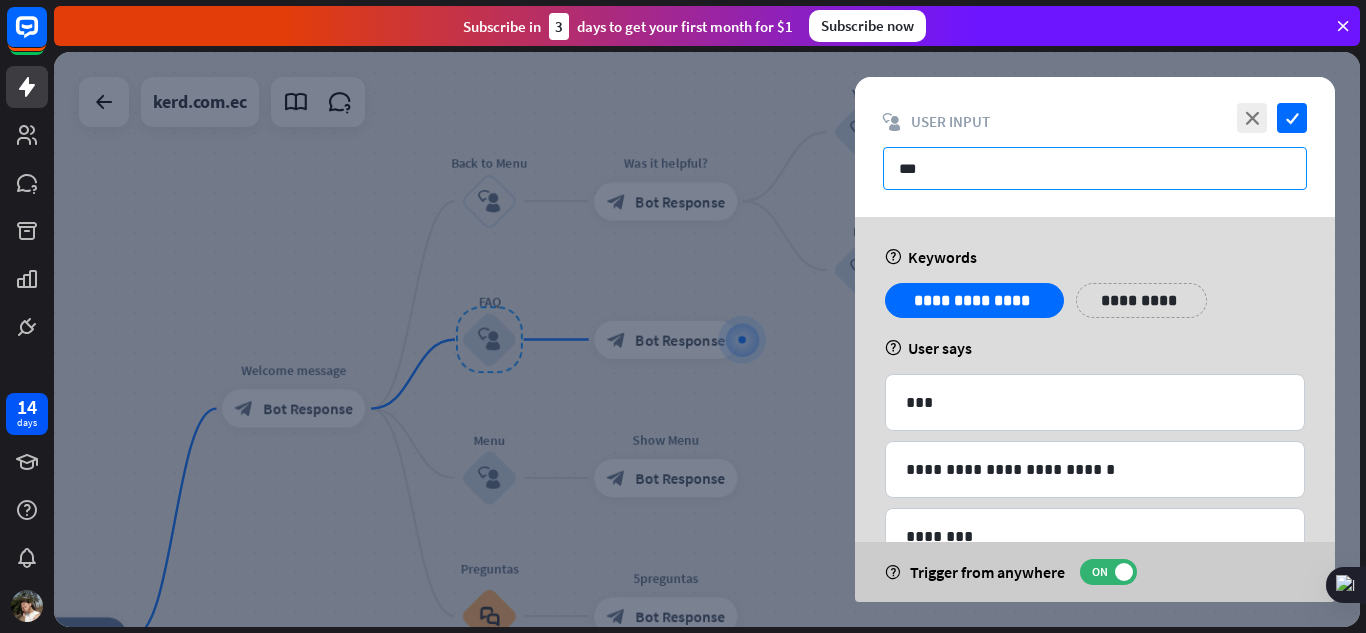 click on "***" at bounding box center [1095, 168] 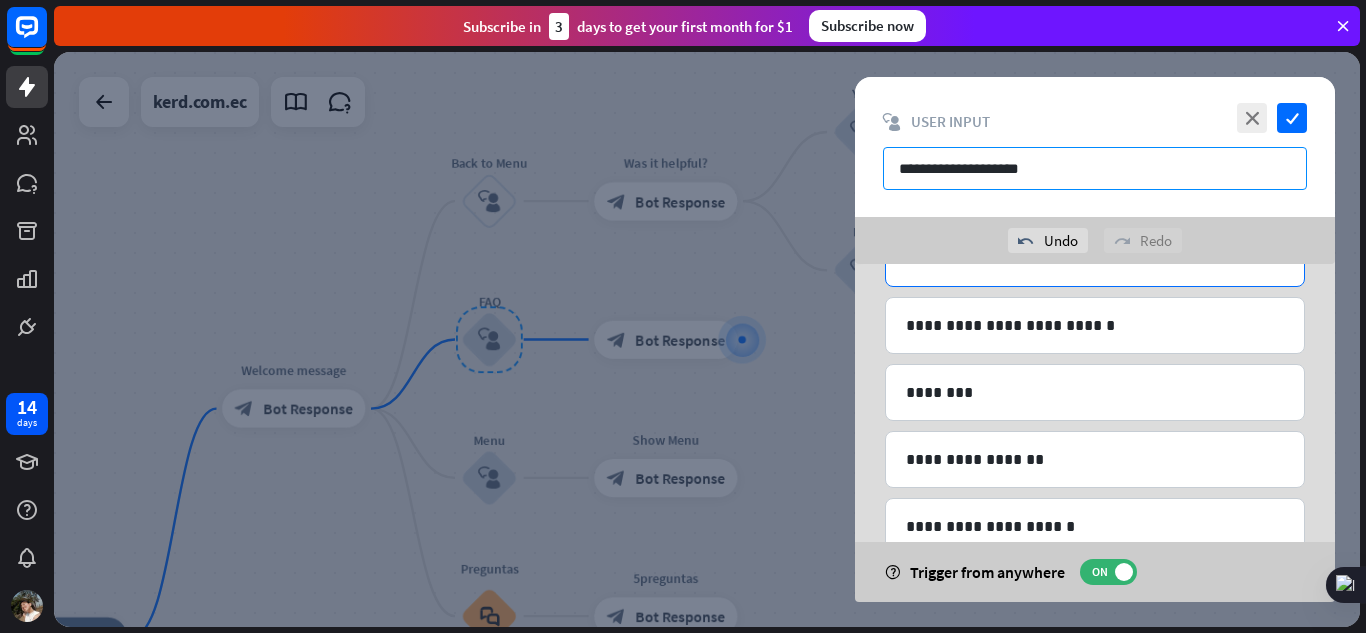 scroll, scrollTop: 192, scrollLeft: 0, axis: vertical 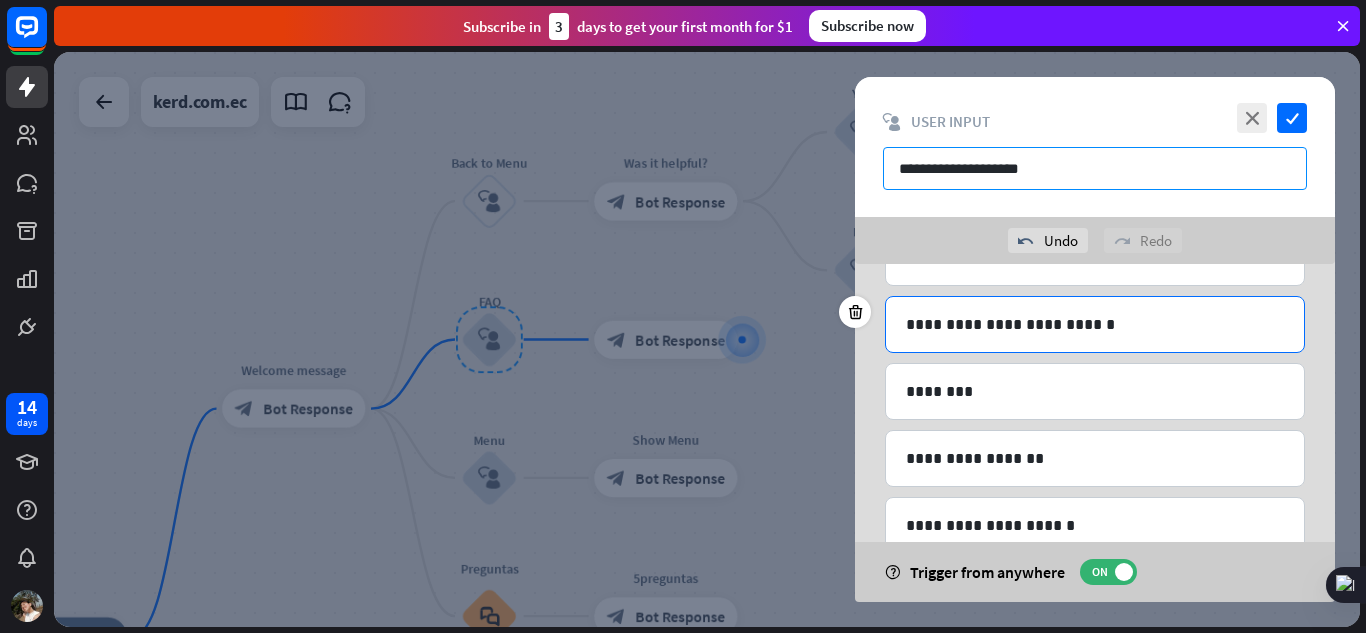 type on "**********" 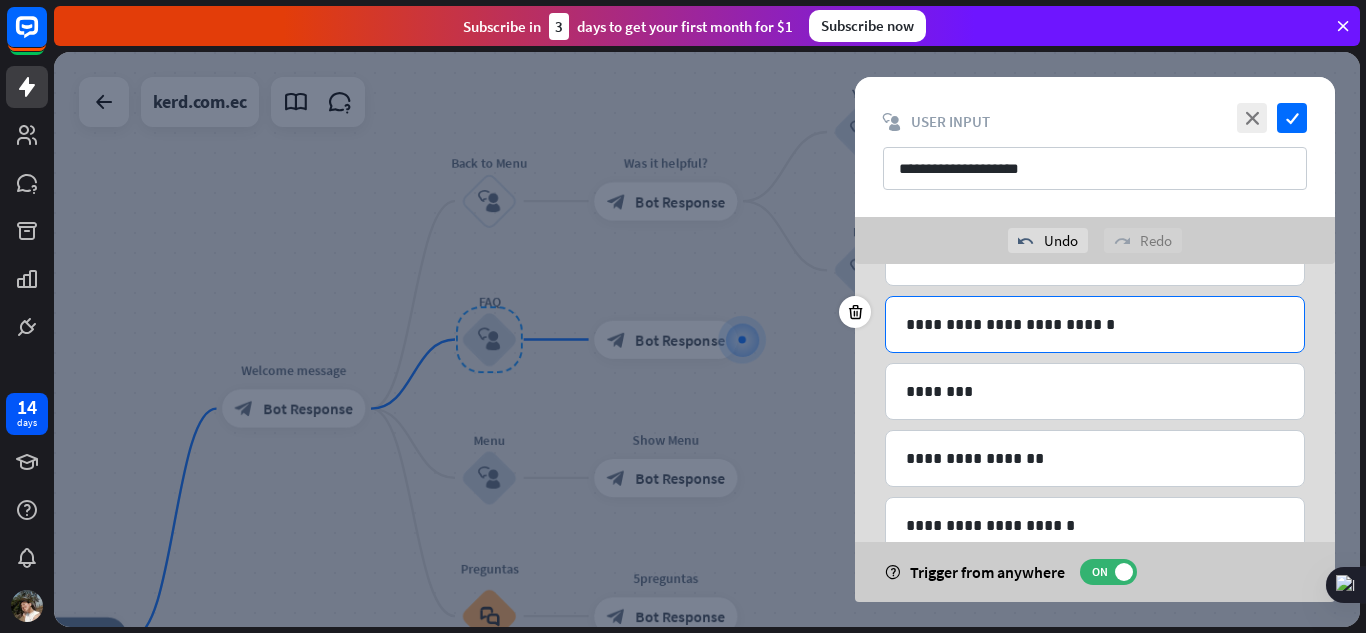 click on "**********" at bounding box center [1095, 324] 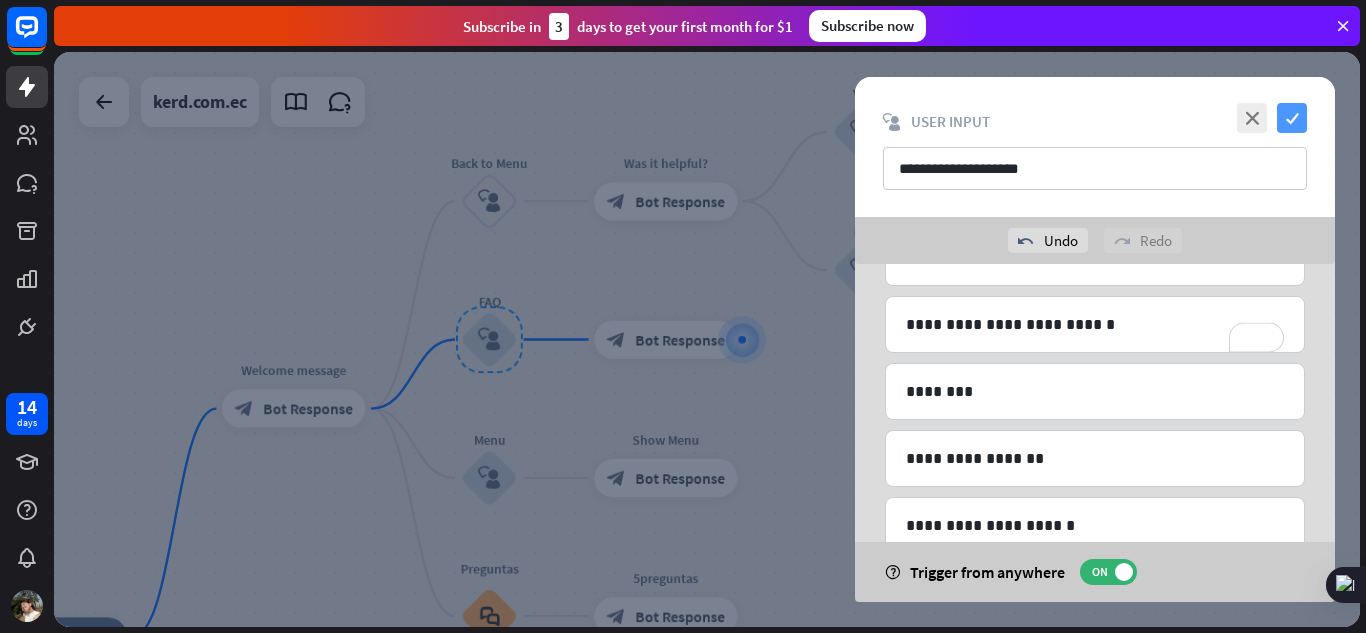 click on "check" at bounding box center (1292, 118) 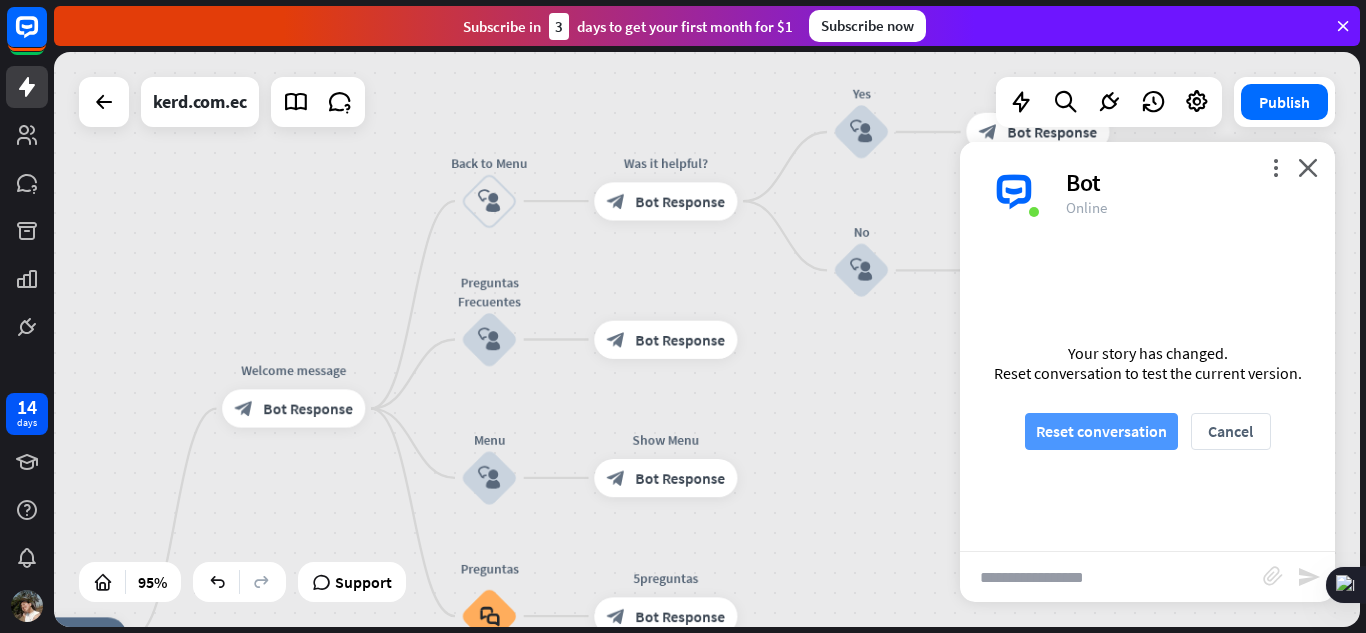 click on "Reset conversation" at bounding box center (1101, 431) 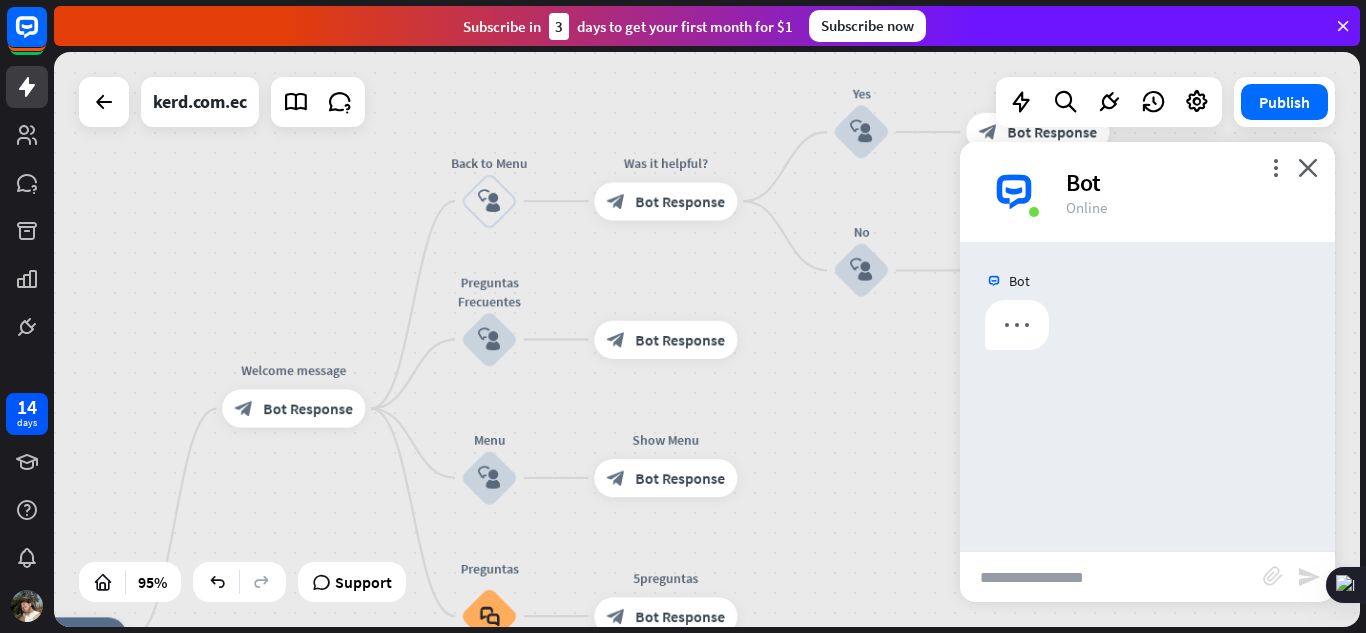scroll, scrollTop: 0, scrollLeft: 0, axis: both 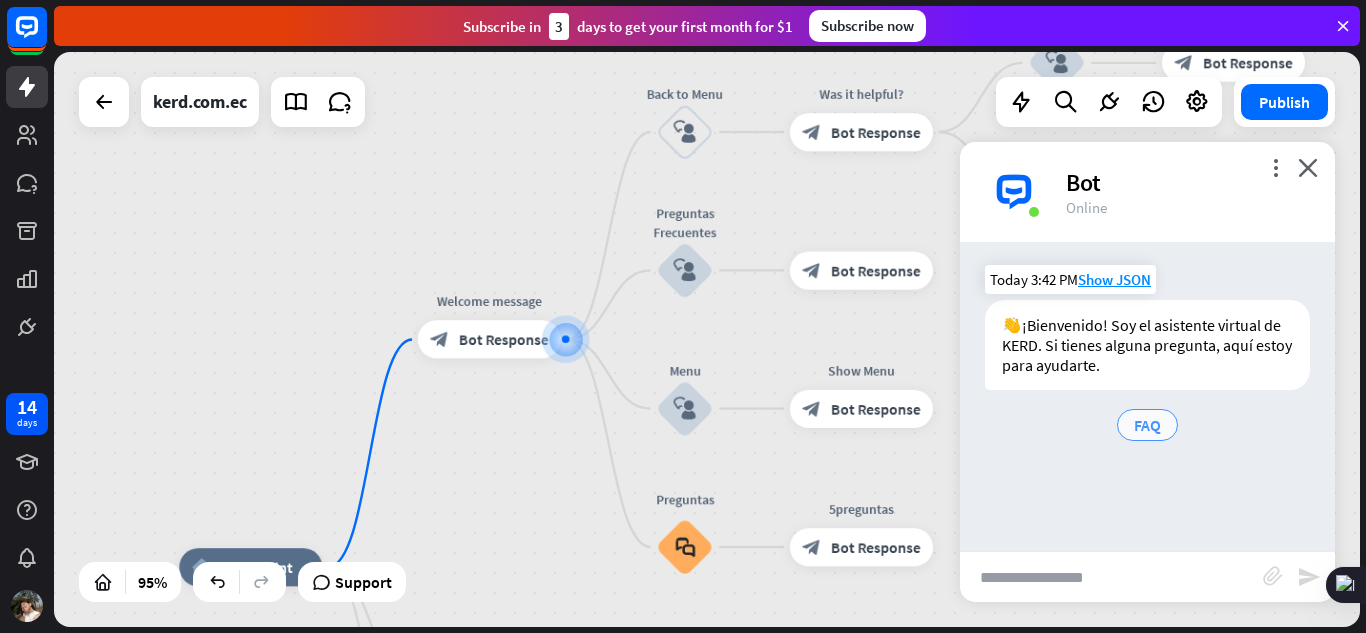 click on "FAQ" at bounding box center (1147, 425) 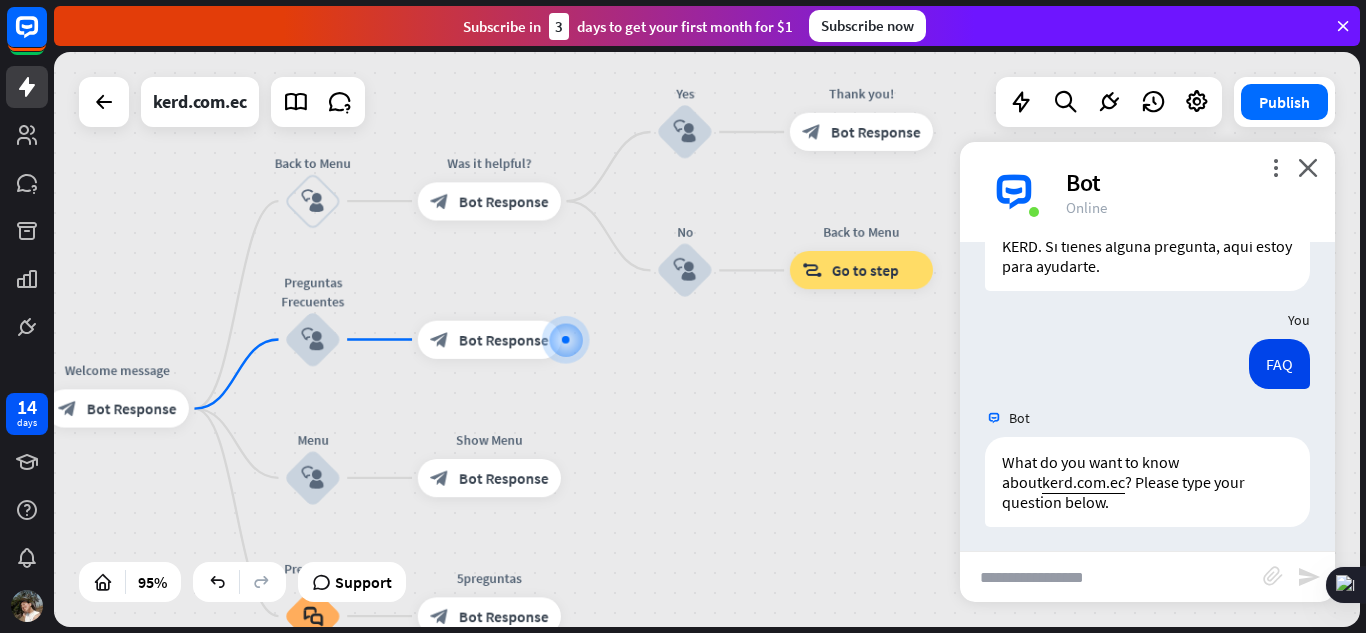 scroll, scrollTop: 105, scrollLeft: 0, axis: vertical 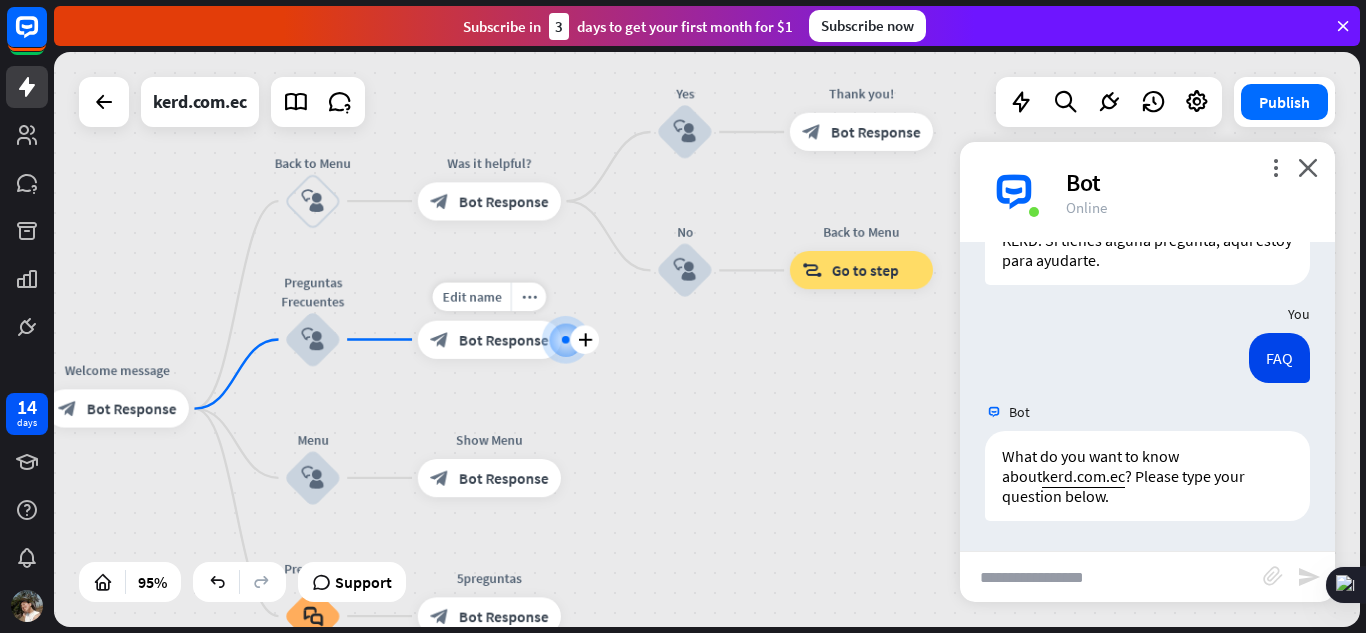 click on "block_bot_response   Bot Response" at bounding box center [489, 339] 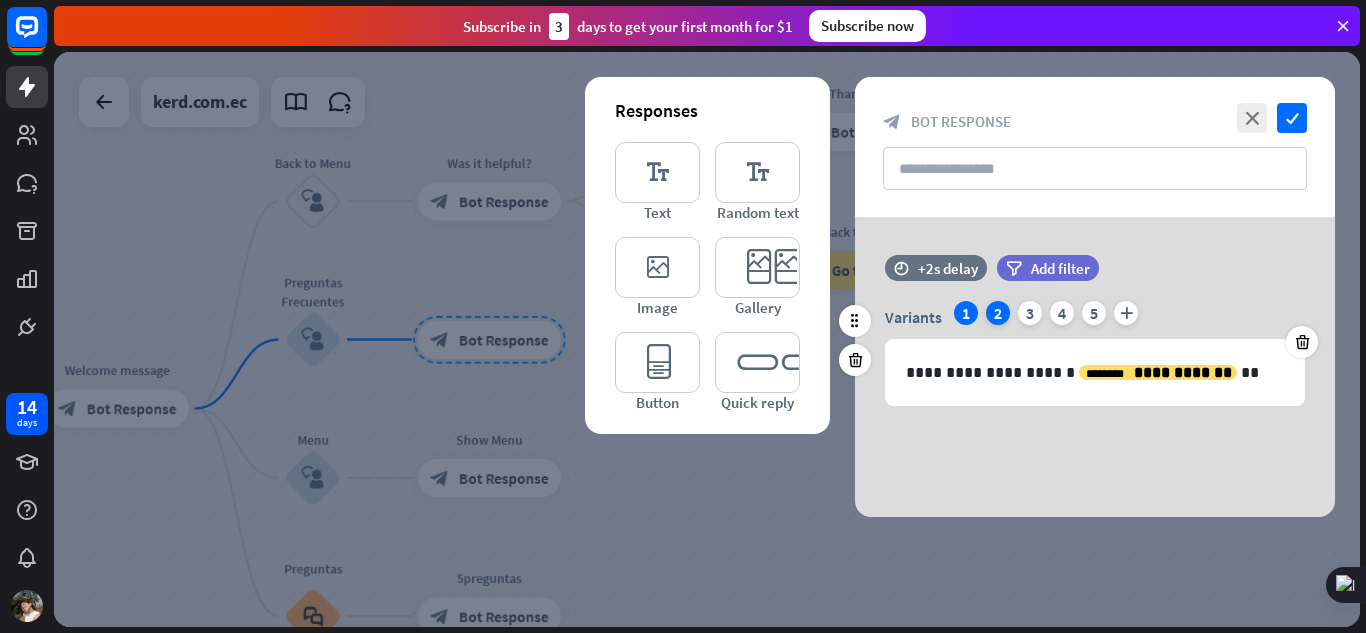 click on "2" at bounding box center [998, 313] 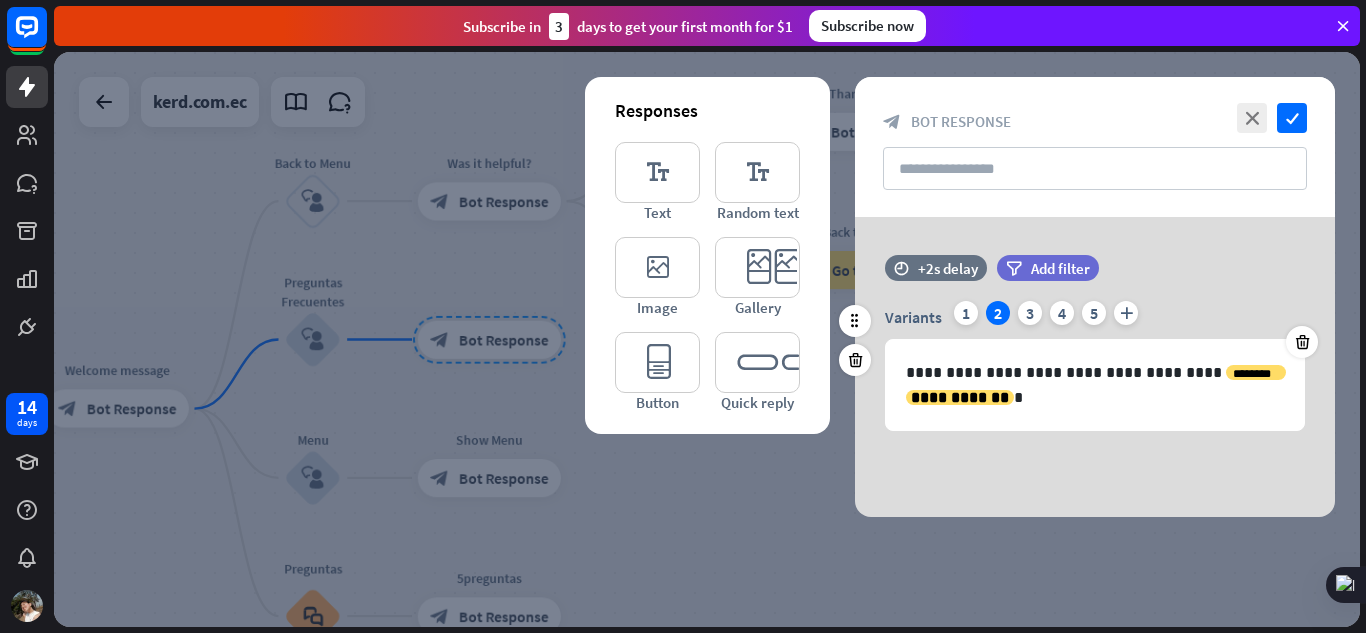 click on "Variants
1
2
3
4
5
plus" at bounding box center (1095, 317) 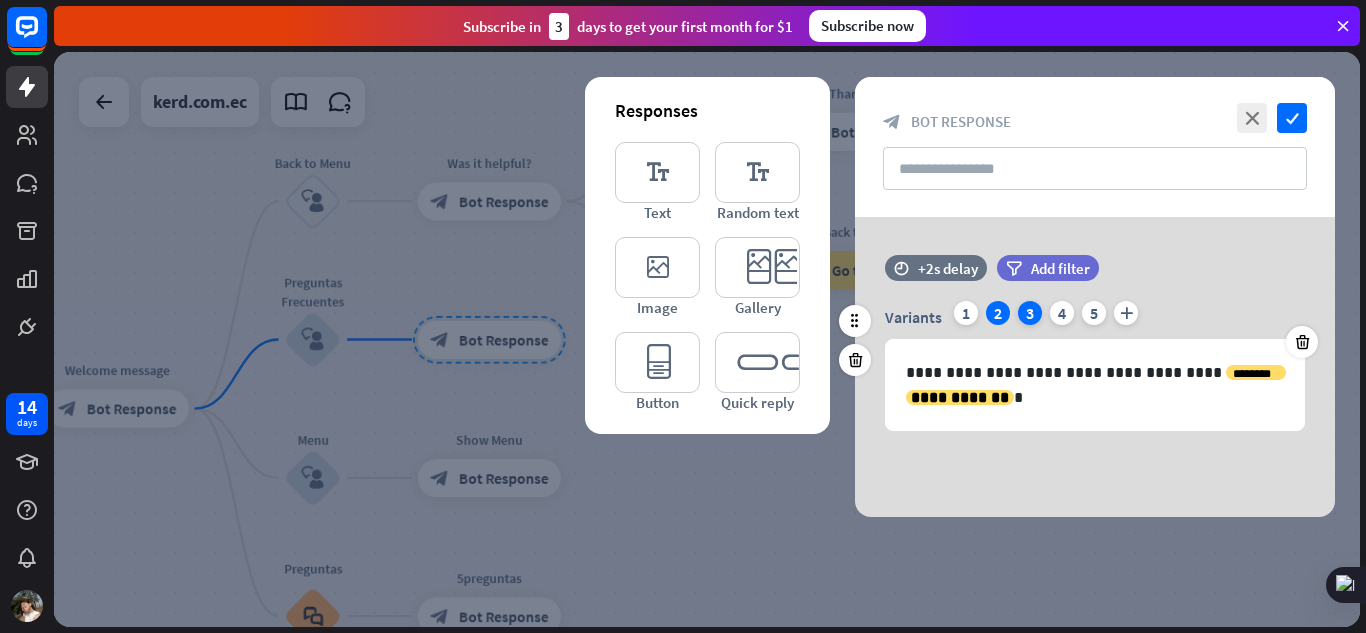 click on "3" at bounding box center [1030, 313] 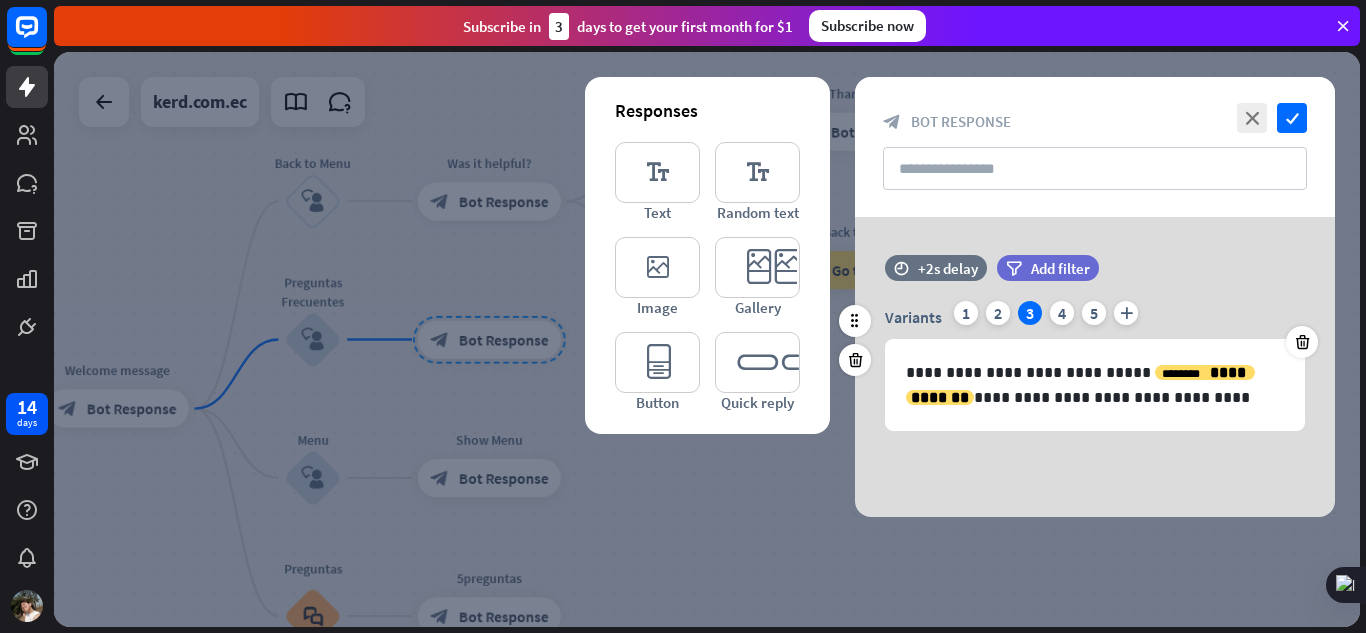 click on "3" at bounding box center (1030, 313) 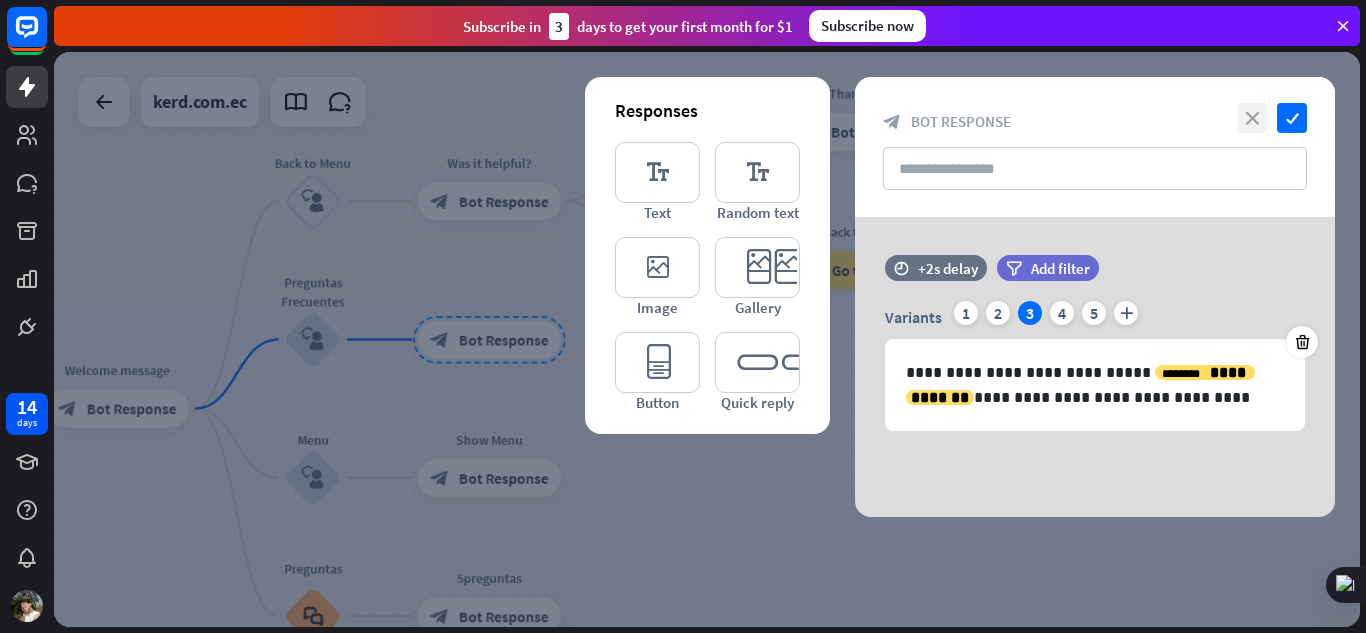 click on "close" at bounding box center [1252, 118] 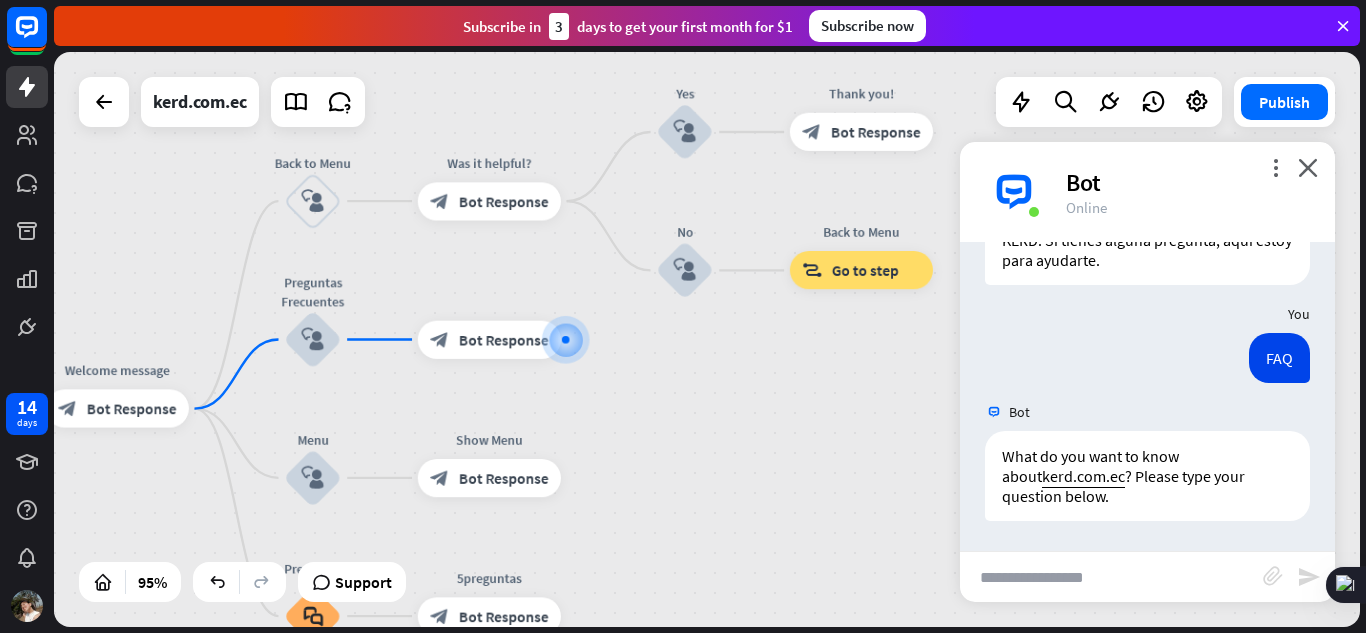 click on "home_2   Start point                 Welcome message   block_bot_response   Bot Response                 Back to Menu   block_user_input                 Was it helpful?   block_bot_response   Bot Response                 Yes   block_user_input                 Thank you!   block_bot_response   Bot Response                 No   block_user_input                 Back to Menu   block_goto   Go to step                 Preguntas Frecuentes   block_user_input                   block_bot_response   Bot Response                     Menu   block_user_input                 Show Menu   block_bot_response   Bot Response                 Preguntas   block_faq                 5preguntas   block_bot_response   Bot Response                     AI Assist                 Preguntass   builder_tree   Flow                   block_fallback   Default fallback                 Fallback message   block_bot_response   Bot Response" at bounding box center [707, 339] 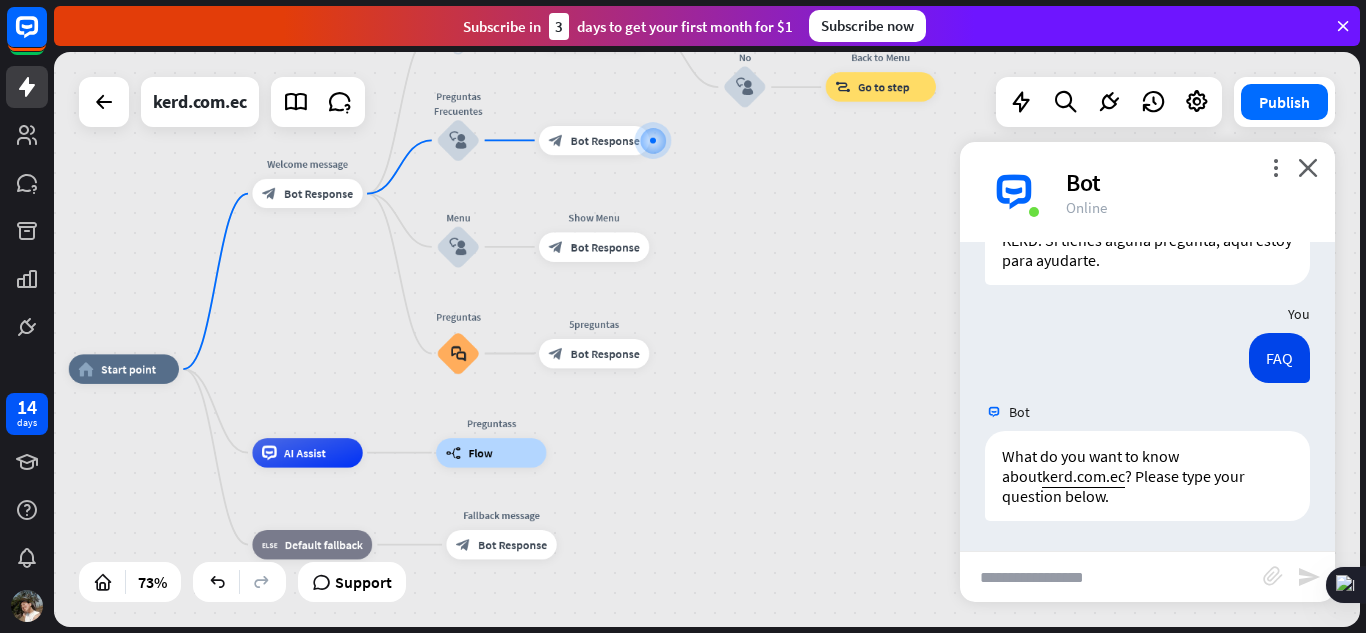 drag, startPoint x: 863, startPoint y: 365, endPoint x: 882, endPoint y: 160, distance: 205.8786 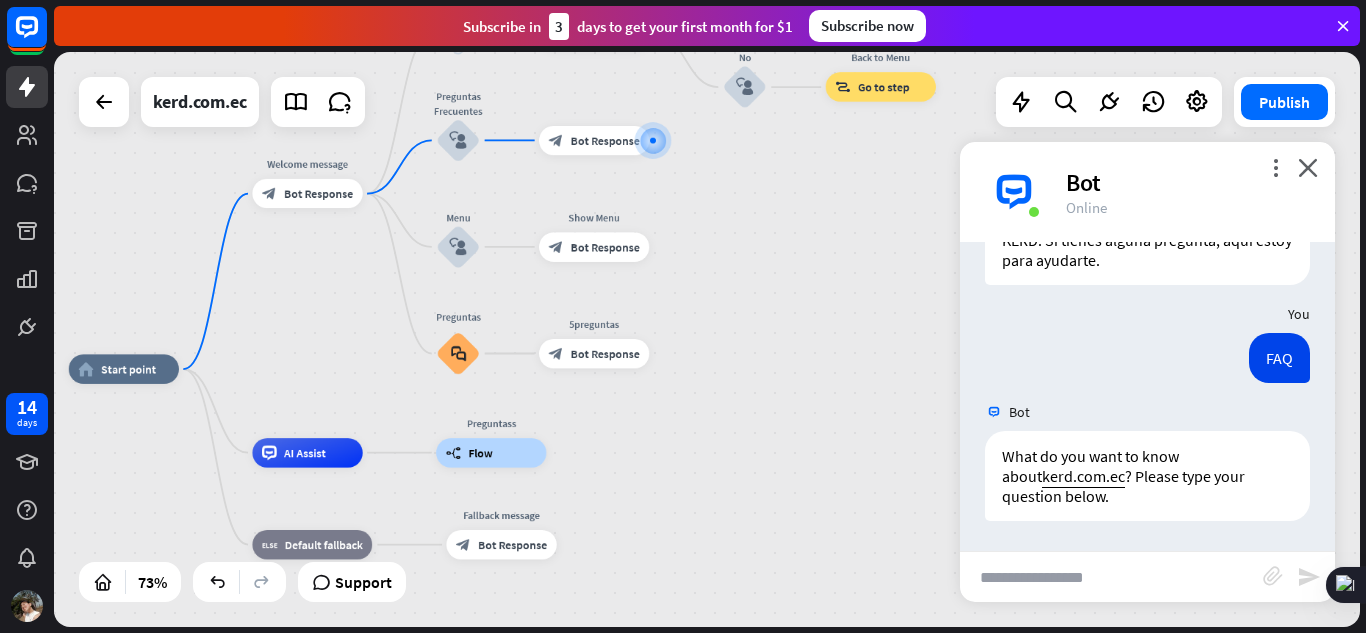 click on "home_2   Start point                 Welcome message   block_bot_response   Bot Response                 Back to Menu   block_user_input                 Was it helpful?   block_bot_response   Bot Response                 Yes   block_user_input                 Thank you!   block_bot_response   Bot Response                 No   block_user_input                 Back to Menu   block_goto   Go to step                 Preguntas Frecuentes   block_user_input                   block_bot_response   Bot Response                     Menu   block_user_input                 Show Menu   block_bot_response   Bot Response                 Preguntas   block_faq                 5preguntas   block_bot_response   Bot Response                     AI Assist                 Preguntass   builder_tree   Flow                   block_fallback   Default fallback                 Fallback message   block_bot_response   Bot Response" at bounding box center [707, 339] 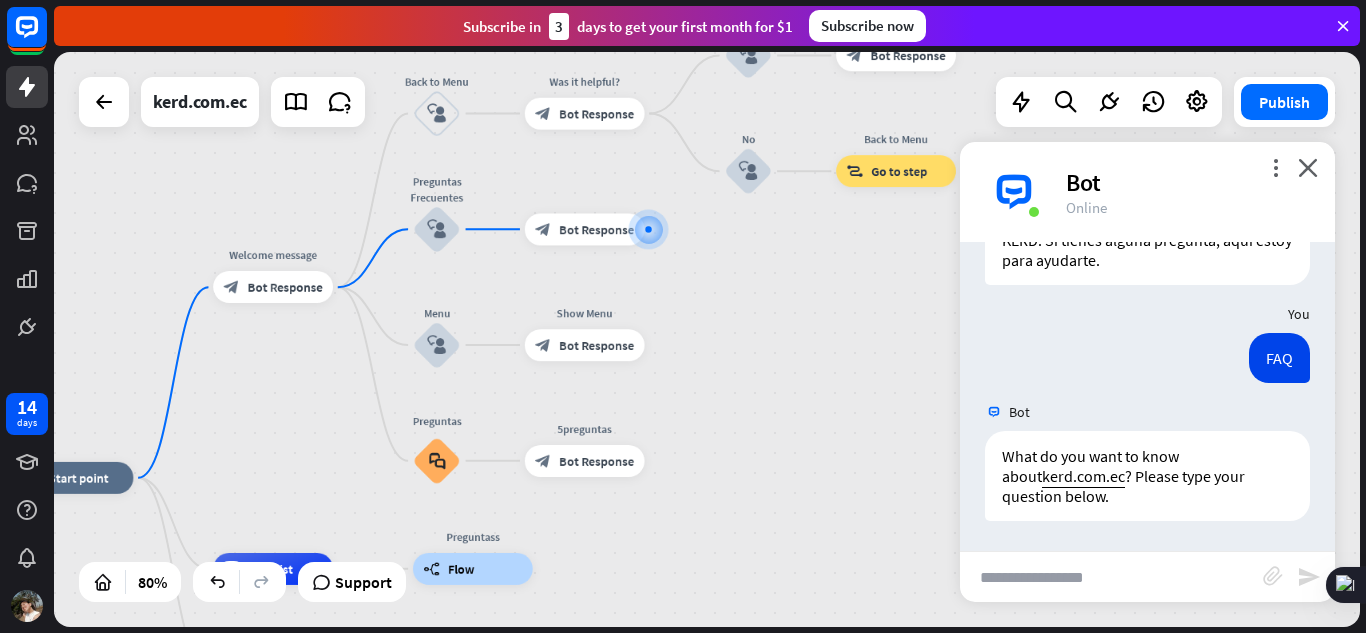 drag, startPoint x: 785, startPoint y: 234, endPoint x: 792, endPoint y: 331, distance: 97.25225 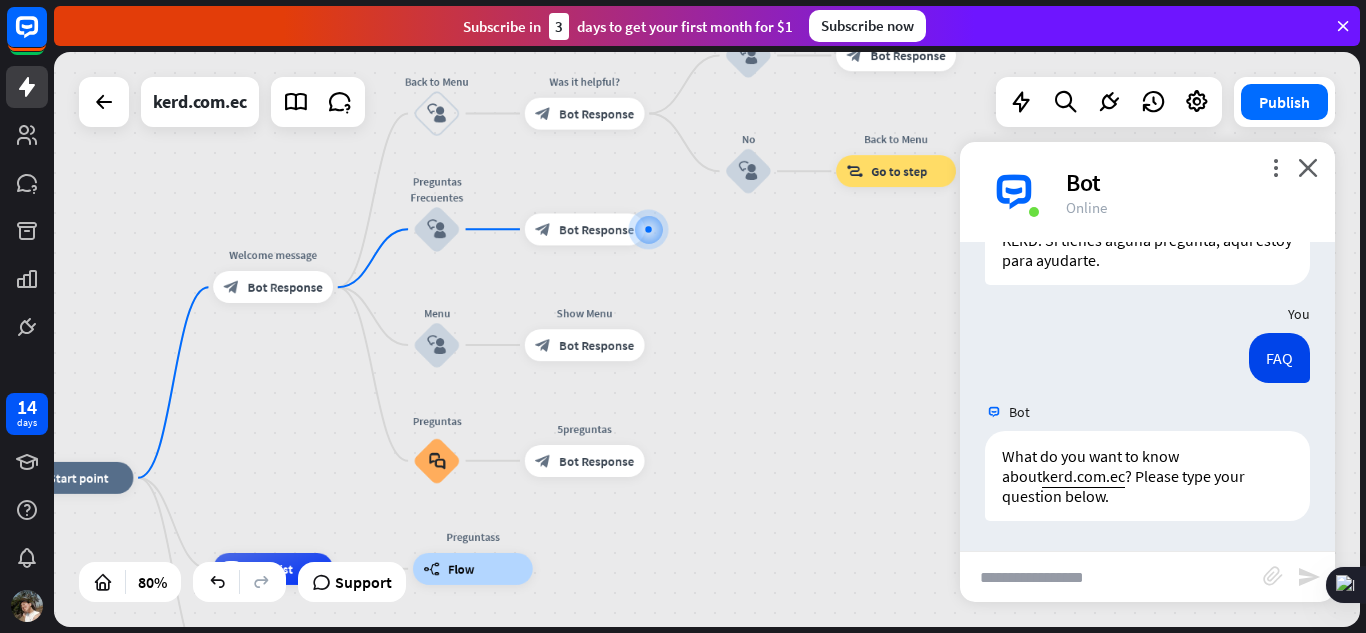 click on "home_2   Start point                 Welcome message   block_bot_response   Bot Response                 Back to Menu   block_user_input                 Was it helpful?   block_bot_response   Bot Response                 Yes   block_user_input                 Thank you!   block_bot_response   Bot Response                 No   block_user_input                 Back to Menu   block_goto   Go to step                 Preguntas Frecuentes   block_user_input                   block_bot_response   Bot Response                     Menu   block_user_input                 Show Menu   block_bot_response   Bot Response                 Preguntas   block_faq                 5preguntas   block_bot_response   Bot Response                     AI Assist                 Preguntass   builder_tree   Flow                   block_fallback   Default fallback                 Fallback message   block_bot_response   Bot Response" at bounding box center [707, 339] 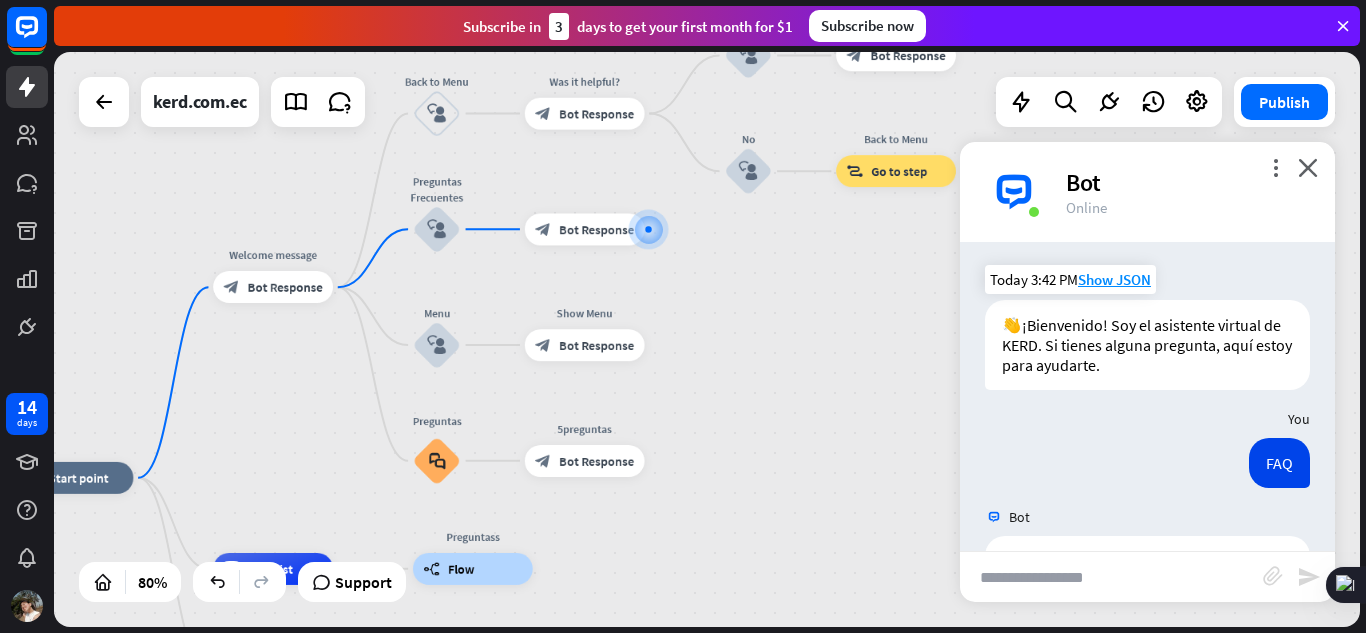 scroll, scrollTop: 0, scrollLeft: 0, axis: both 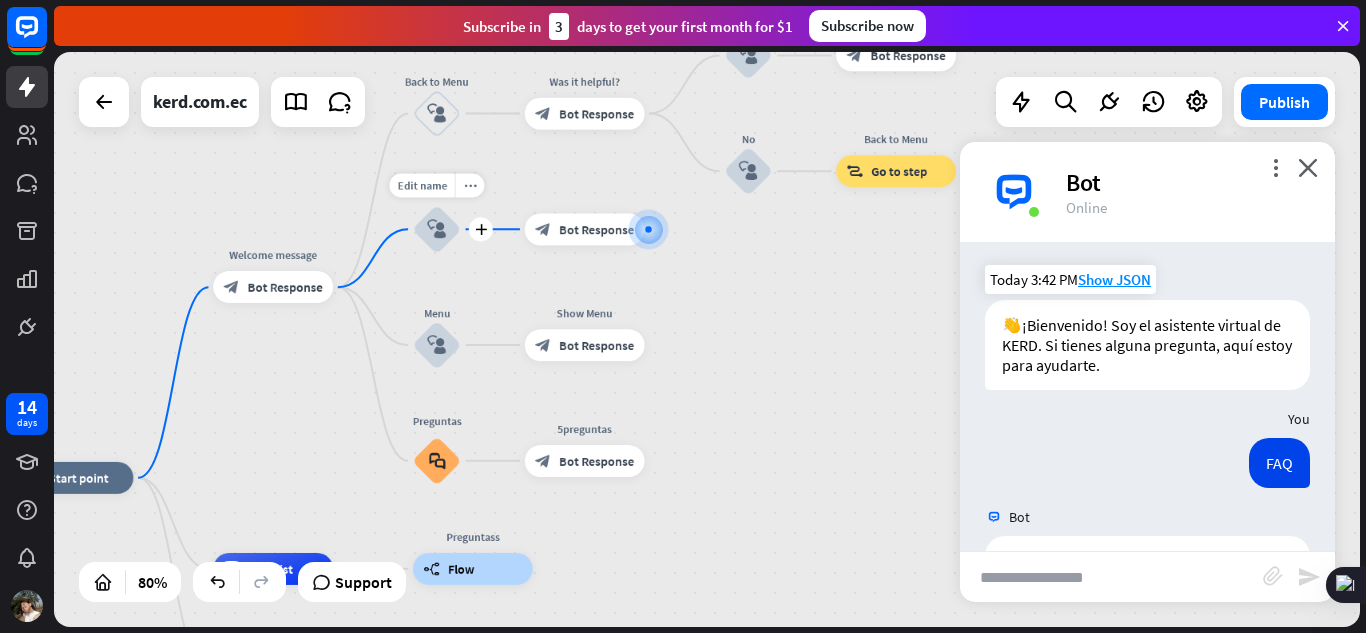 click on "block_user_input" at bounding box center [436, 229] 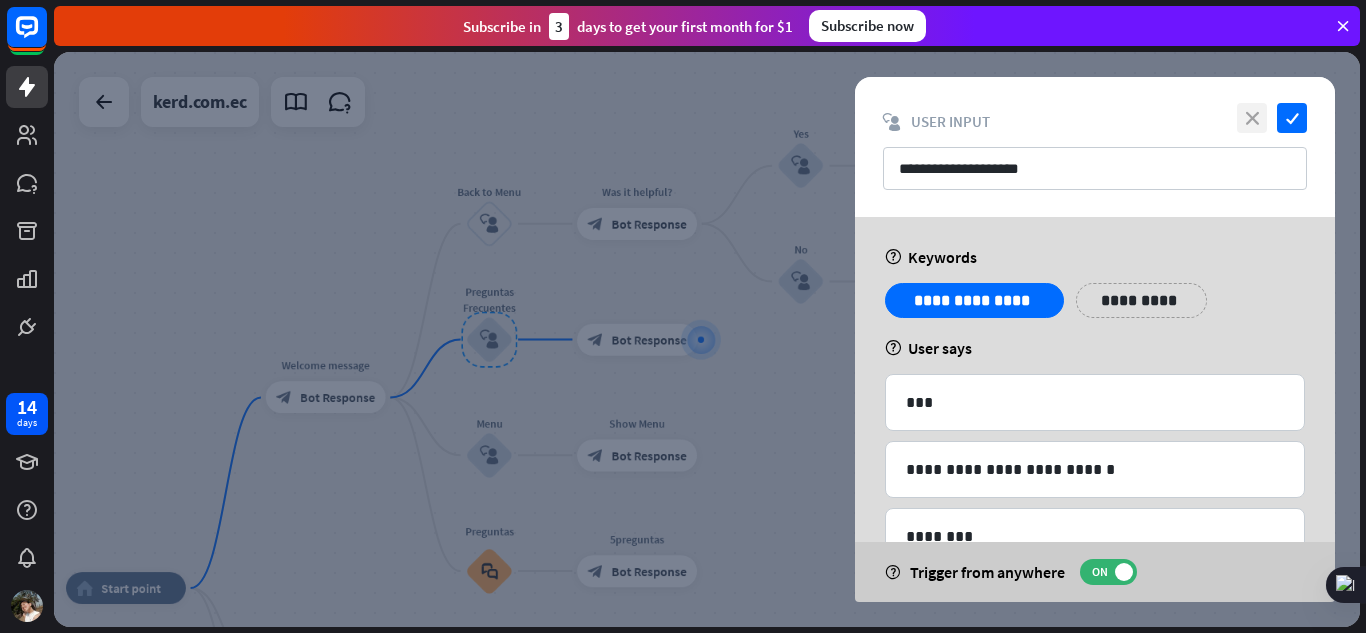 click on "close" at bounding box center [1252, 118] 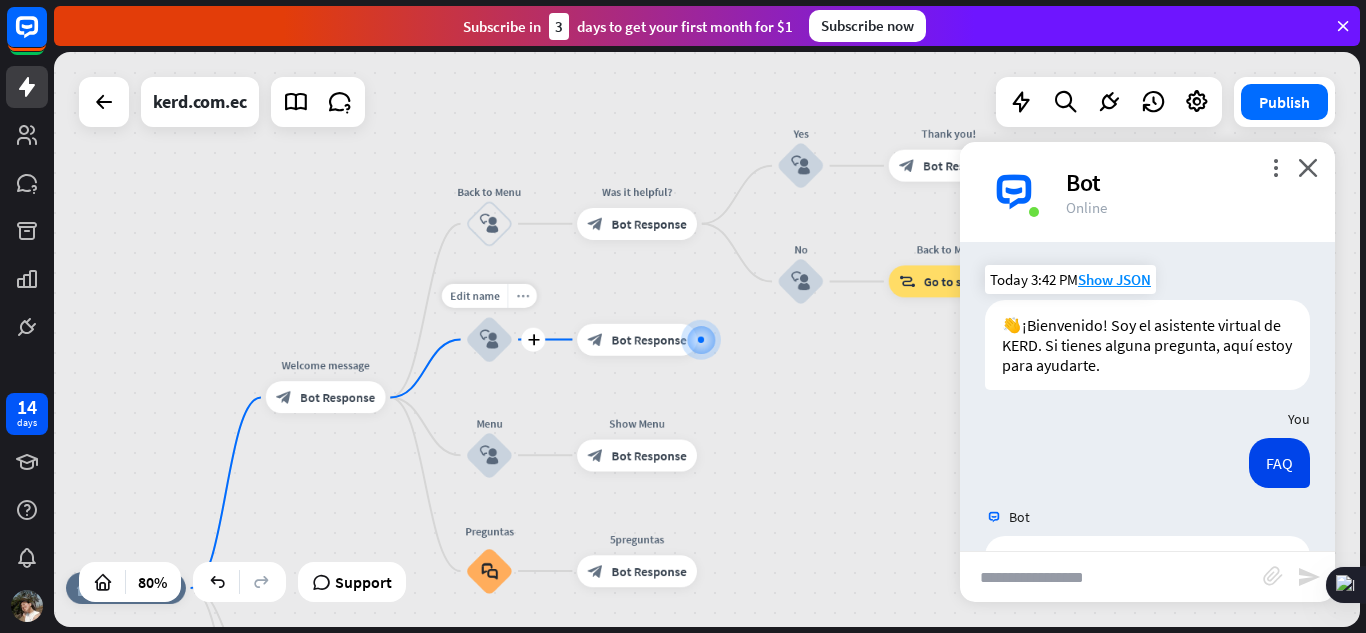 click on "more_horiz" at bounding box center [522, 296] 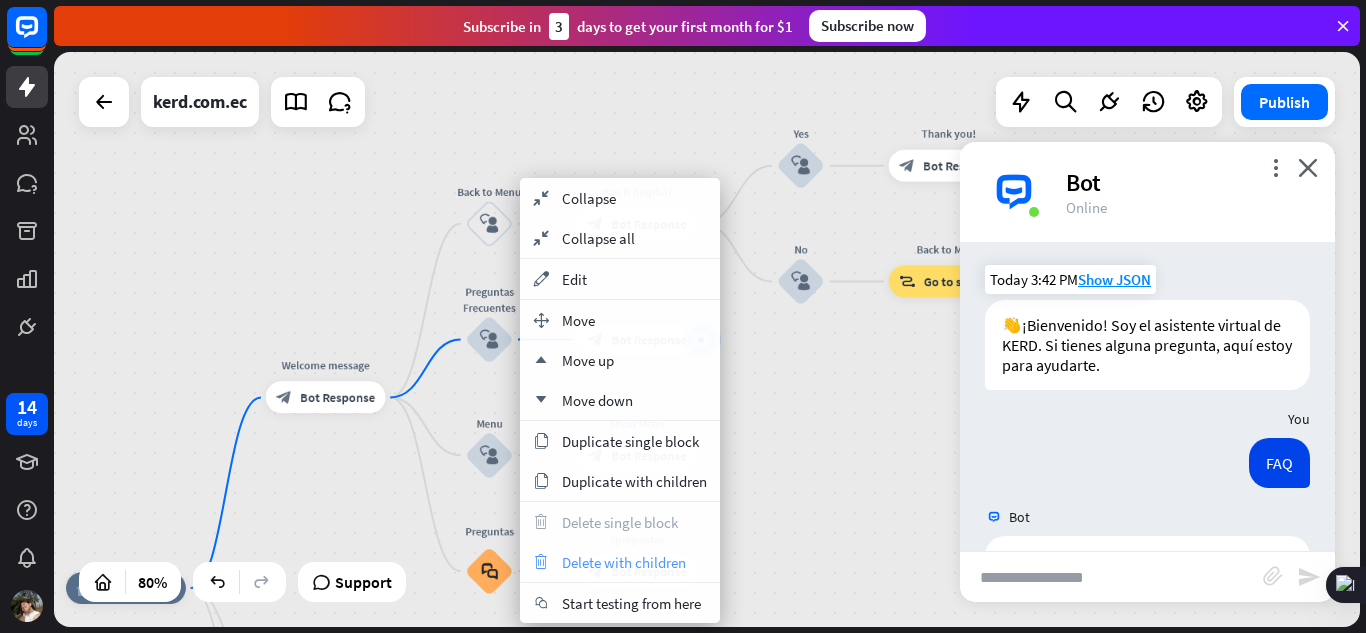 click on "Delete with children" at bounding box center [624, 562] 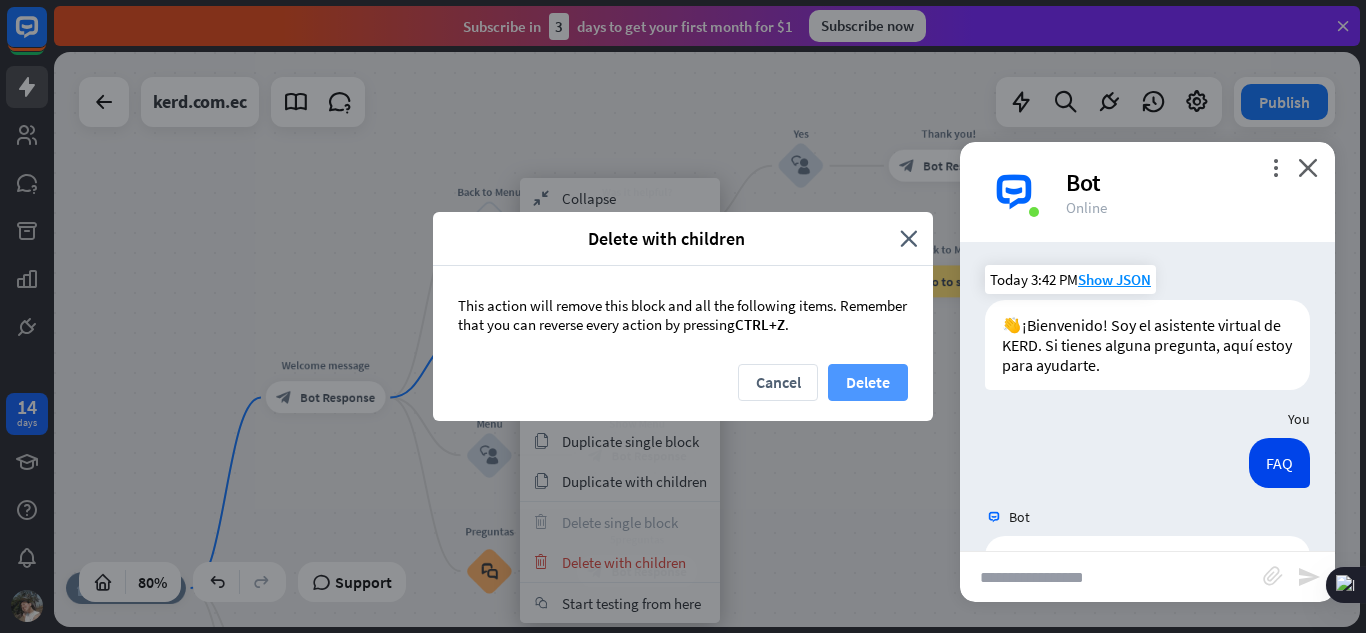 click on "Delete" at bounding box center (868, 382) 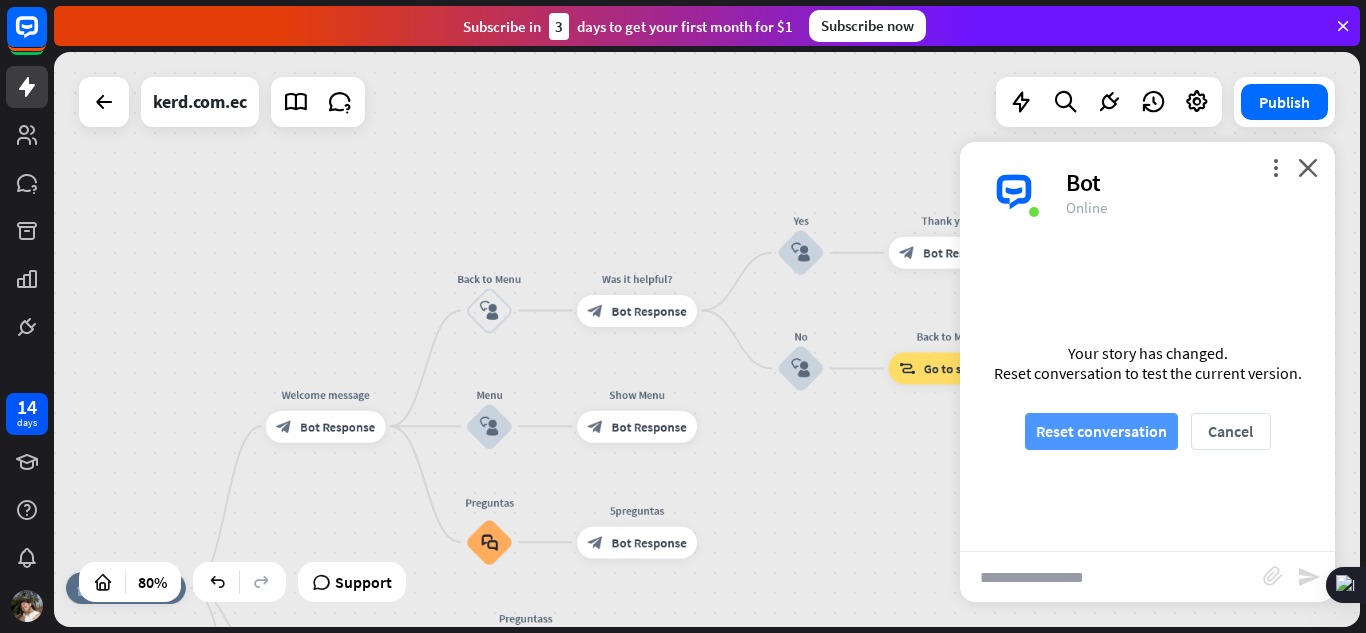click on "Reset conversation" at bounding box center (1101, 431) 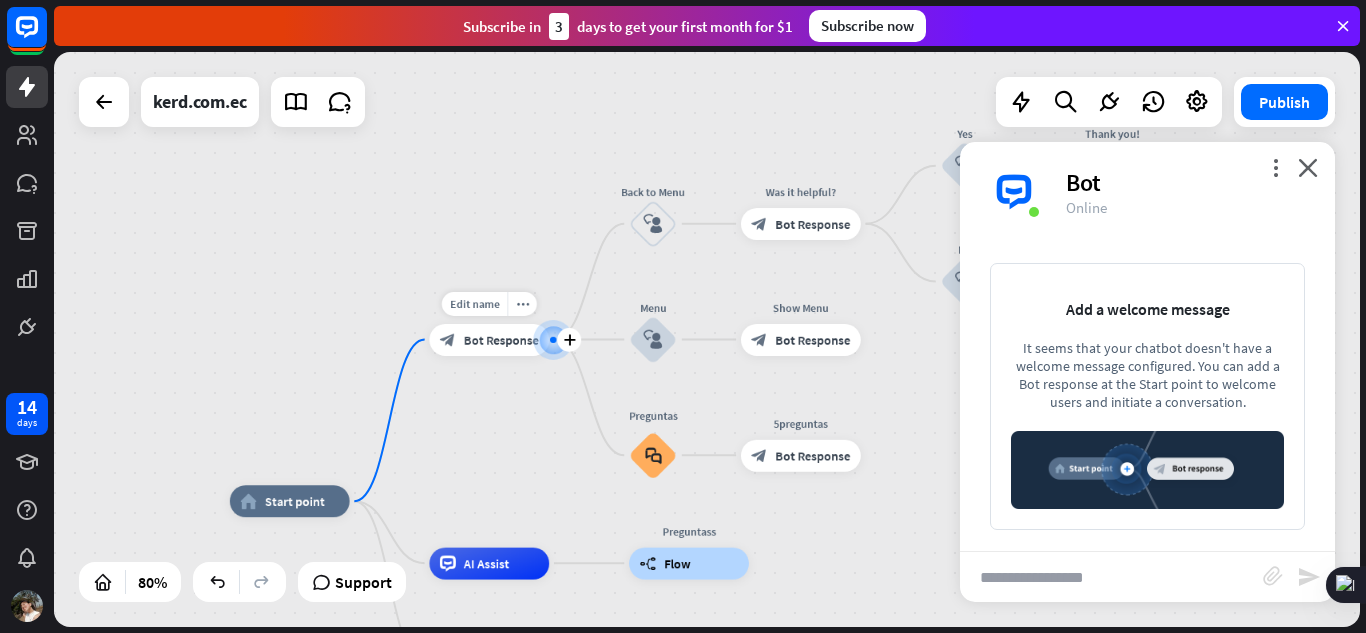 click on "Bot Response" at bounding box center (501, 340) 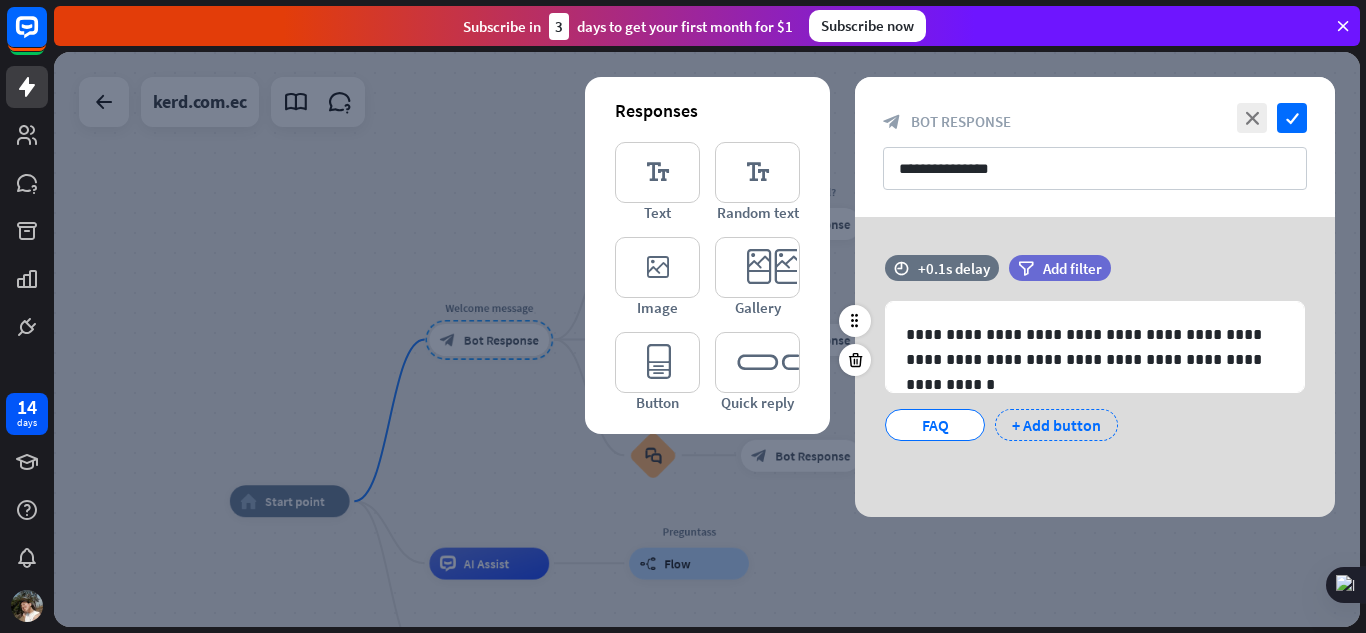 click on "+ Add button" at bounding box center (1056, 425) 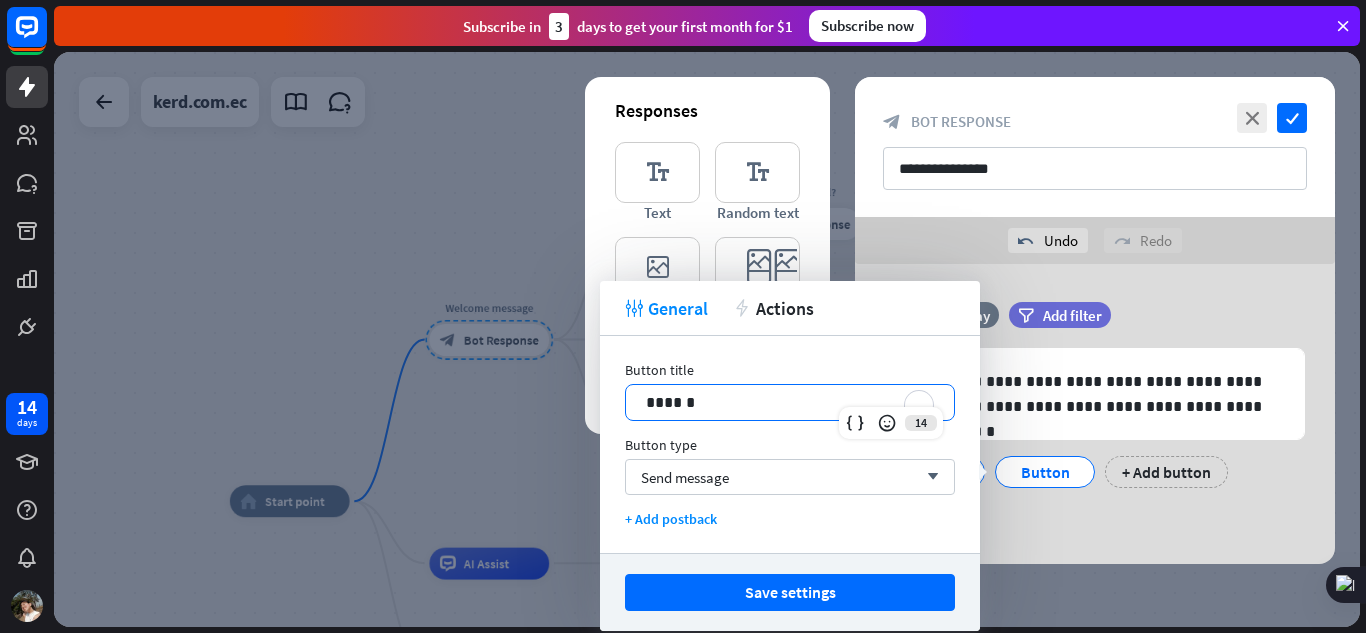 drag, startPoint x: 711, startPoint y: 391, endPoint x: 596, endPoint y: 390, distance: 115.00435 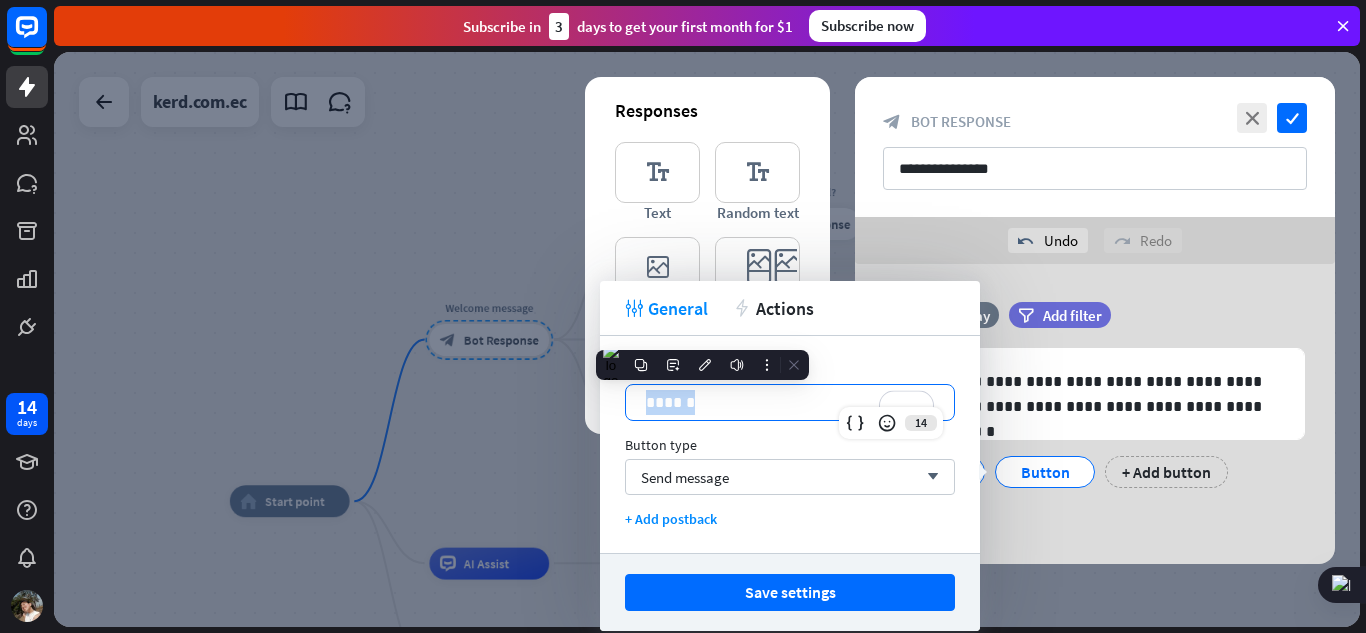 type 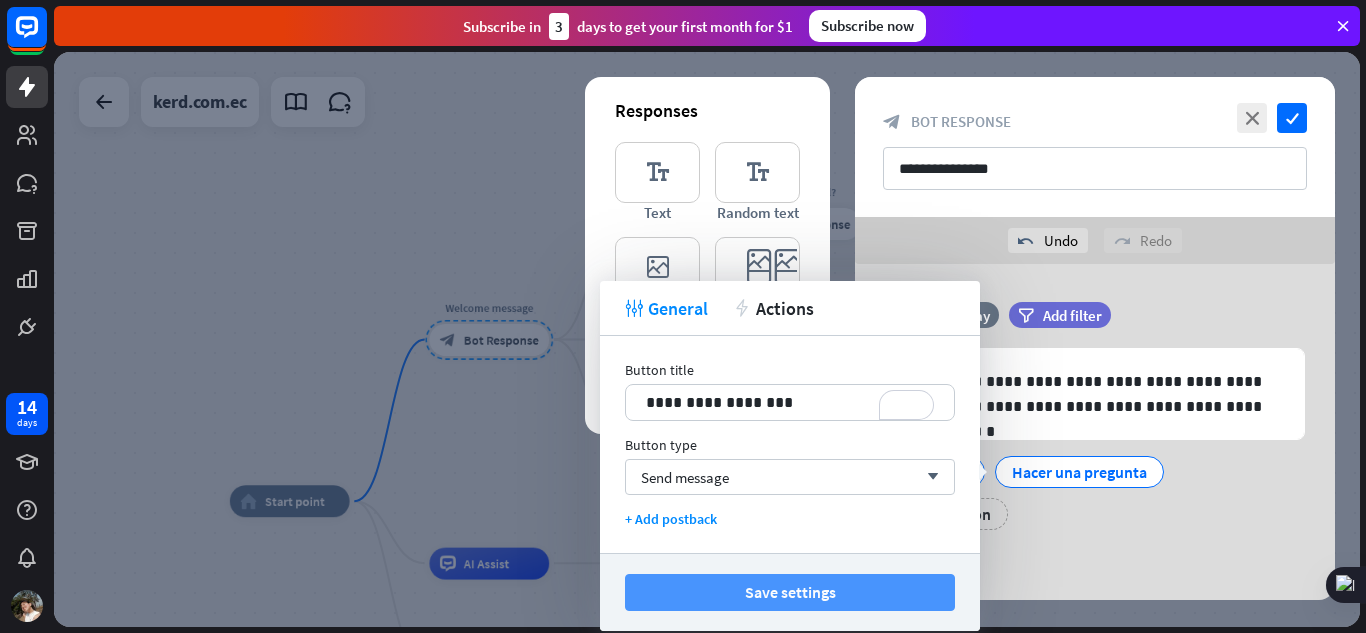 click on "Save settings" at bounding box center [790, 592] 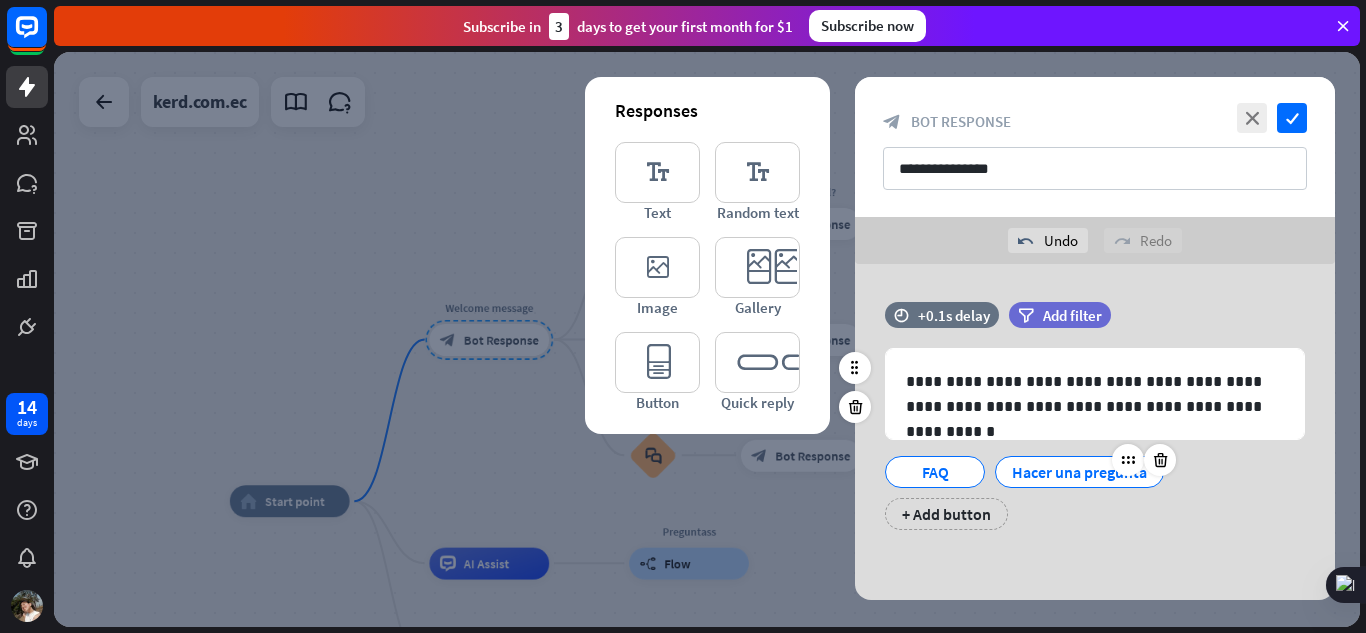 click on "Hacer una pregunta" at bounding box center [1079, 472] 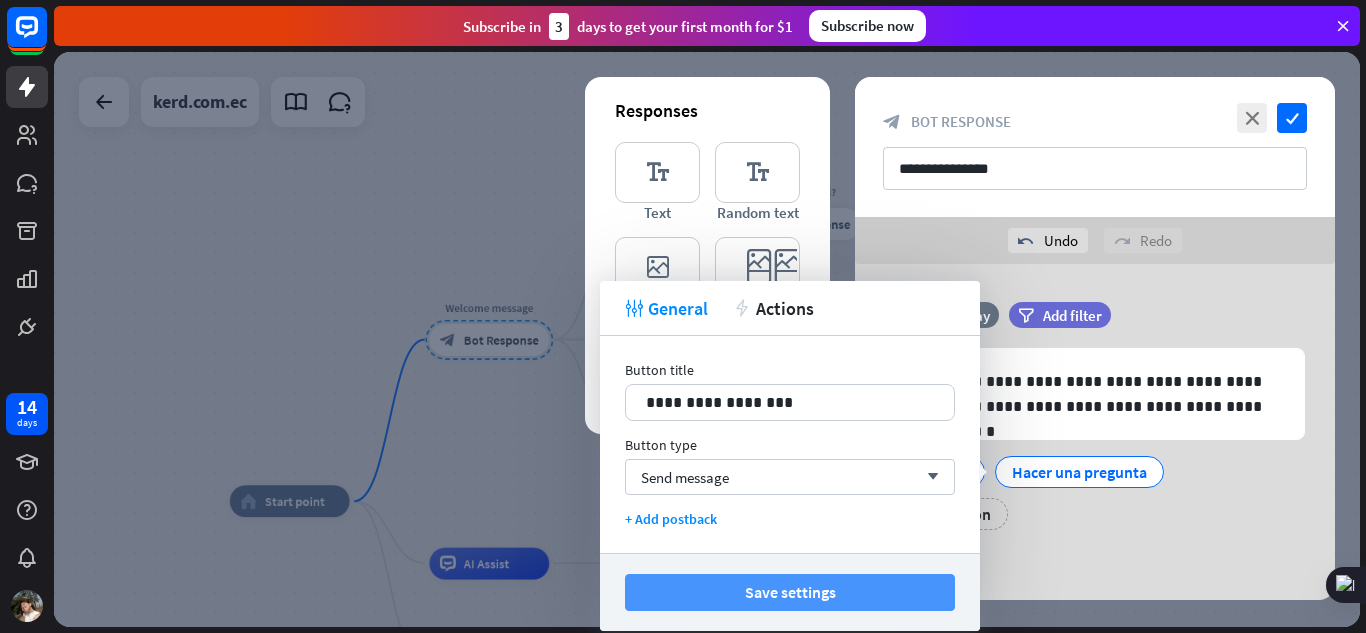 click on "Save settings" at bounding box center (790, 592) 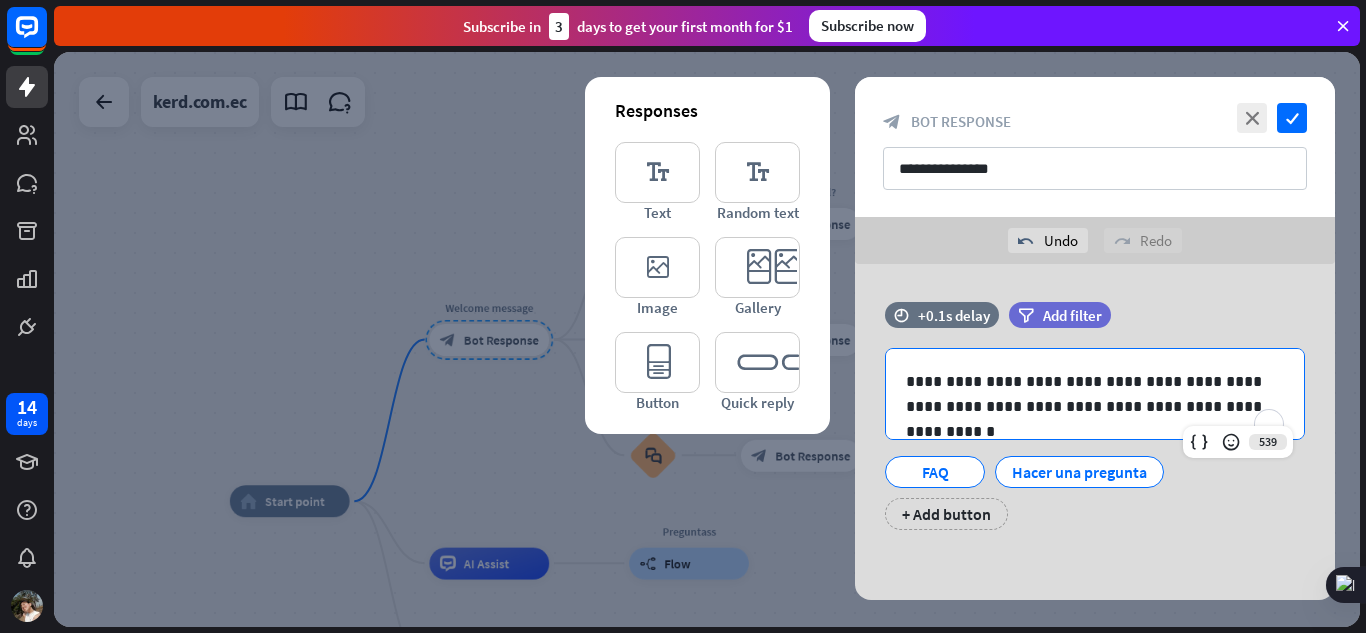 drag, startPoint x: 1058, startPoint y: 468, endPoint x: 1013, endPoint y: 267, distance: 205.97572 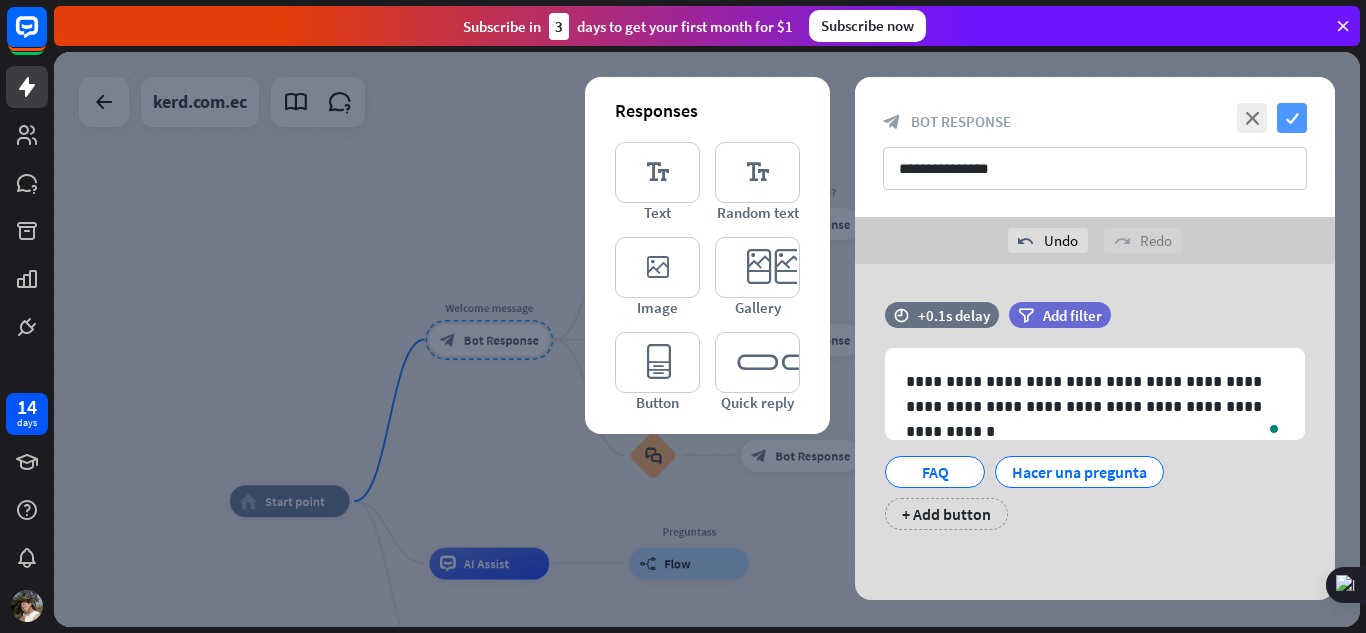 click on "check" at bounding box center [1292, 118] 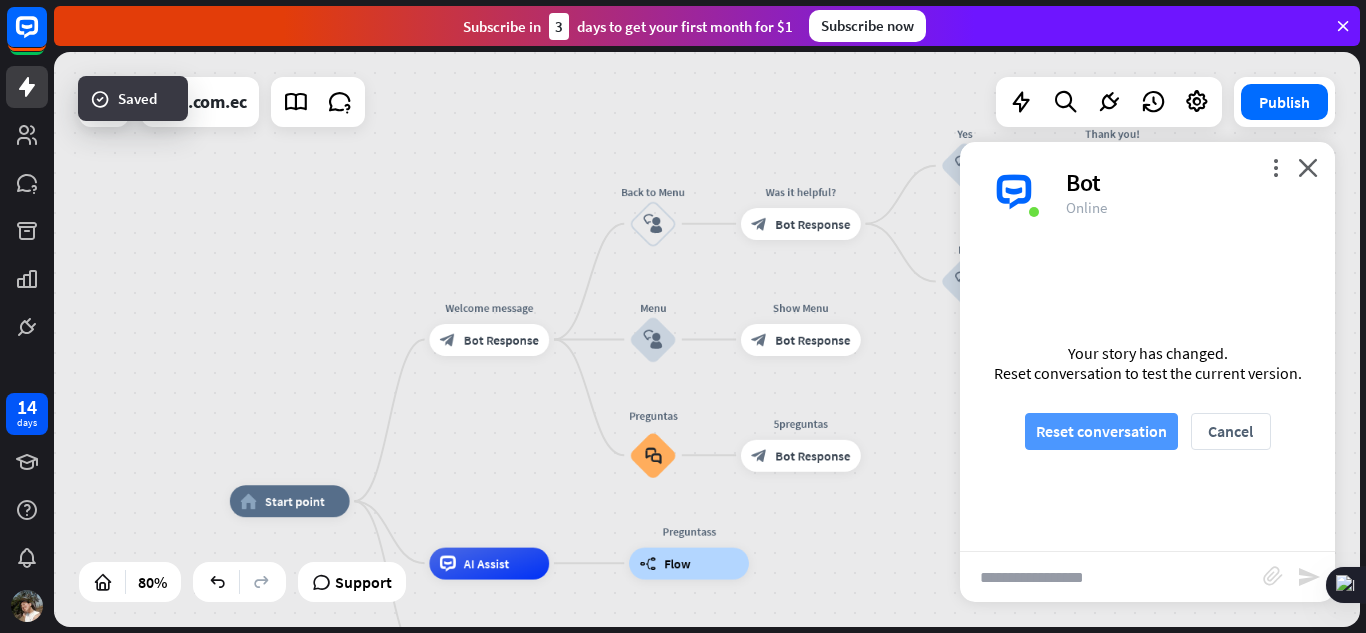 click on "Reset conversation" at bounding box center (1101, 431) 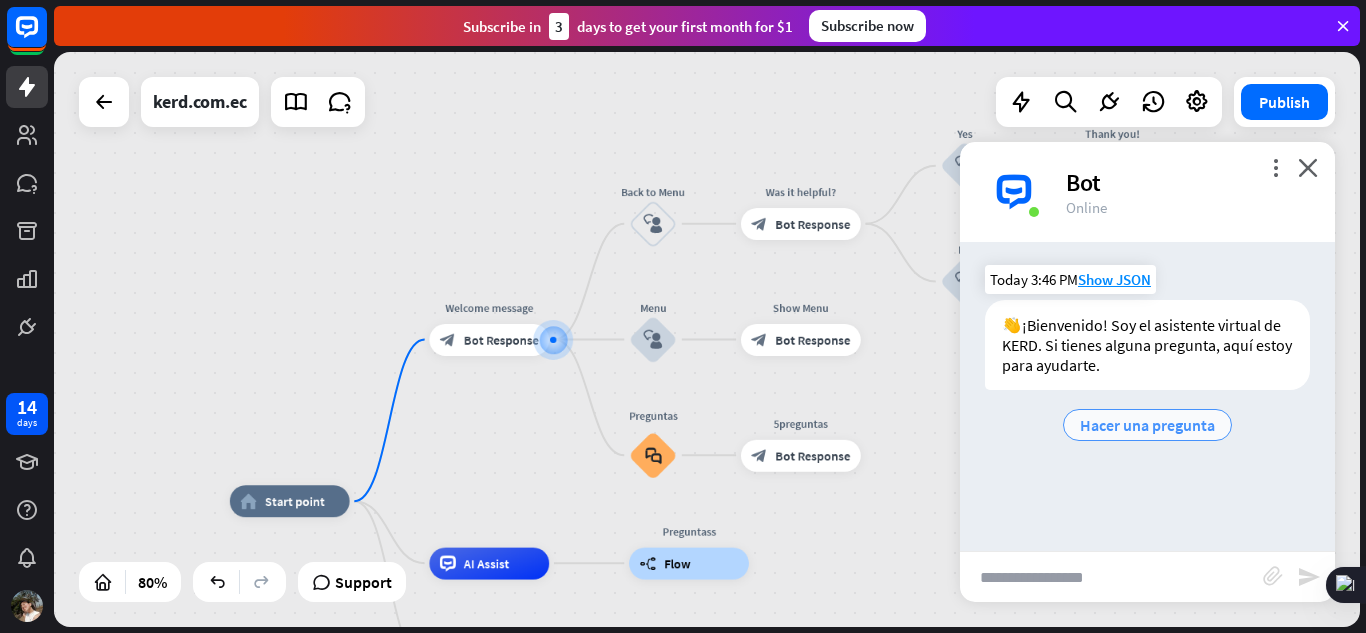 click on "Hacer una pregunta" at bounding box center [1147, 425] 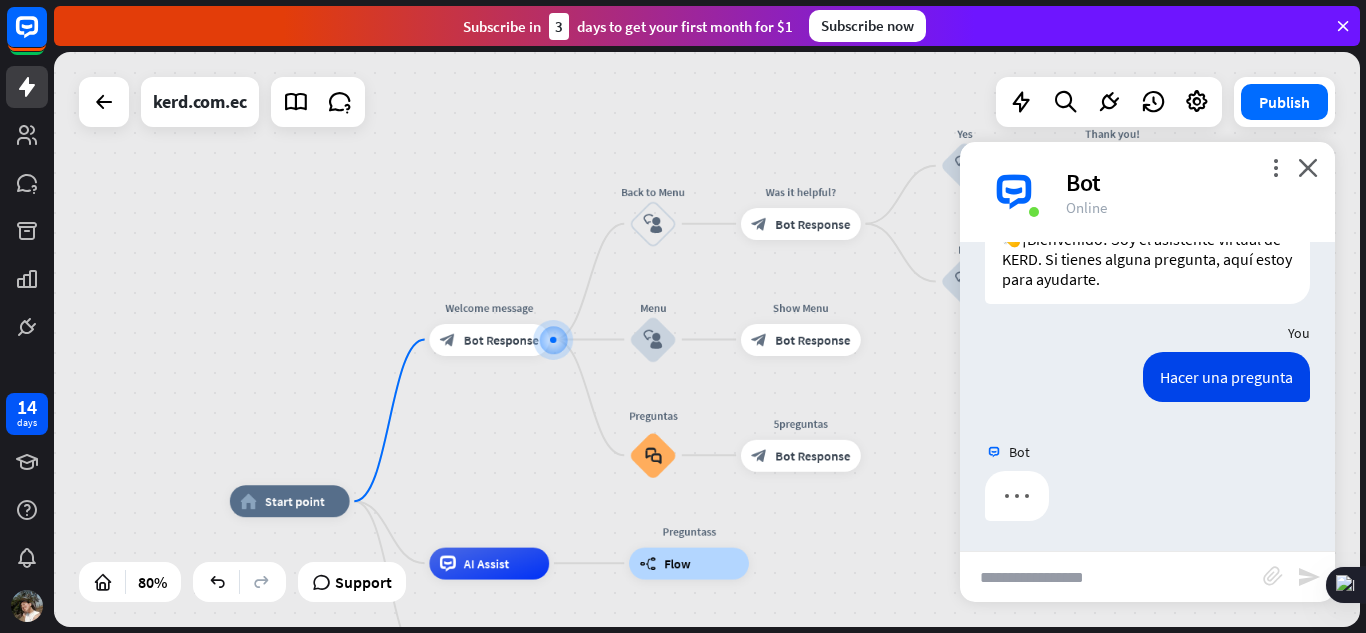 scroll, scrollTop: 0, scrollLeft: 0, axis: both 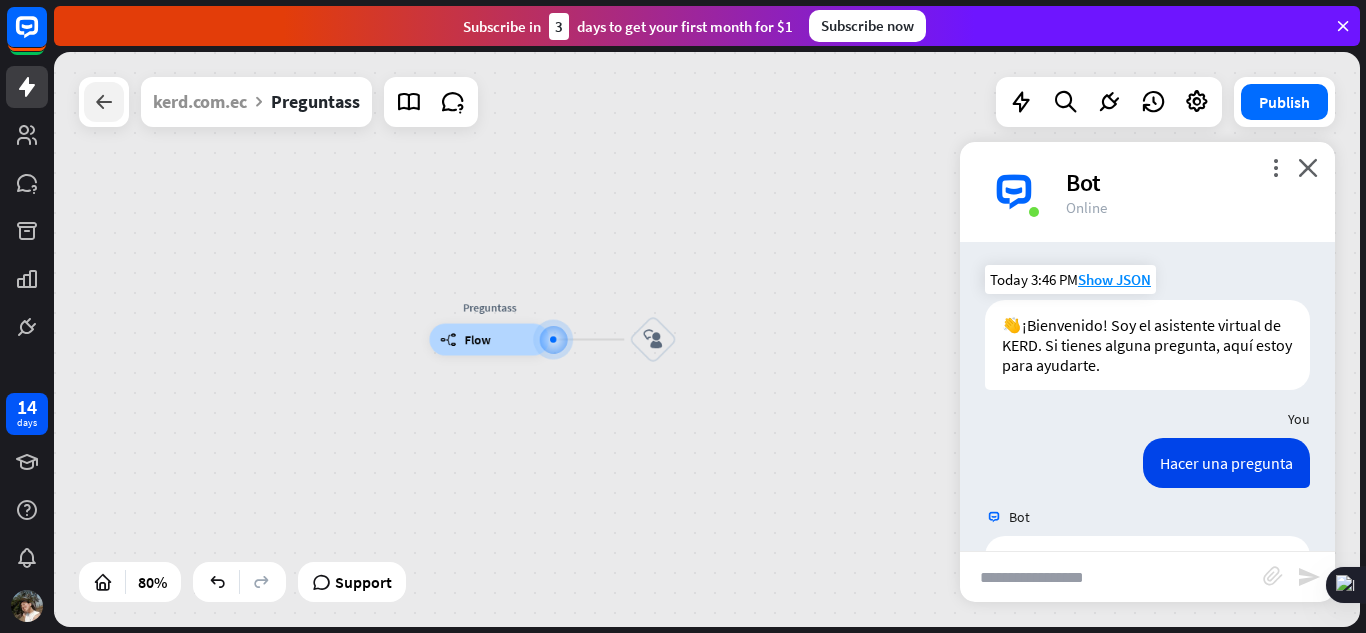 click at bounding box center [104, 102] 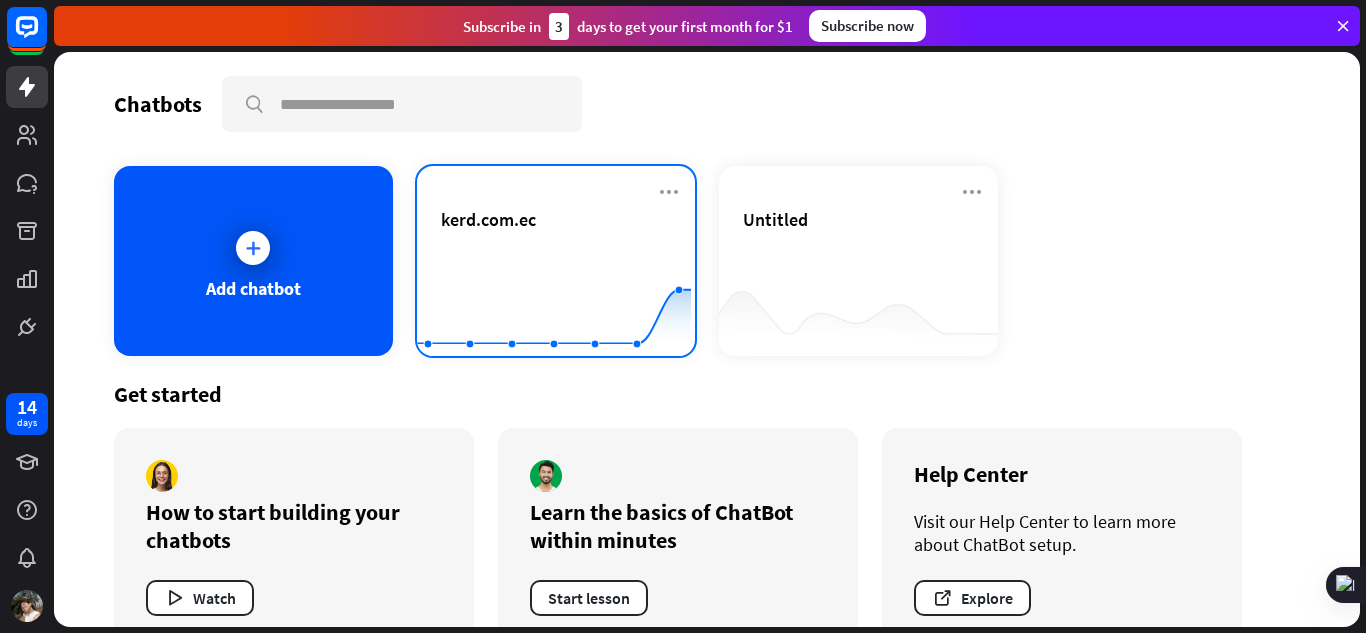 click 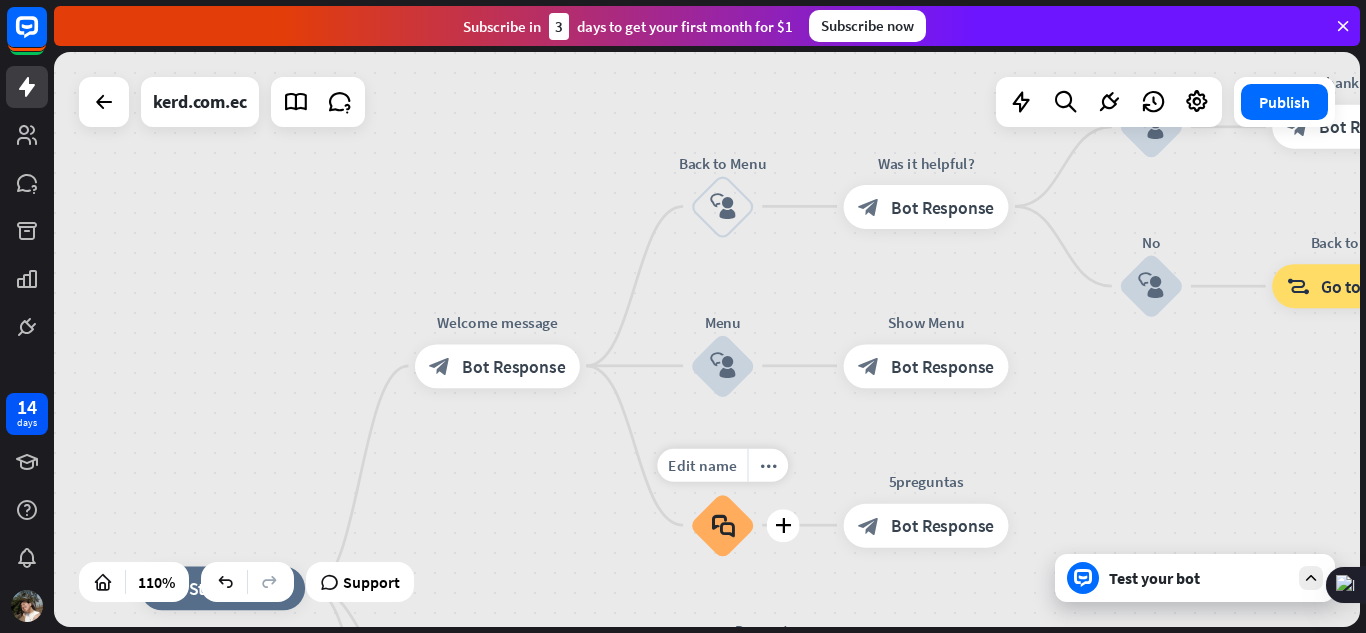 drag, startPoint x: 776, startPoint y: 206, endPoint x: 653, endPoint y: 459, distance: 281.31476 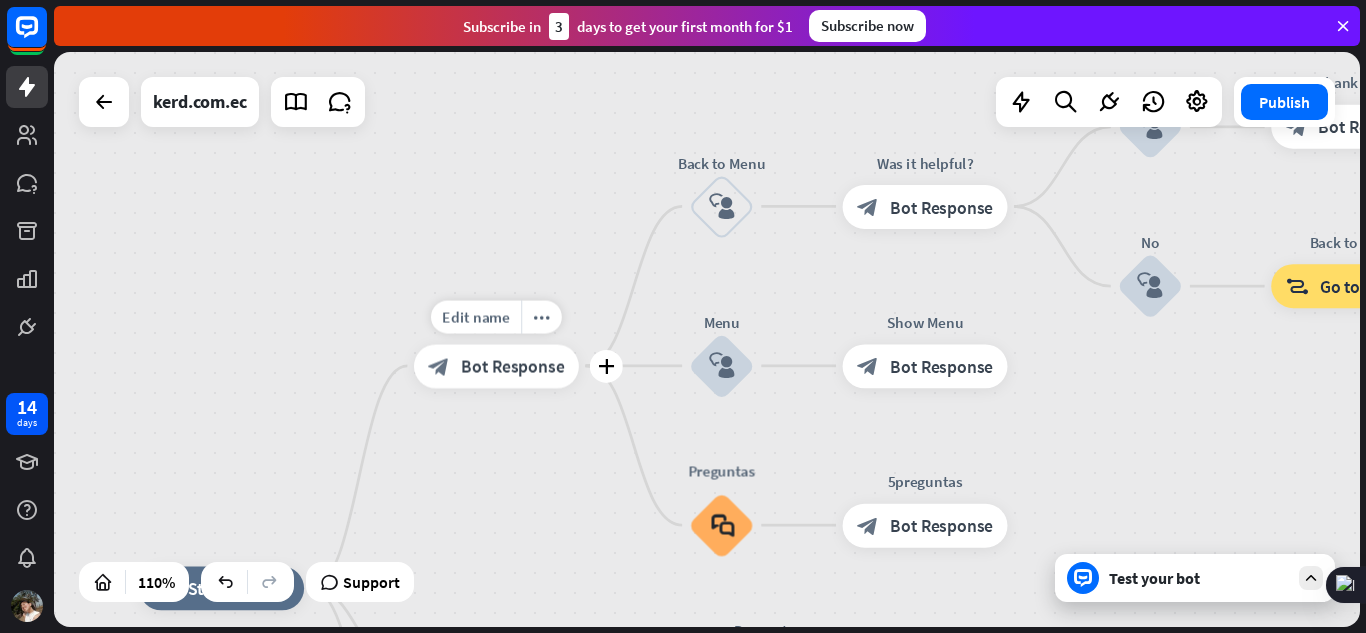 click on "Bot Response" at bounding box center [512, 366] 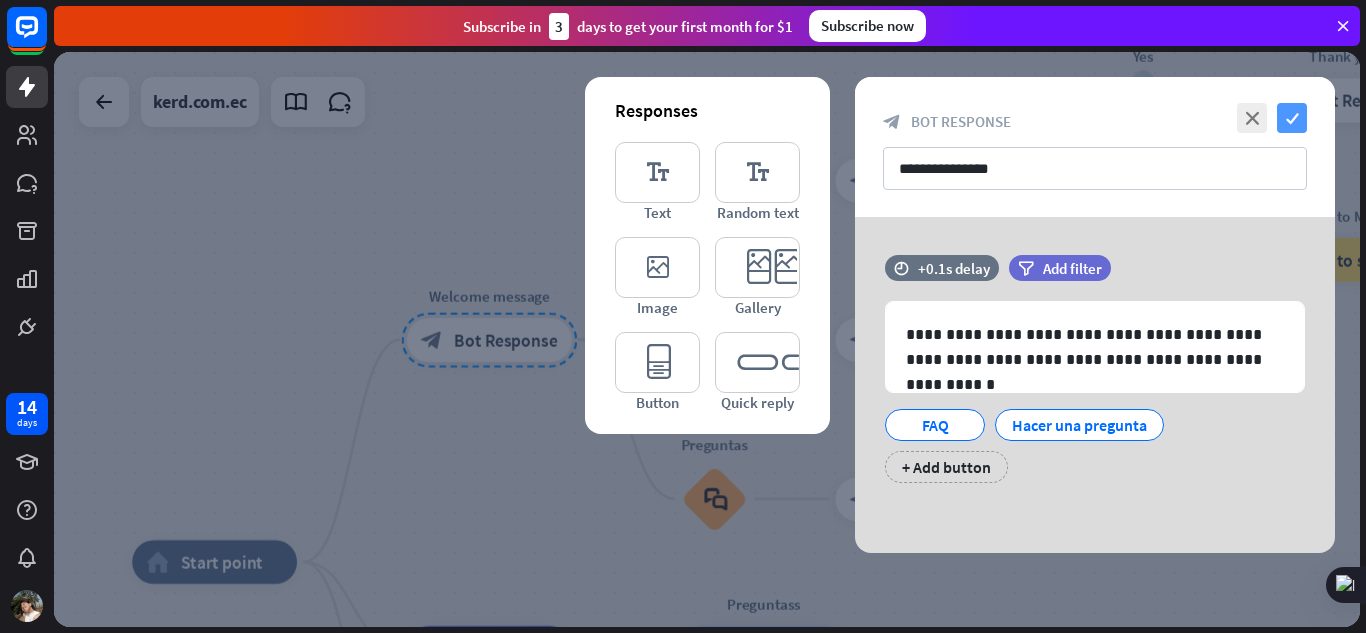 click on "check" at bounding box center (1292, 118) 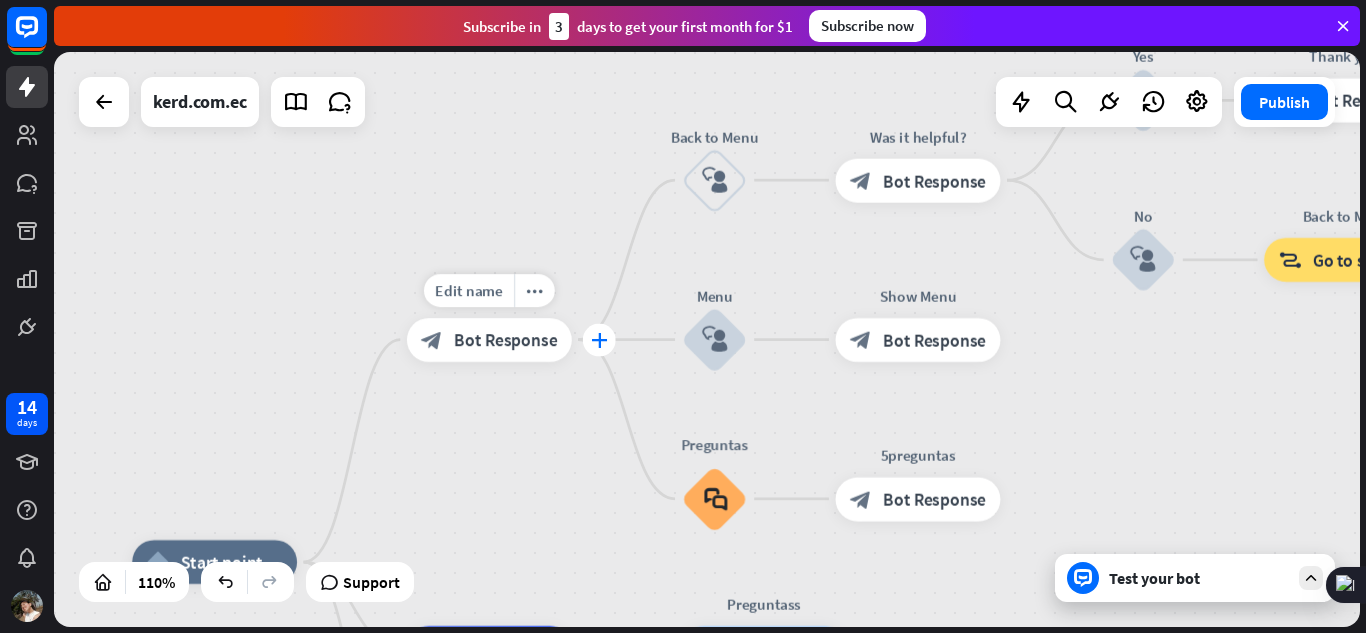 click on "plus" at bounding box center [599, 339] 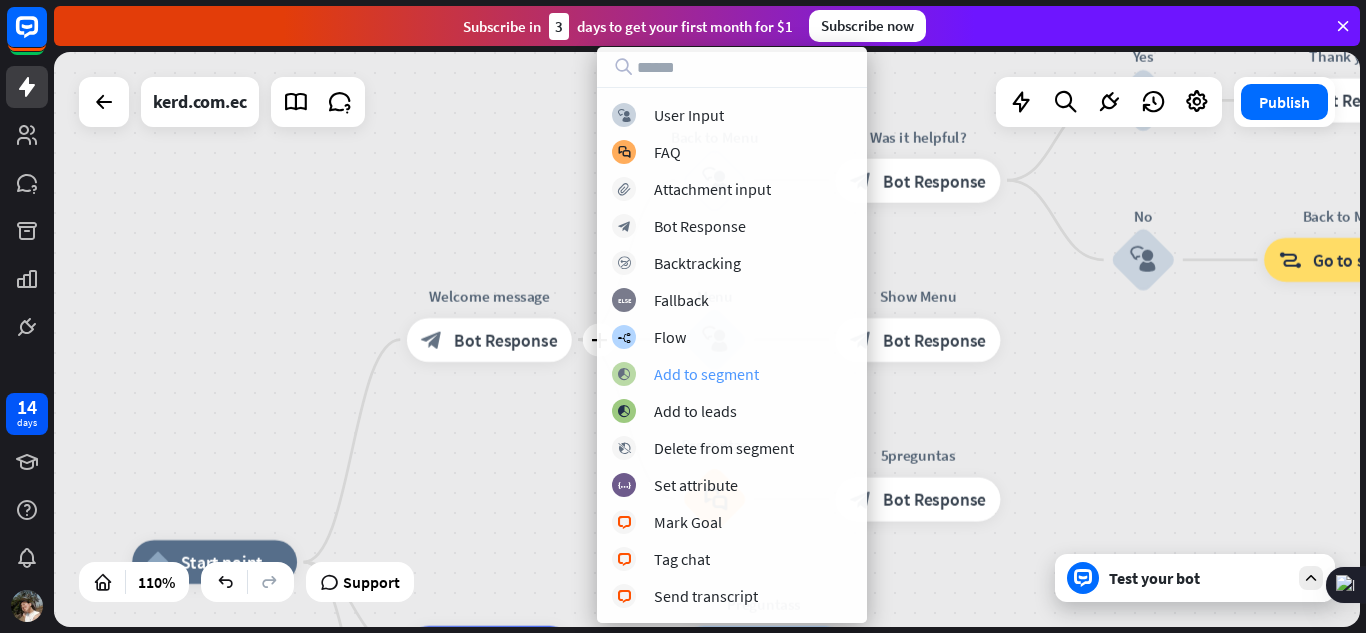 click on "Add to segment" at bounding box center (706, 374) 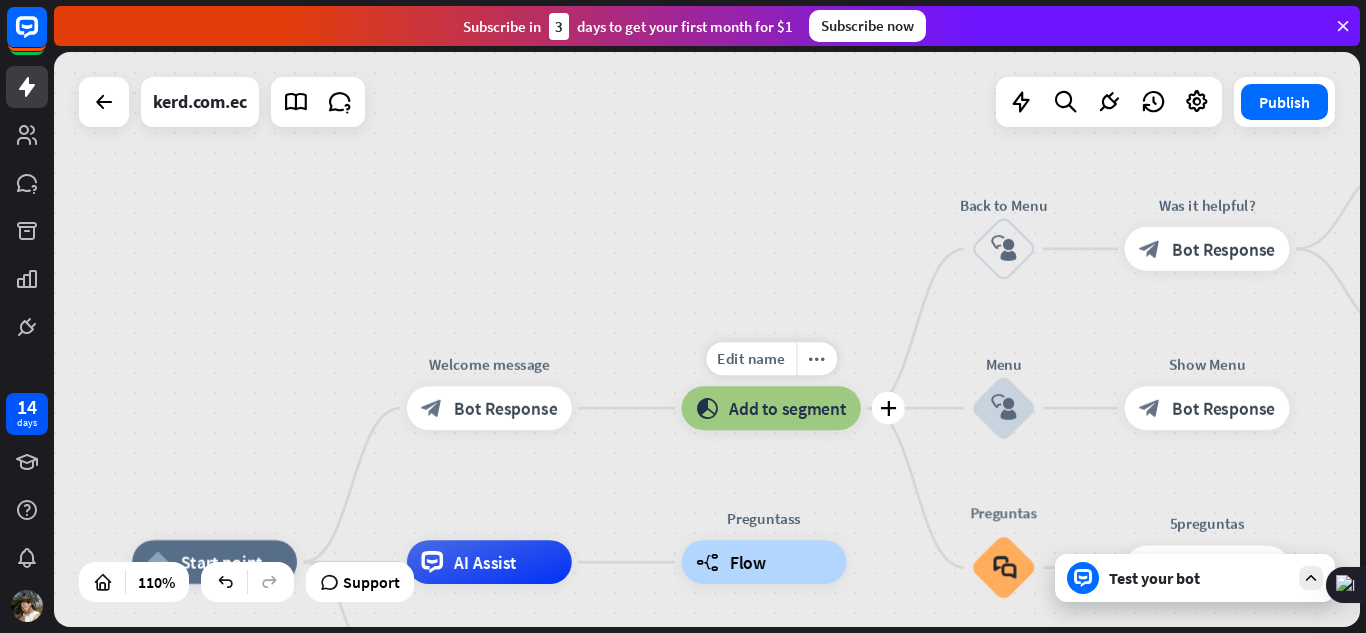 click on "Add to segment" at bounding box center [788, 408] 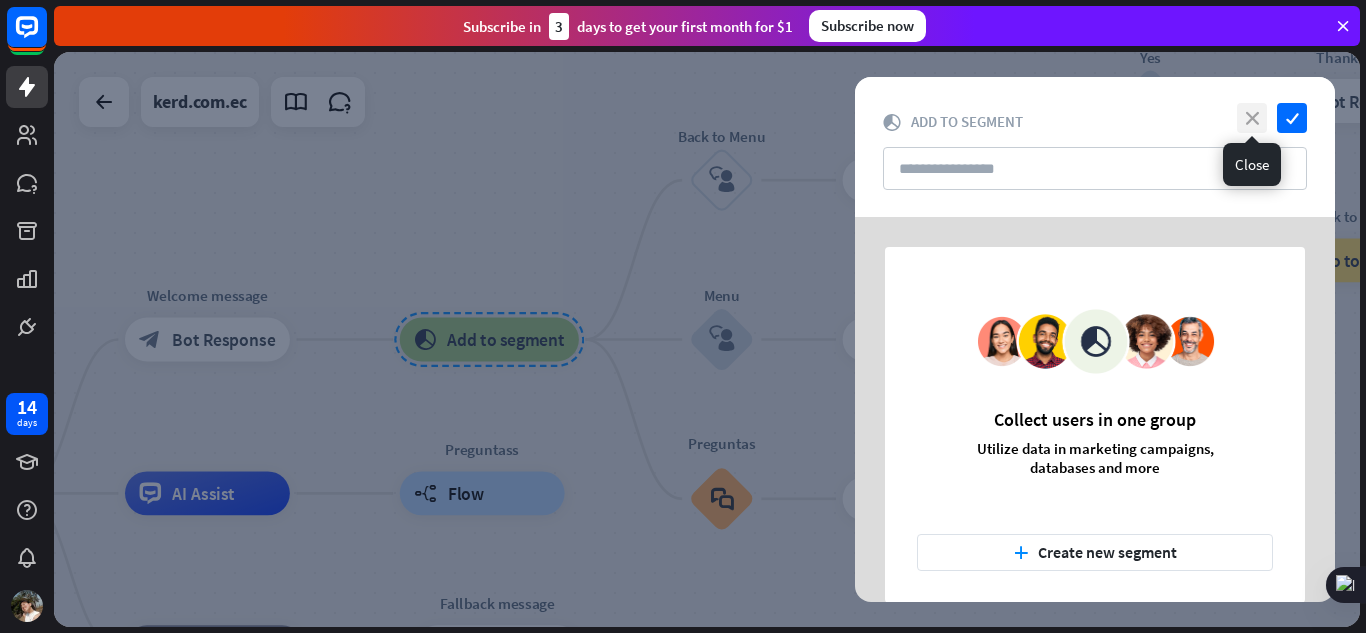 click on "close" at bounding box center [1252, 118] 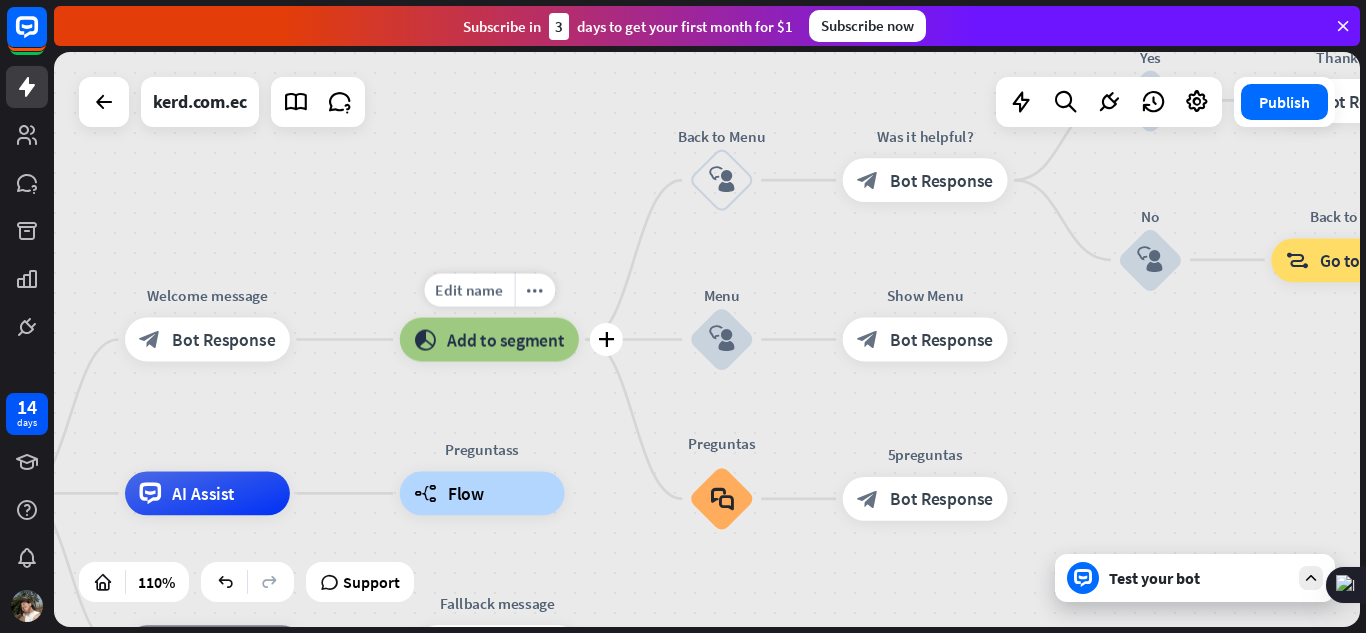 click on "Add to segment" at bounding box center [506, 340] 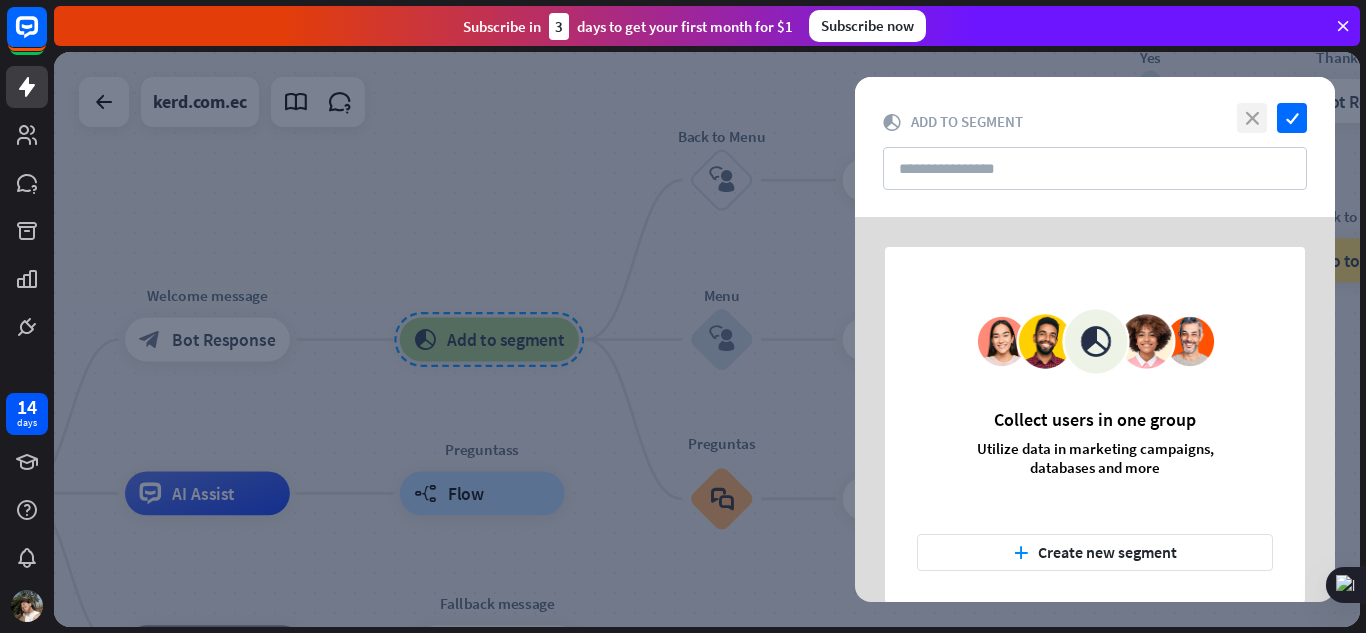 click on "close" at bounding box center [1252, 118] 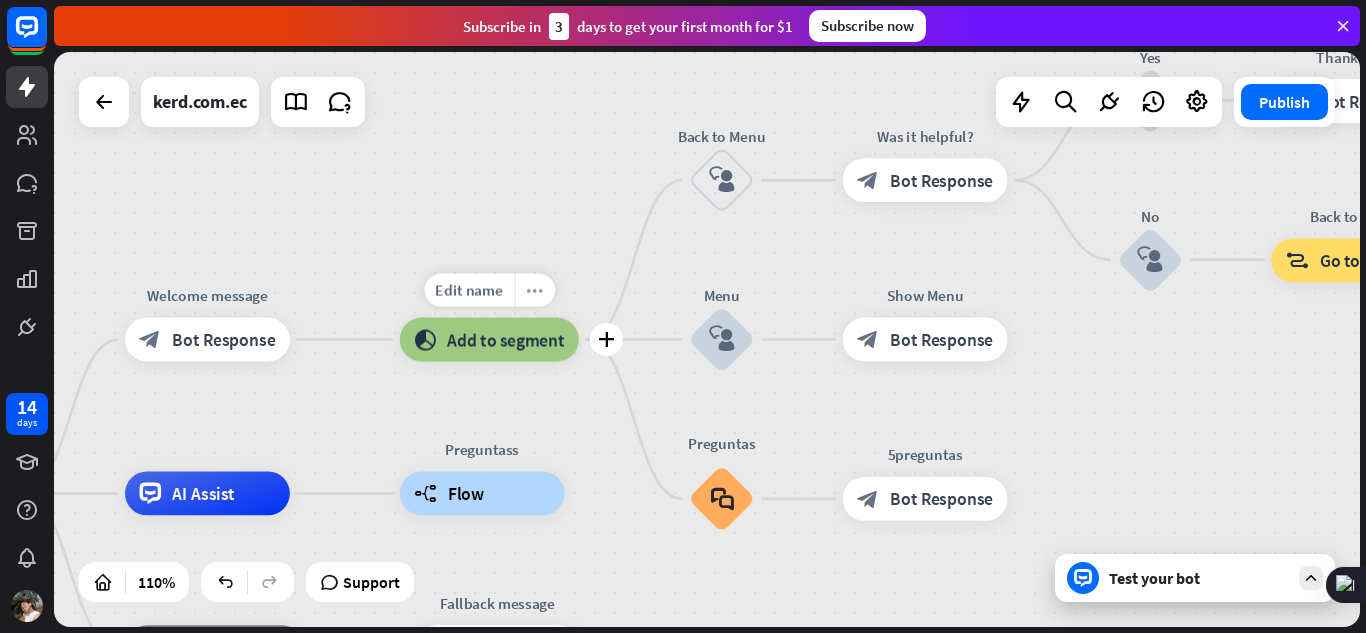 click on "more_horiz" at bounding box center [535, 290] 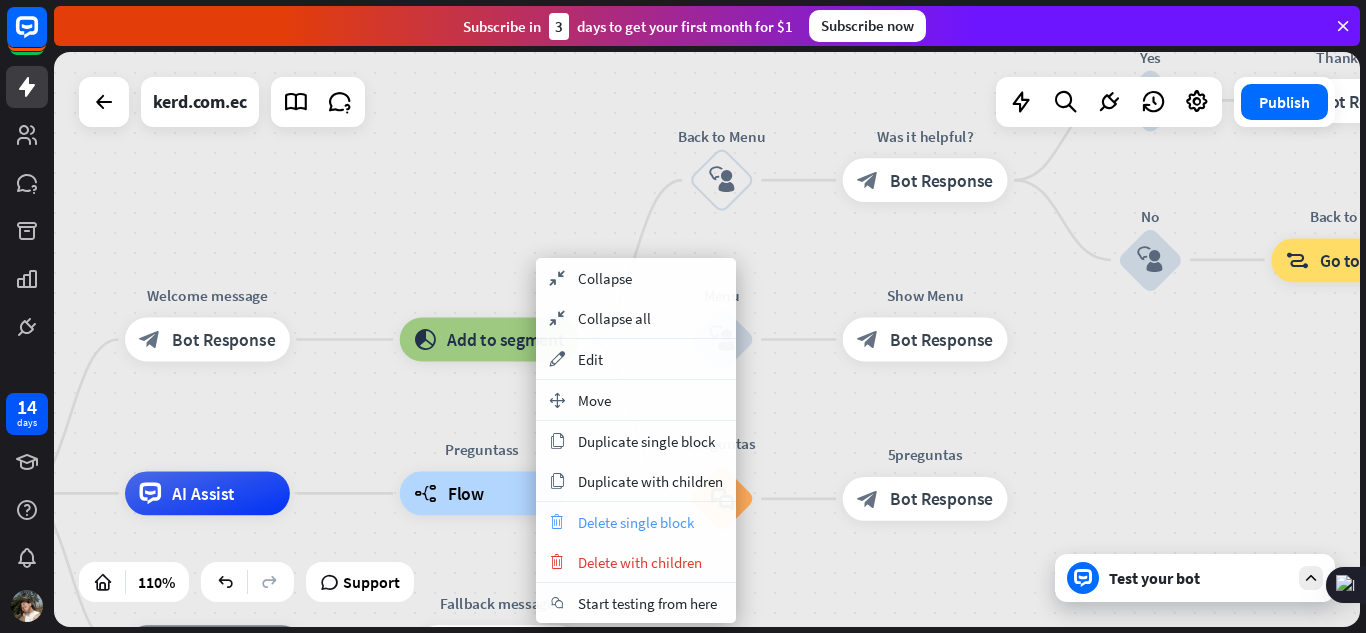 click on "Delete single block" at bounding box center (636, 522) 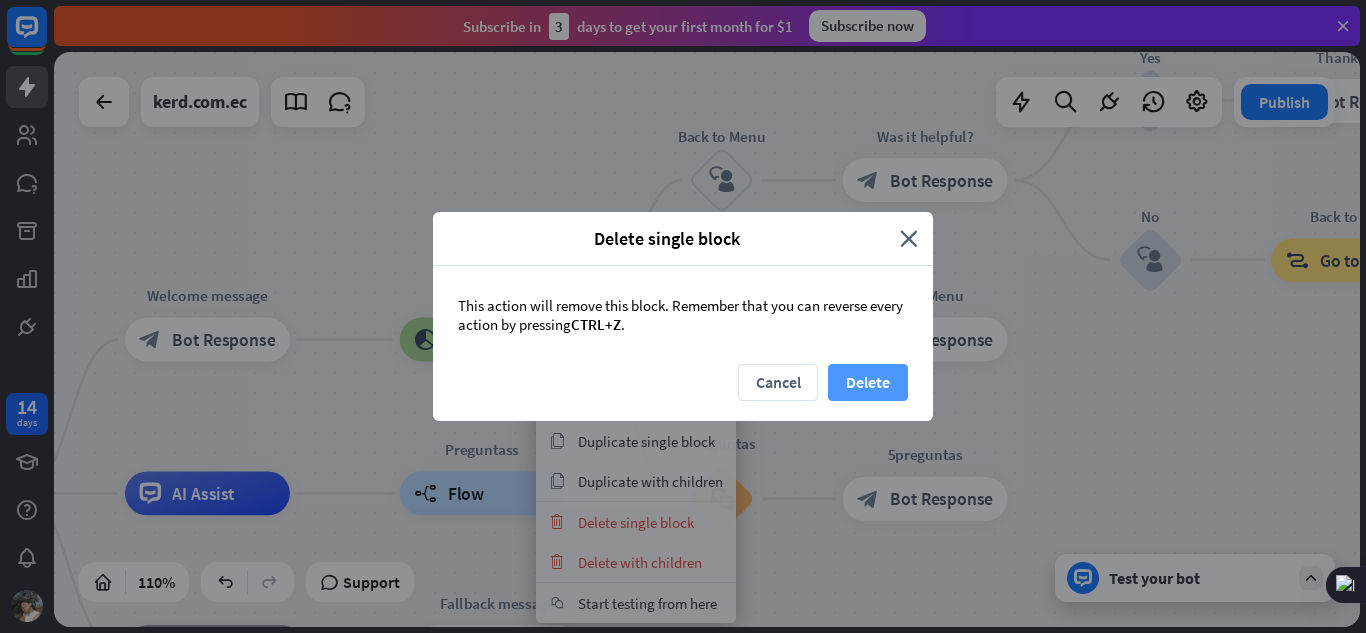 click on "Delete" at bounding box center (868, 382) 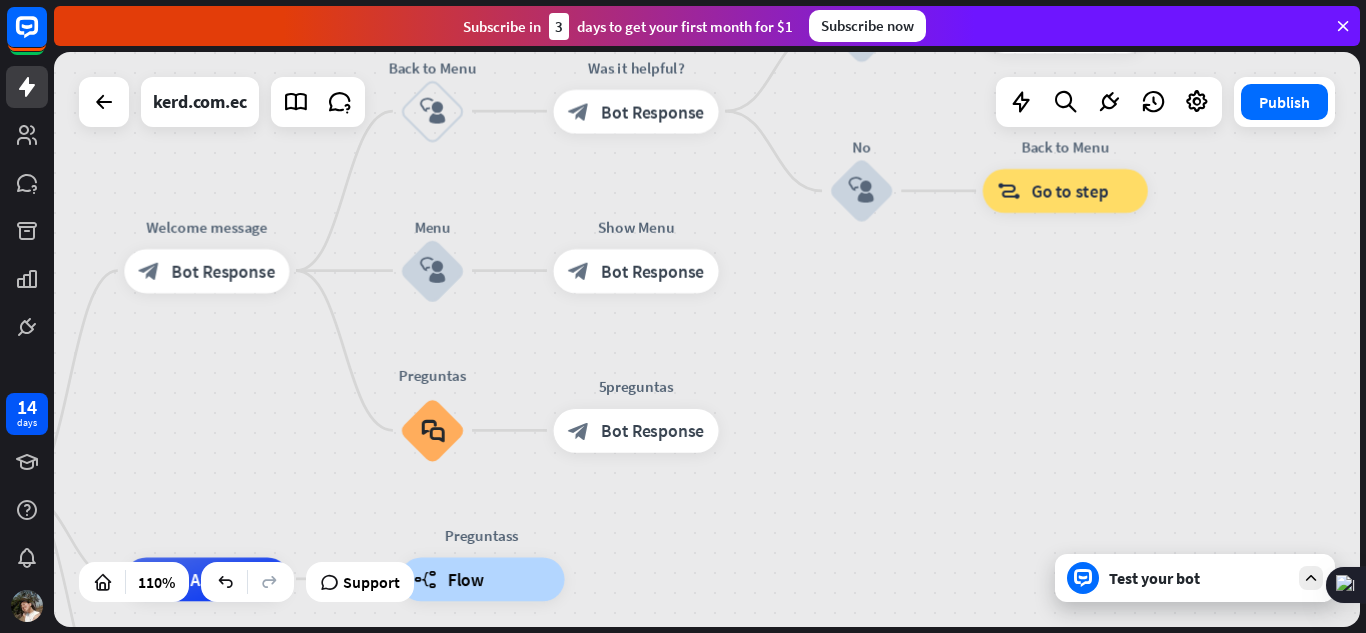 click on "Test your bot" at bounding box center [1199, 578] 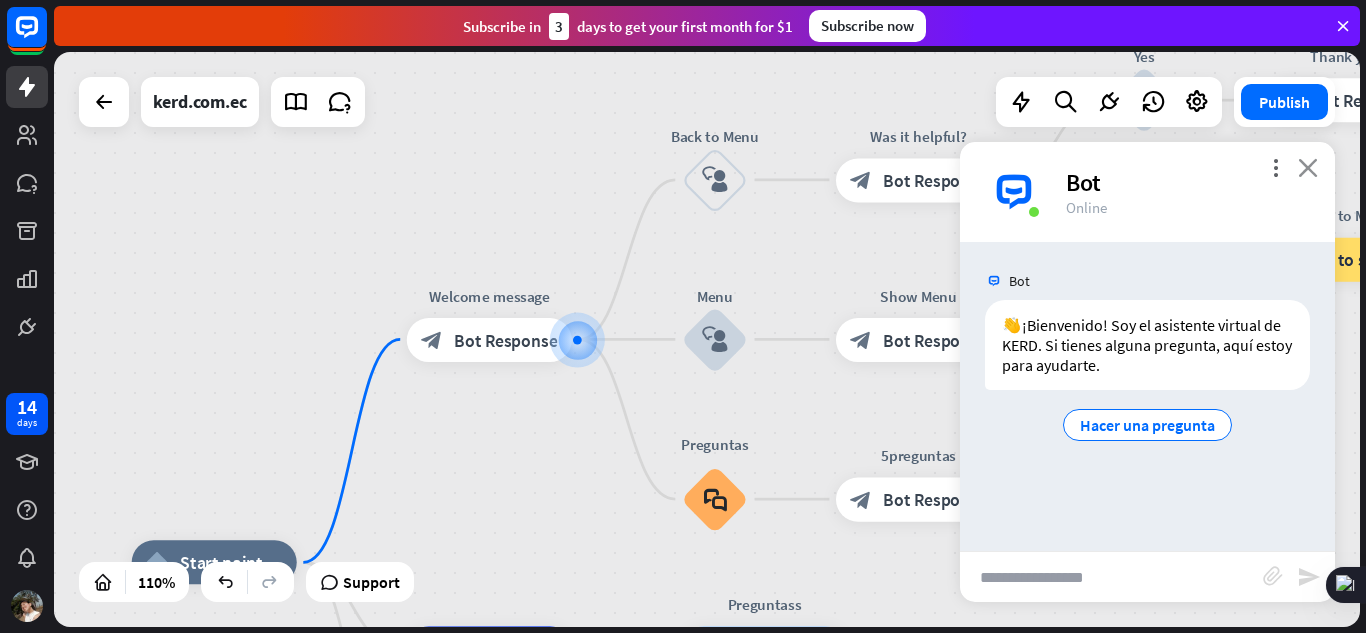 click on "close" at bounding box center (1308, 167) 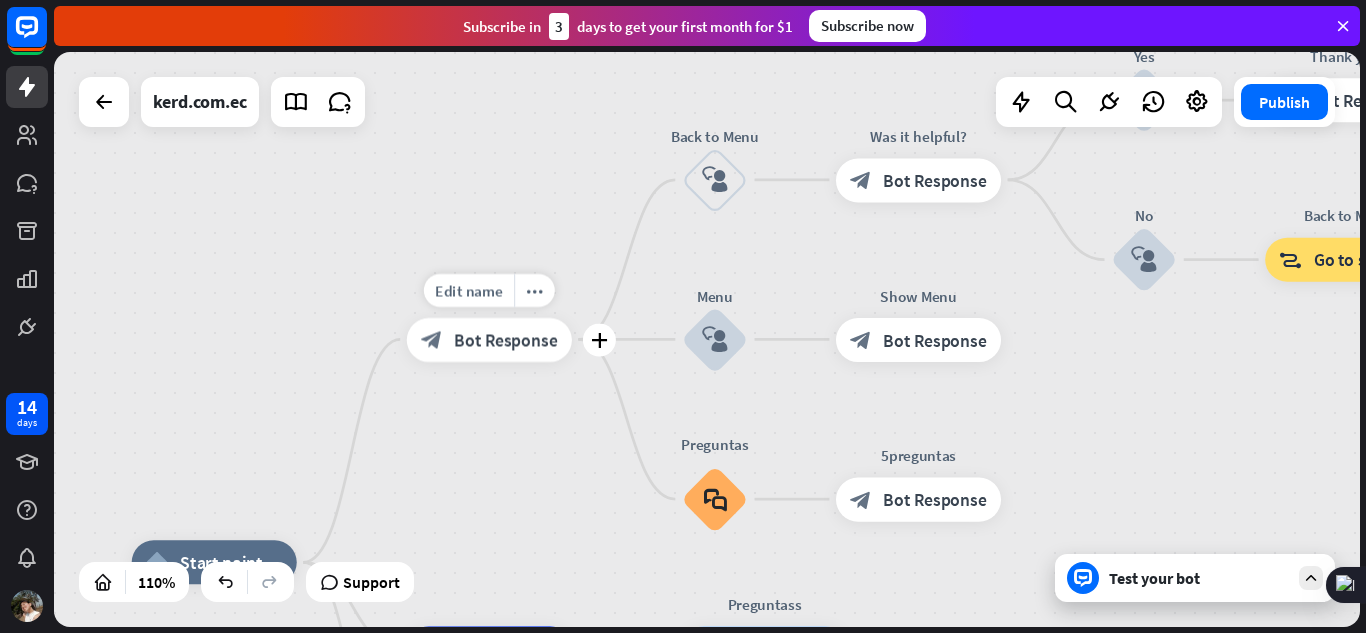 click on "Bot Response" at bounding box center [505, 339] 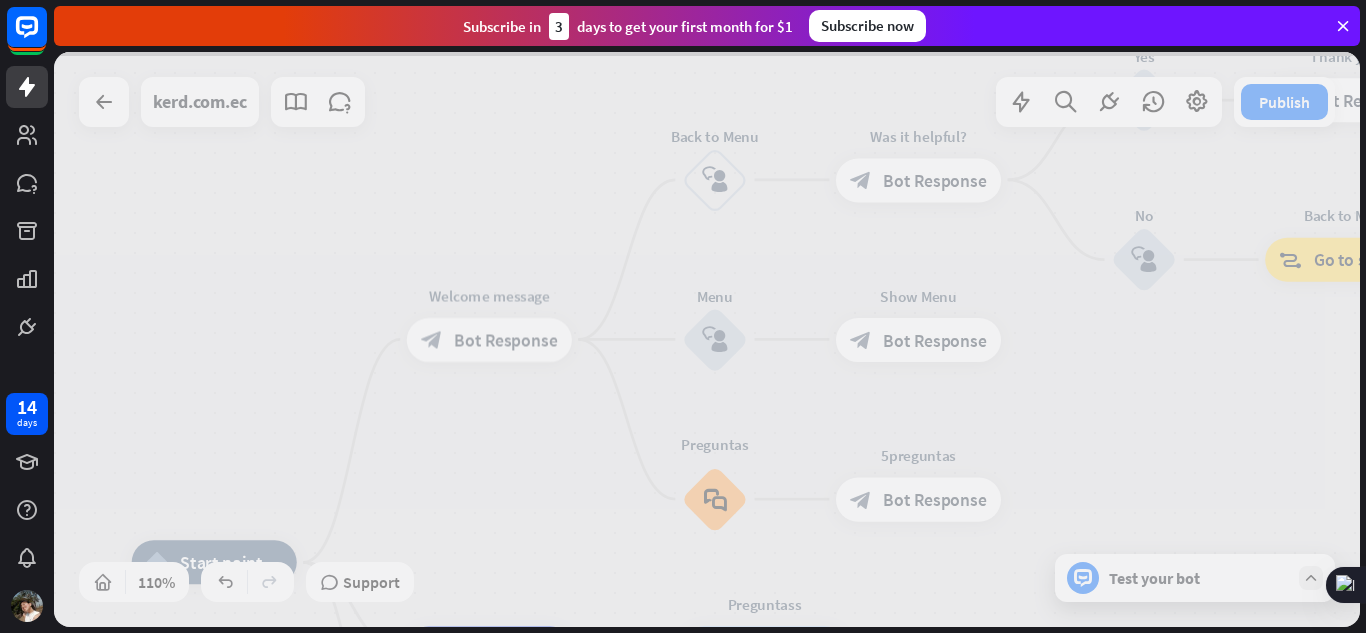 click at bounding box center [707, 339] 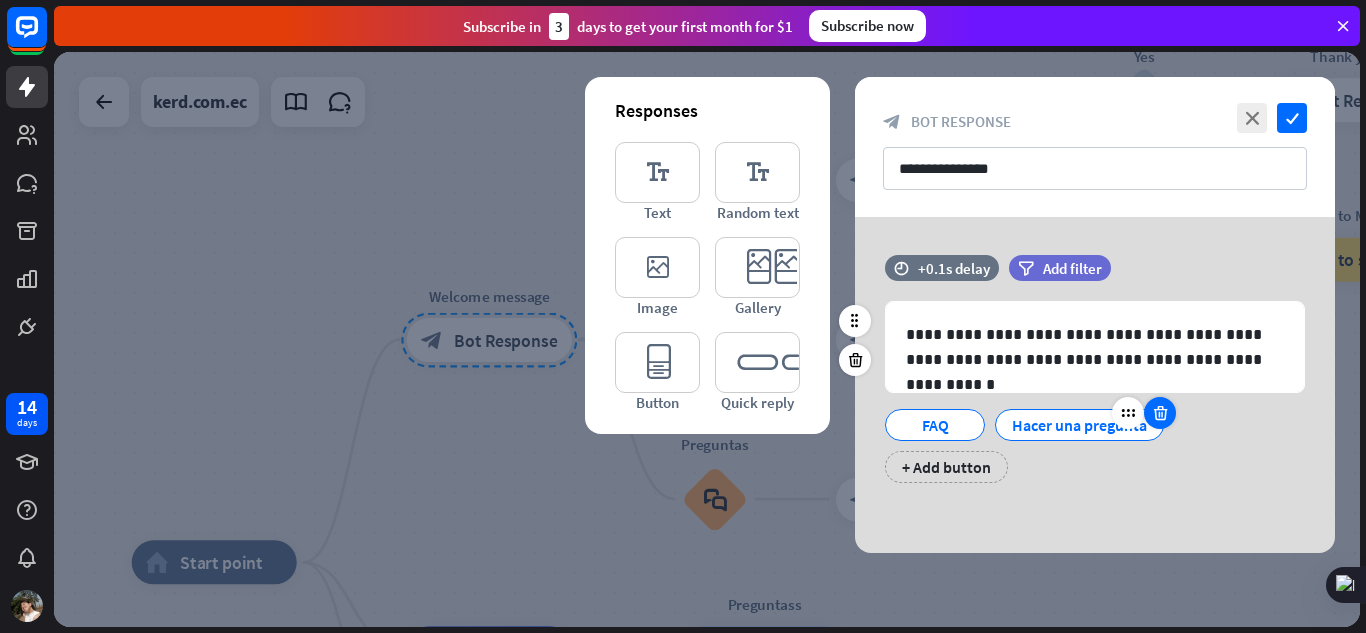 click at bounding box center [1160, 413] 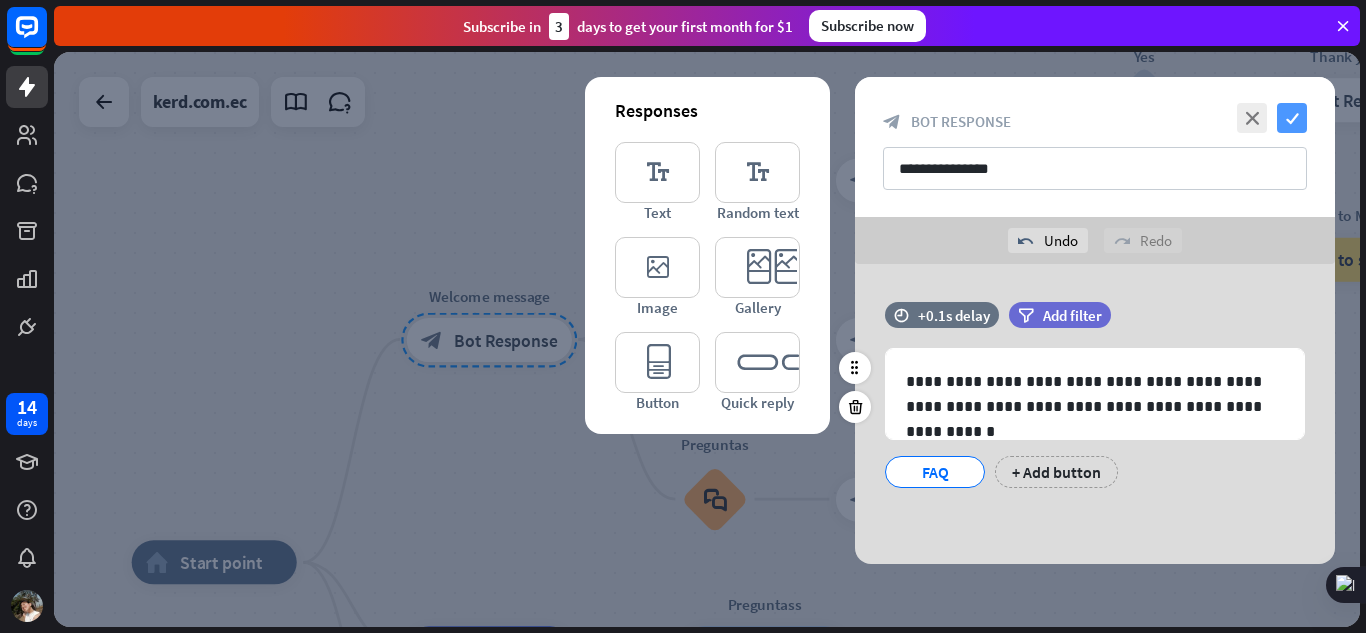 click on "check" at bounding box center [1292, 118] 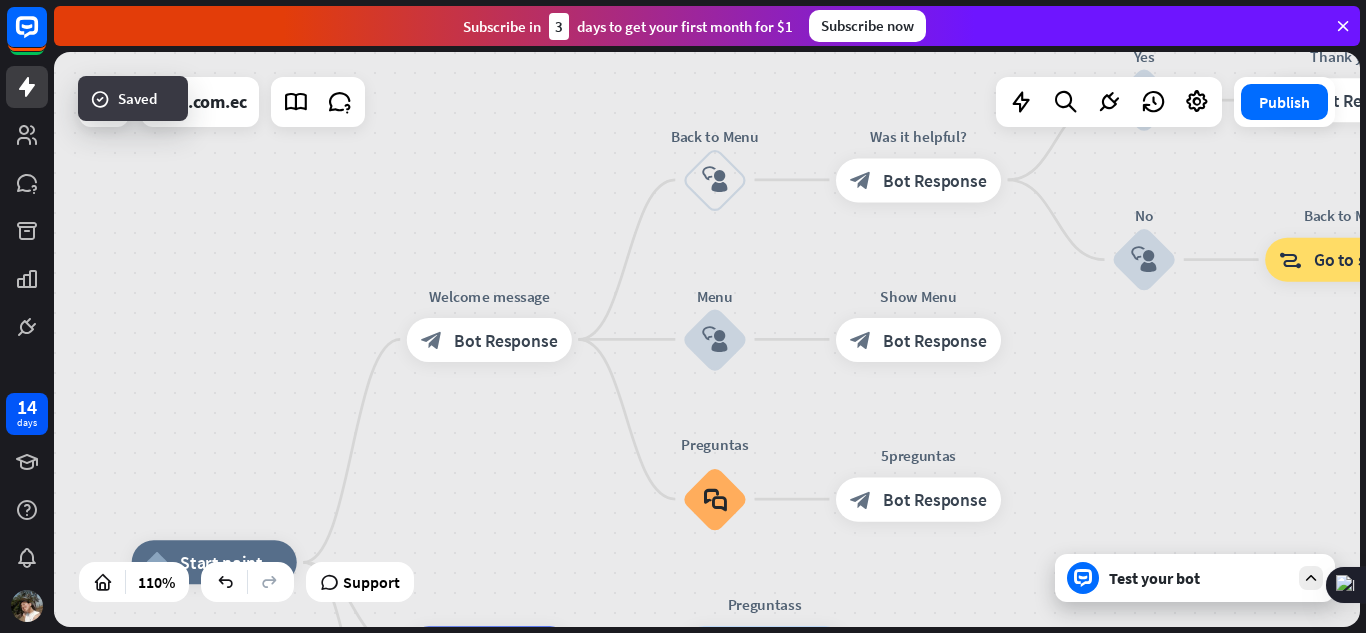 click on "Test your bot" at bounding box center (1195, 578) 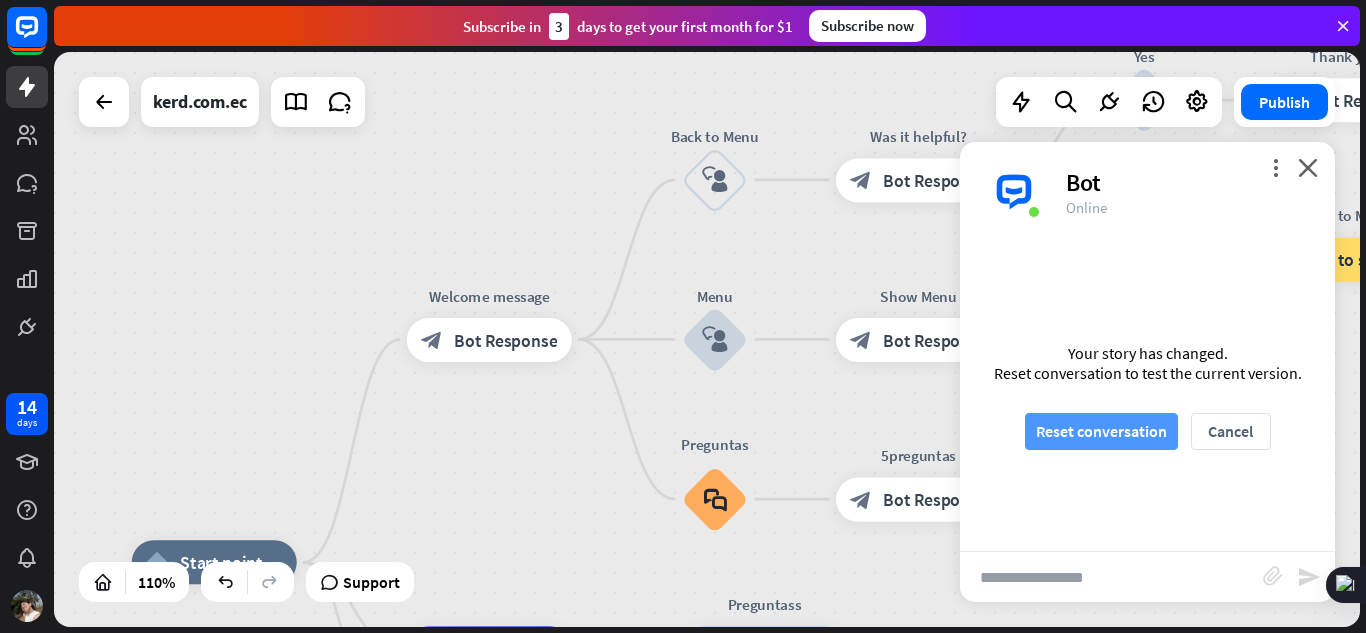 click on "Reset conversation" at bounding box center (1101, 431) 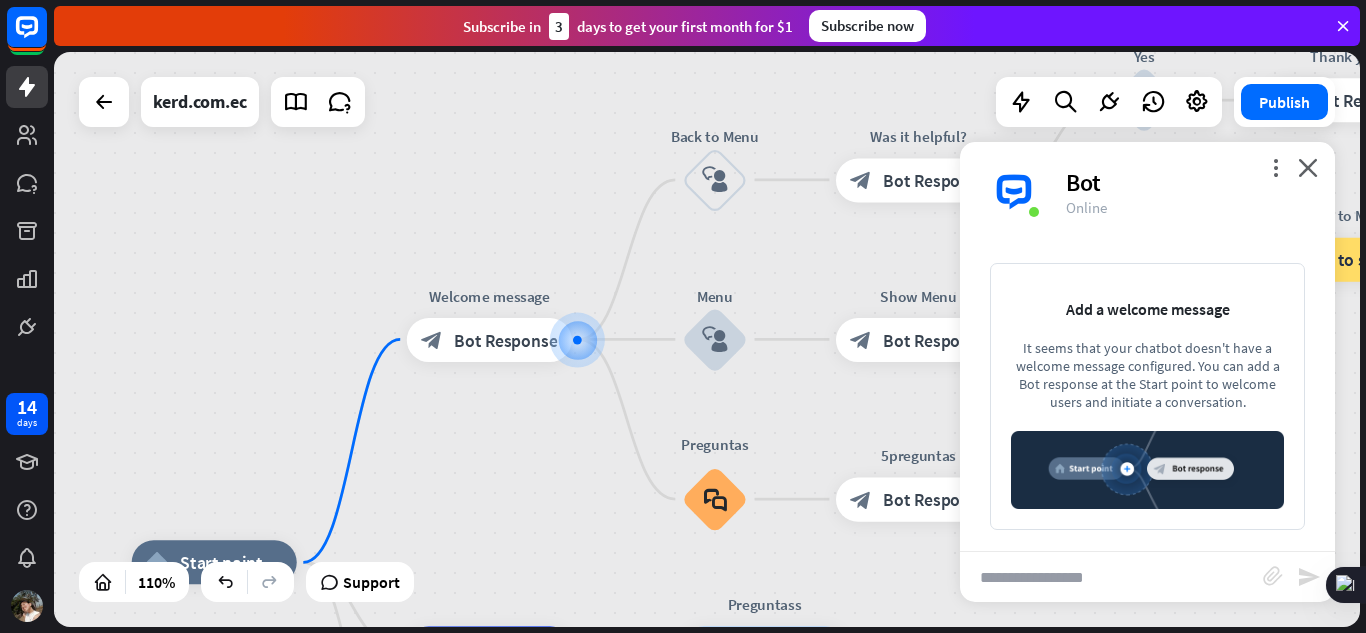click at bounding box center (1111, 577) 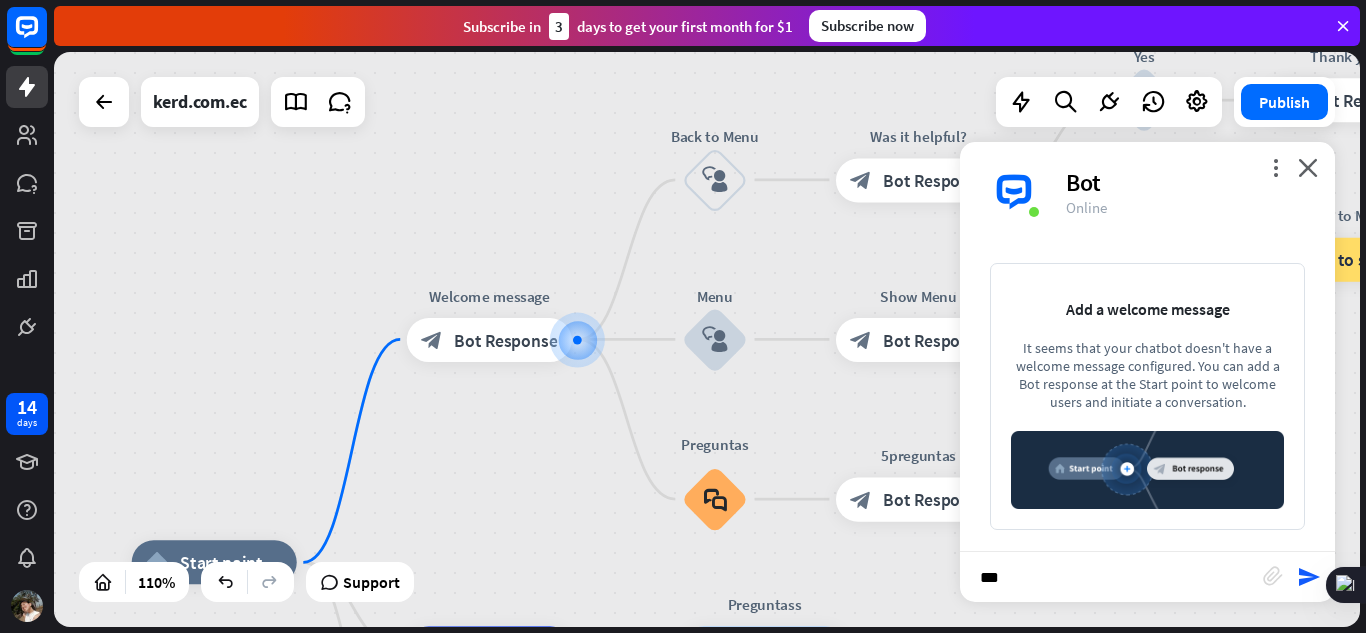type on "****" 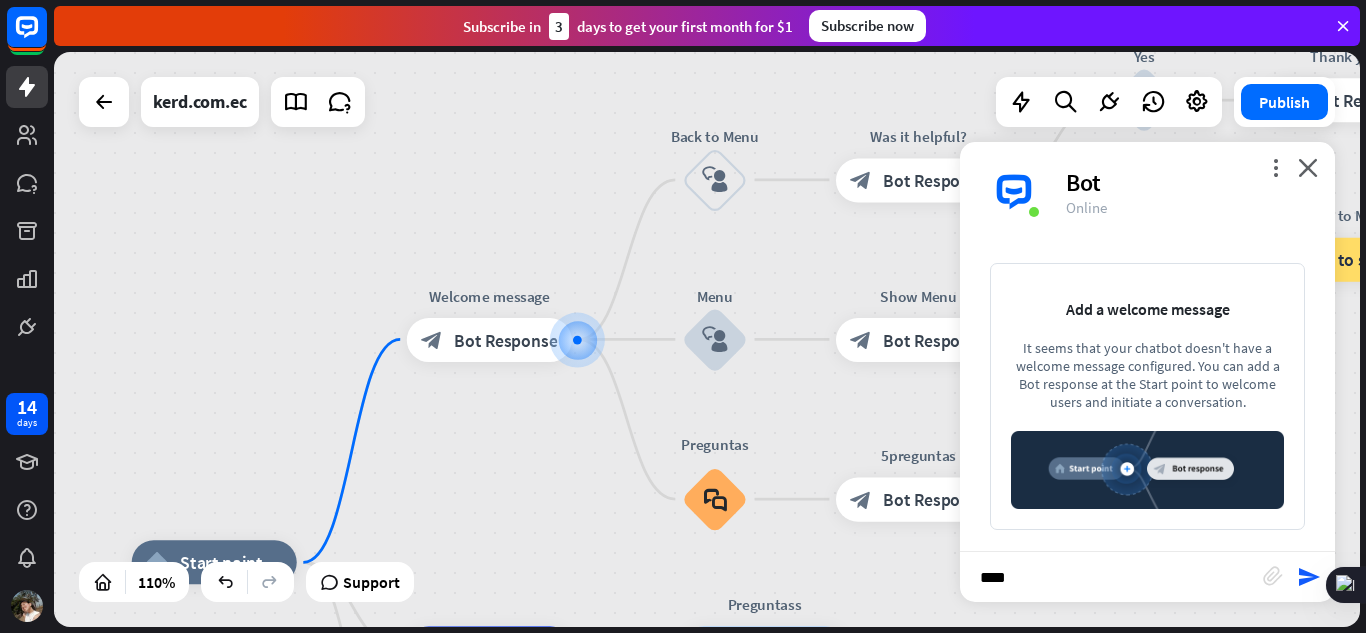 type 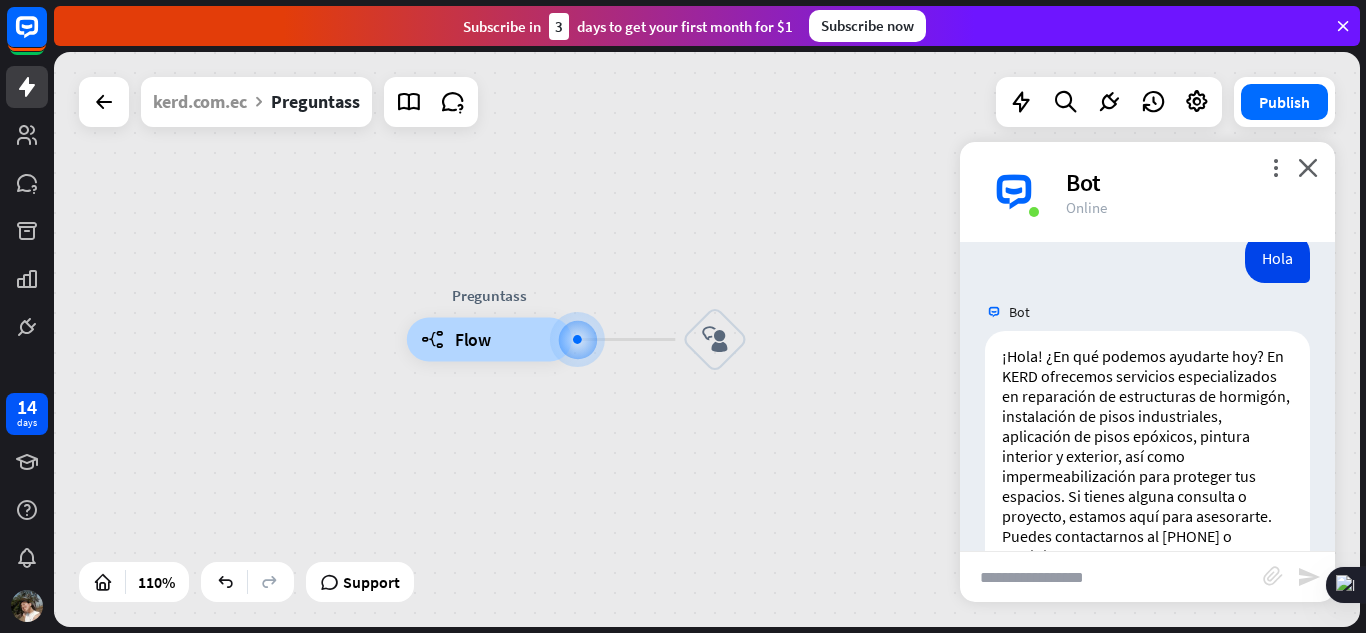scroll, scrollTop: 0, scrollLeft: 0, axis: both 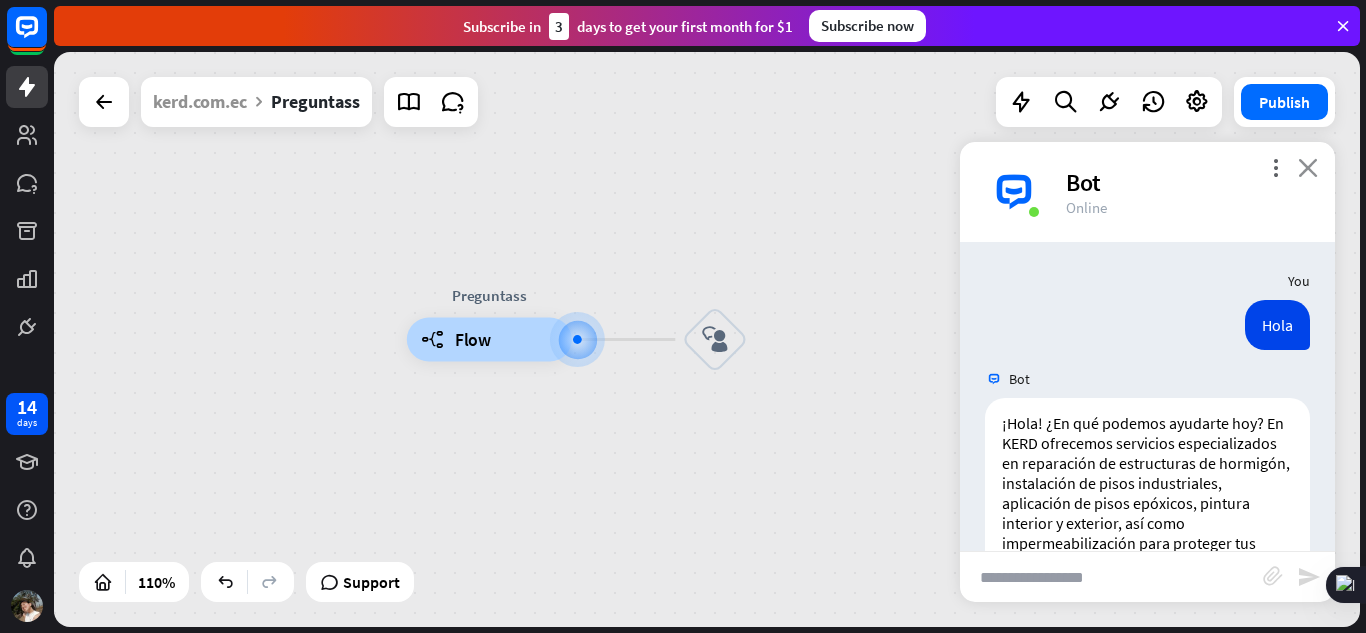 click on "close" at bounding box center [1308, 167] 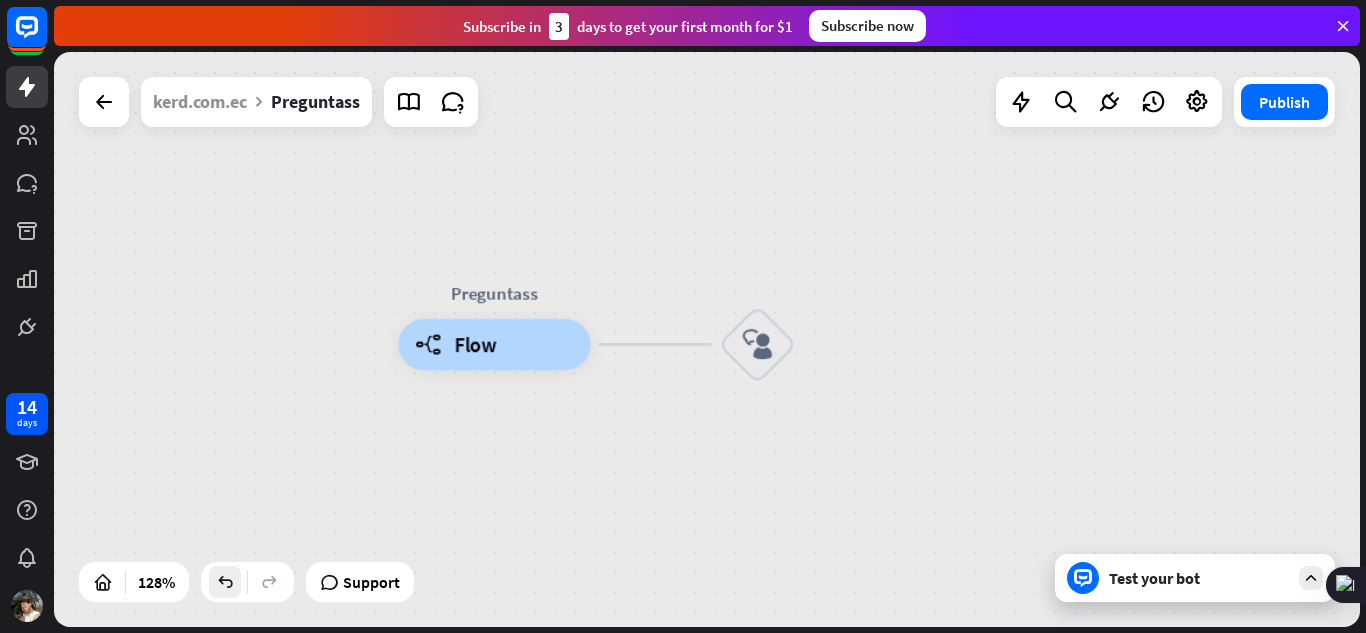 click at bounding box center [225, 582] 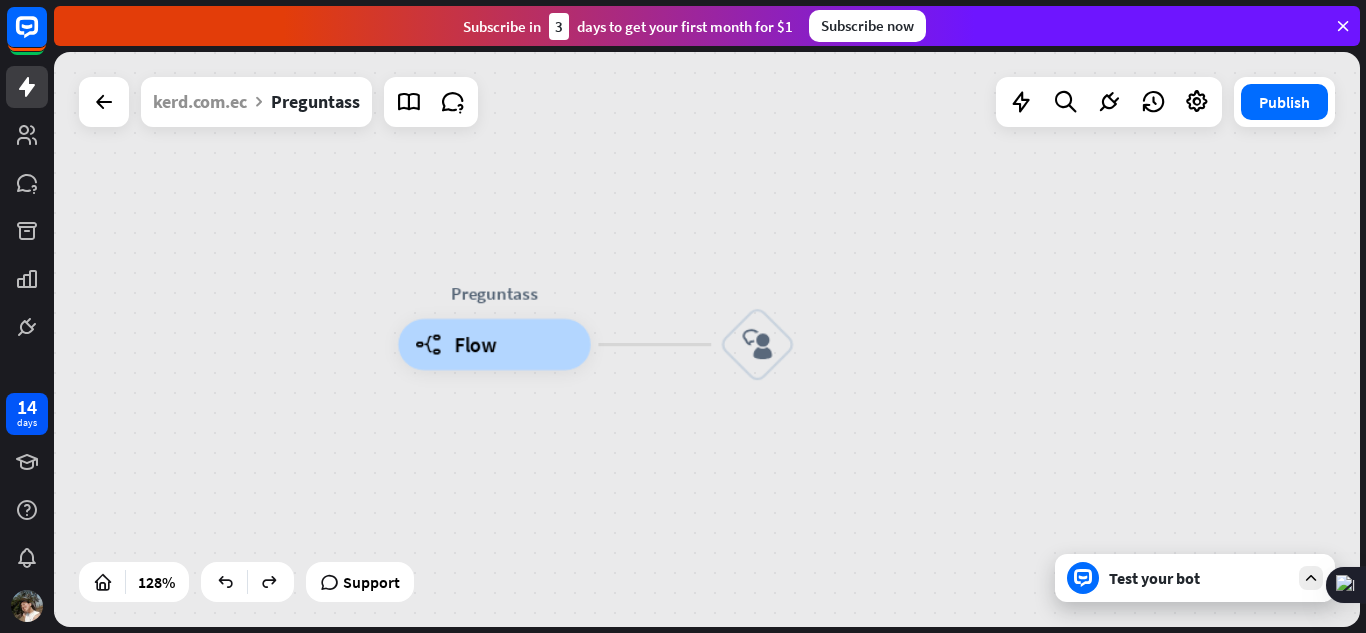 click on "Test your bot" at bounding box center (1195, 578) 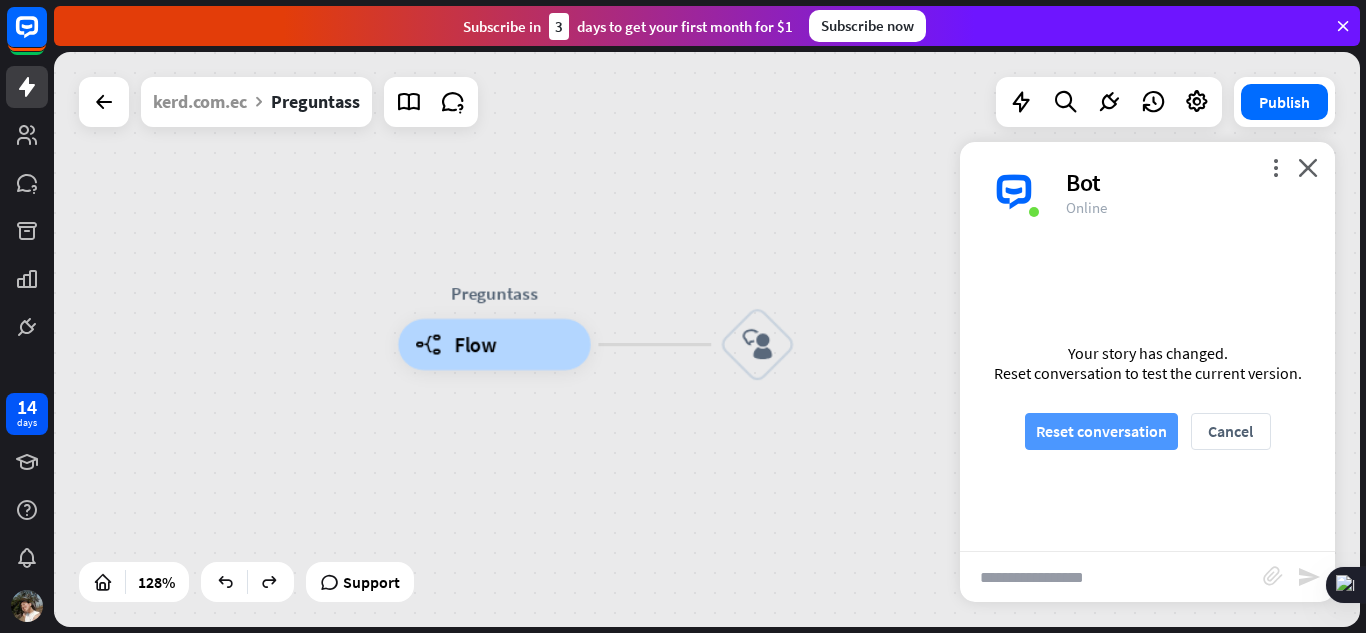 click on "Reset conversation" at bounding box center (1101, 431) 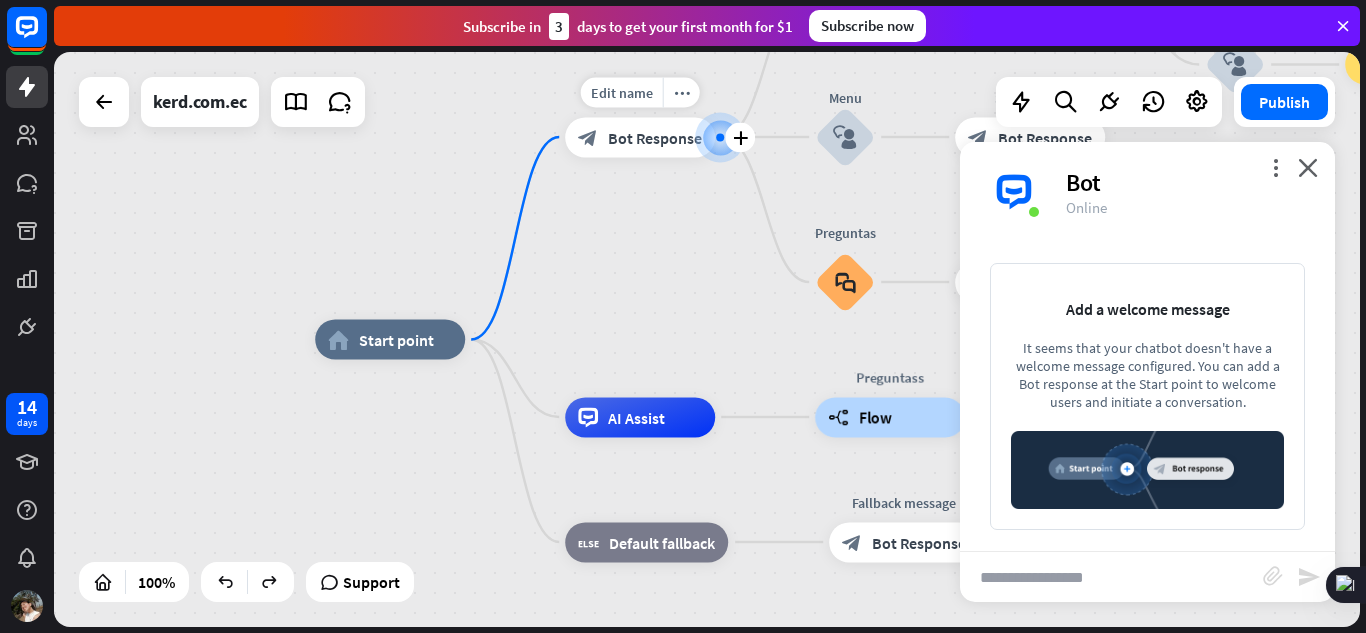 click on "Bot Response" at bounding box center [655, 137] 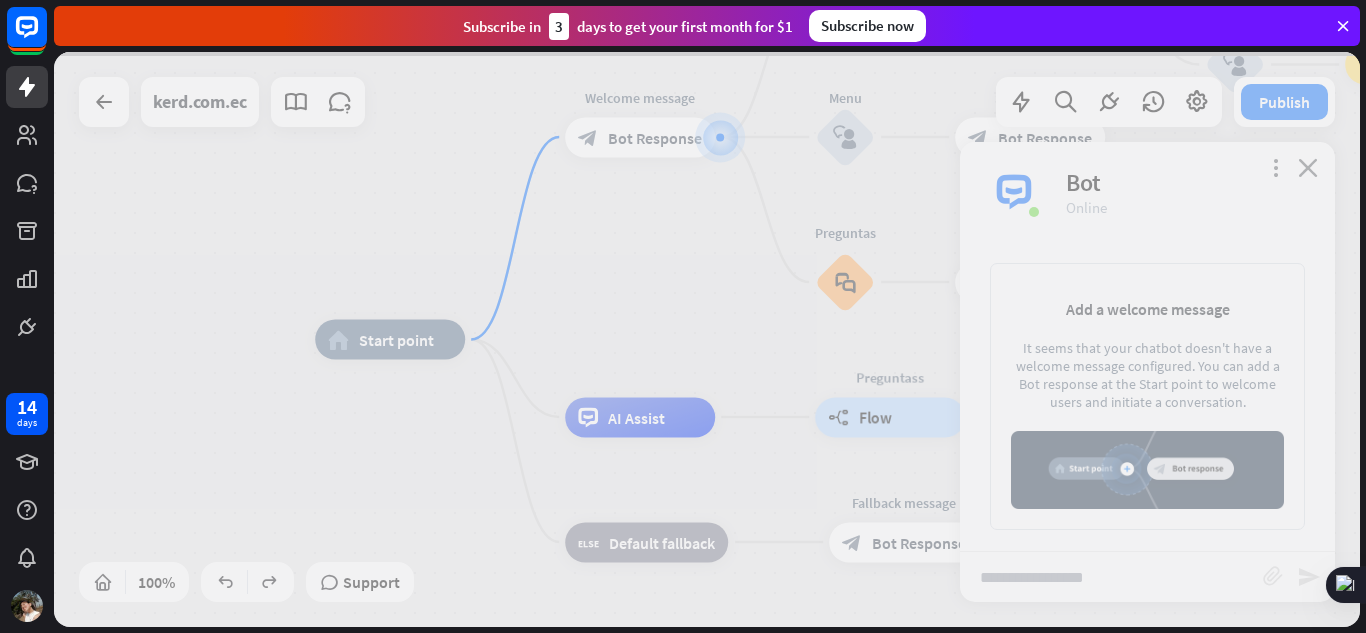 click at bounding box center (707, 339) 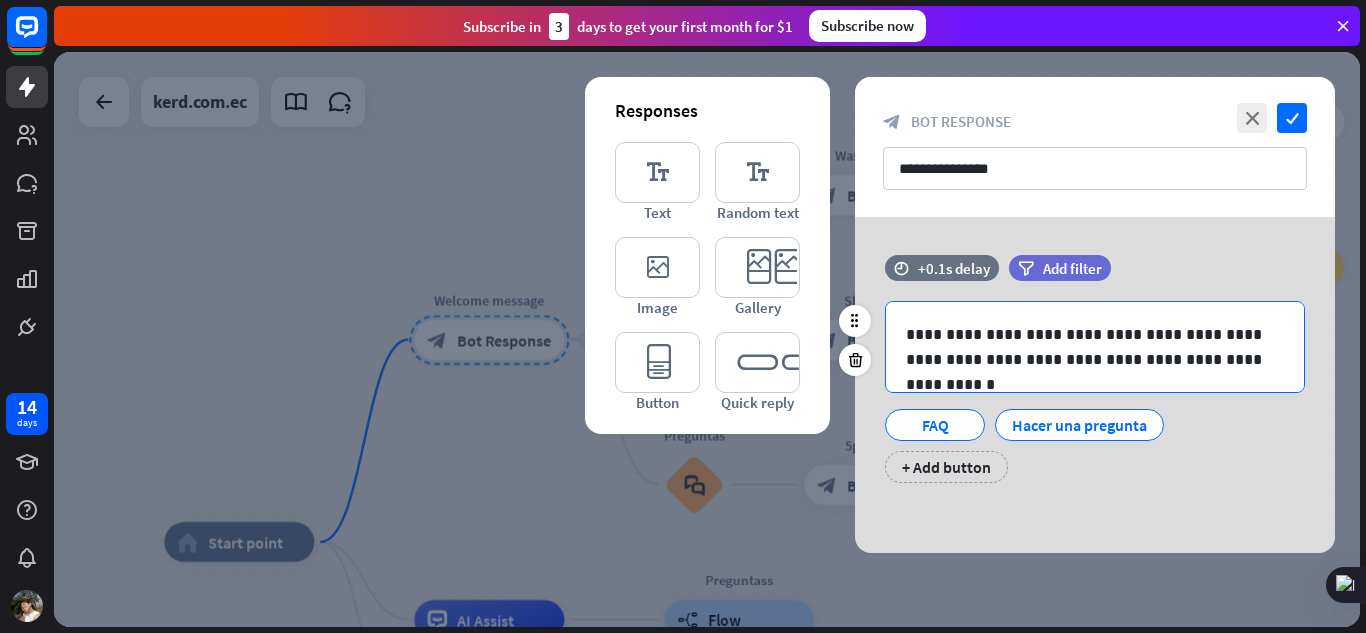 click on "**********" at bounding box center (1095, 347) 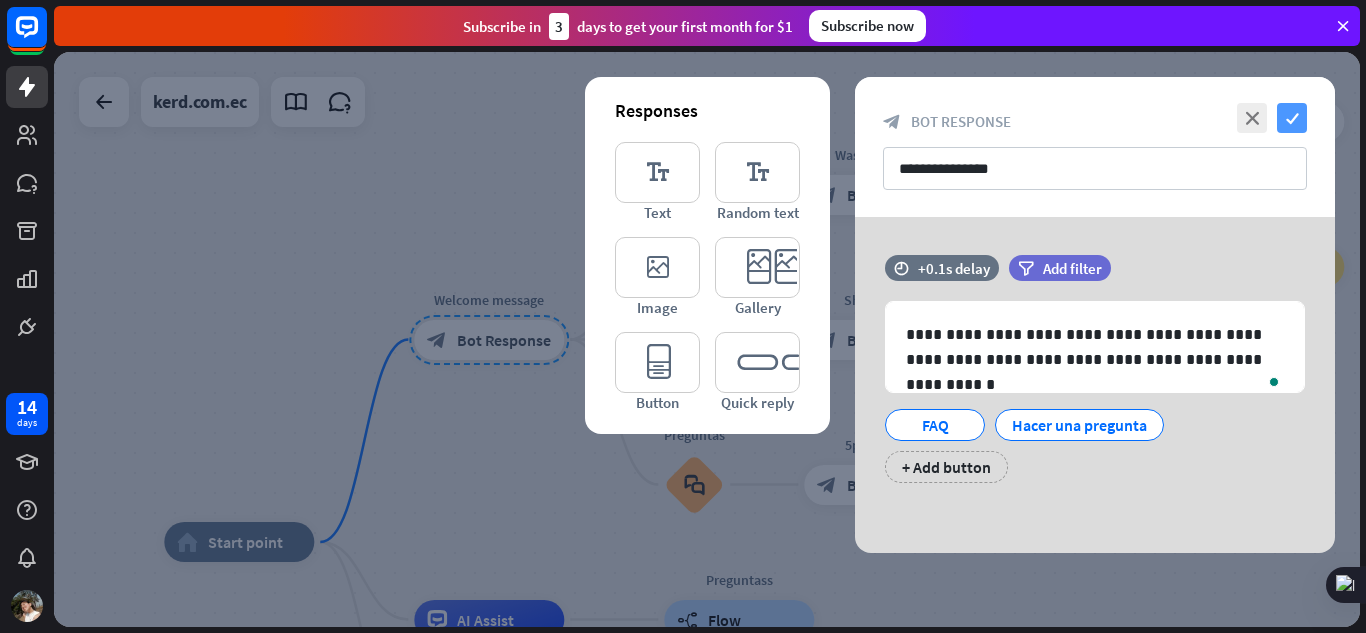 click on "check" at bounding box center (1292, 118) 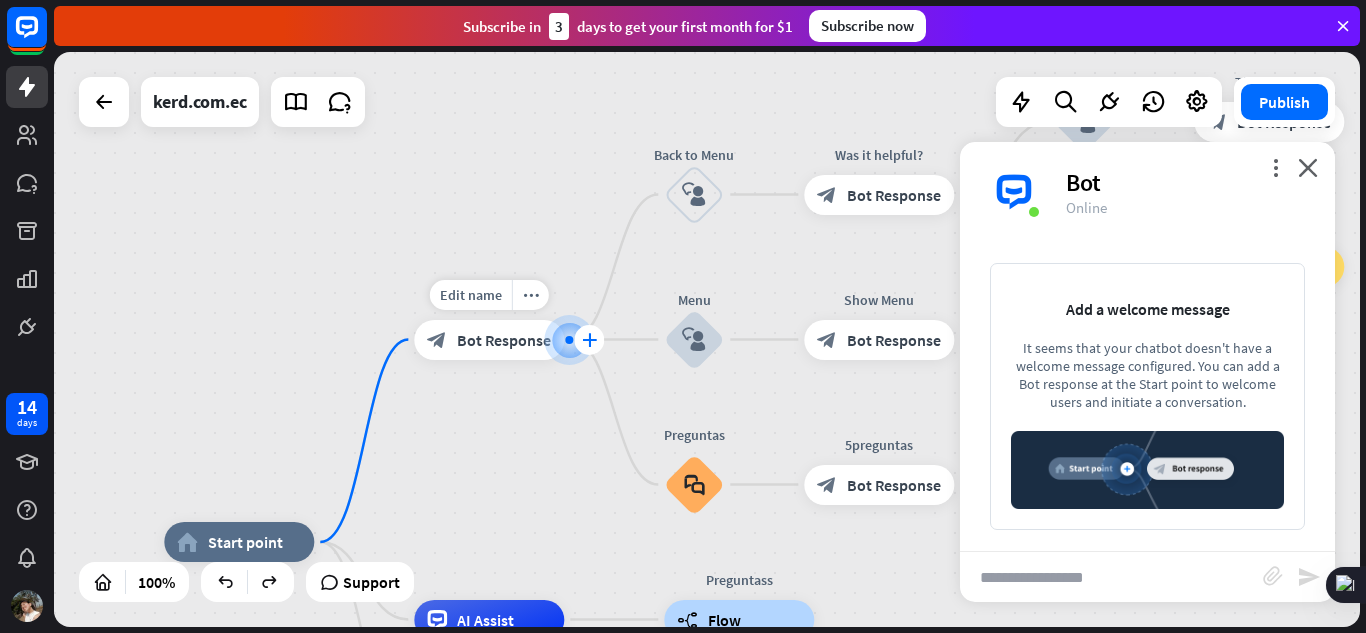 click on "plus" at bounding box center [589, 340] 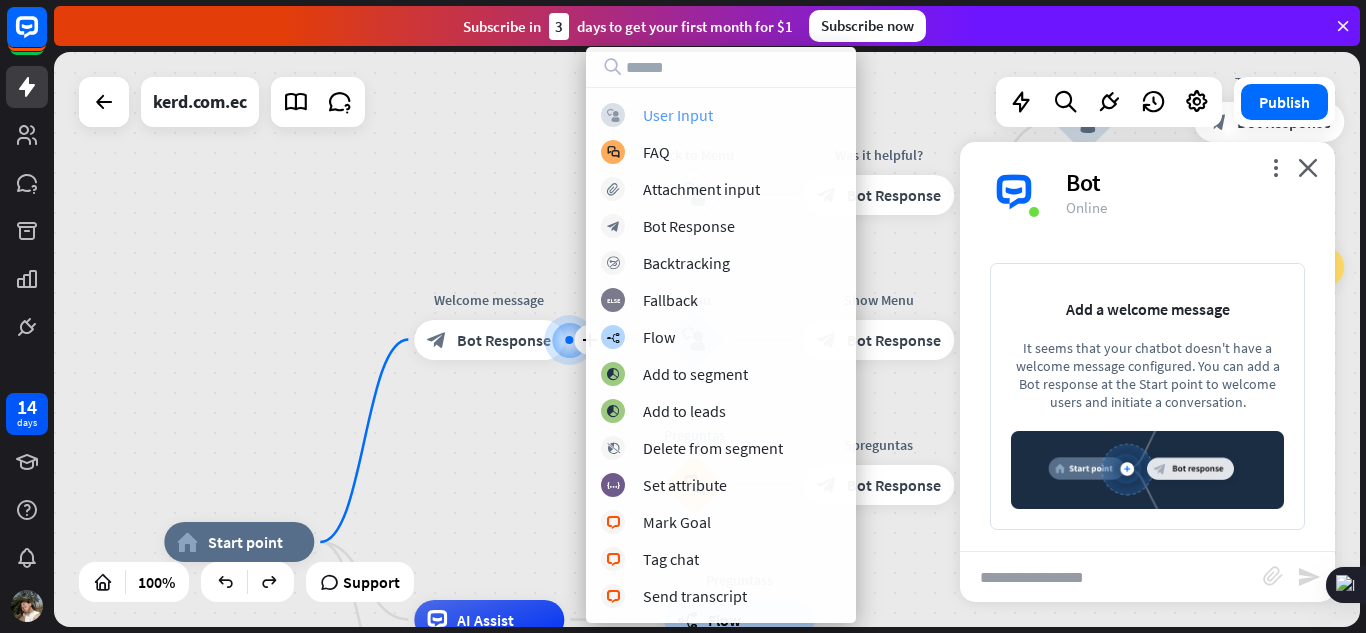 click on "block_user_input
User Input" at bounding box center [721, 115] 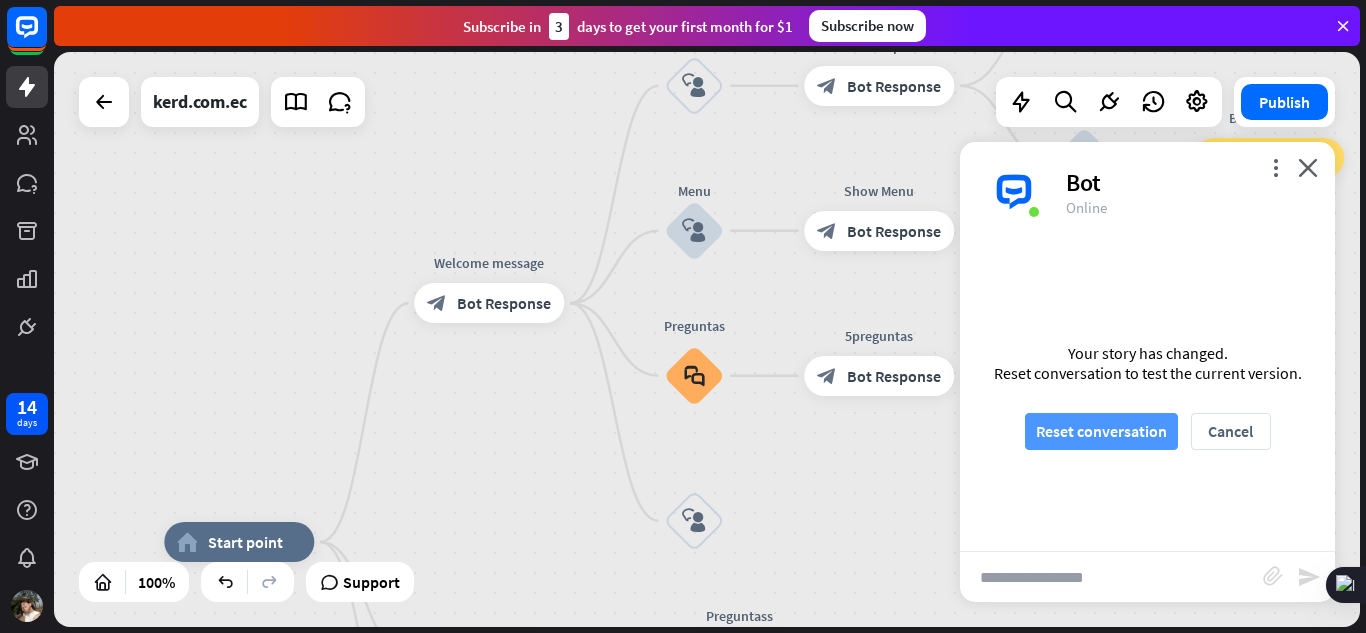 click on "Reset conversation" at bounding box center [1101, 431] 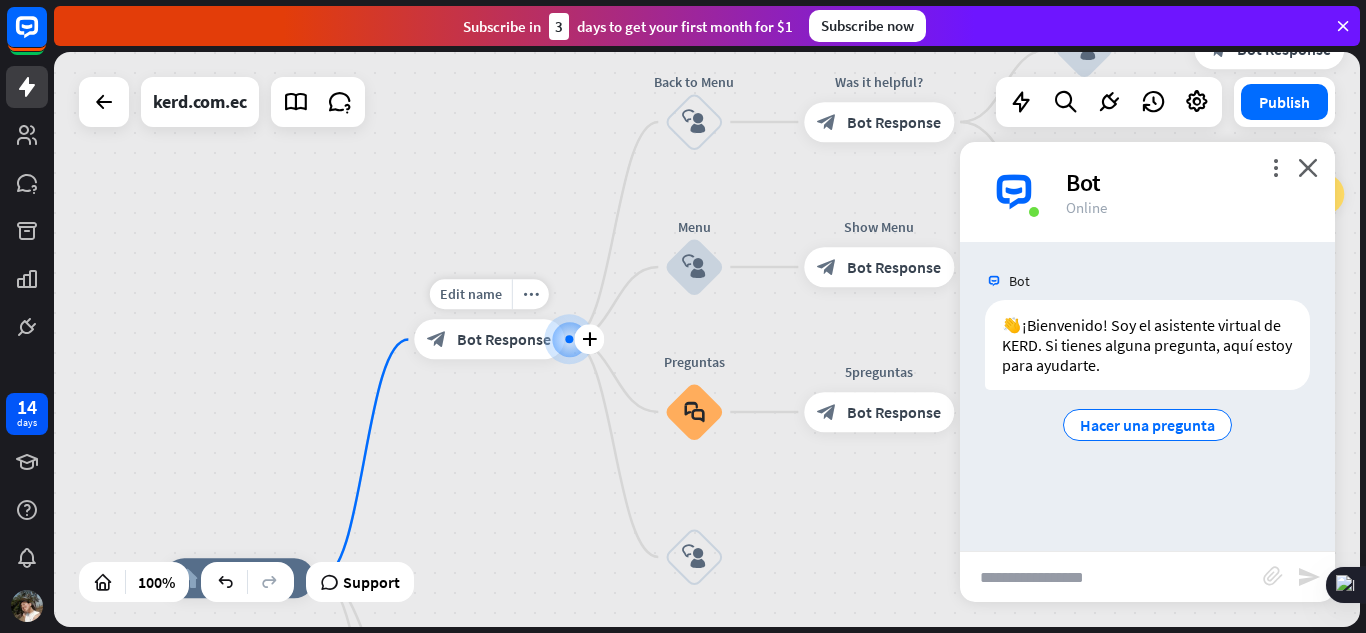 click on "Bot Response" at bounding box center [504, 340] 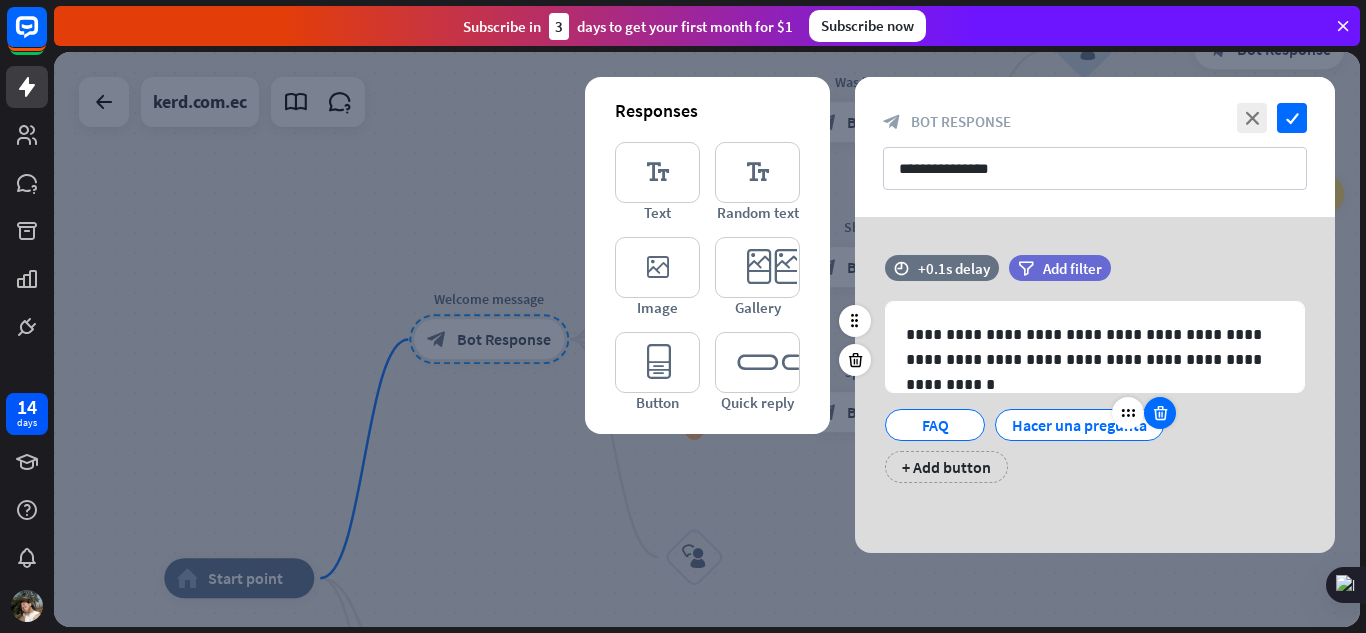 click at bounding box center [1160, 413] 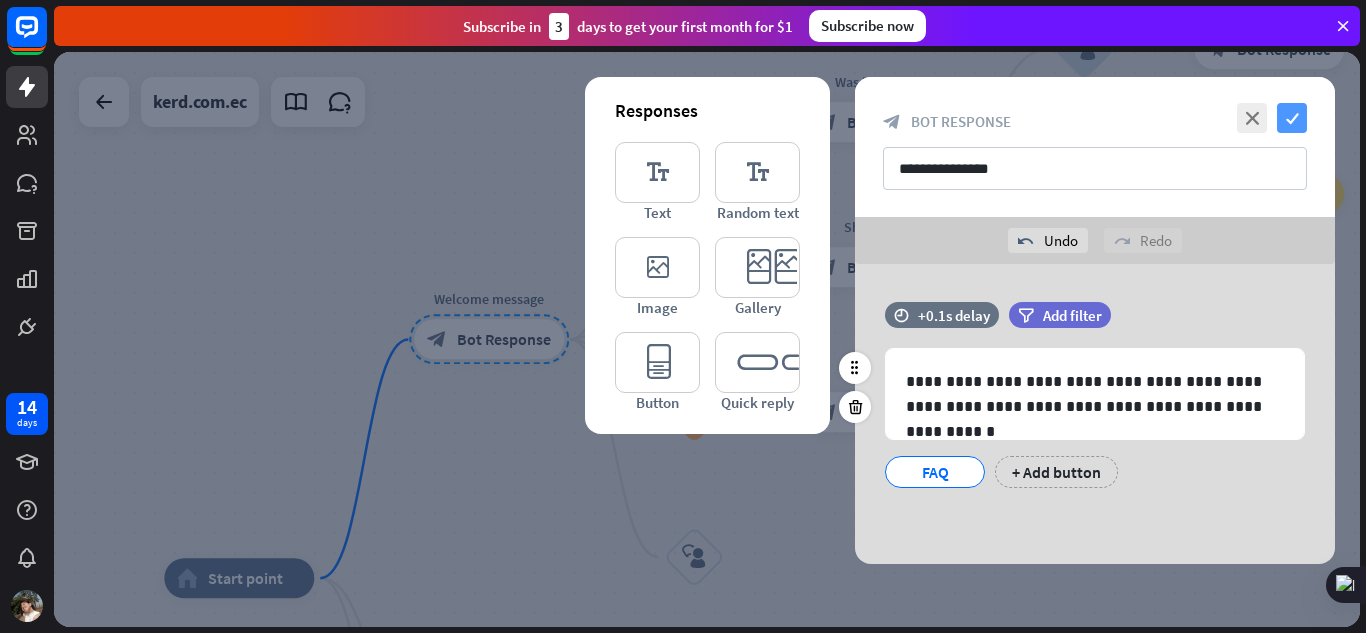 click on "check" at bounding box center [1292, 118] 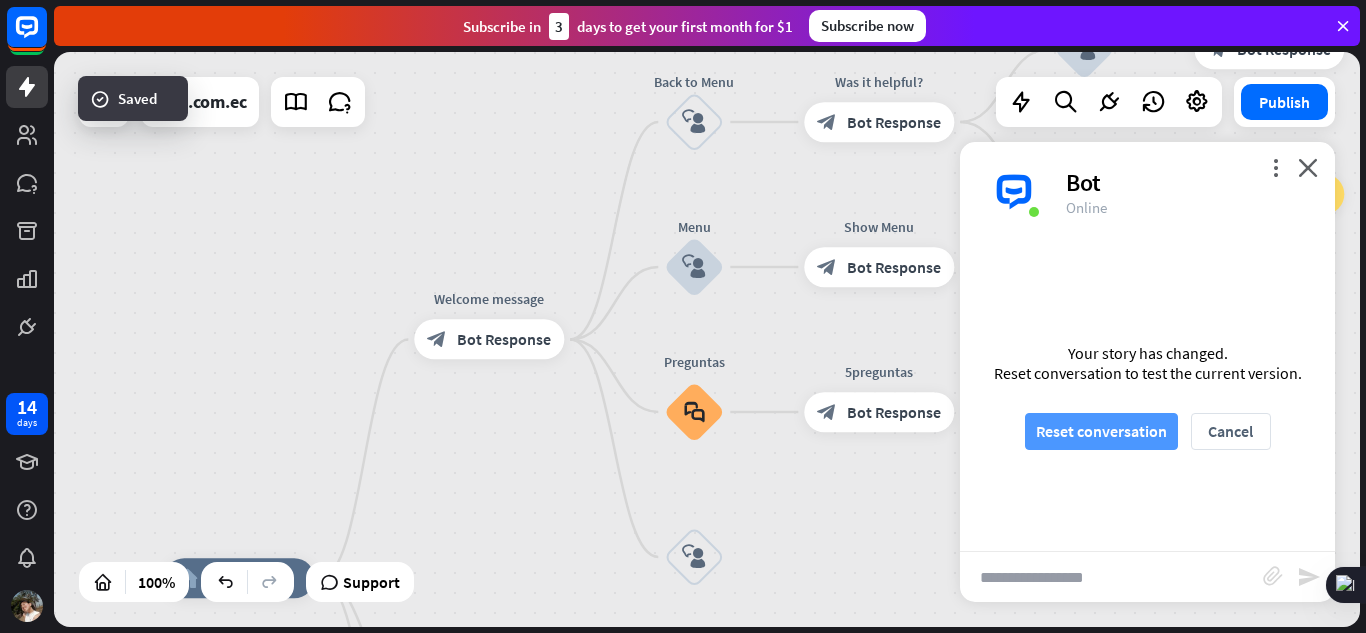 click on "Reset conversation" at bounding box center (1101, 431) 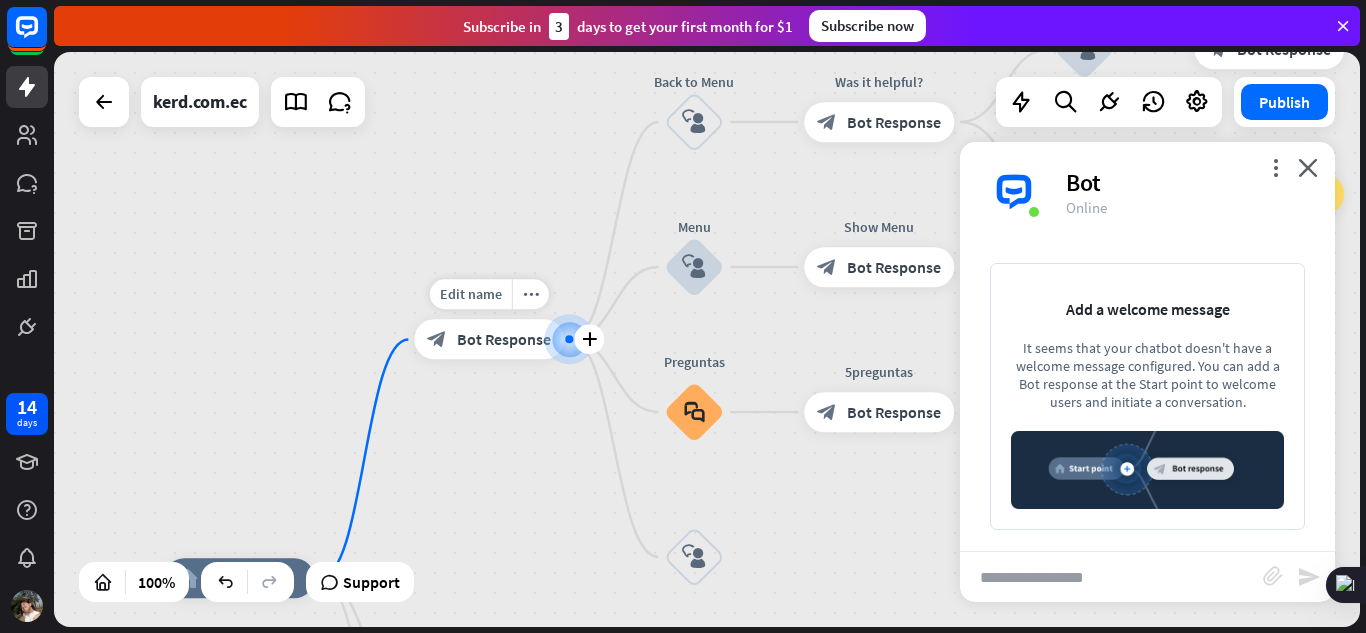 click on "Bot Response" at bounding box center (504, 340) 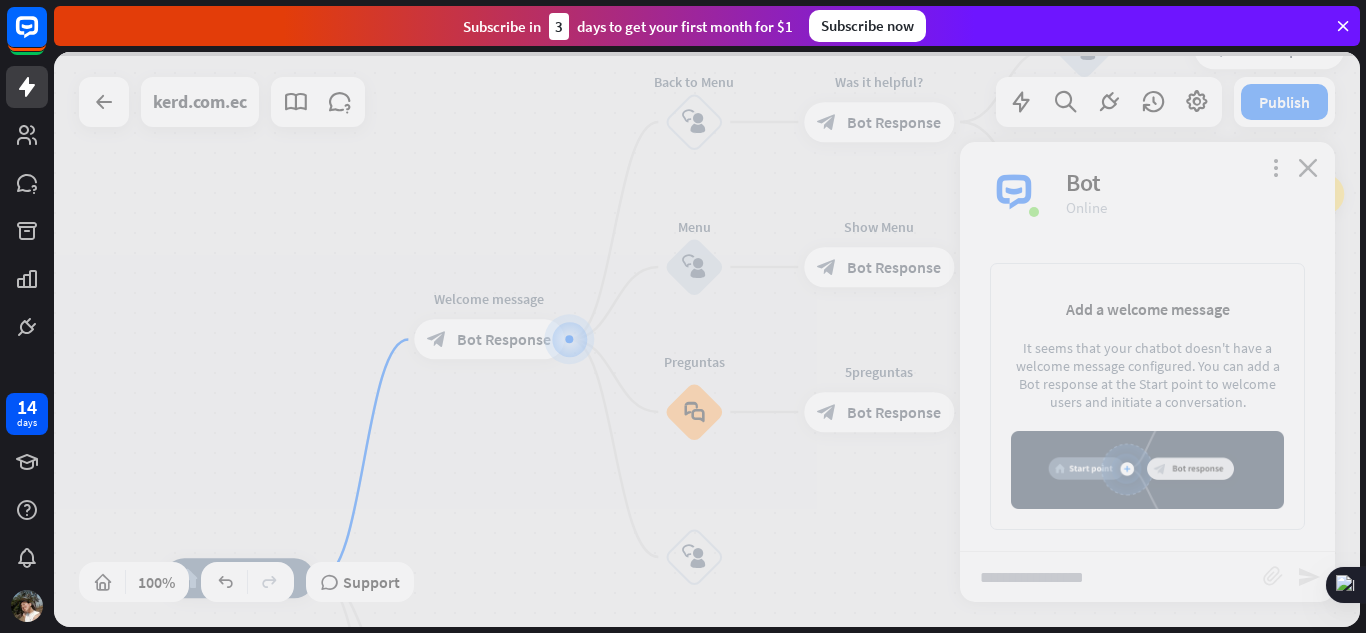click at bounding box center [707, 339] 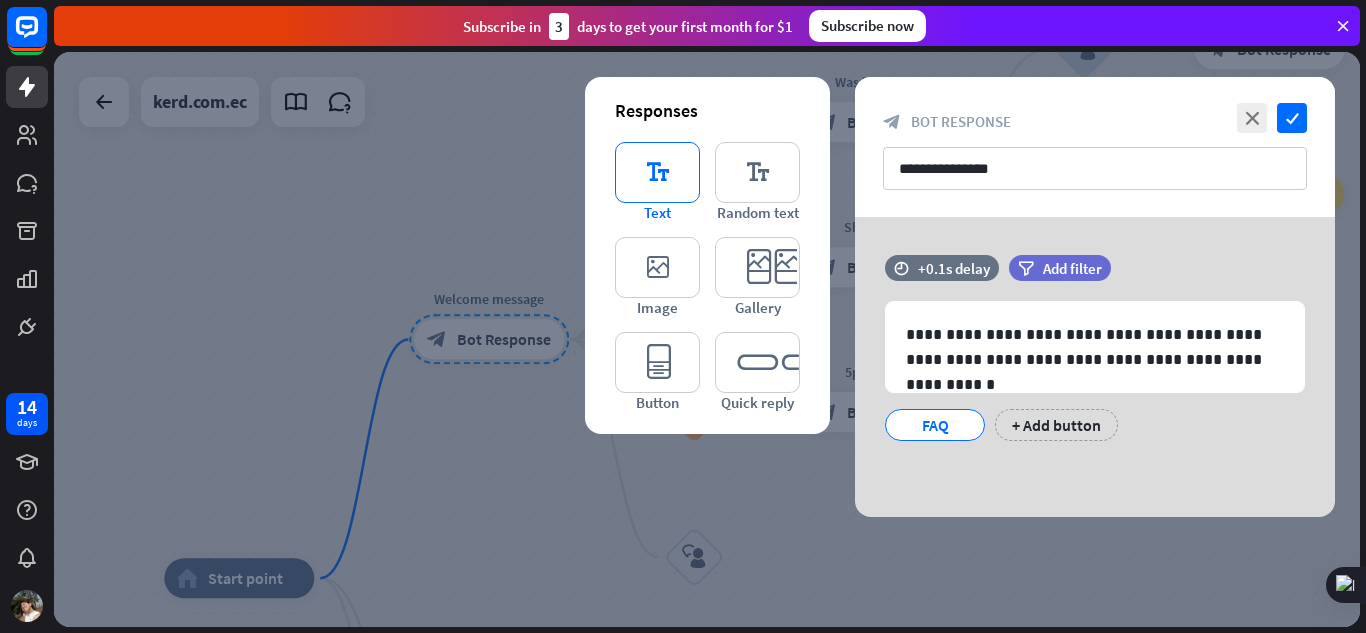 click on "editor_text" at bounding box center [657, 172] 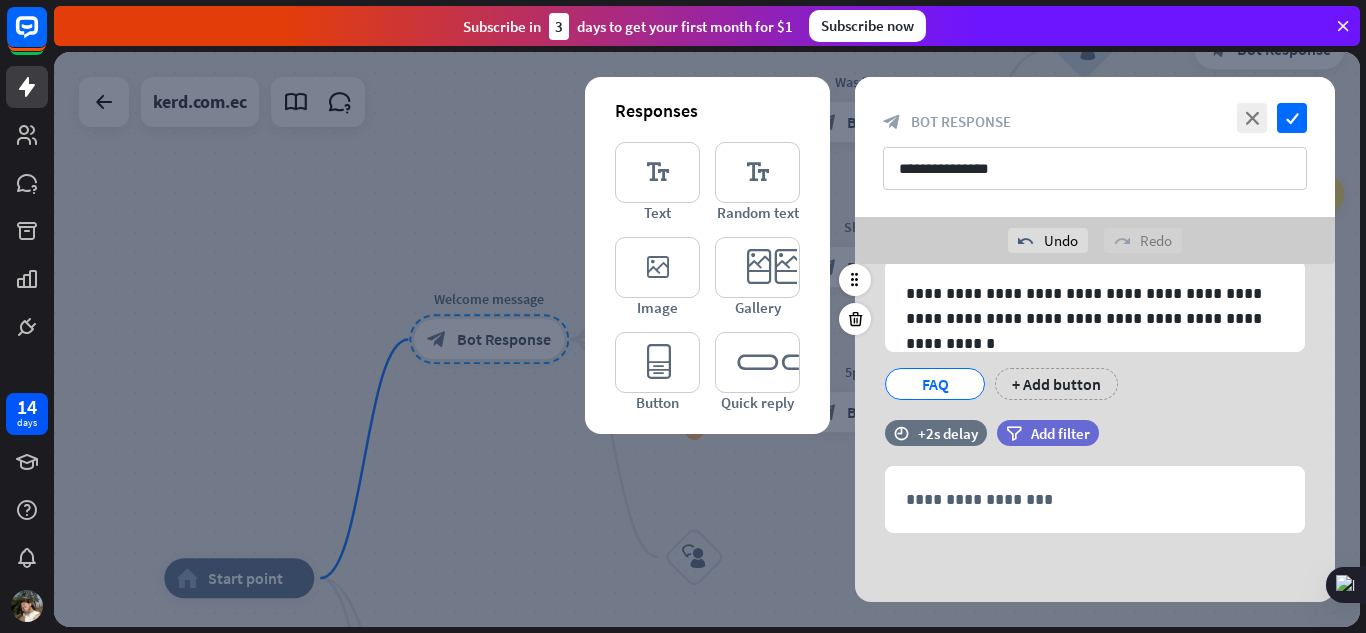 scroll, scrollTop: 89, scrollLeft: 0, axis: vertical 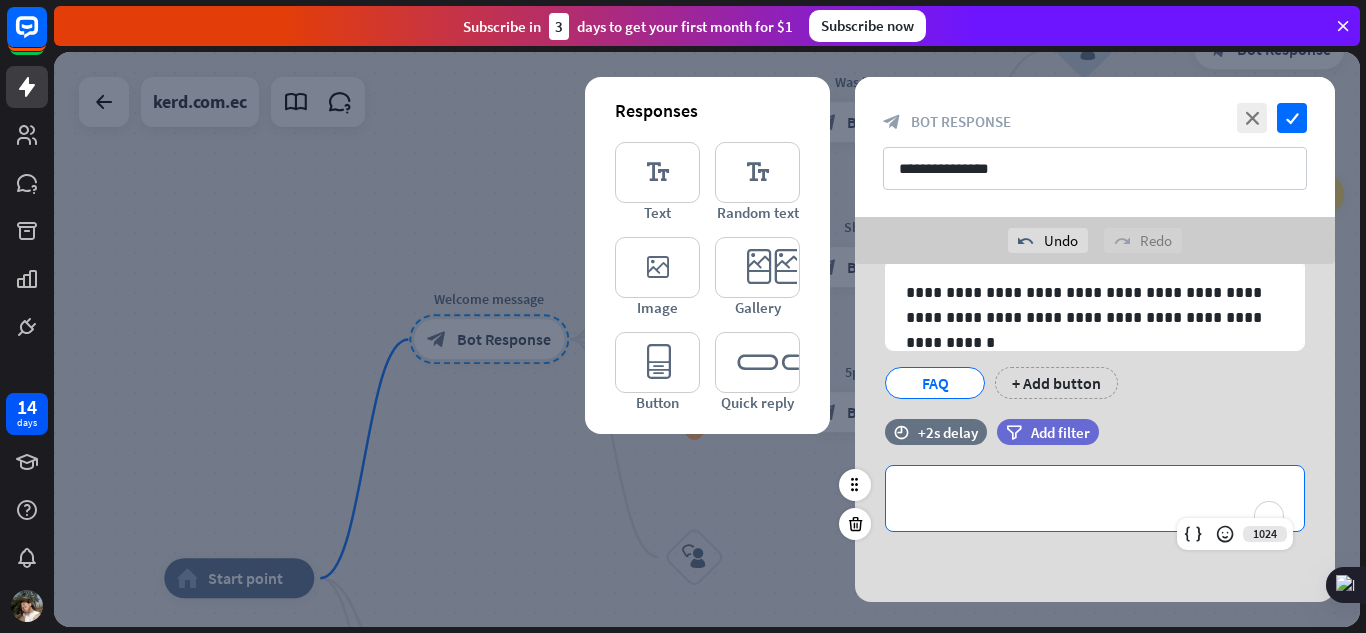 click on "**********" at bounding box center [1095, 498] 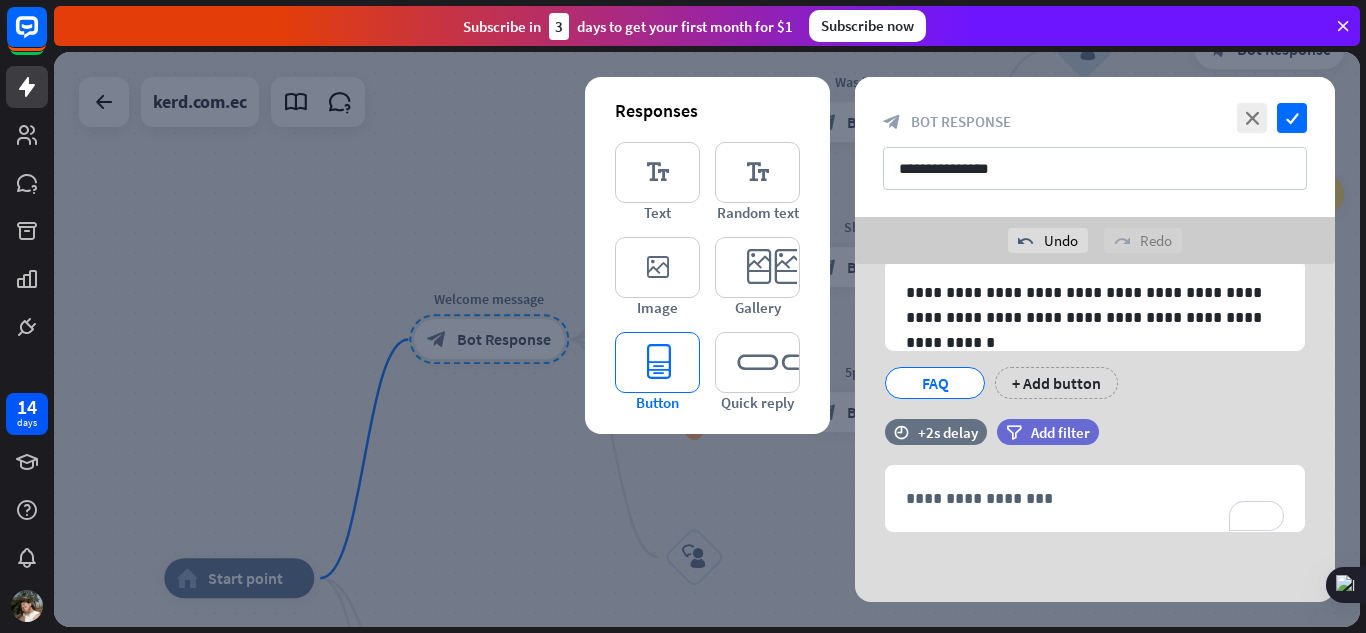 click on "editor_button" at bounding box center [657, 362] 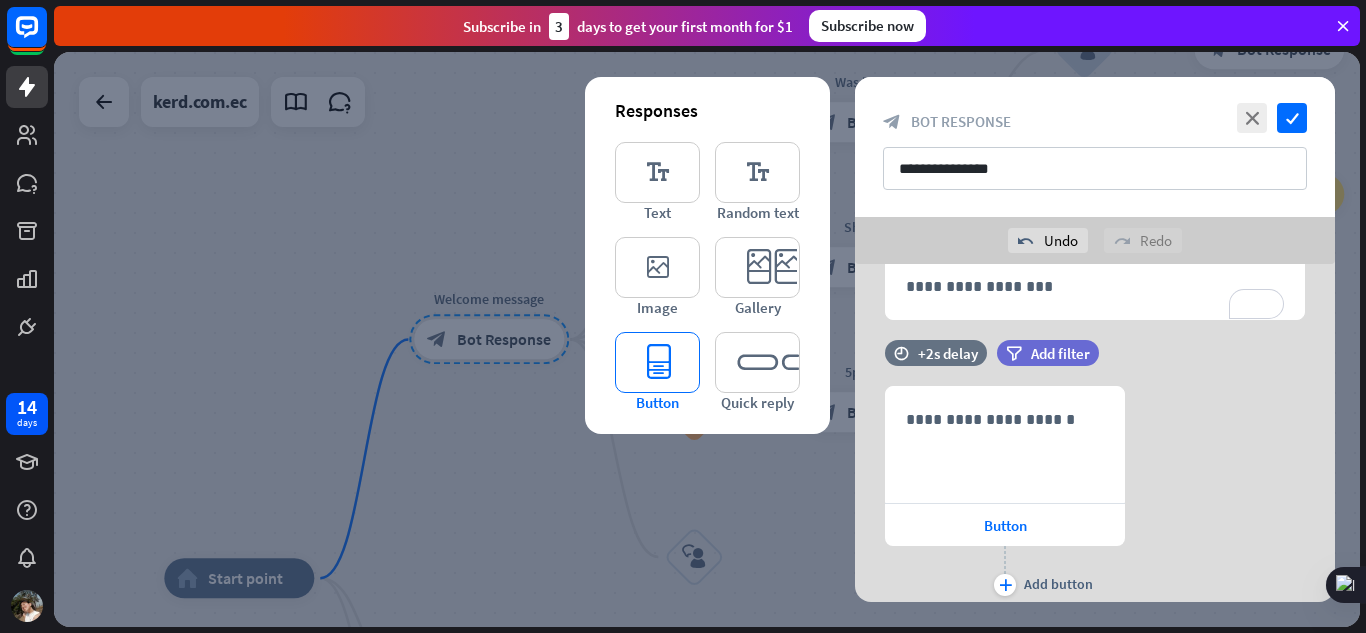 scroll, scrollTop: 370, scrollLeft: 0, axis: vertical 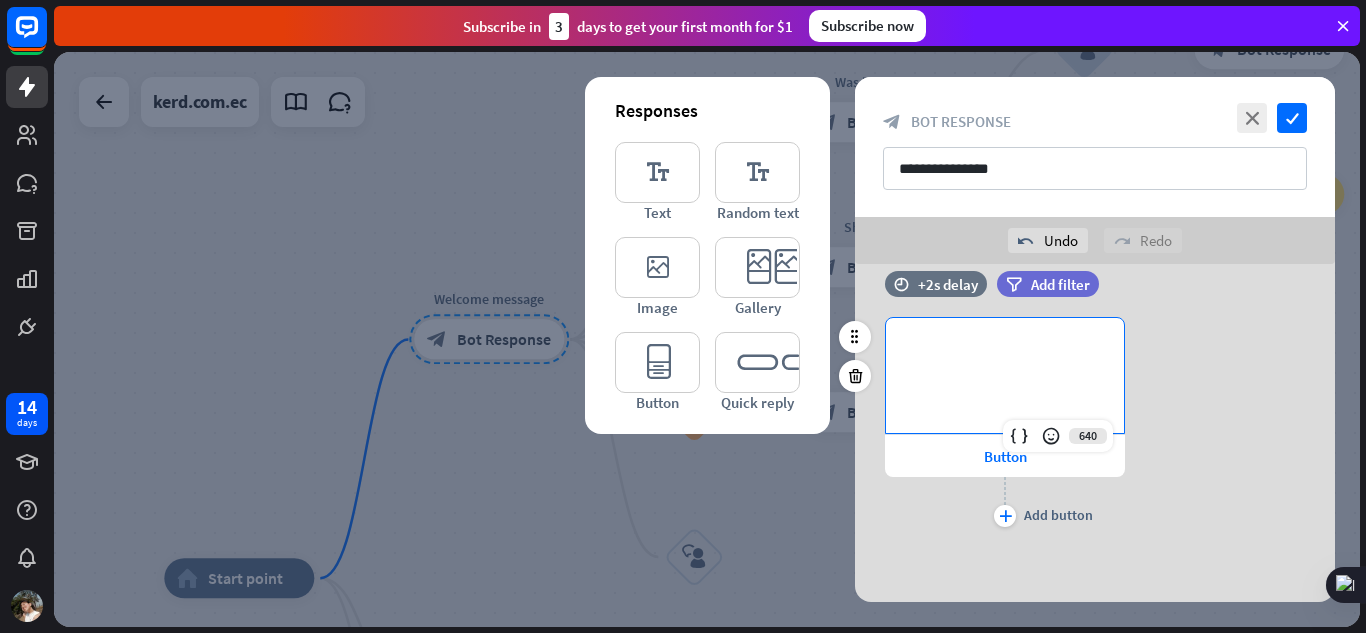 click on "**********" at bounding box center (1005, 350) 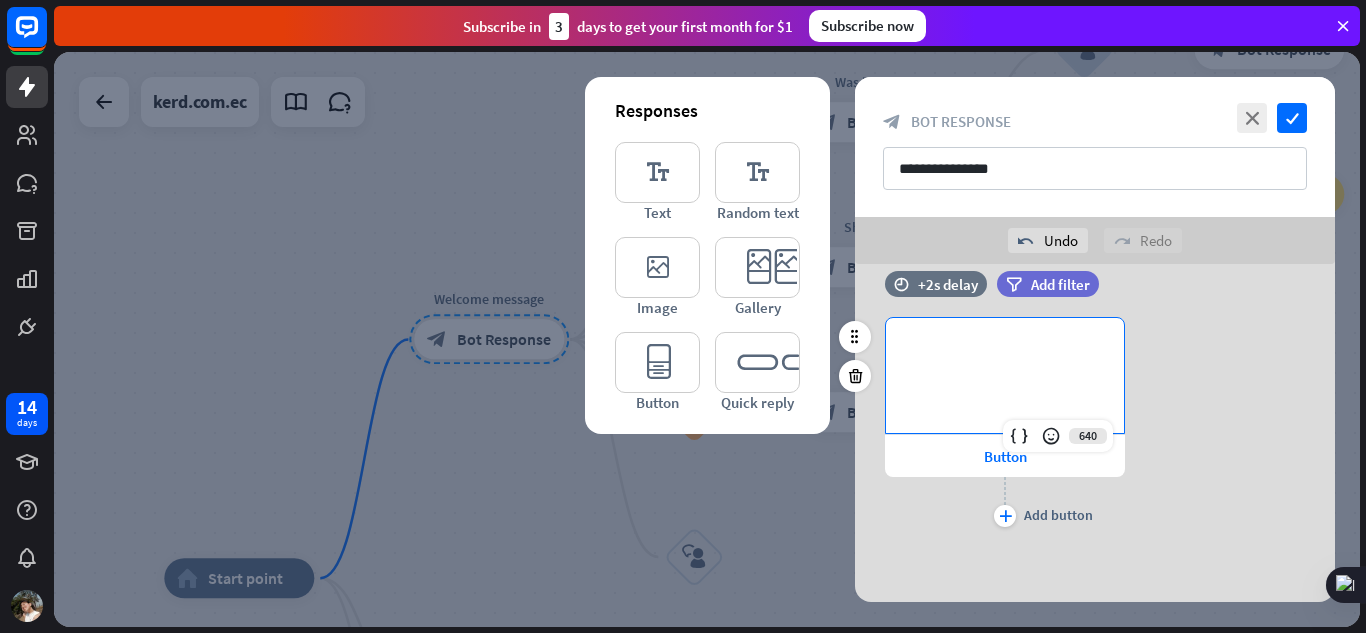 click on "**********" at bounding box center (1005, 350) 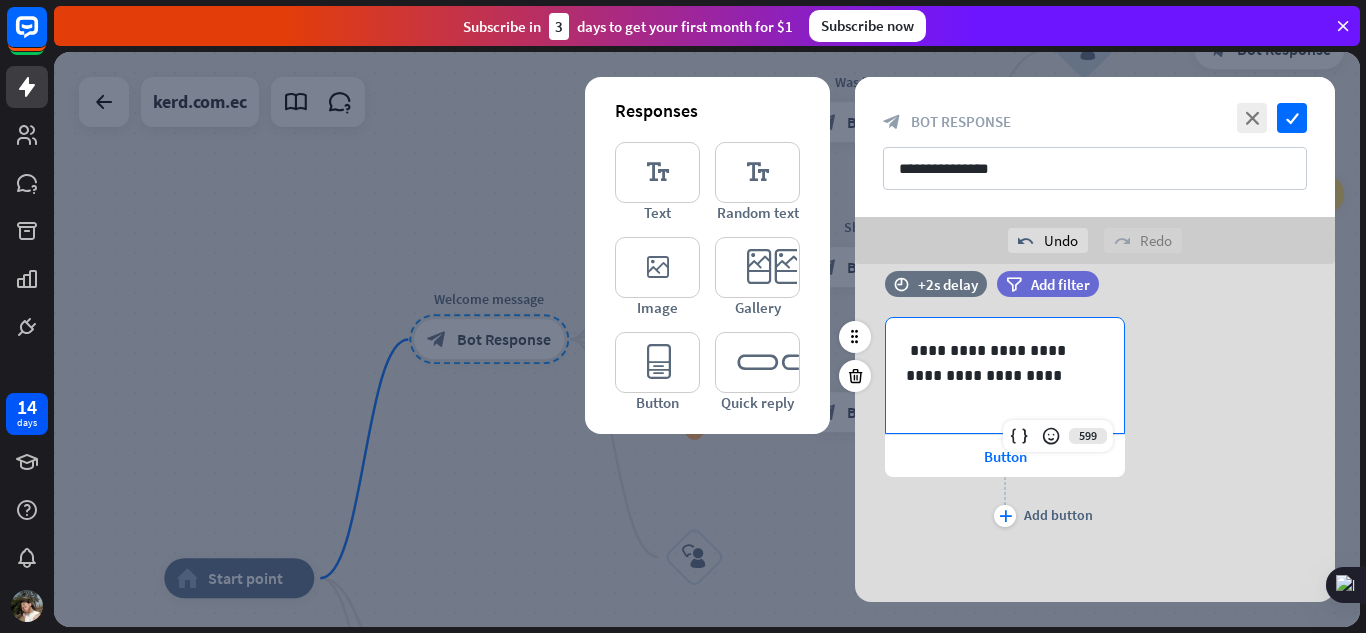 click on "**********" at bounding box center (1005, 363) 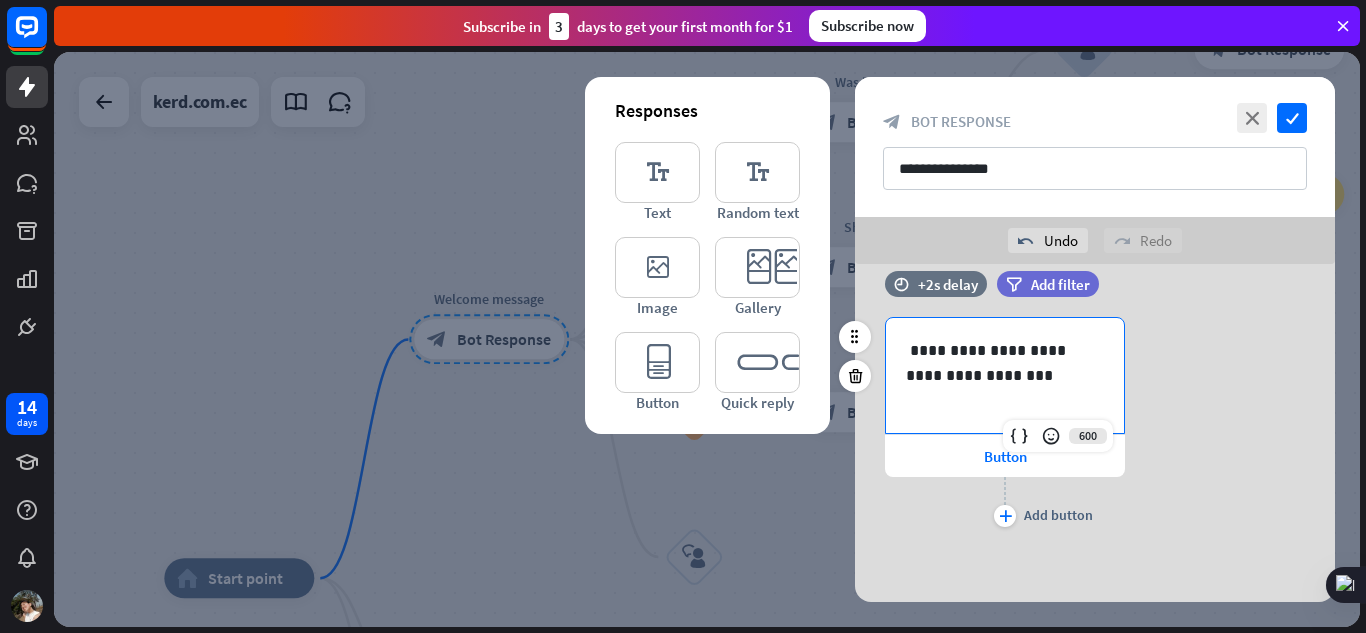 type 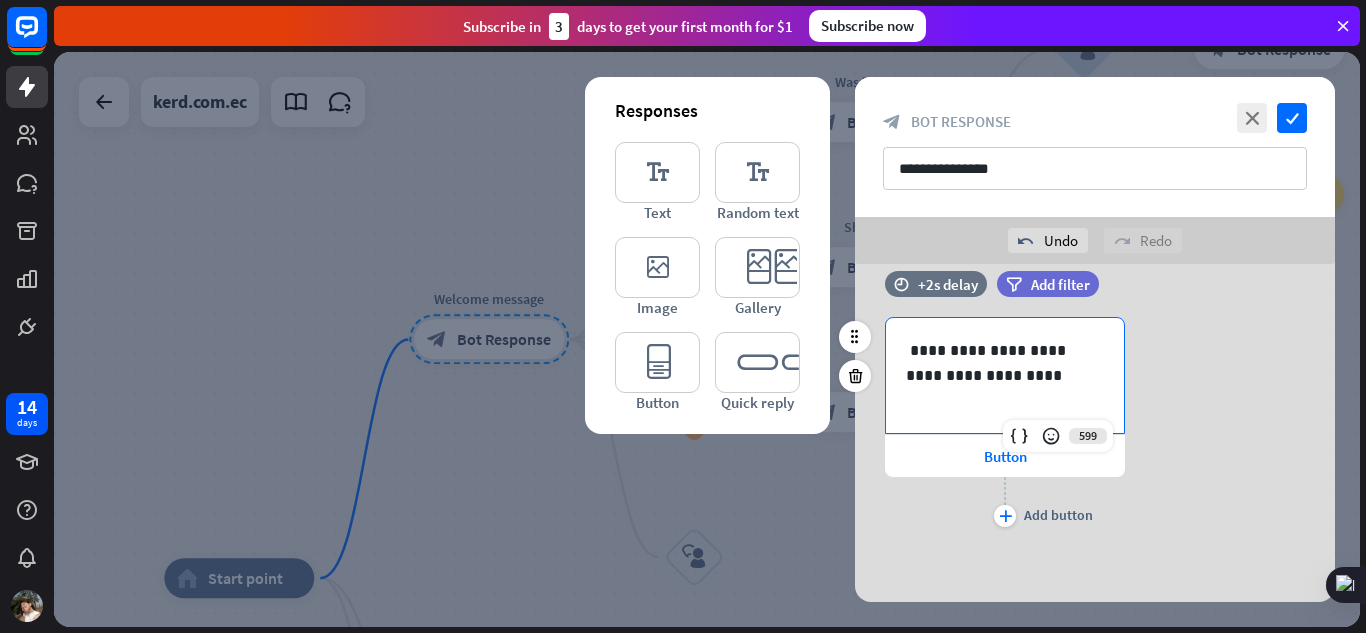click on "**********" at bounding box center (1005, 363) 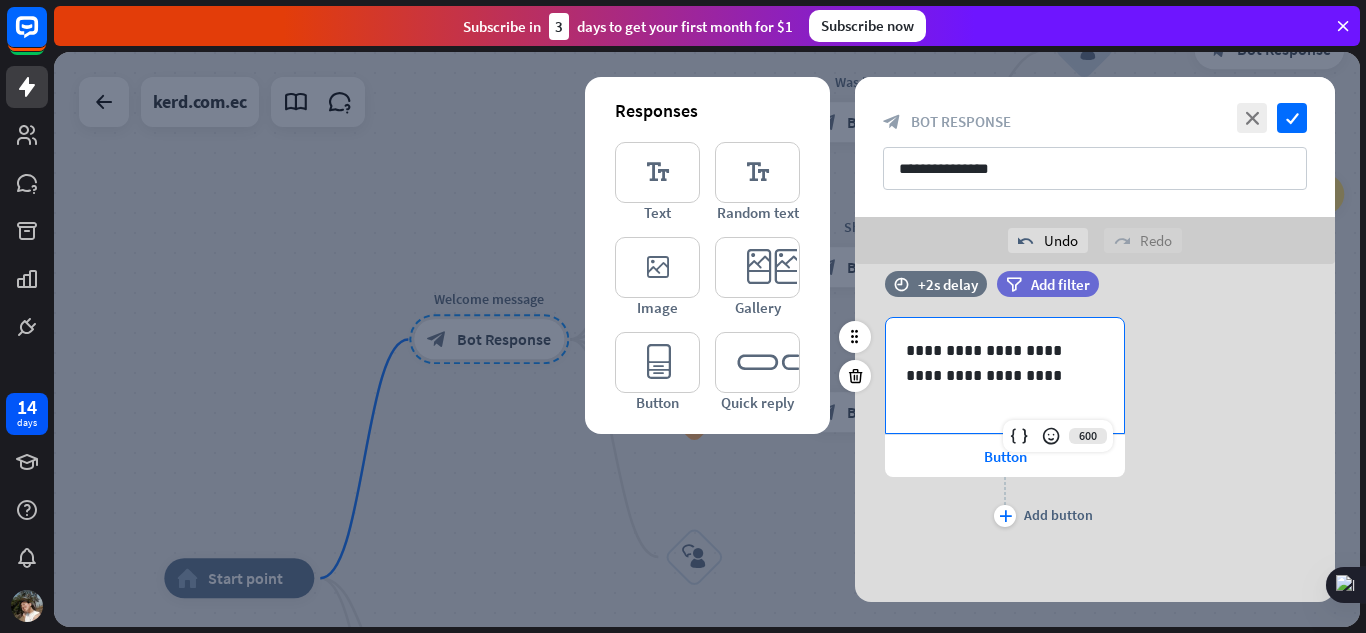 click on "**********" at bounding box center (1005, 363) 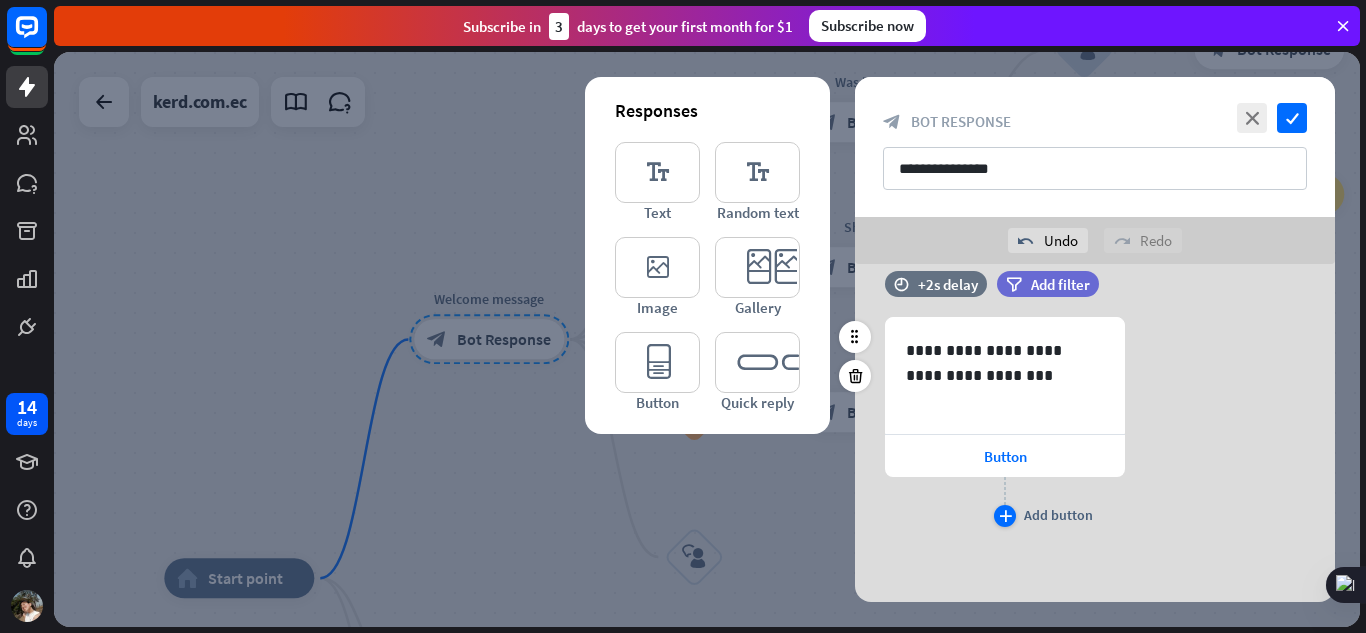 click on "plus" at bounding box center (1005, 516) 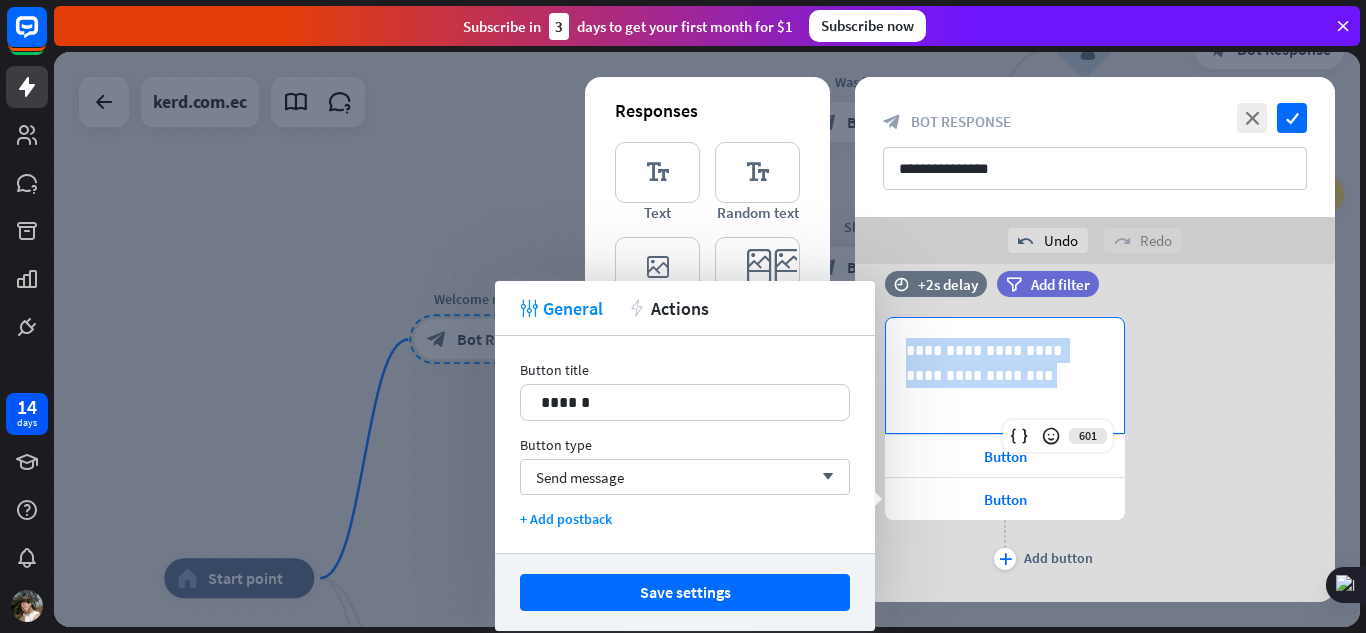 drag, startPoint x: 972, startPoint y: 376, endPoint x: 895, endPoint y: 344, distance: 83.38465 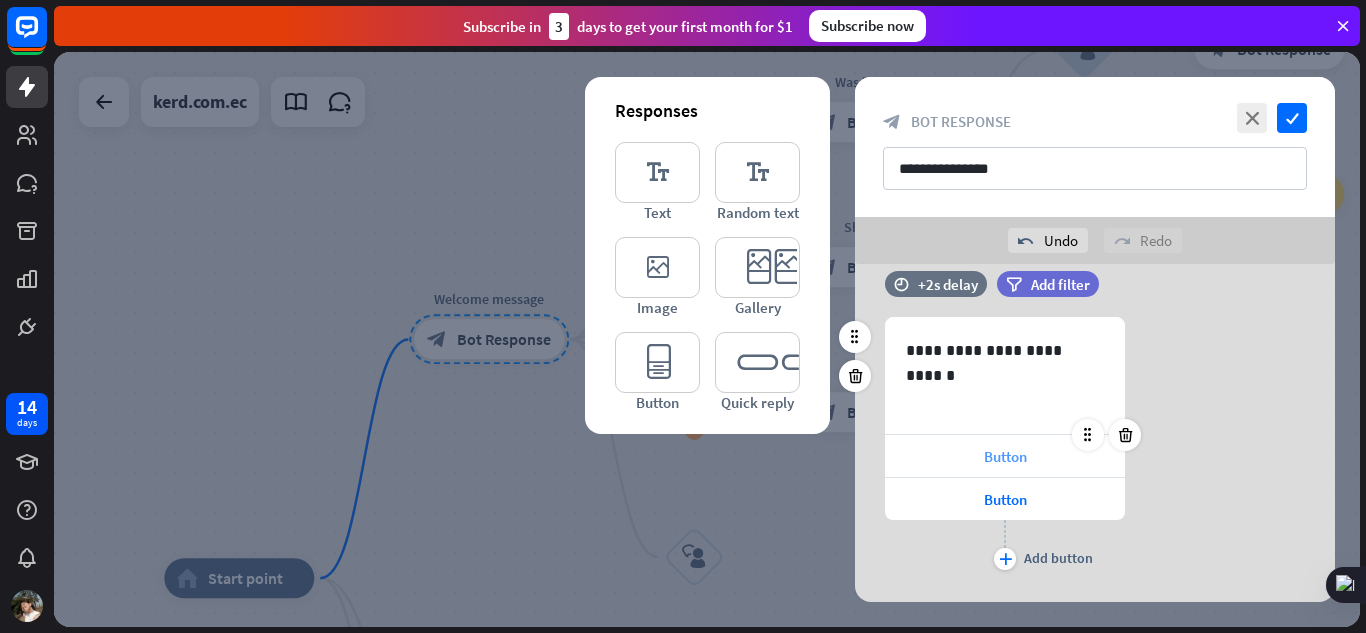 click on "Button" at bounding box center [1005, 456] 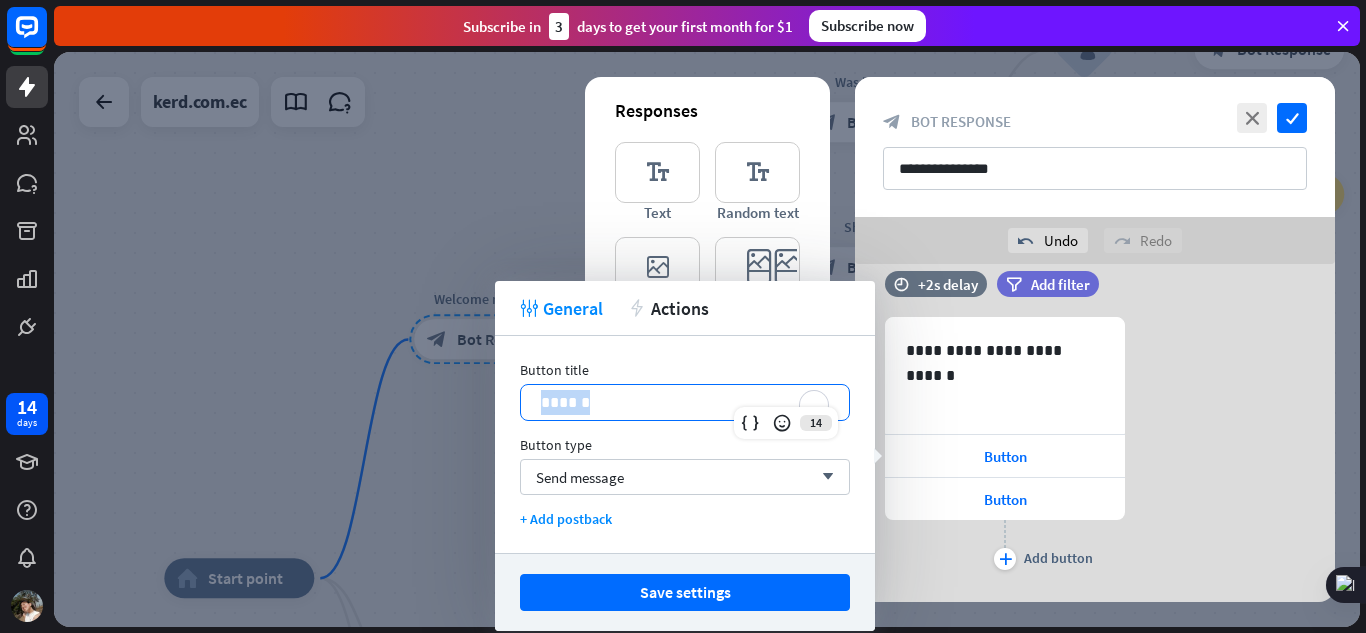 drag, startPoint x: 607, startPoint y: 400, endPoint x: 514, endPoint y: 401, distance: 93.00538 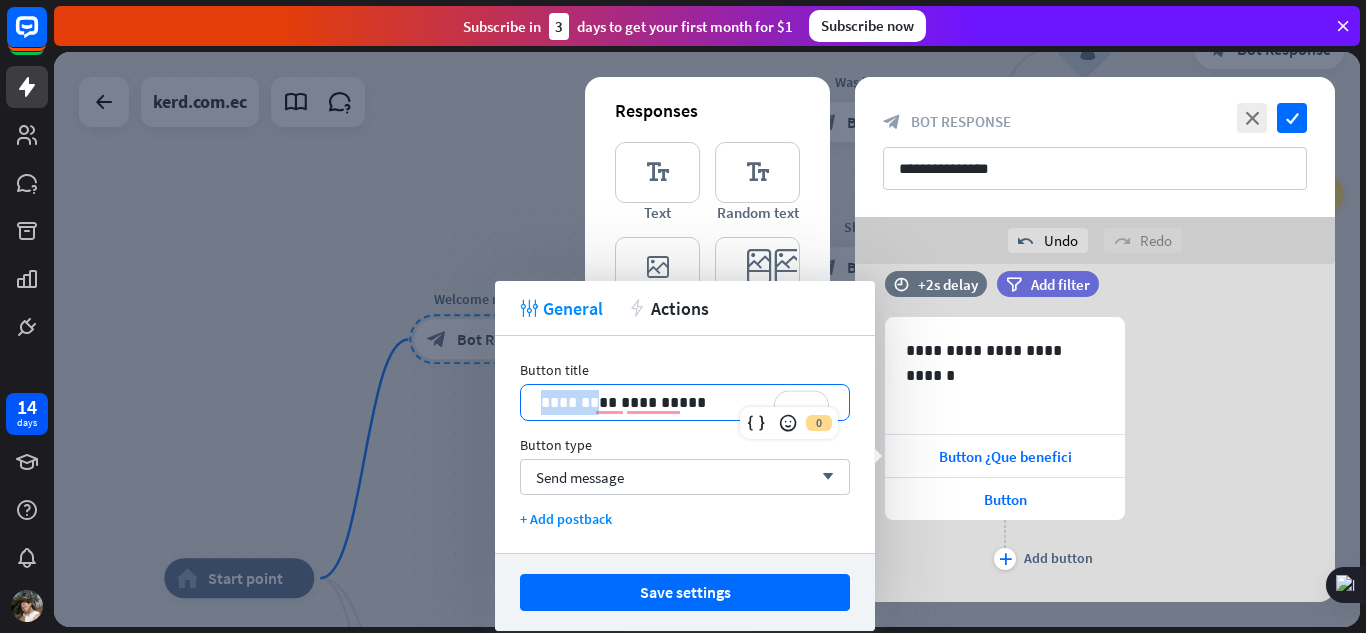 drag, startPoint x: 590, startPoint y: 404, endPoint x: 507, endPoint y: 402, distance: 83.02409 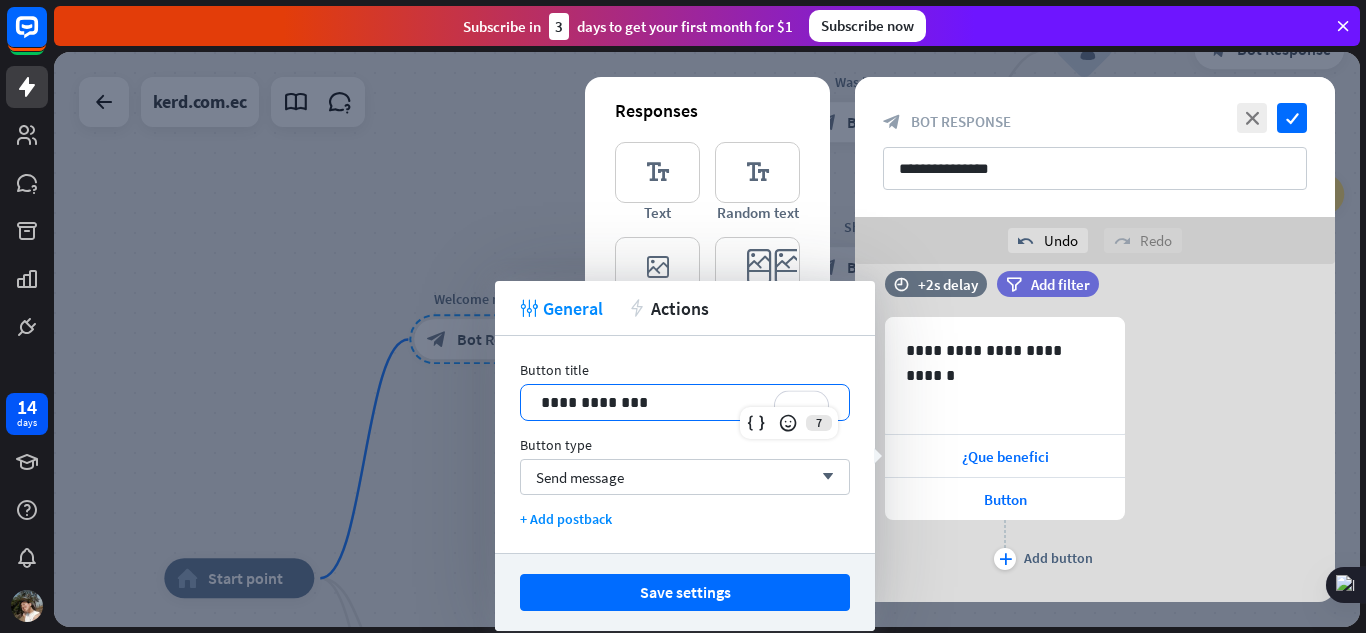 type 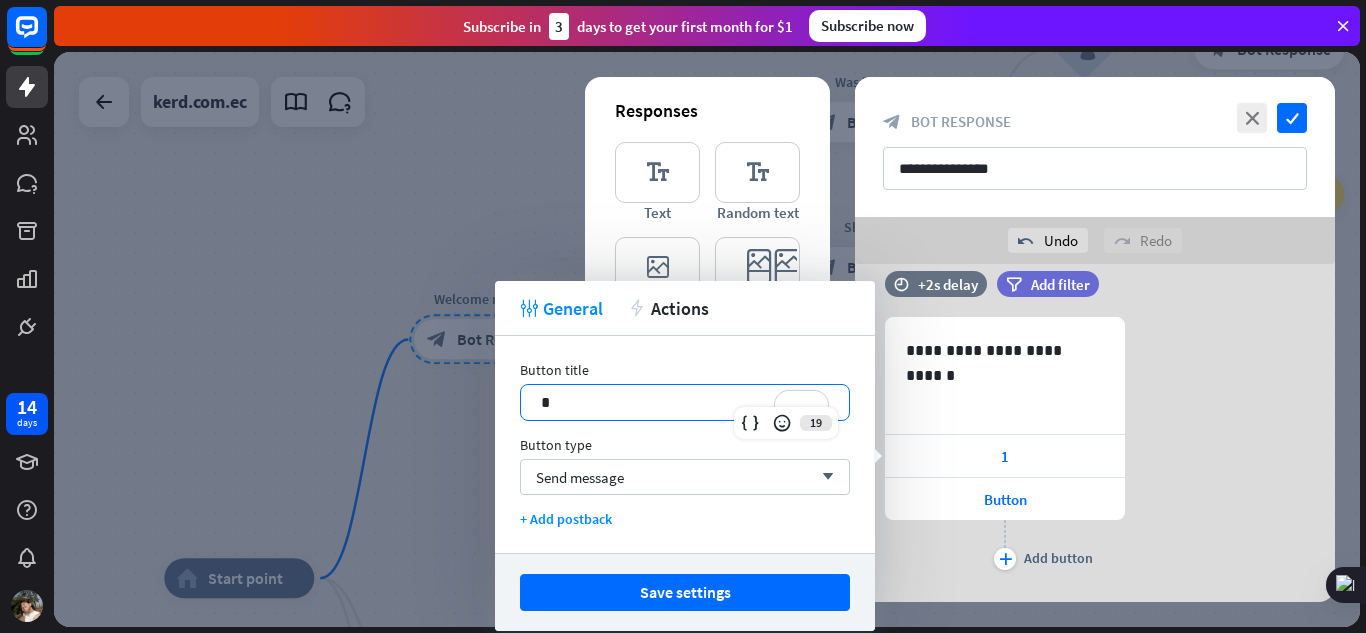 click on "*" at bounding box center [685, 402] 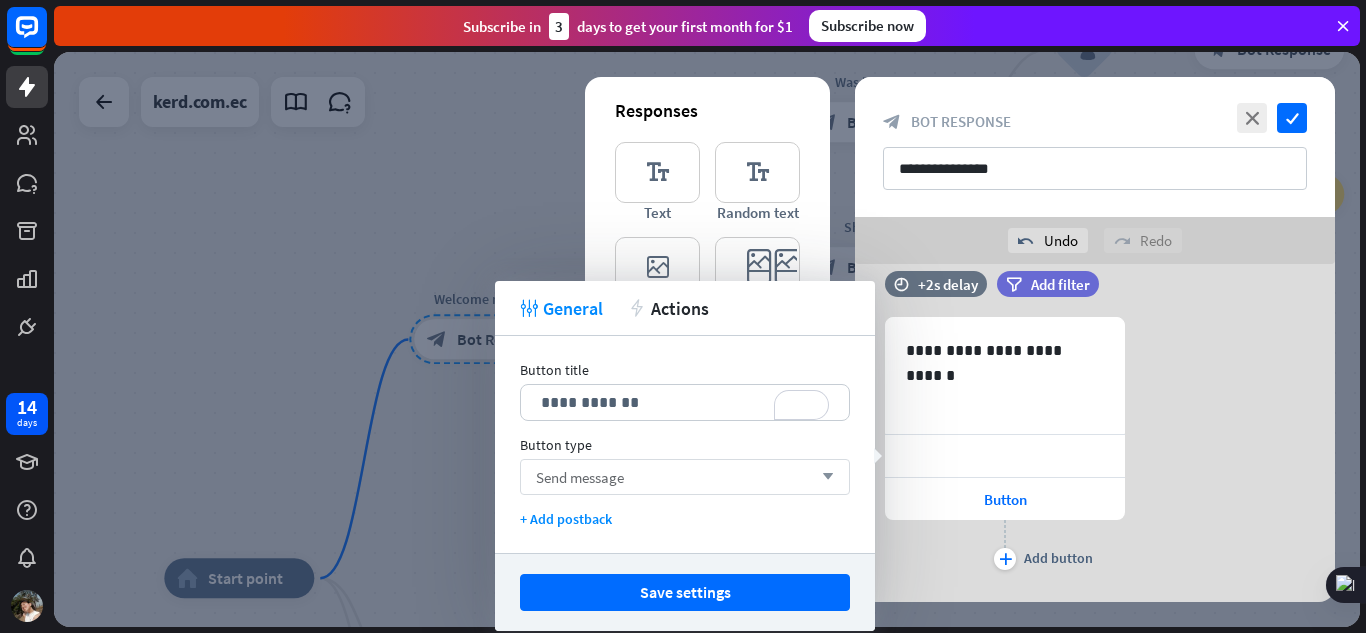click on "Send message
arrow_down" at bounding box center [685, 477] 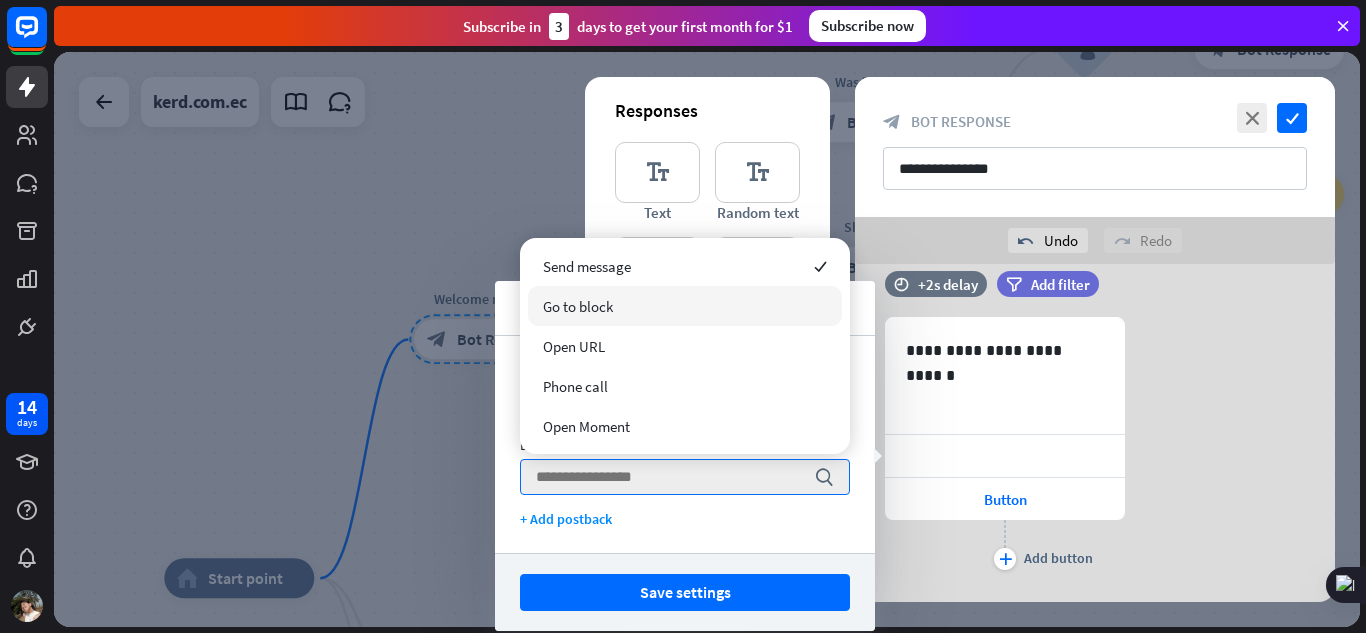 click on "filter   Add filter" at bounding box center (1098, 294) 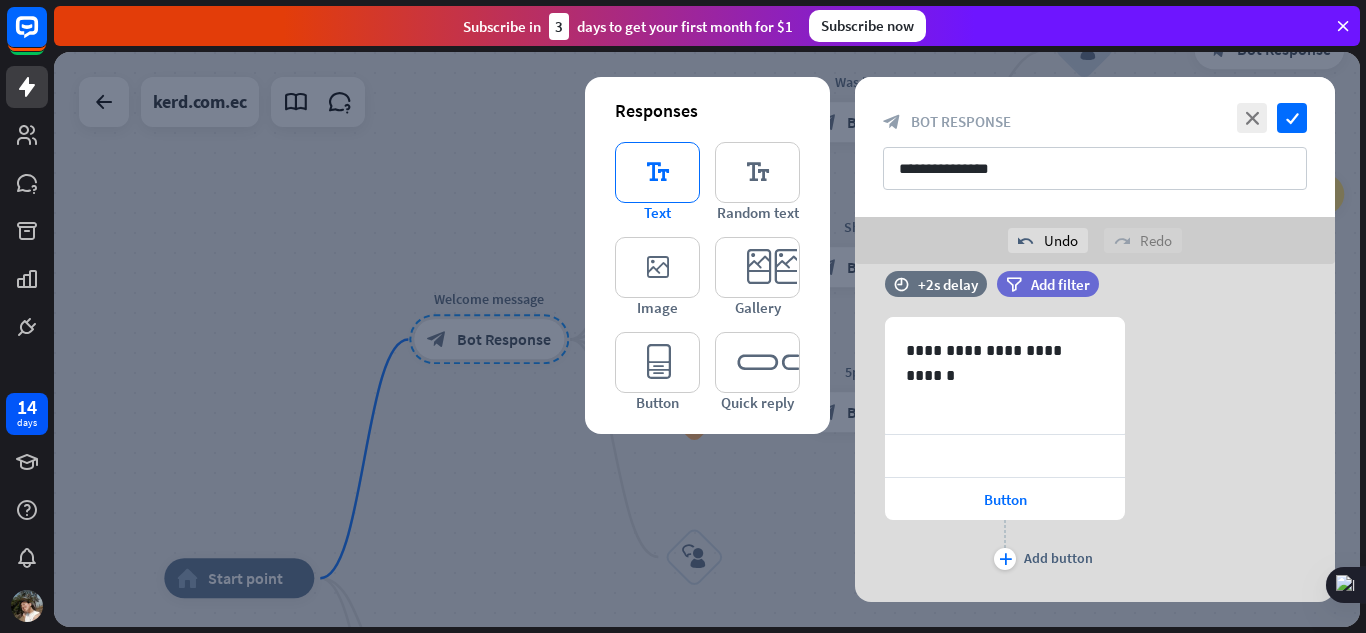 click on "editor_text" at bounding box center (657, 172) 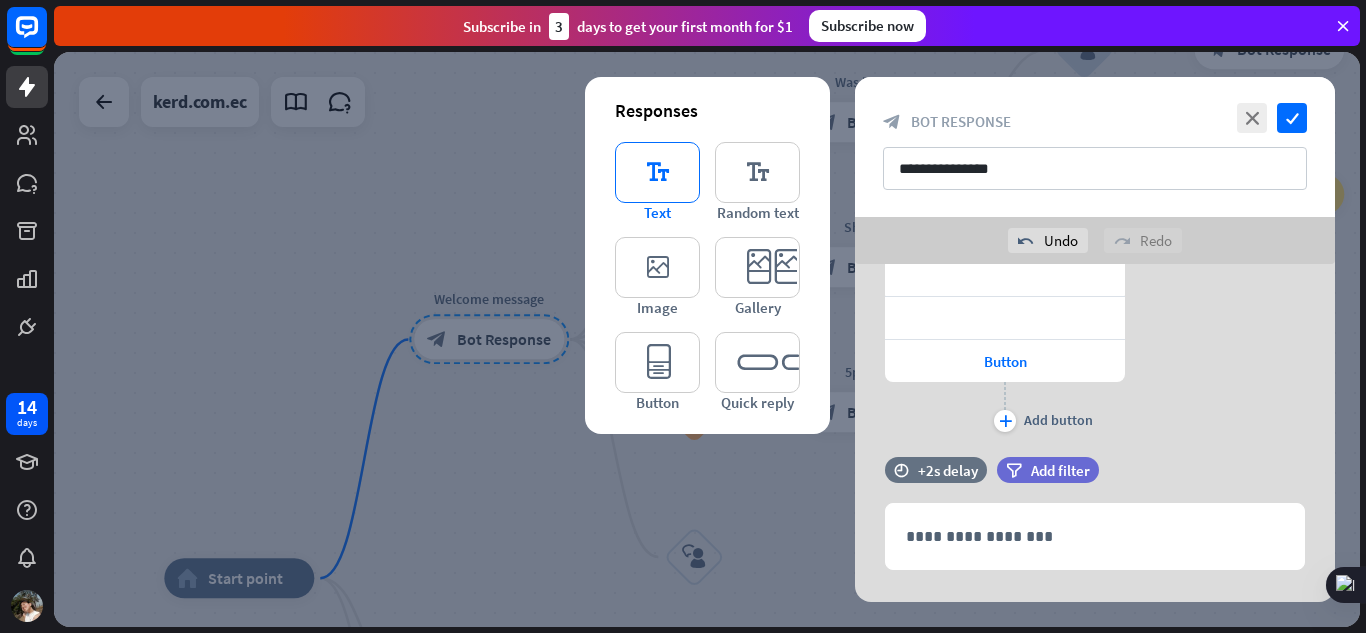 scroll, scrollTop: 546, scrollLeft: 0, axis: vertical 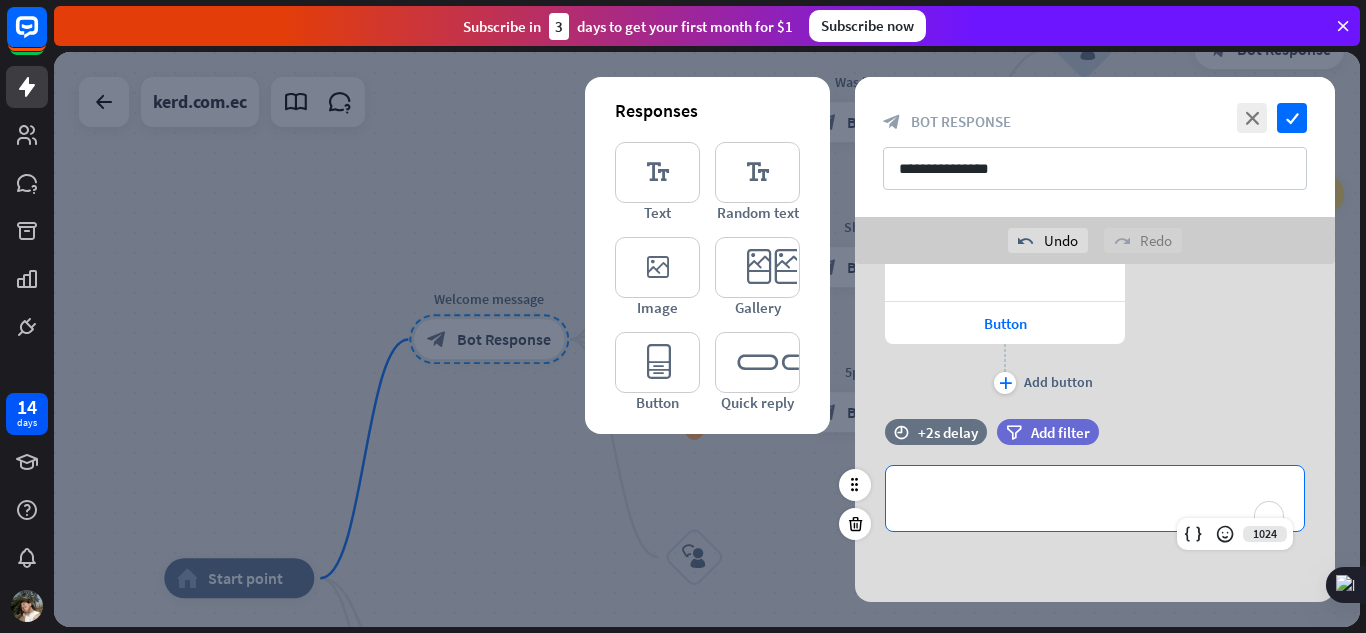 click on "**********" at bounding box center (1095, 498) 